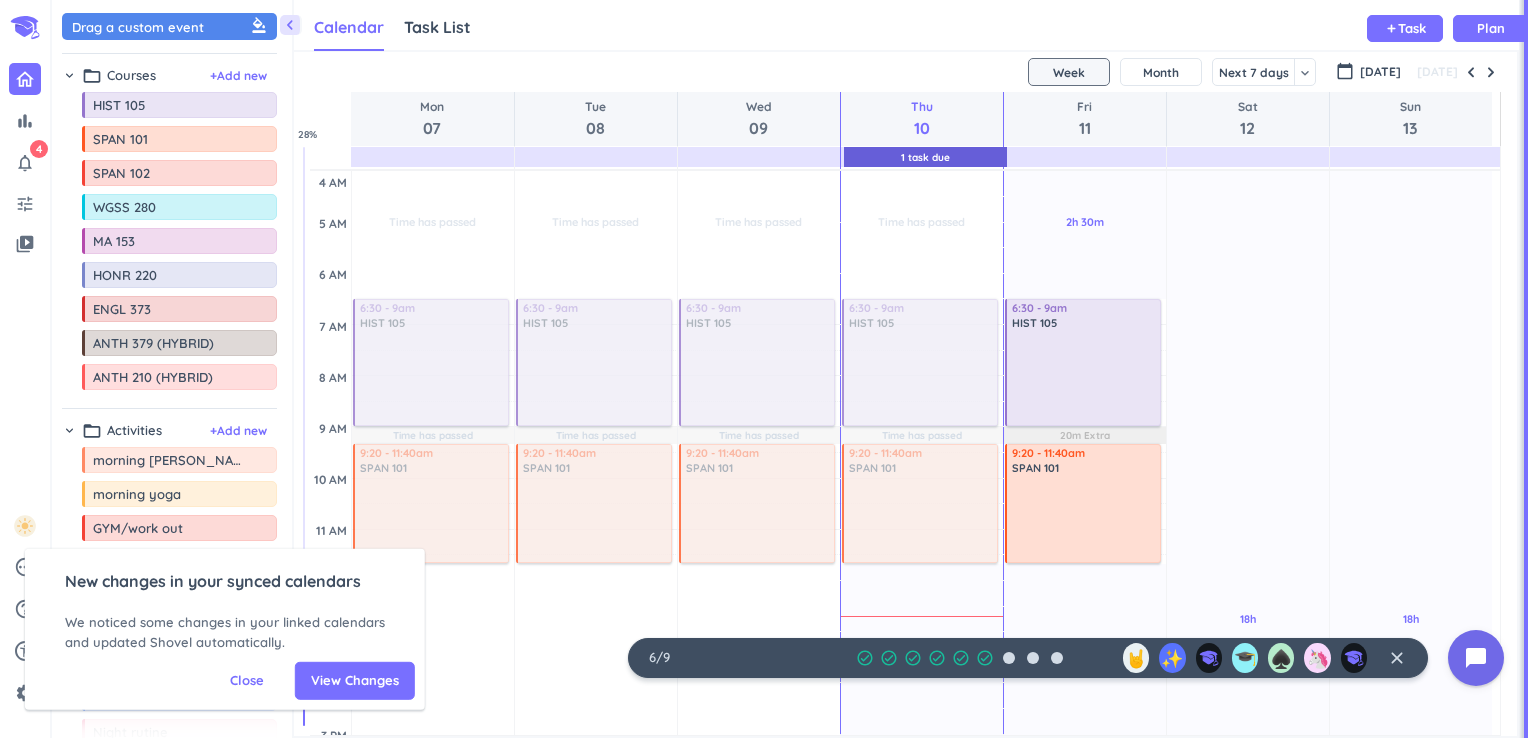 scroll, scrollTop: 0, scrollLeft: 0, axis: both 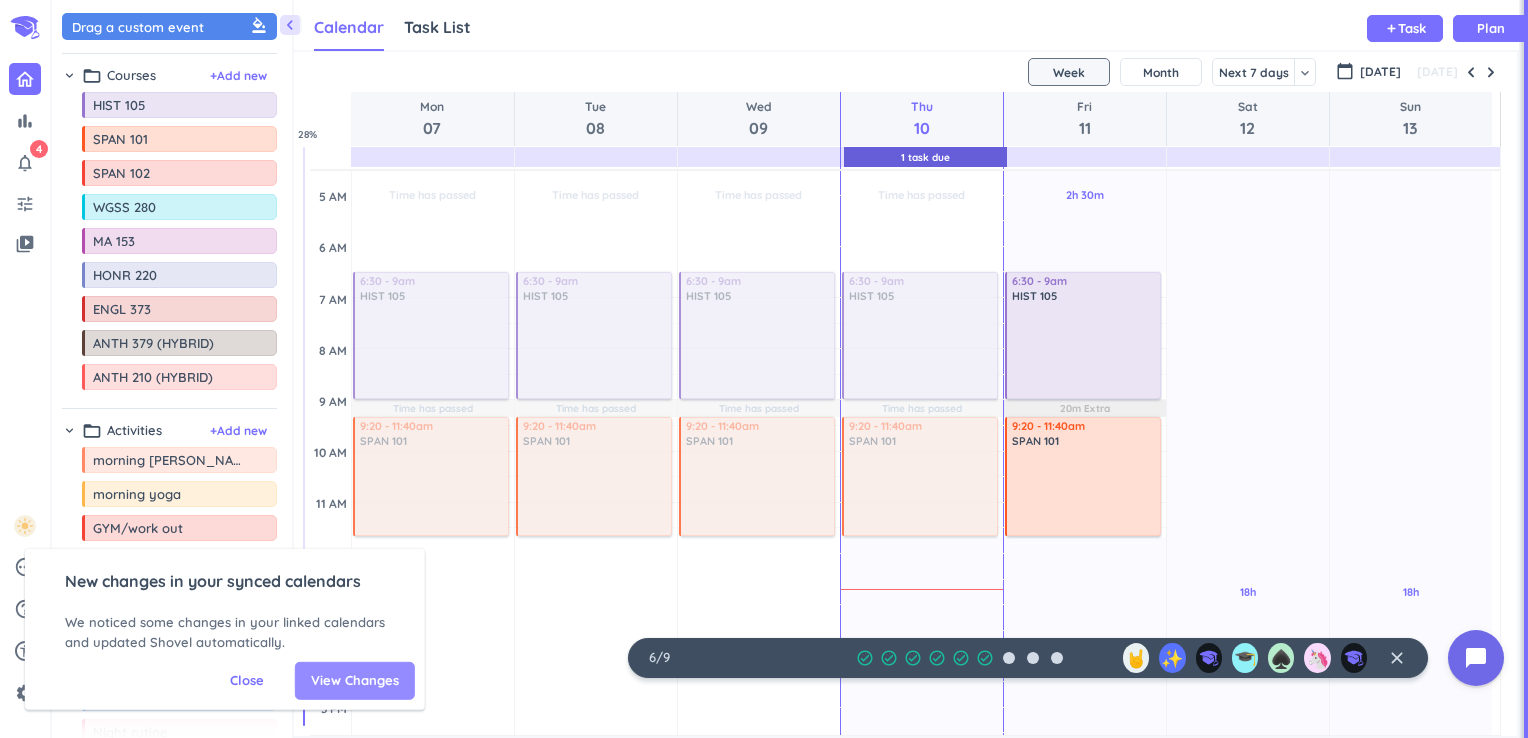click on "View Changes" at bounding box center (355, 681) 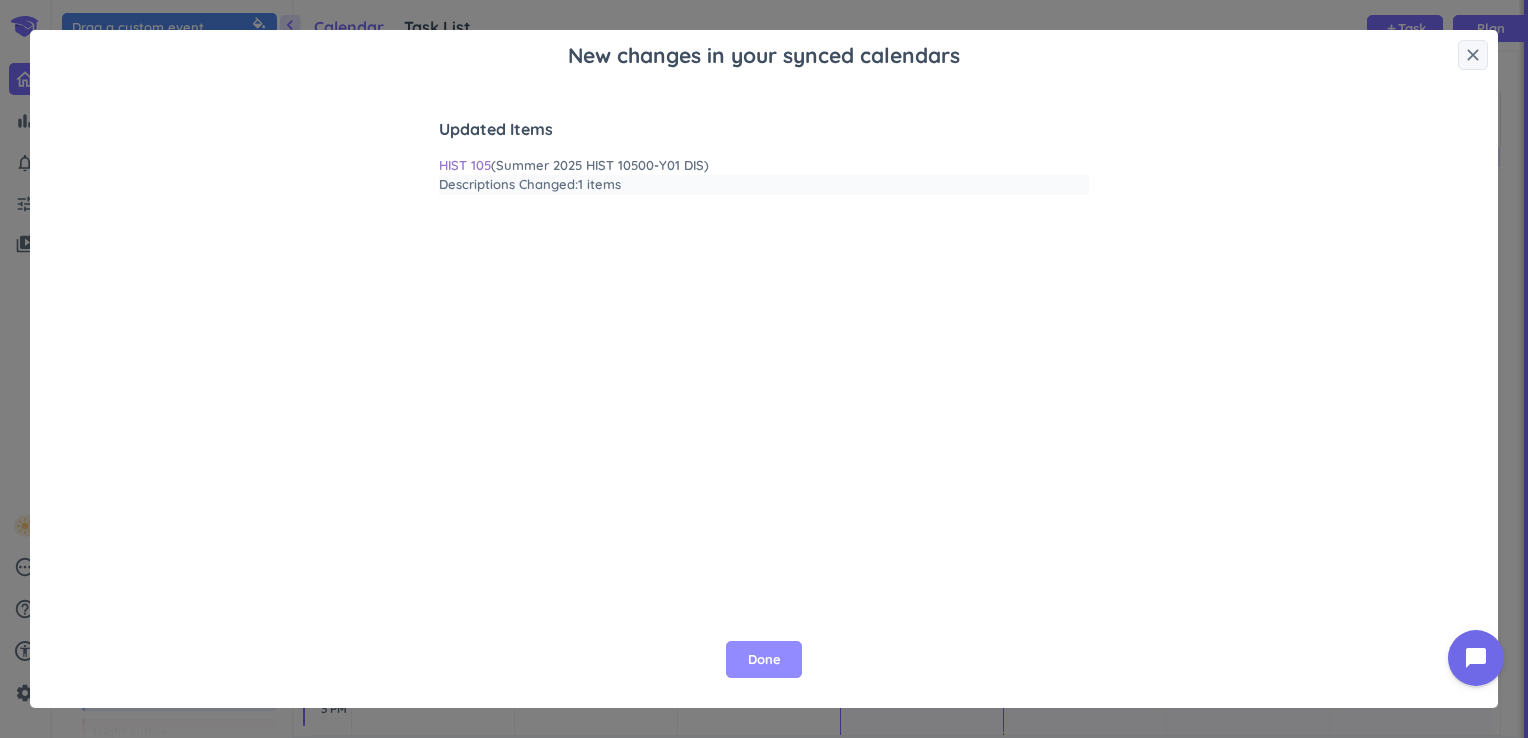 click on "Done" at bounding box center [764, 660] 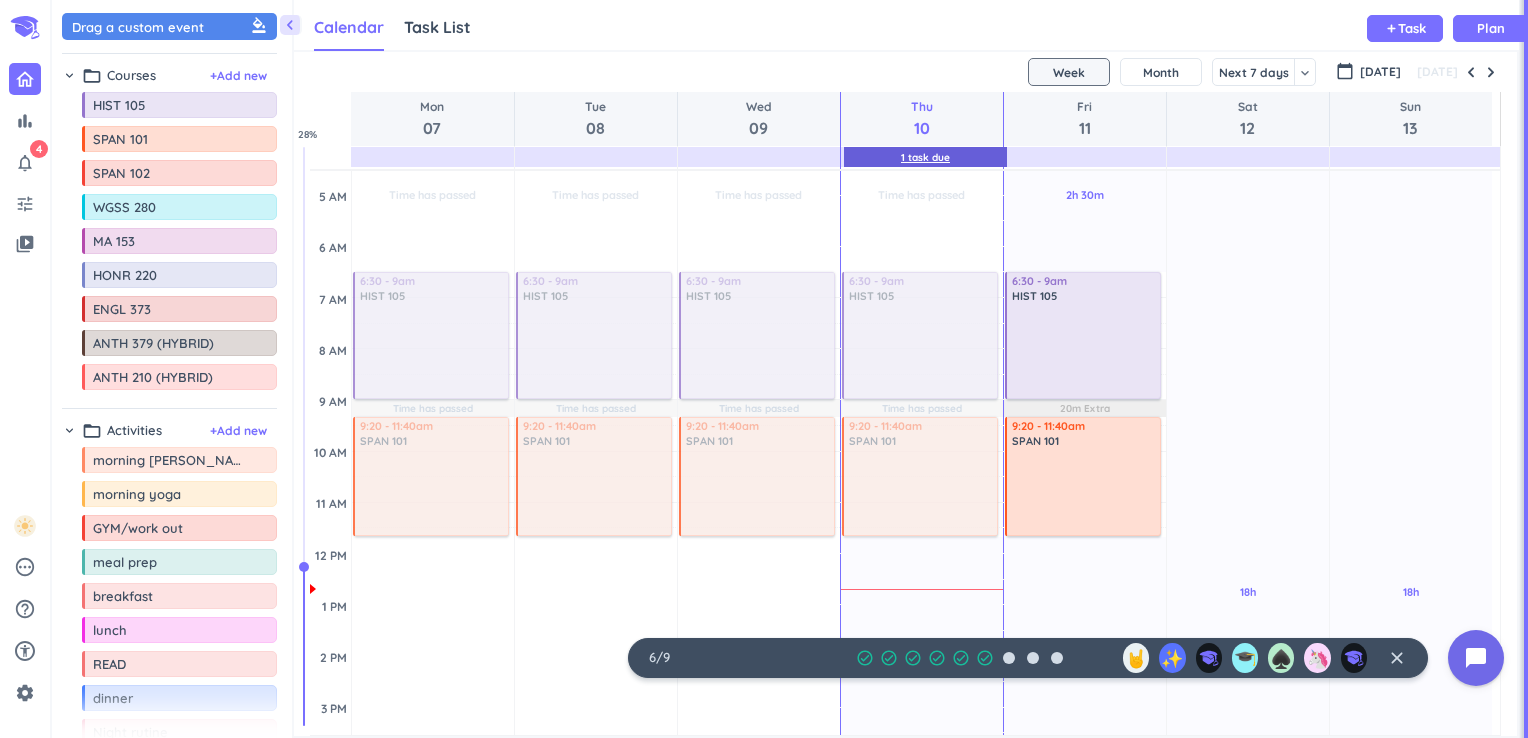 click on "1   Task   Due" at bounding box center [925, 157] 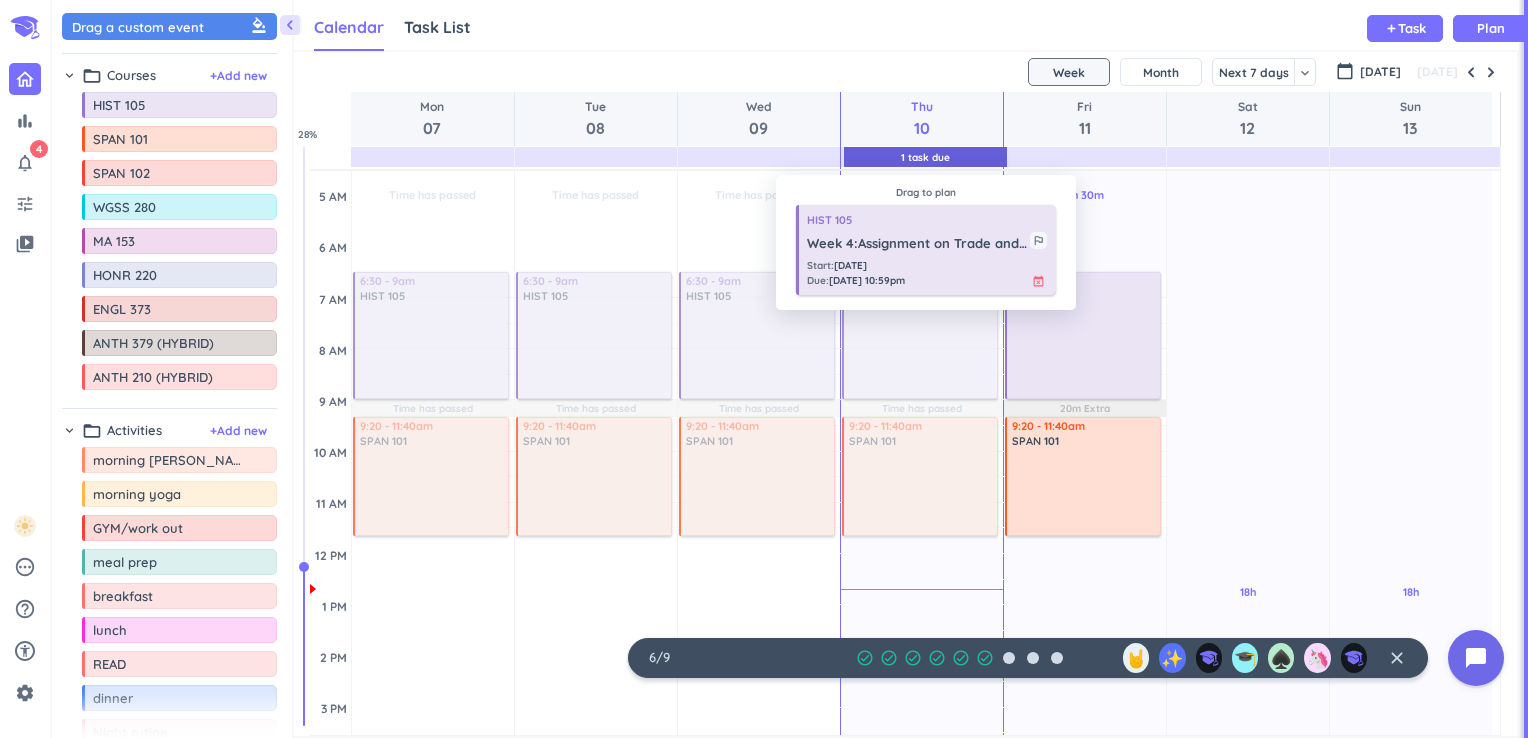 click on "Start :  Jun 10 Due :  Jul 10, 10:59pm event_busy" at bounding box center (927, 273) 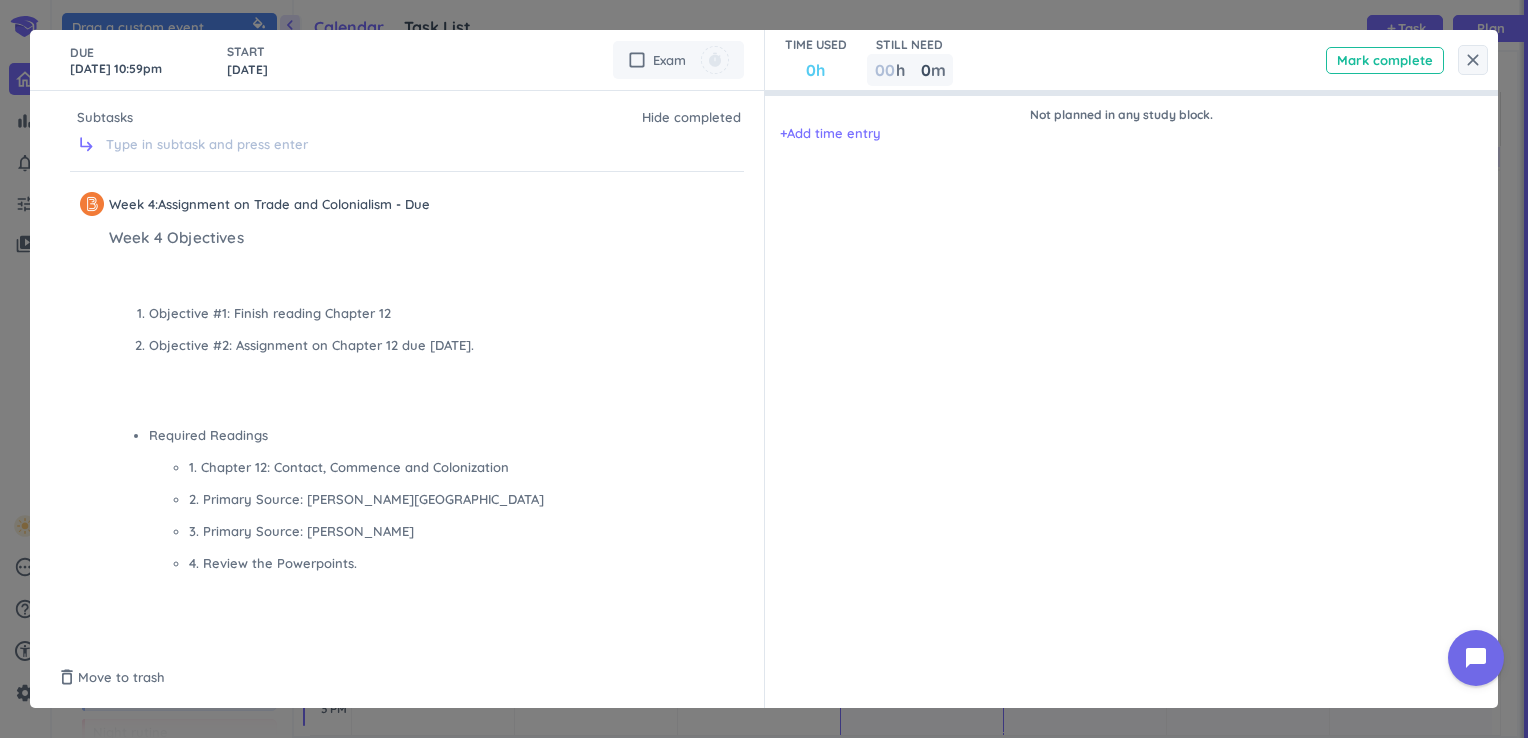 scroll, scrollTop: 275, scrollLeft: 0, axis: vertical 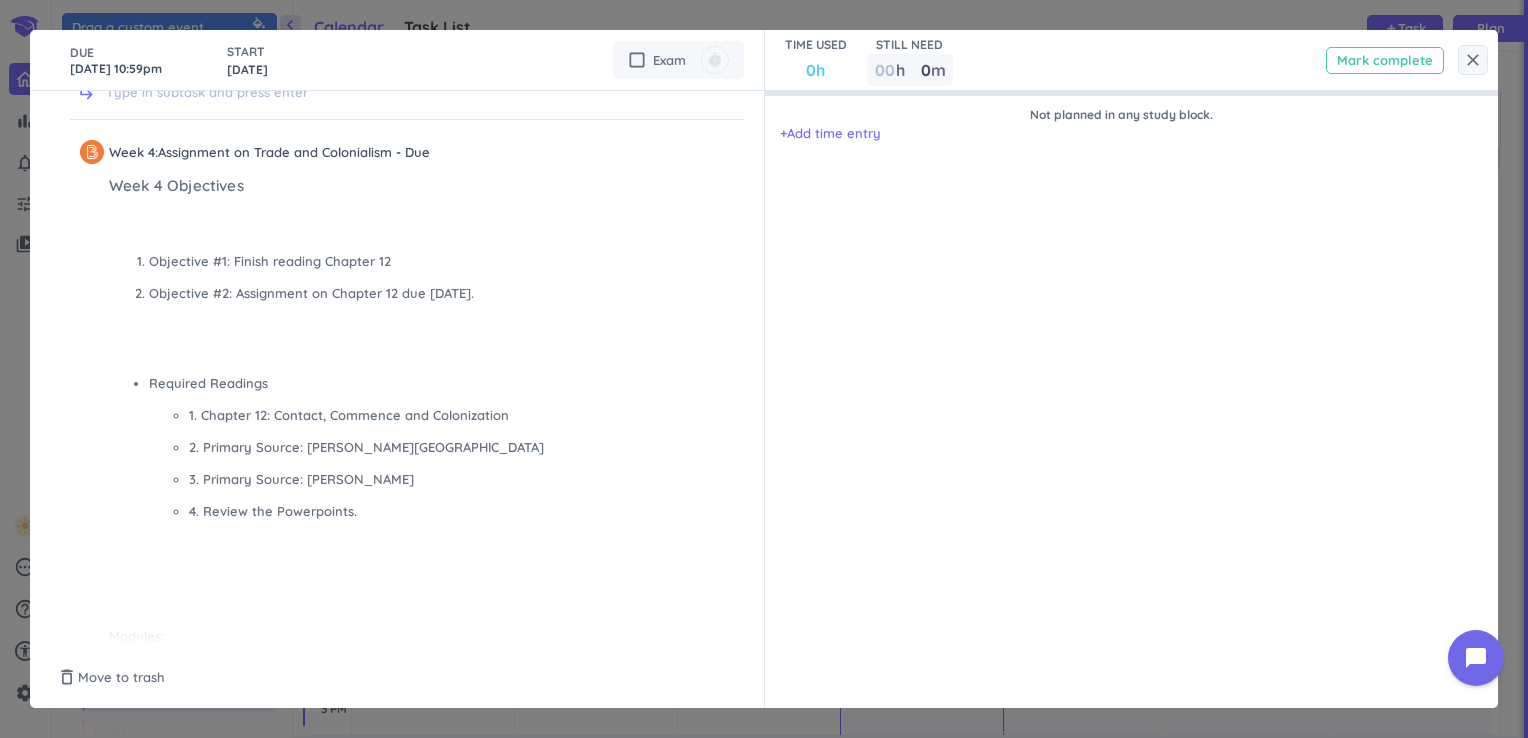 click on "Mark complete" at bounding box center [1385, 60] 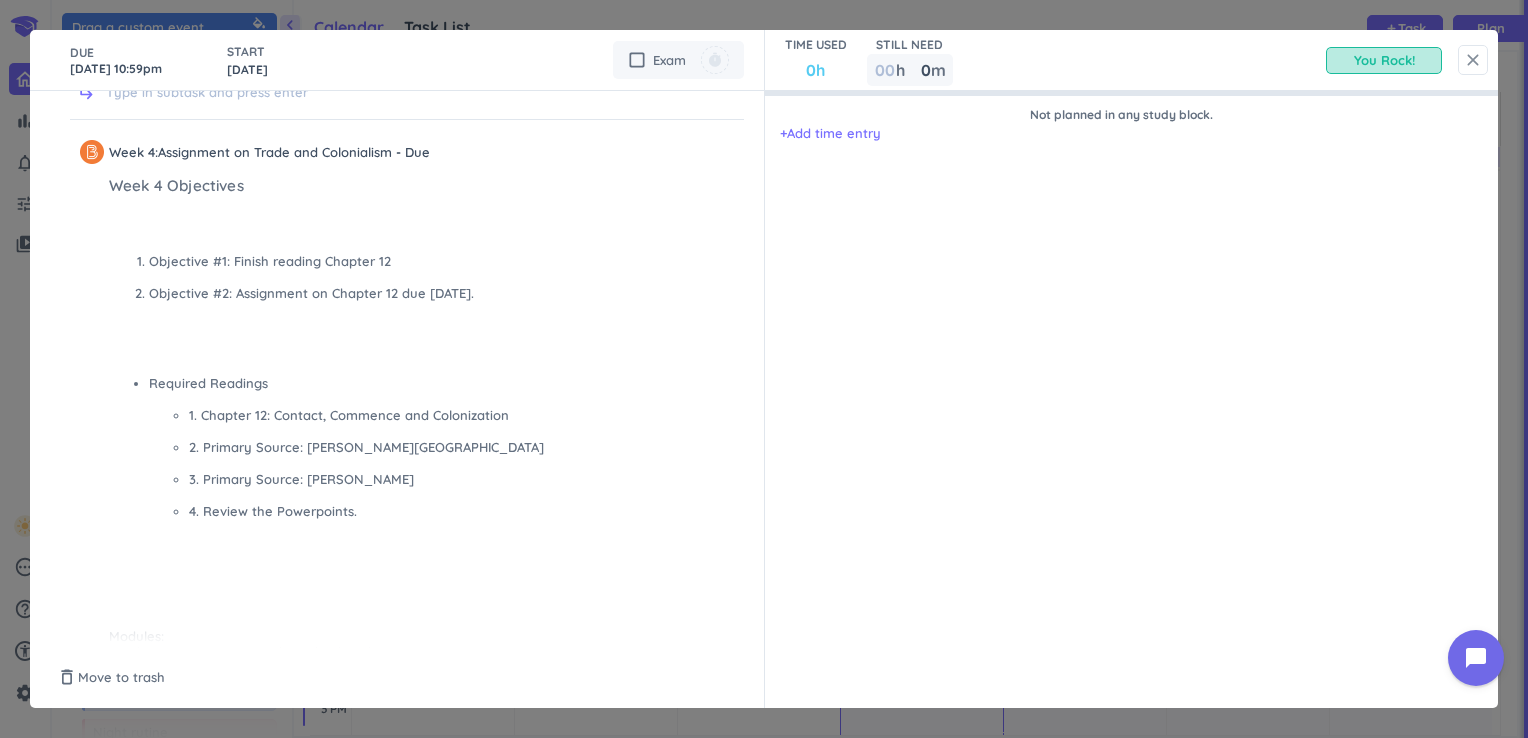 click on "close" at bounding box center (1473, 60) 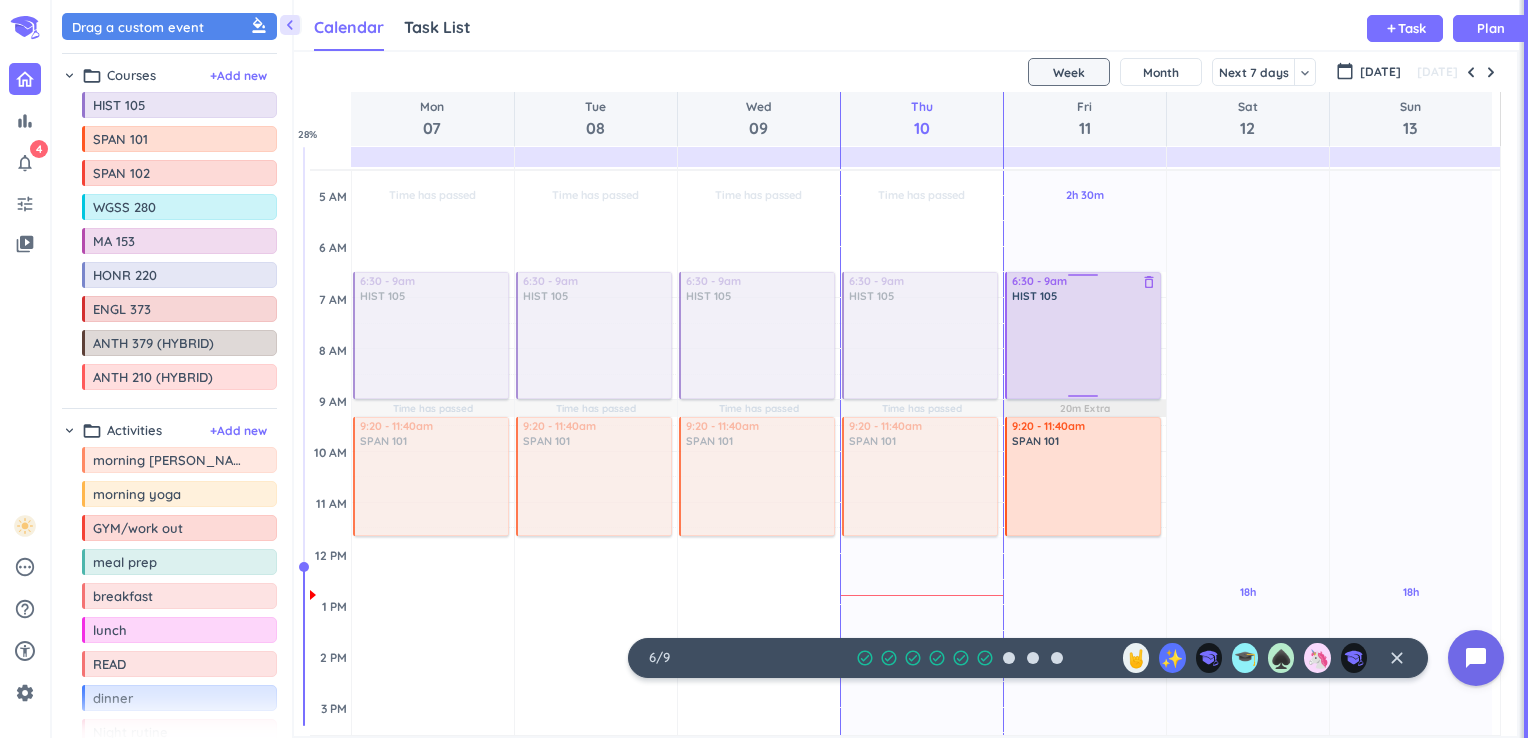 click on "delete_outline" at bounding box center (1149, 282) 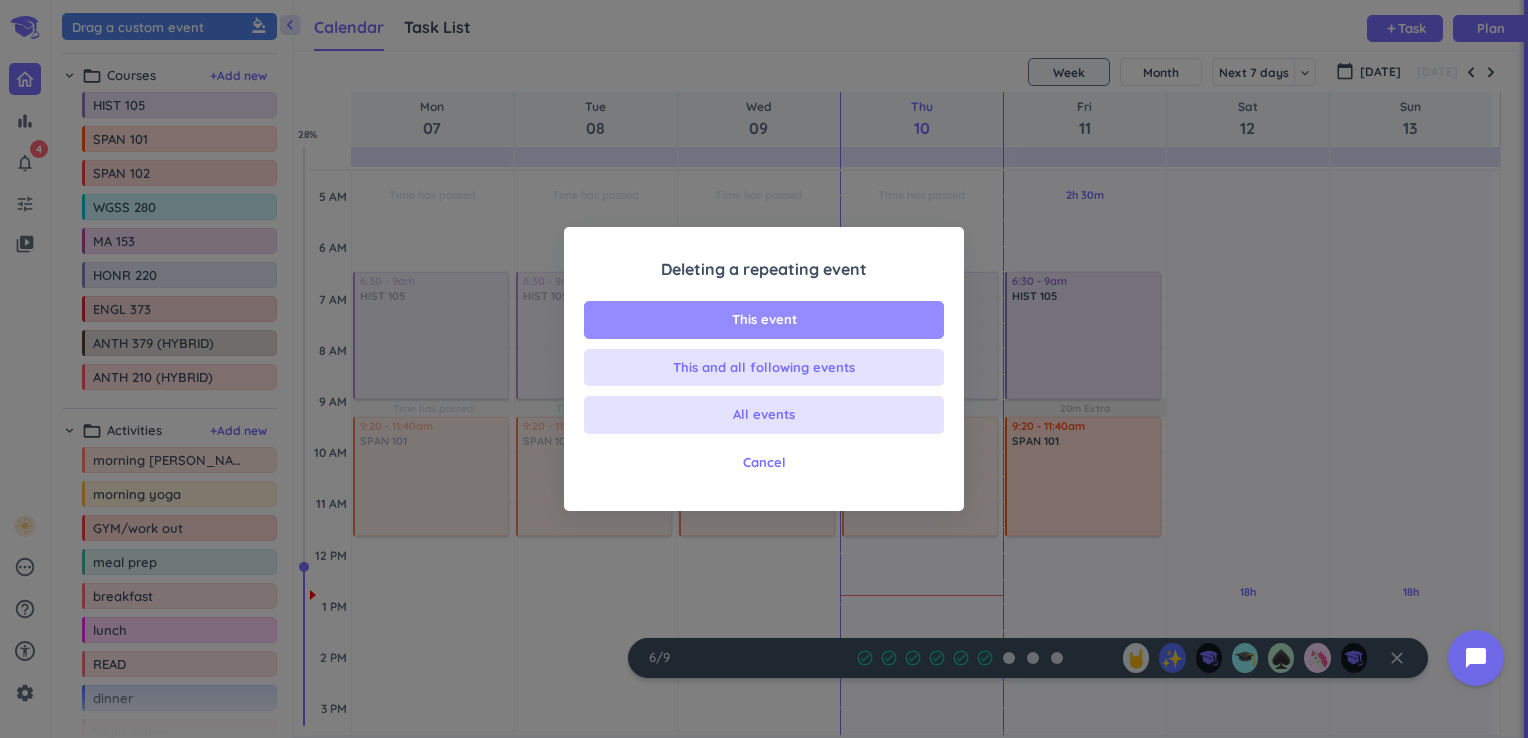 click on "This event" at bounding box center (764, 320) 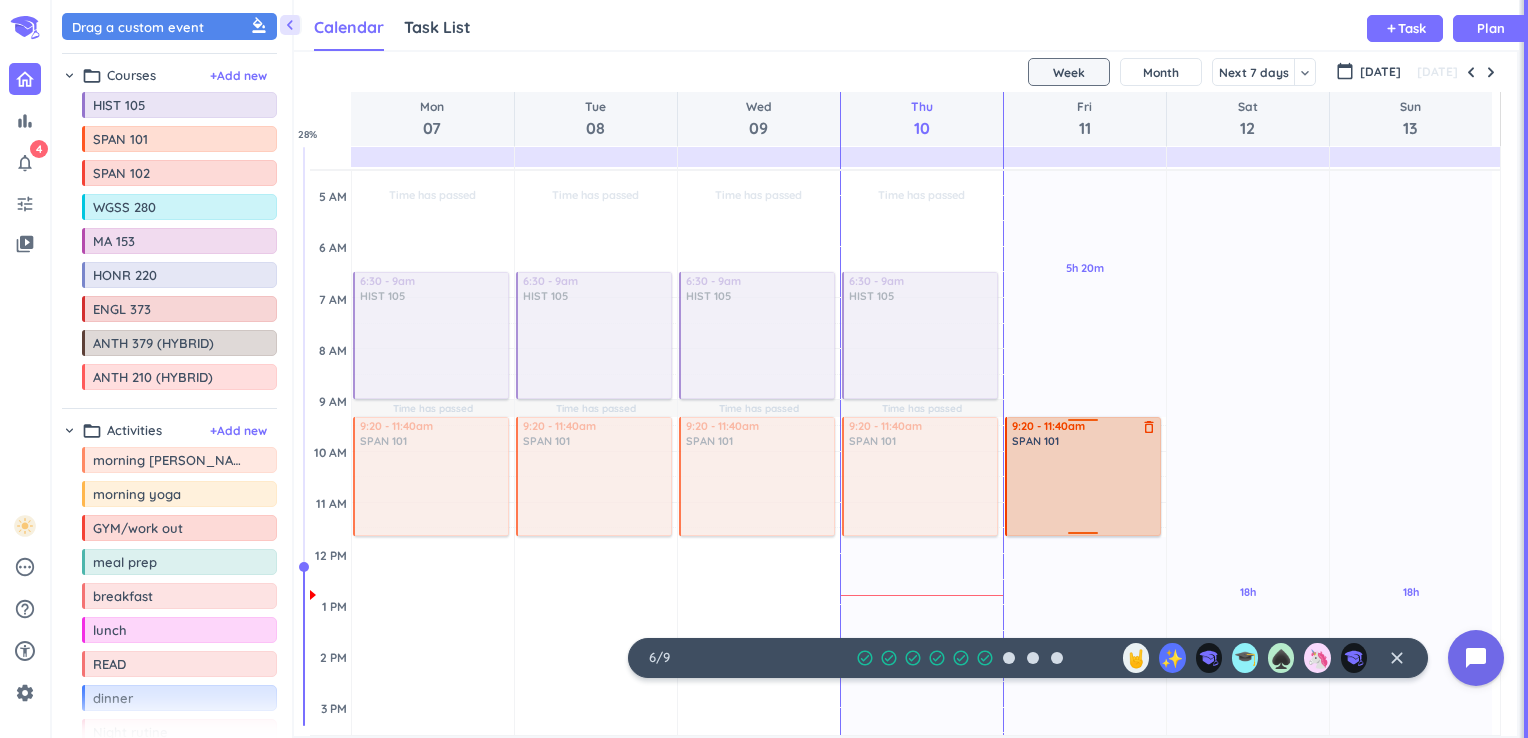 click on "delete_outline" at bounding box center [1149, 427] 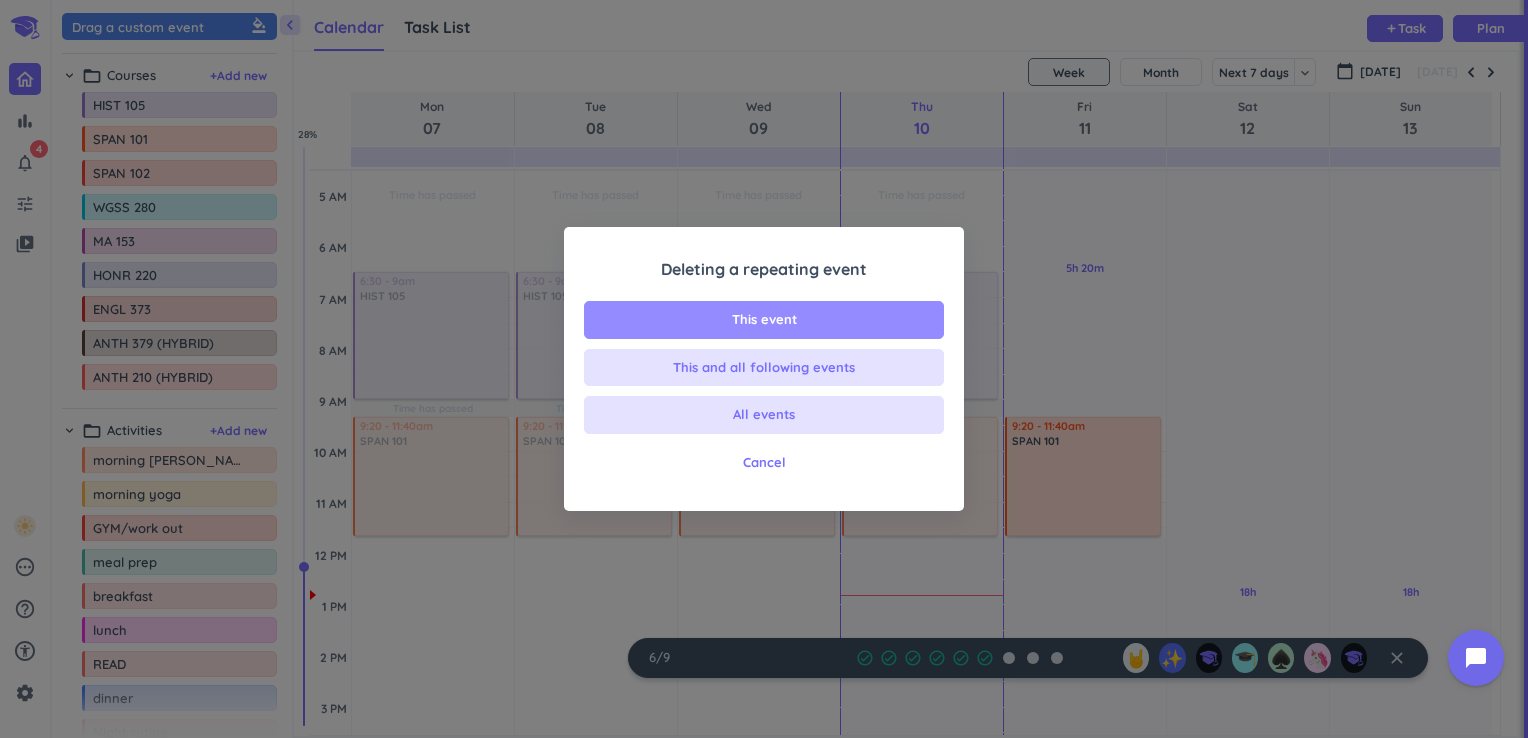 click on "This event" at bounding box center (764, 320) 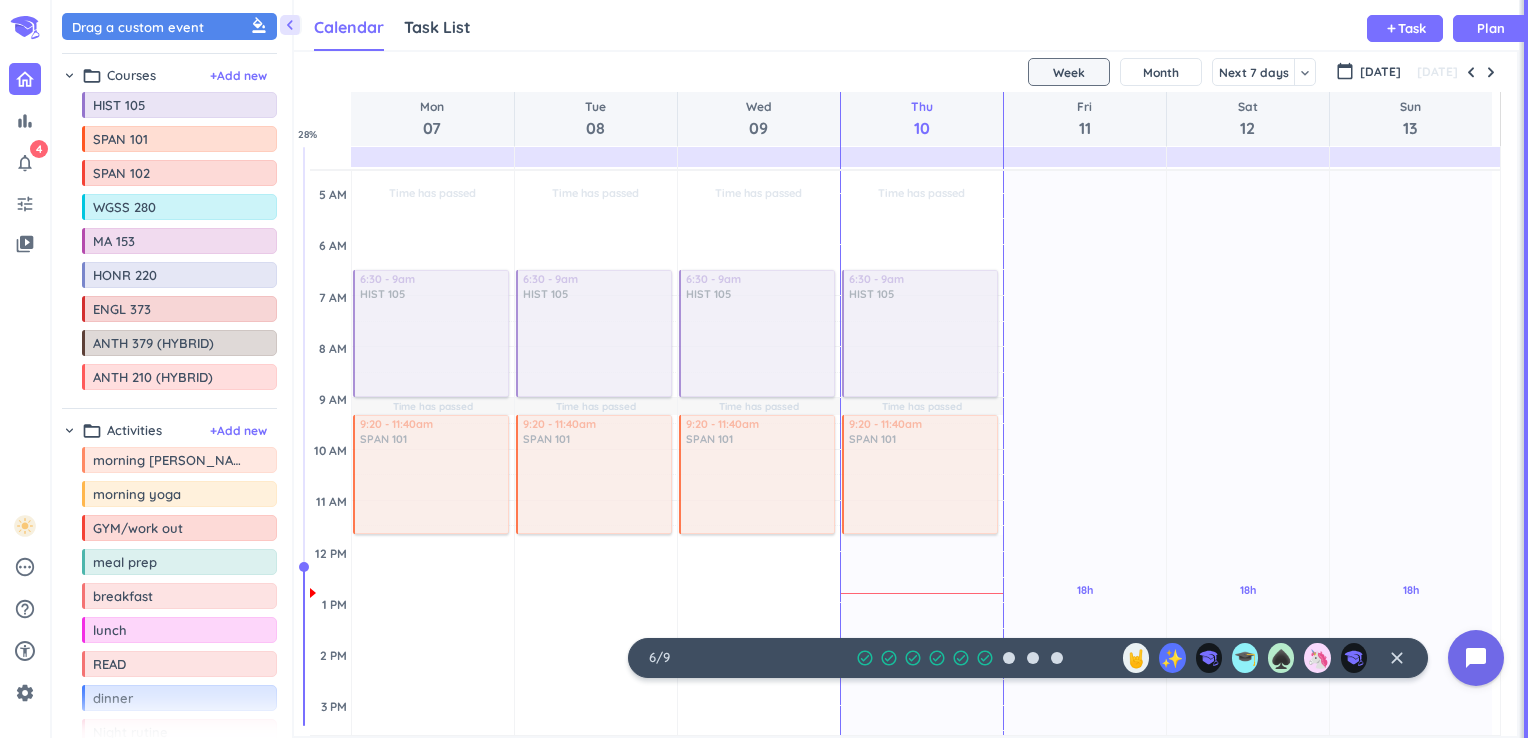 scroll, scrollTop: 0, scrollLeft: 0, axis: both 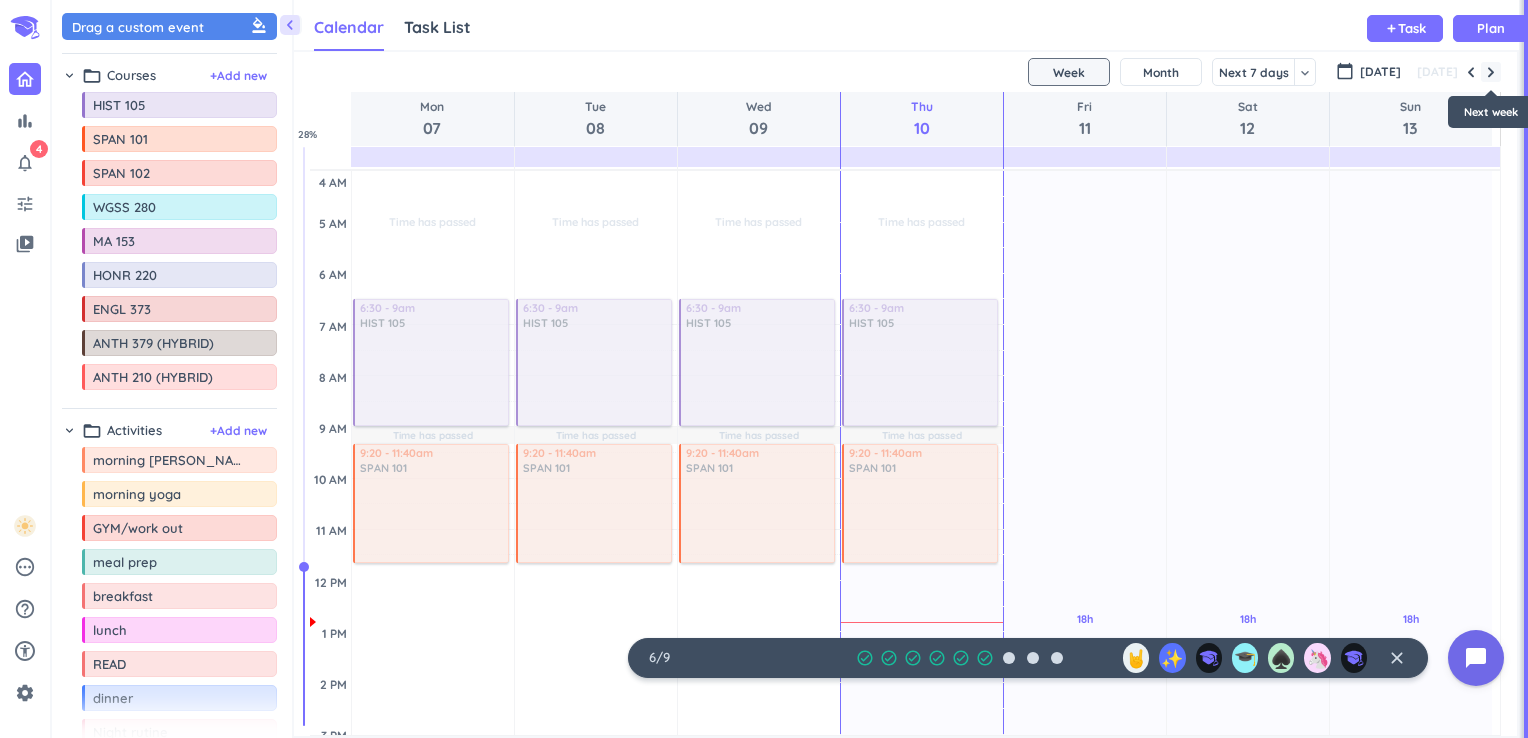 click at bounding box center (1491, 72) 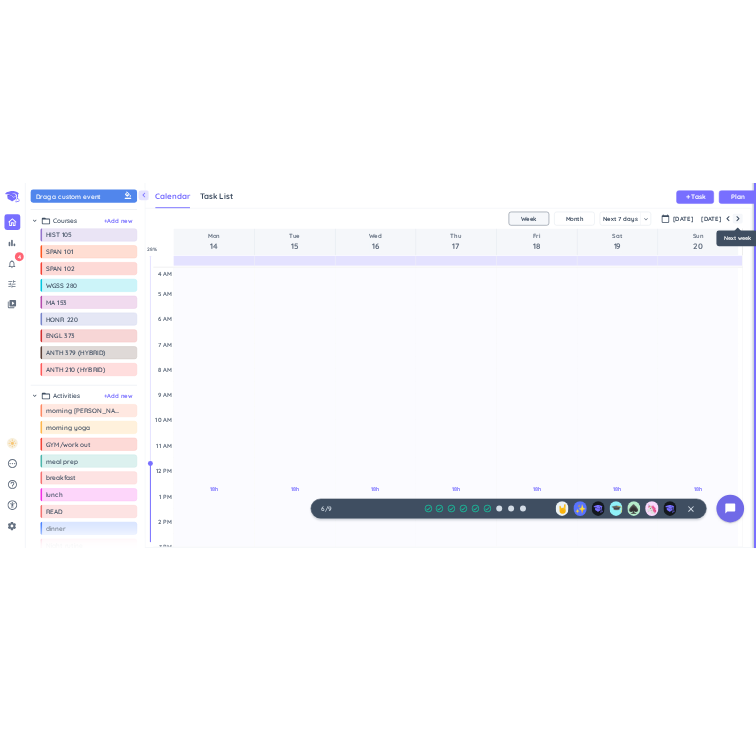 scroll, scrollTop: 27, scrollLeft: 0, axis: vertical 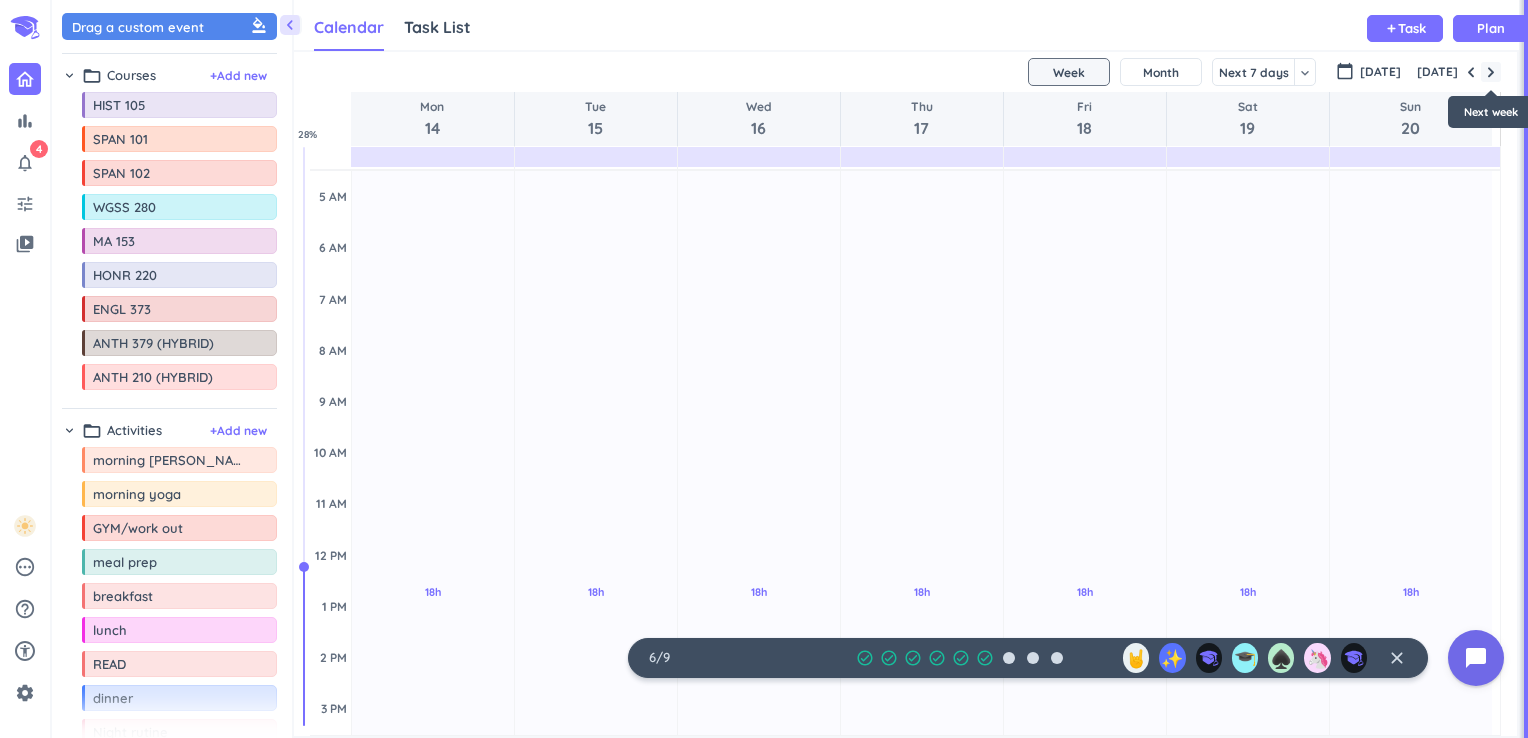 click at bounding box center [1491, 72] 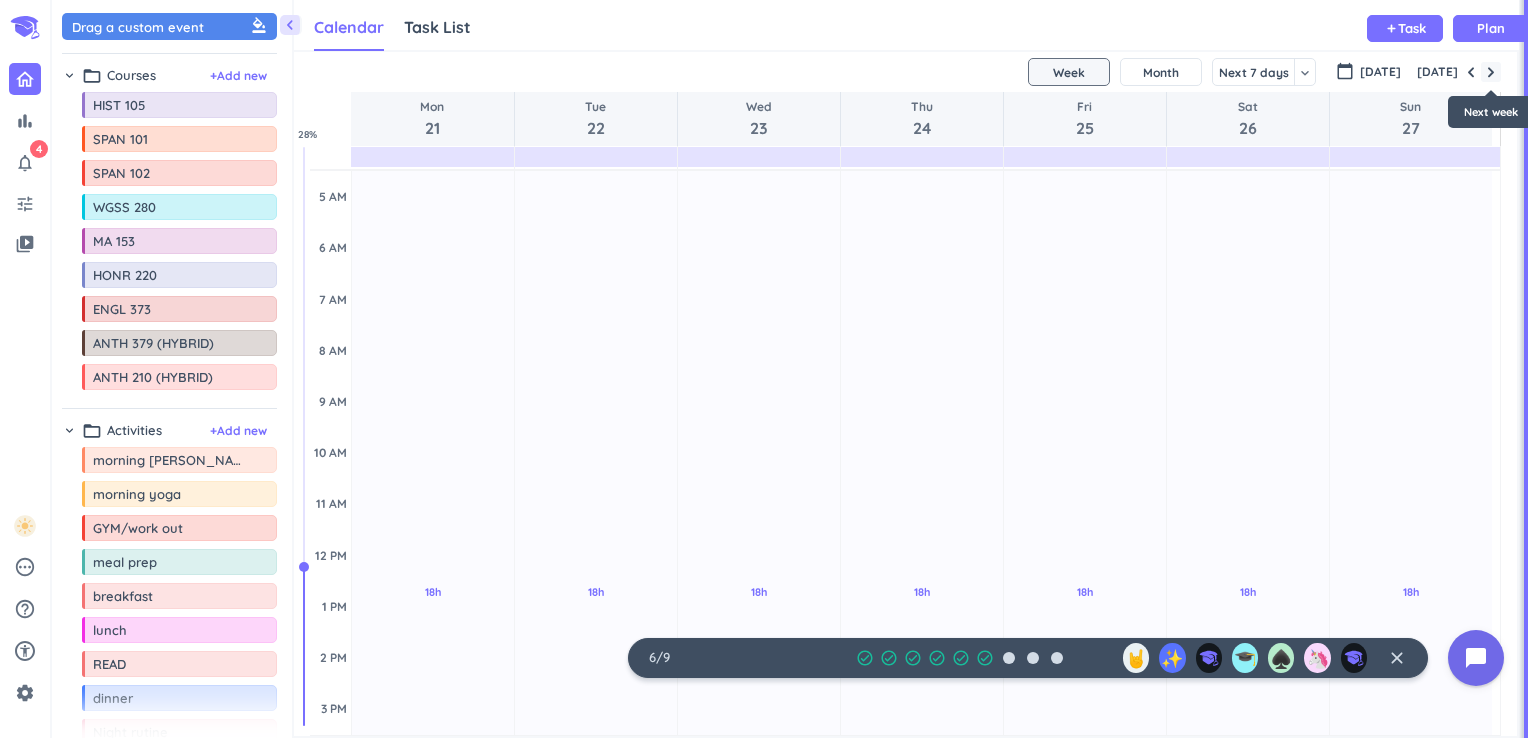 click at bounding box center (1491, 72) 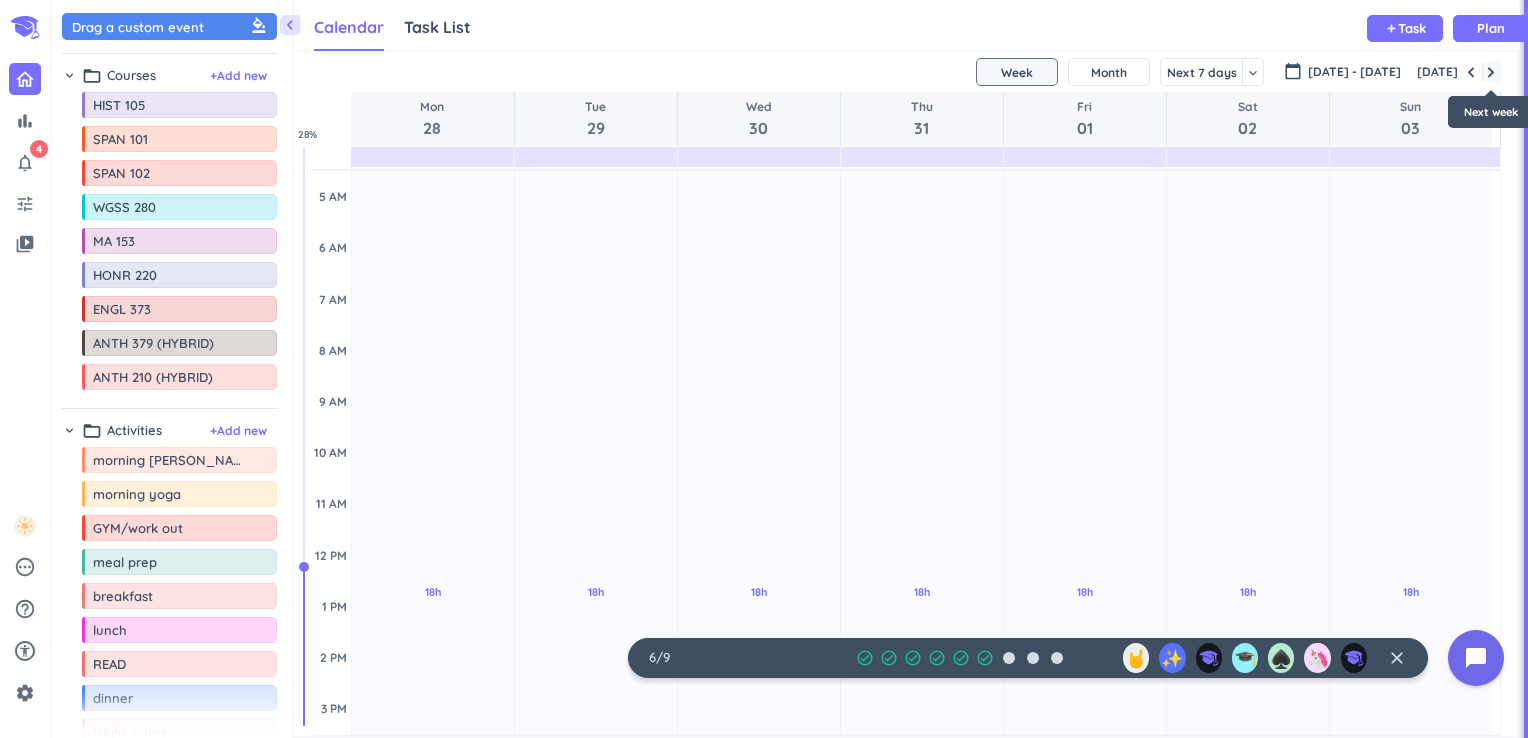 click at bounding box center [1491, 72] 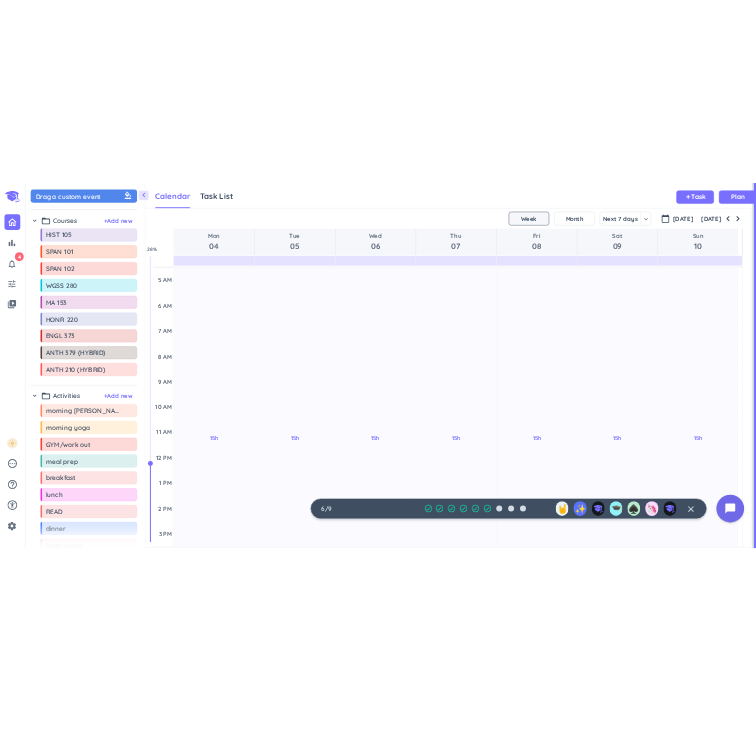 scroll, scrollTop: 41, scrollLeft: 445, axis: both 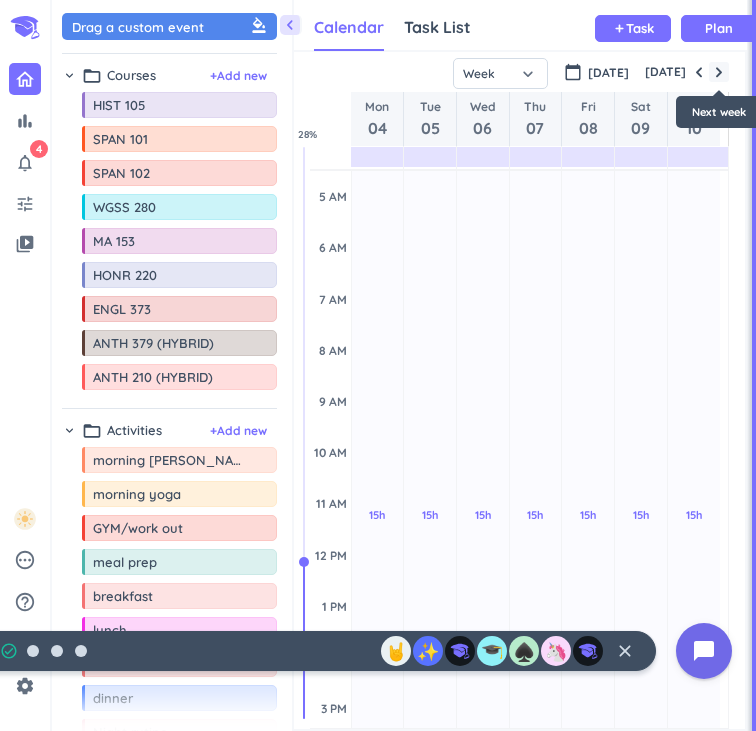click at bounding box center [719, 72] 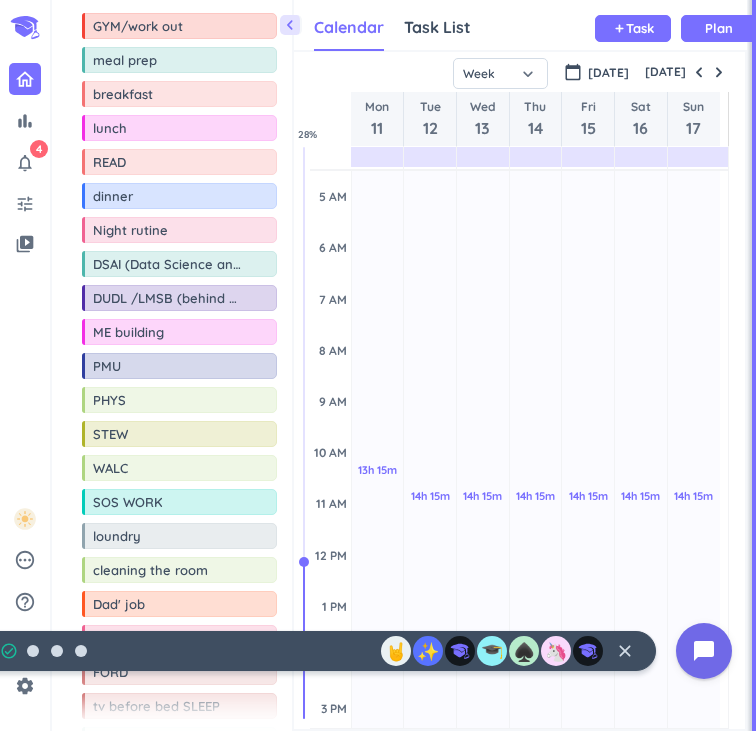 scroll, scrollTop: 528, scrollLeft: 0, axis: vertical 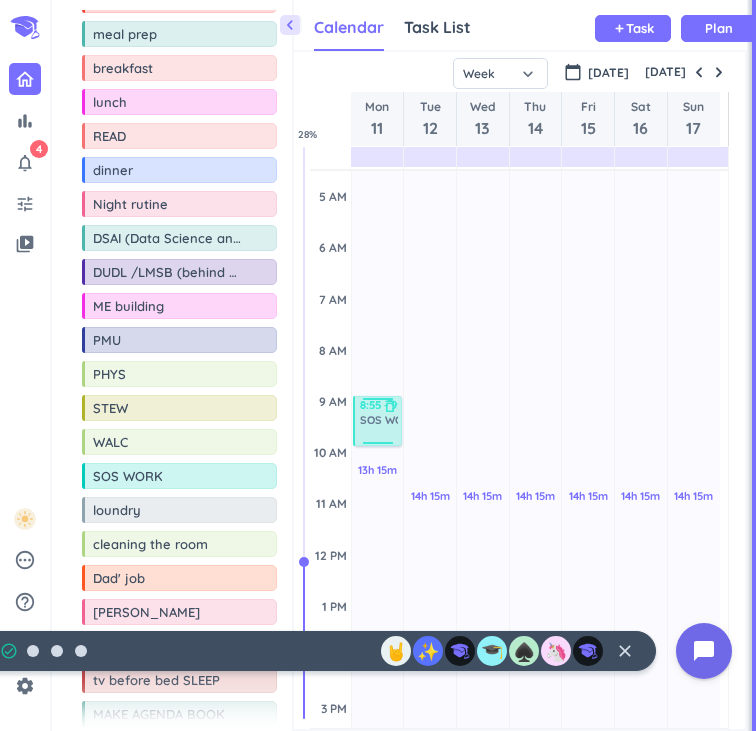 drag, startPoint x: 122, startPoint y: 477, endPoint x: 372, endPoint y: 399, distance: 261.88547 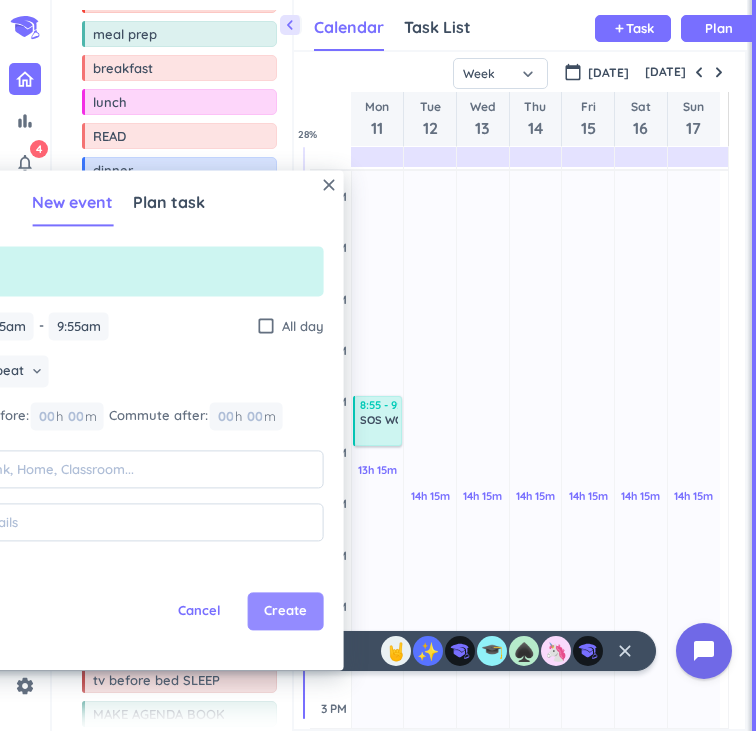 click on "Create" at bounding box center [285, 612] 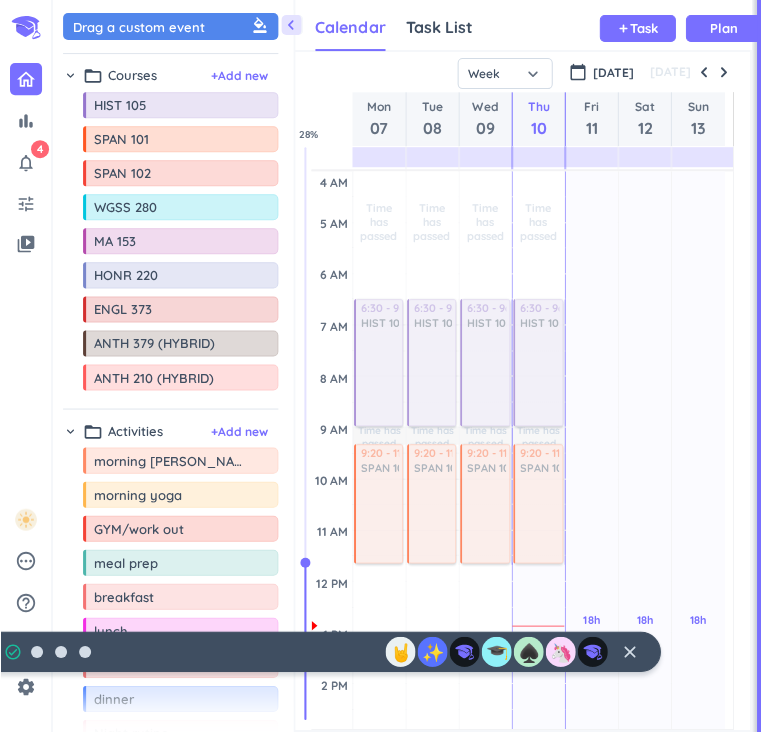 scroll, scrollTop: 0, scrollLeft: 0, axis: both 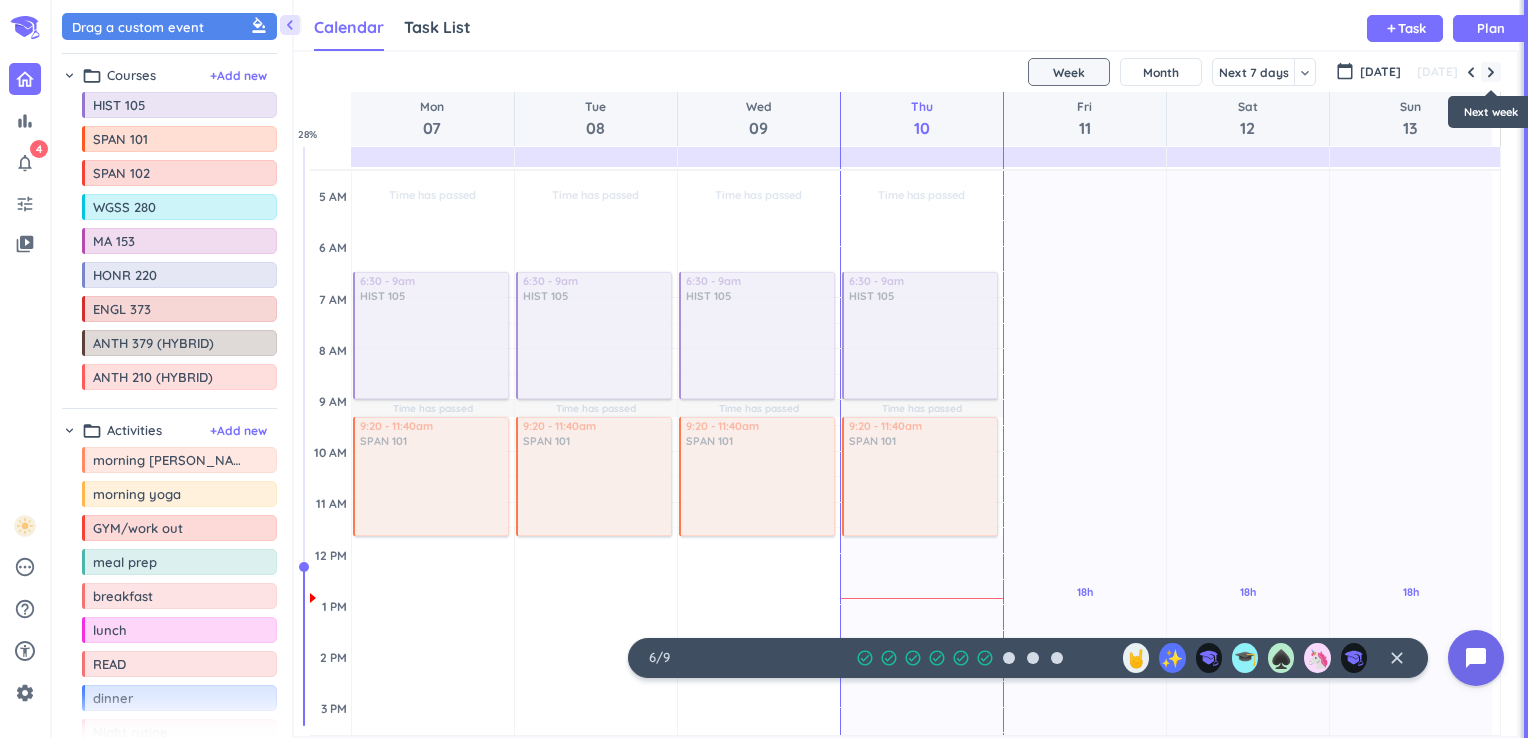 click at bounding box center (1491, 72) 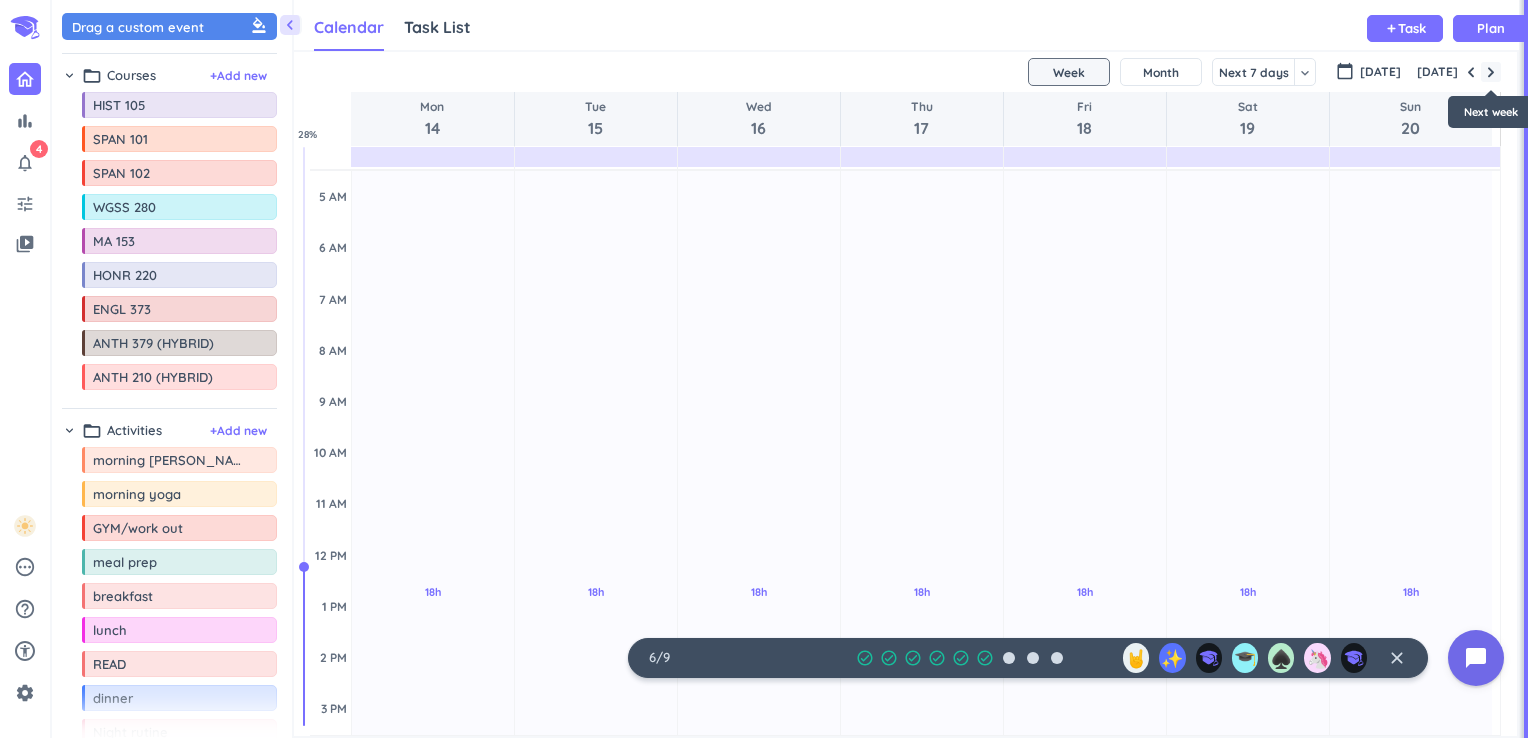click at bounding box center (1491, 72) 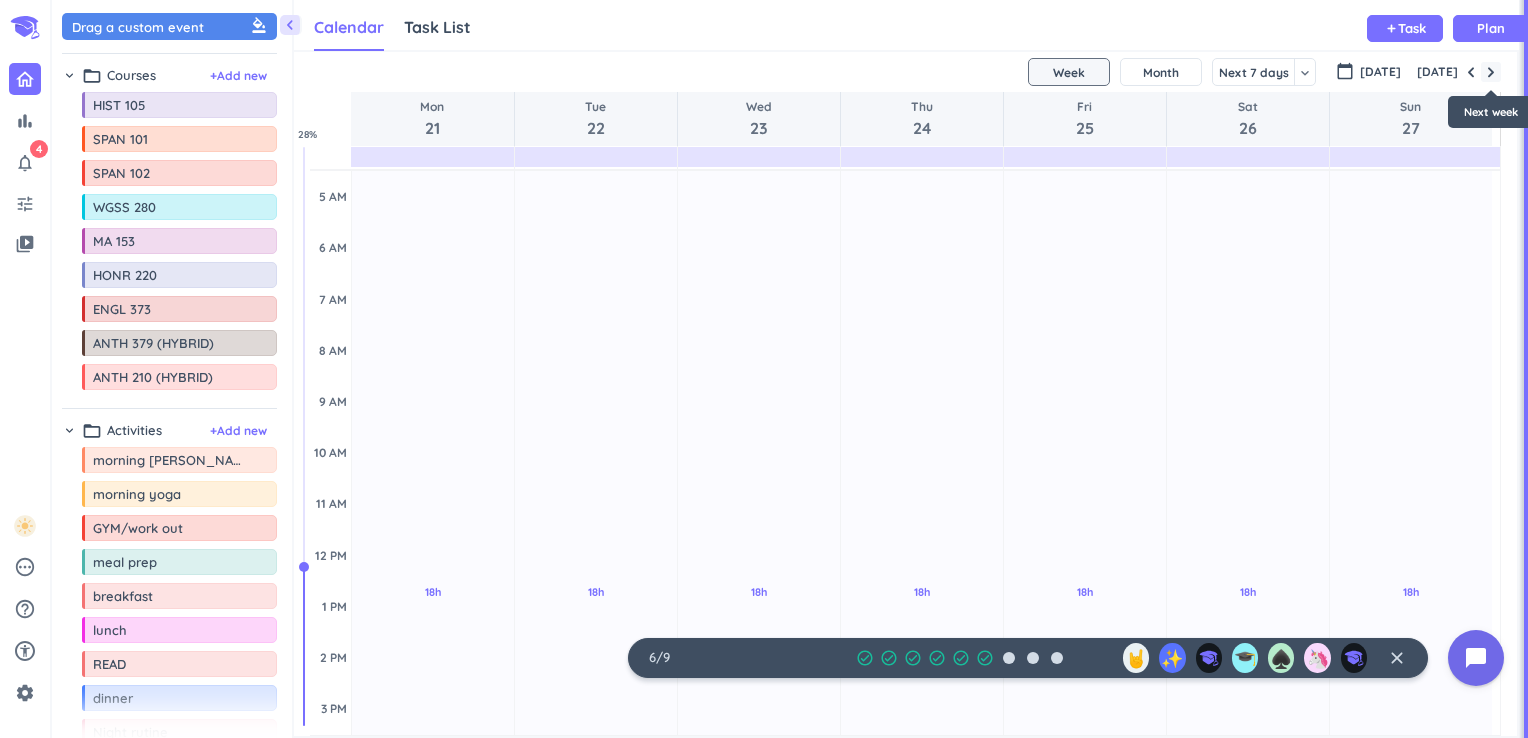 click at bounding box center [1491, 72] 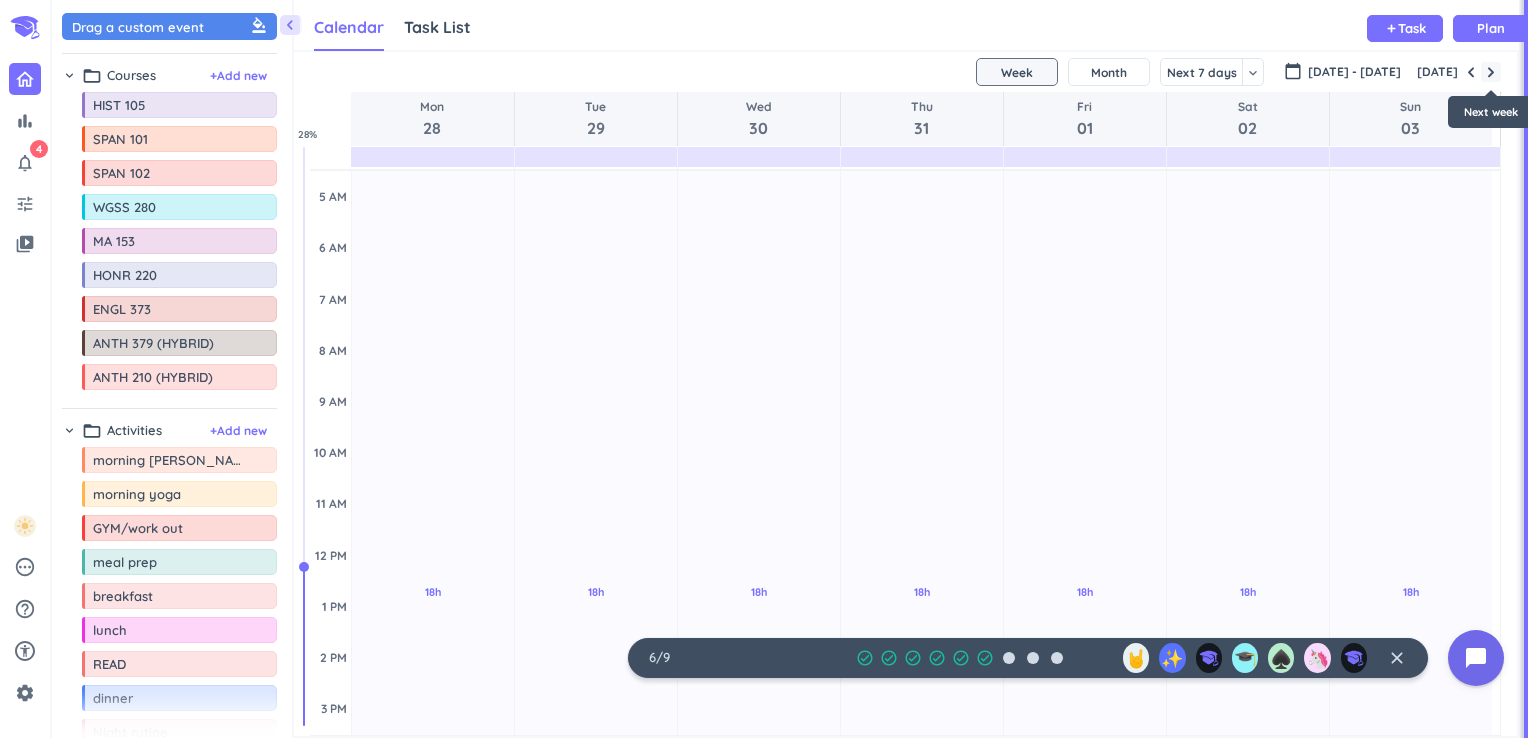 click at bounding box center [1491, 72] 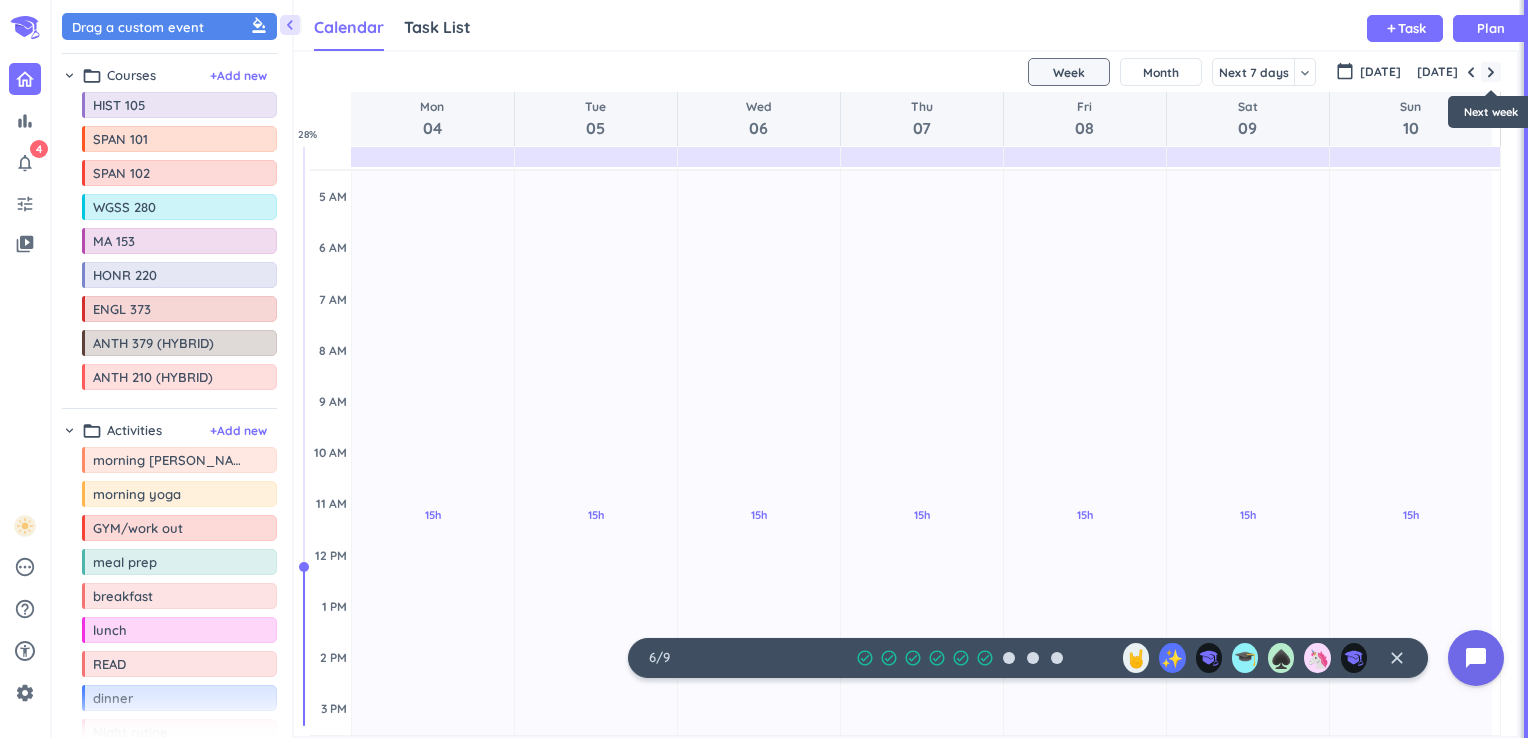 click at bounding box center (1491, 72) 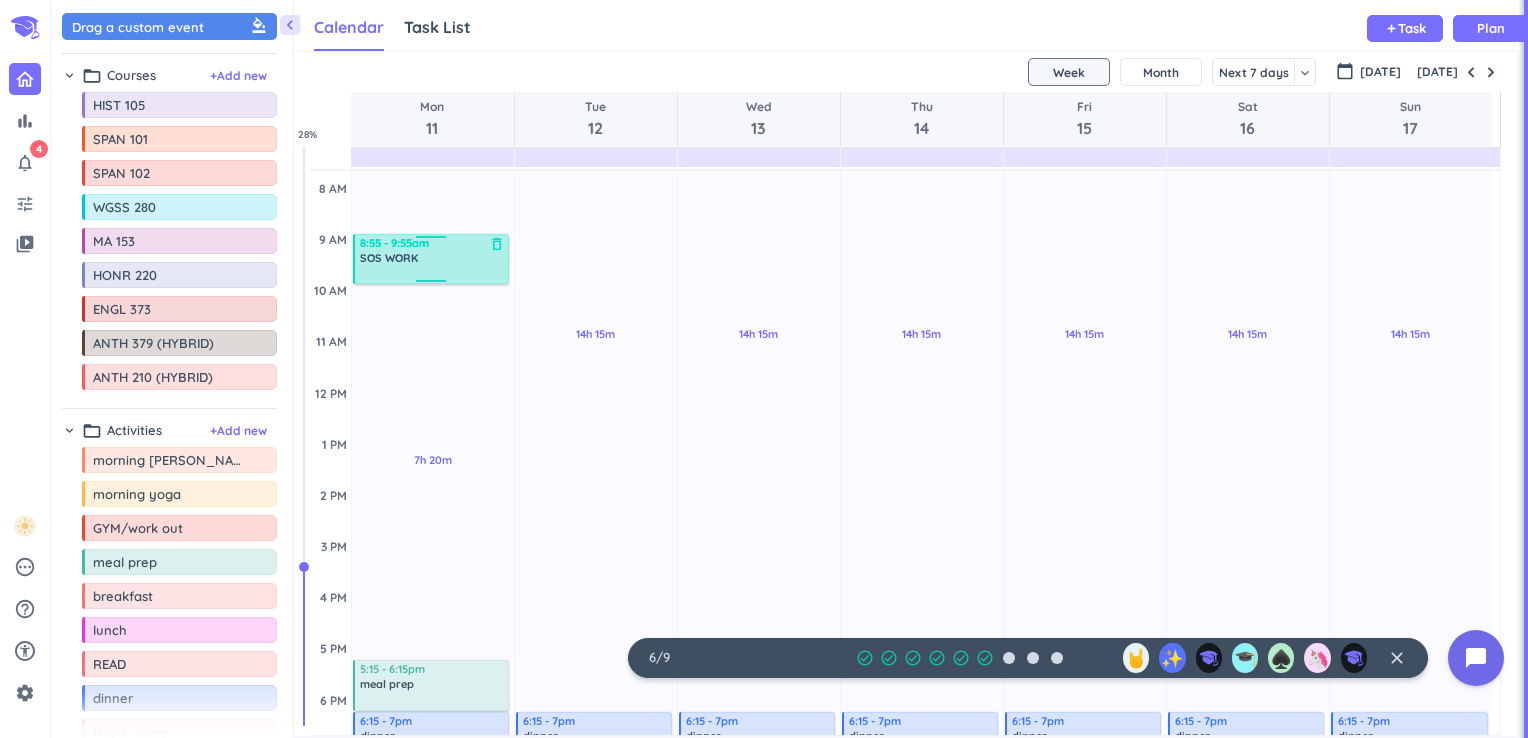 scroll, scrollTop: 203, scrollLeft: 0, axis: vertical 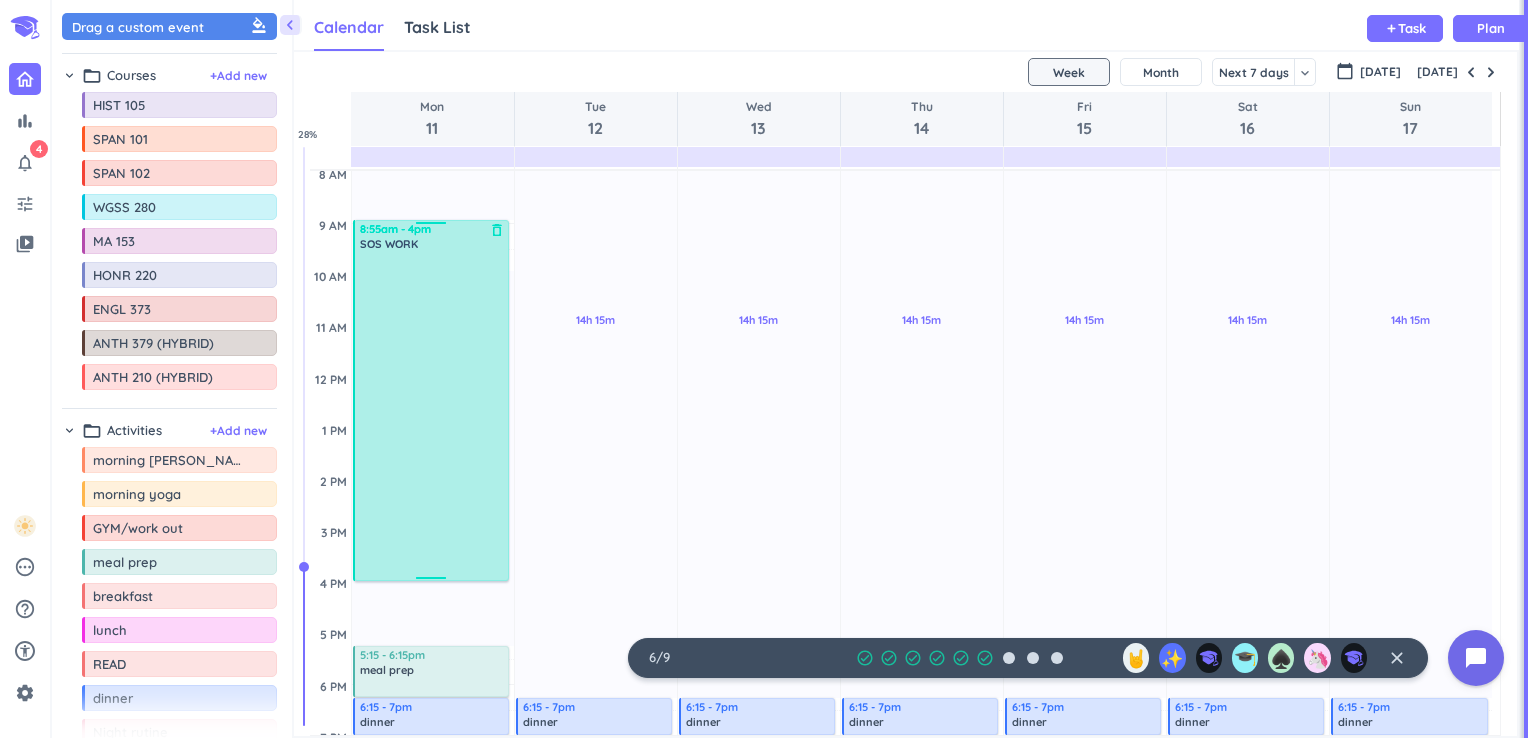 drag, startPoint x: 429, startPoint y: 269, endPoint x: 442, endPoint y: 581, distance: 312.27072 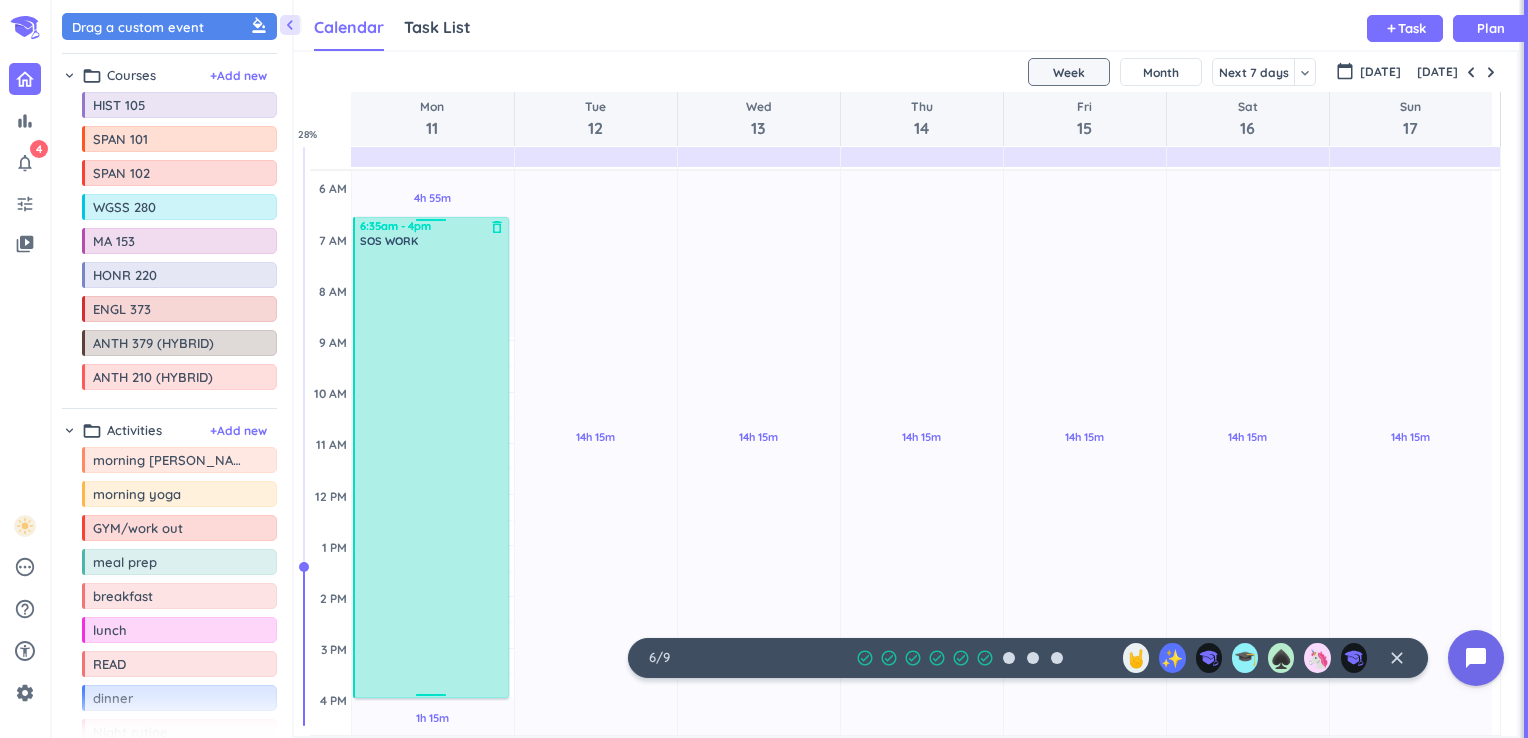 scroll, scrollTop: 68, scrollLeft: 0, axis: vertical 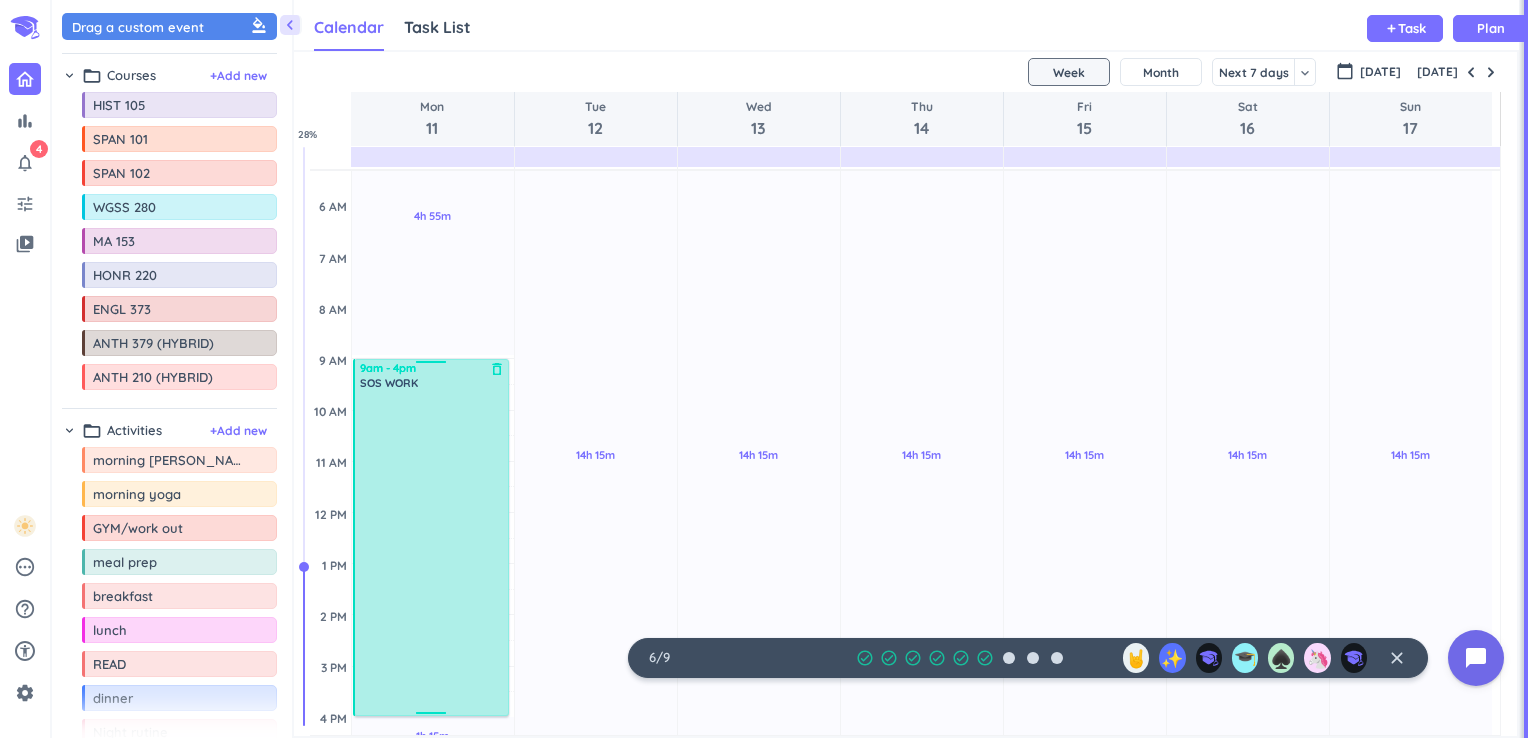 drag, startPoint x: 430, startPoint y: 222, endPoint x: 432, endPoint y: 360, distance: 138.0145 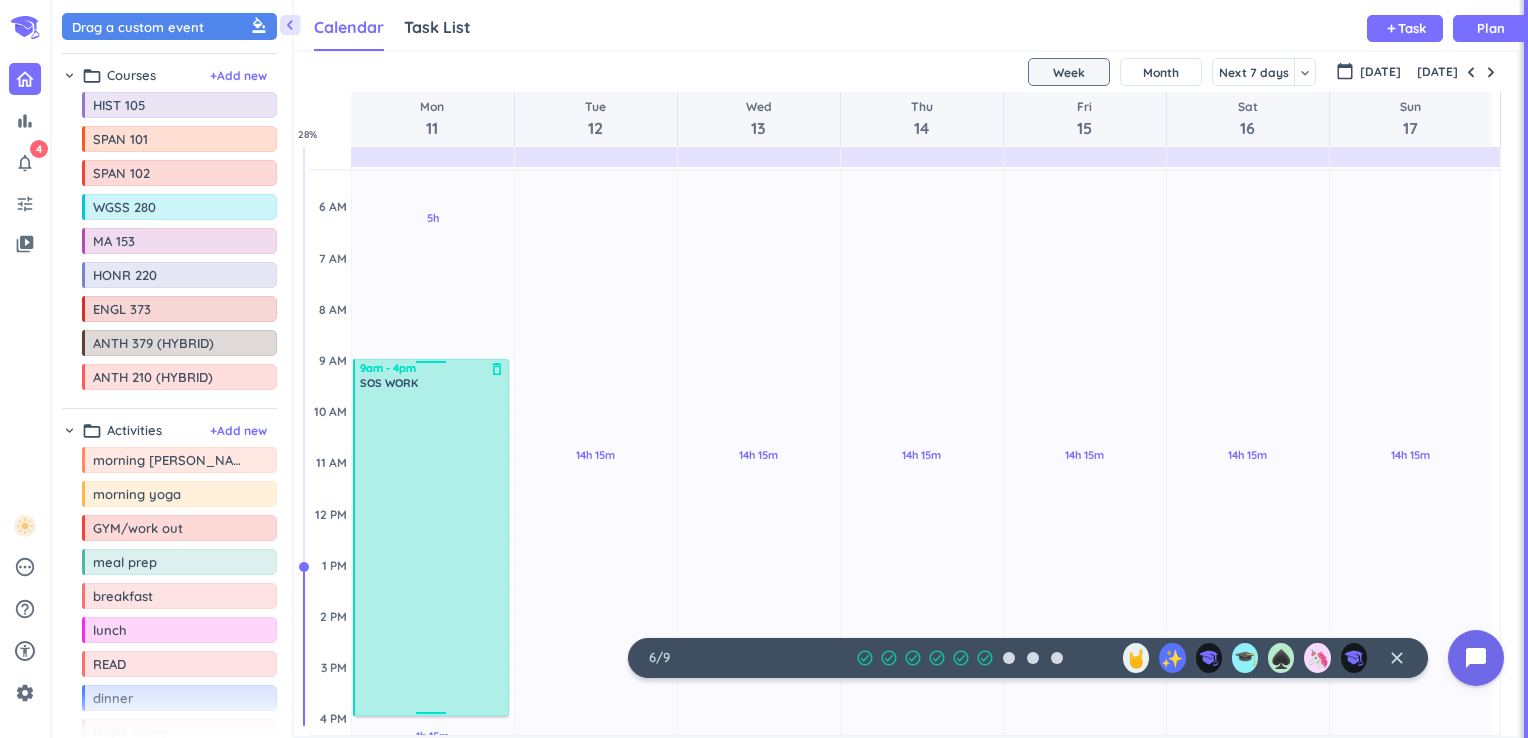 scroll, scrollTop: 0, scrollLeft: 0, axis: both 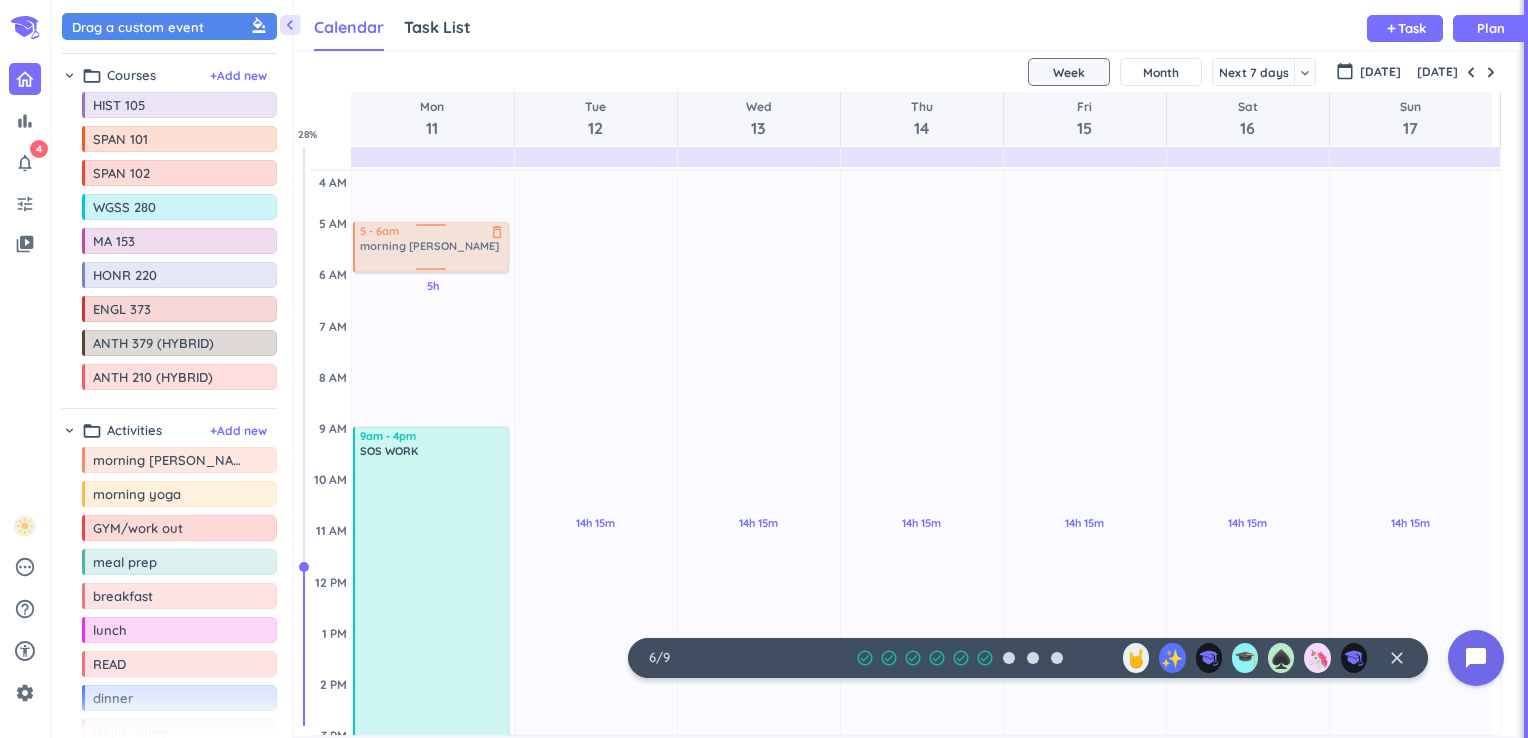 drag, startPoint x: 140, startPoint y: 457, endPoint x: 424, endPoint y: 224, distance: 367.3486 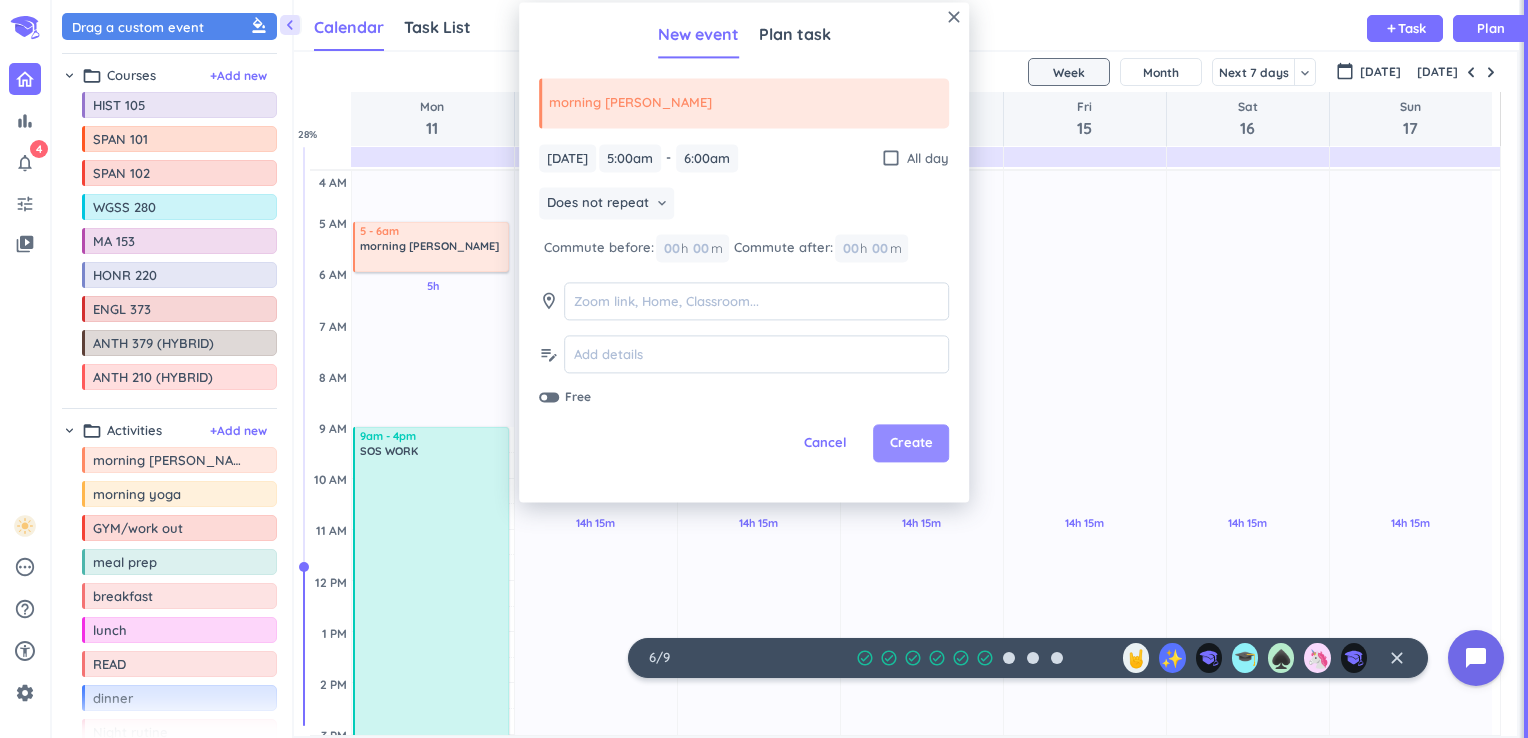 click on "Create" at bounding box center (911, 444) 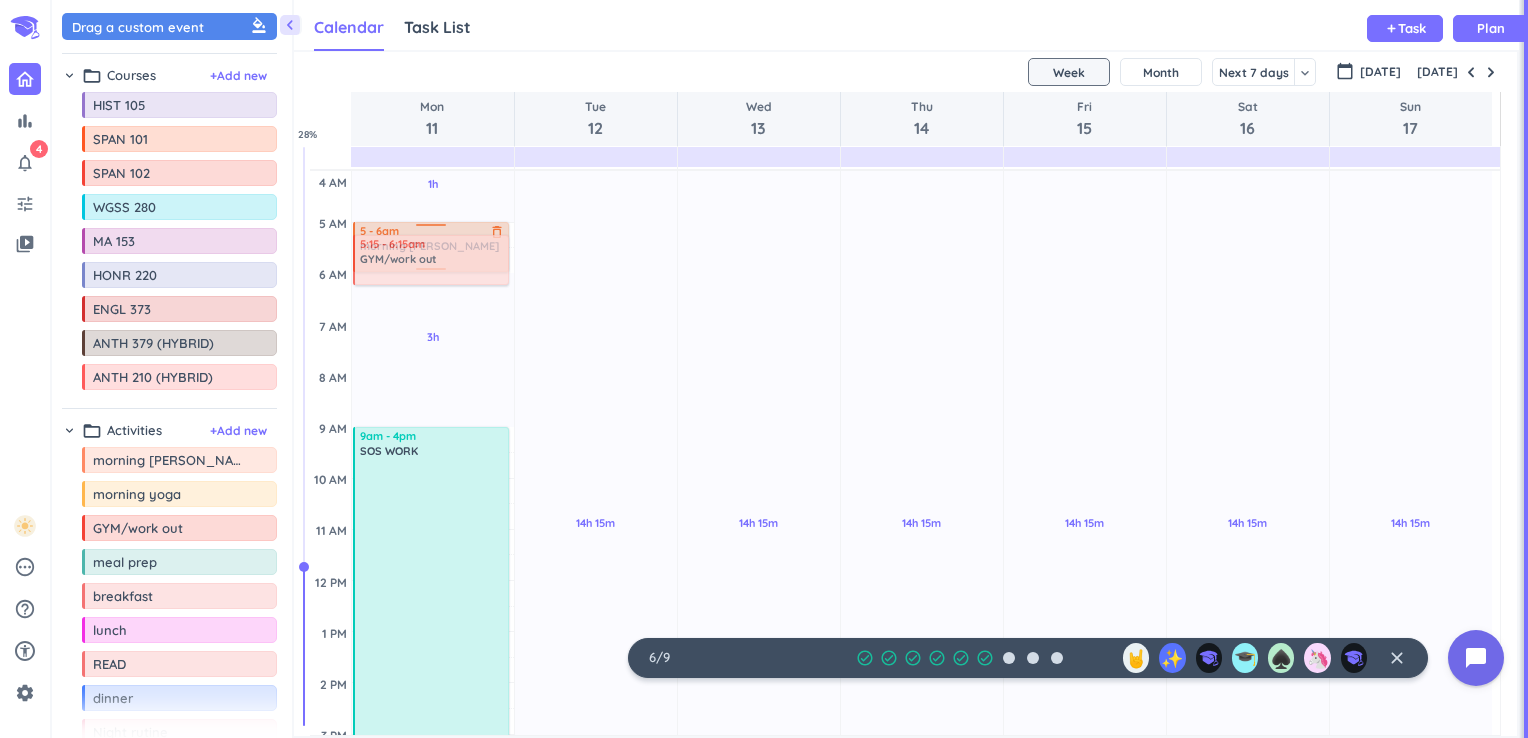 drag, startPoint x: 139, startPoint y: 535, endPoint x: 428, endPoint y: 234, distance: 417.2793 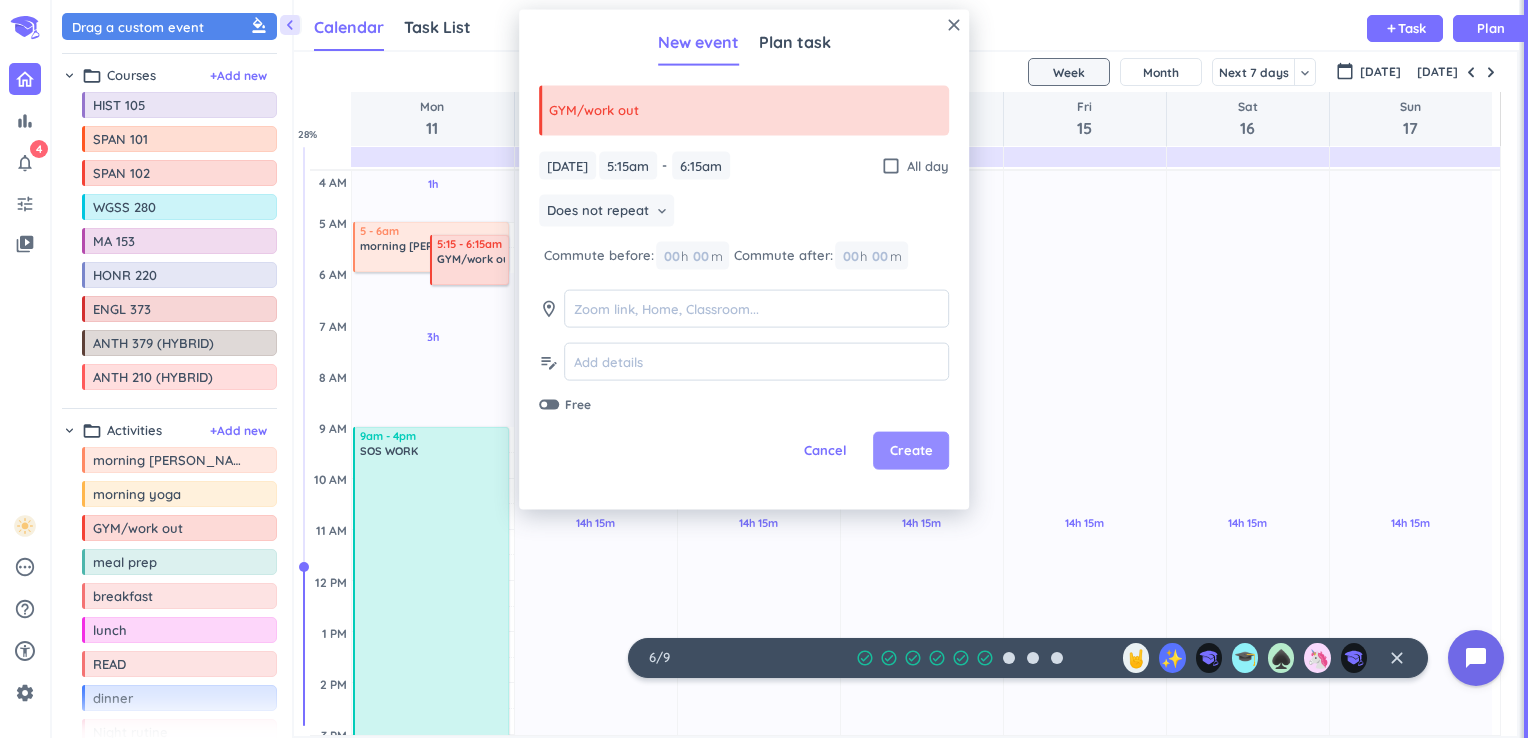 click on "Create" at bounding box center (911, 451) 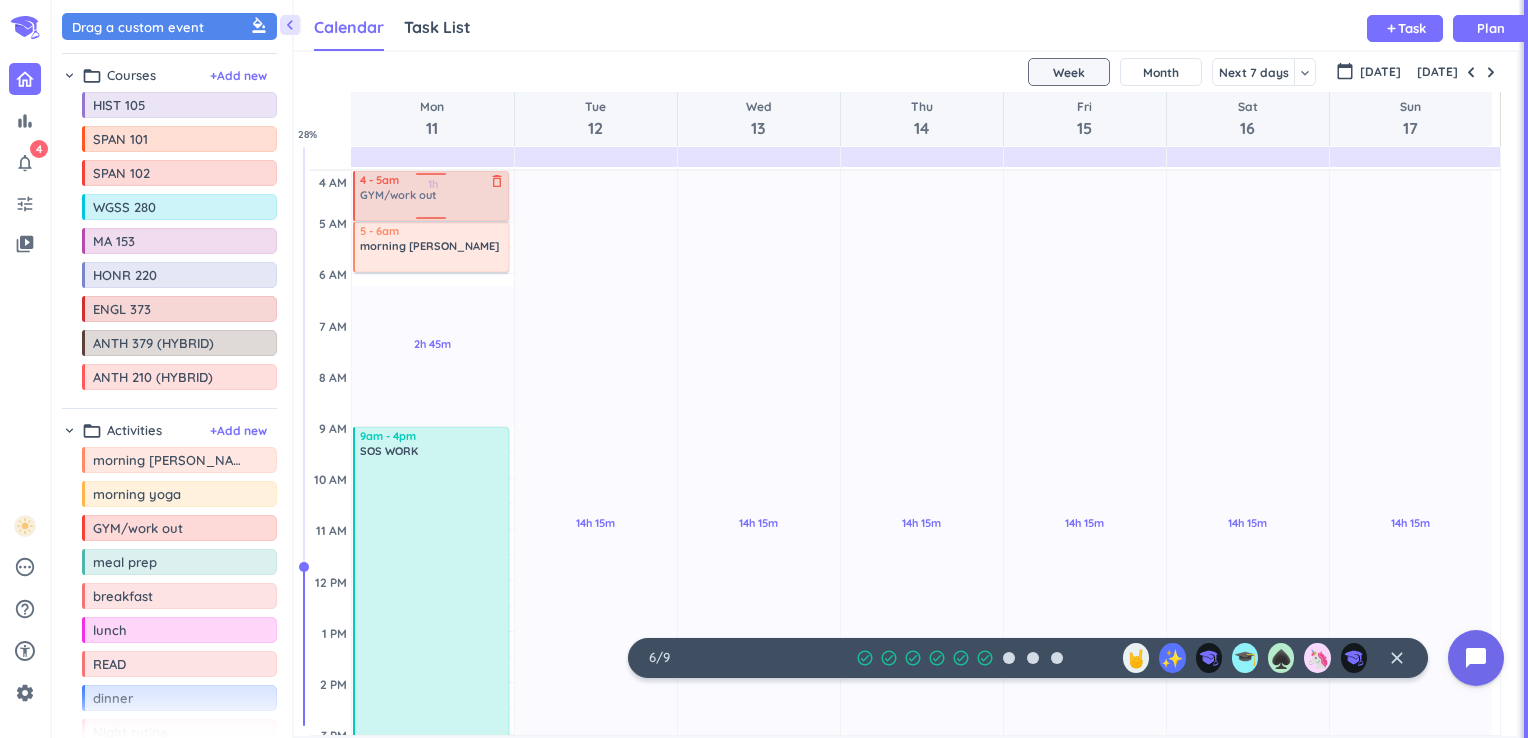 drag, startPoint x: 450, startPoint y: 247, endPoint x: 446, endPoint y: 186, distance: 61.13101 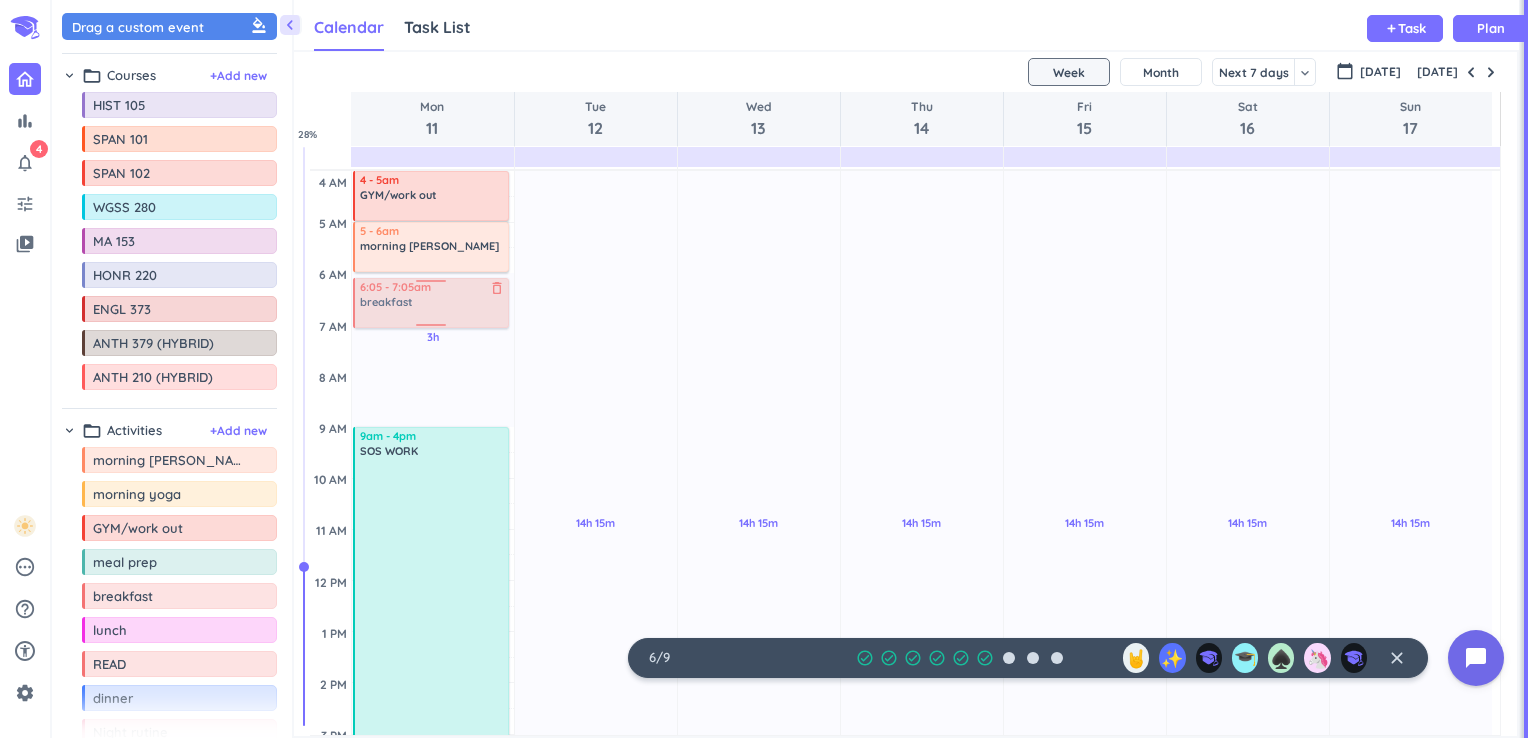 drag, startPoint x: 129, startPoint y: 600, endPoint x: 368, endPoint y: 278, distance: 401.00497 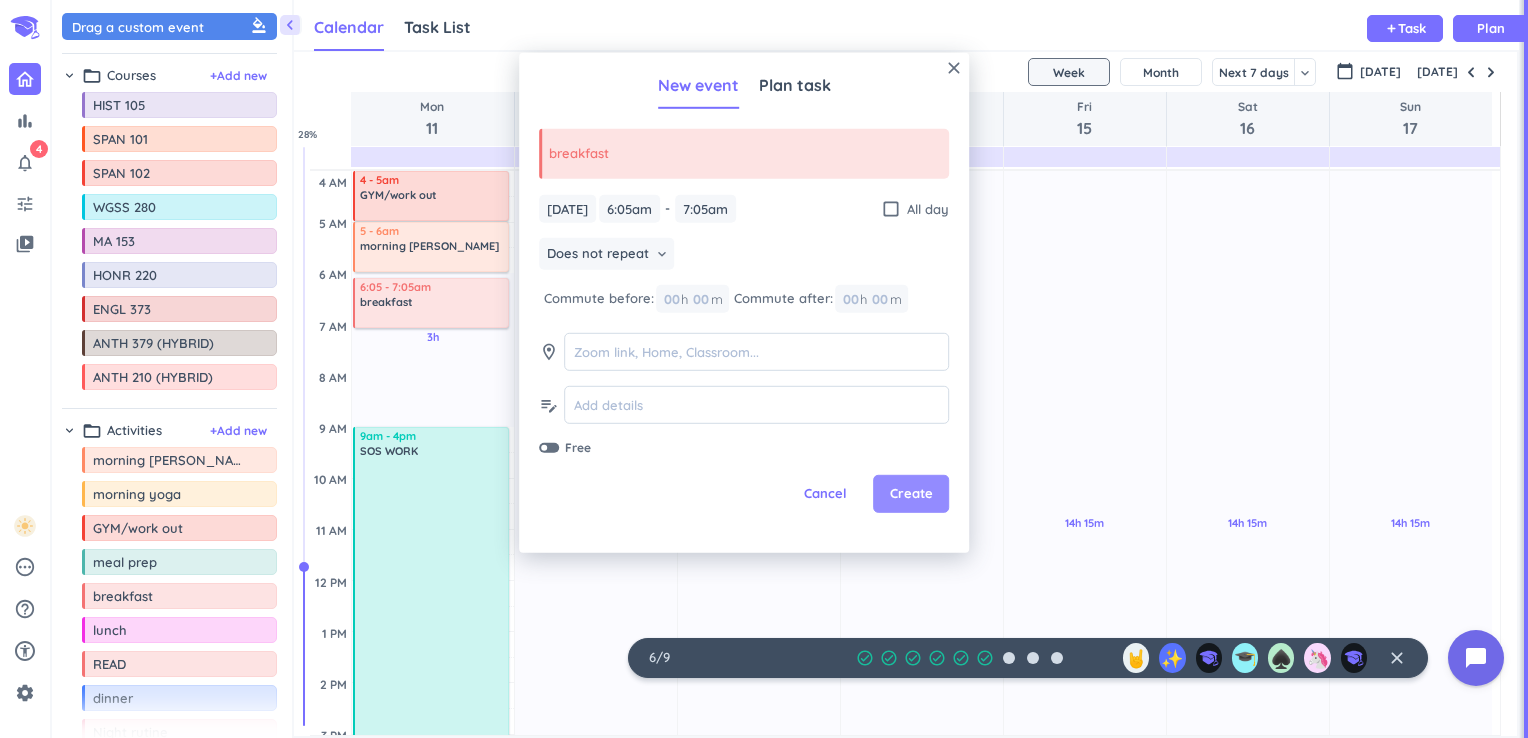 click on "Create" at bounding box center [911, 494] 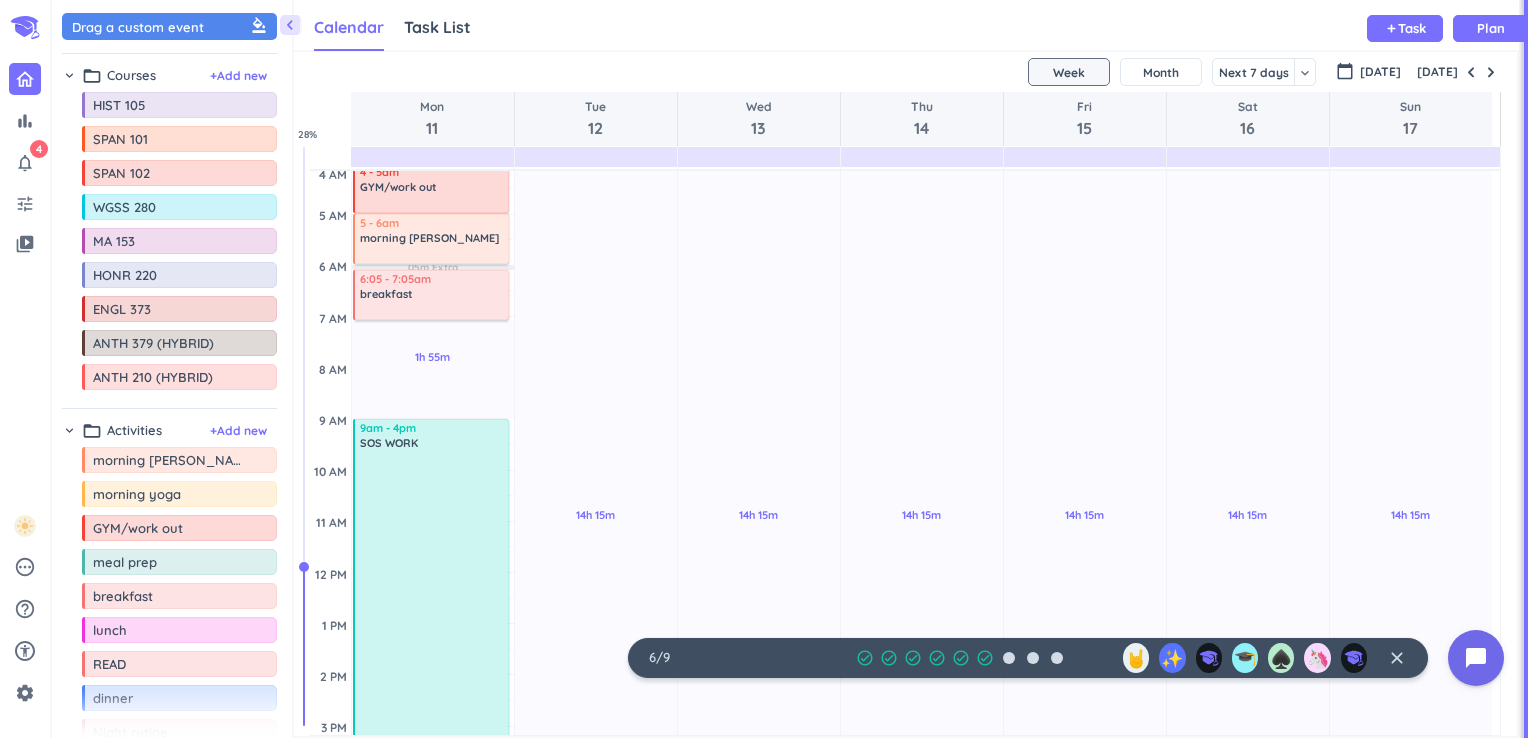 scroll, scrollTop: 0, scrollLeft: 0, axis: both 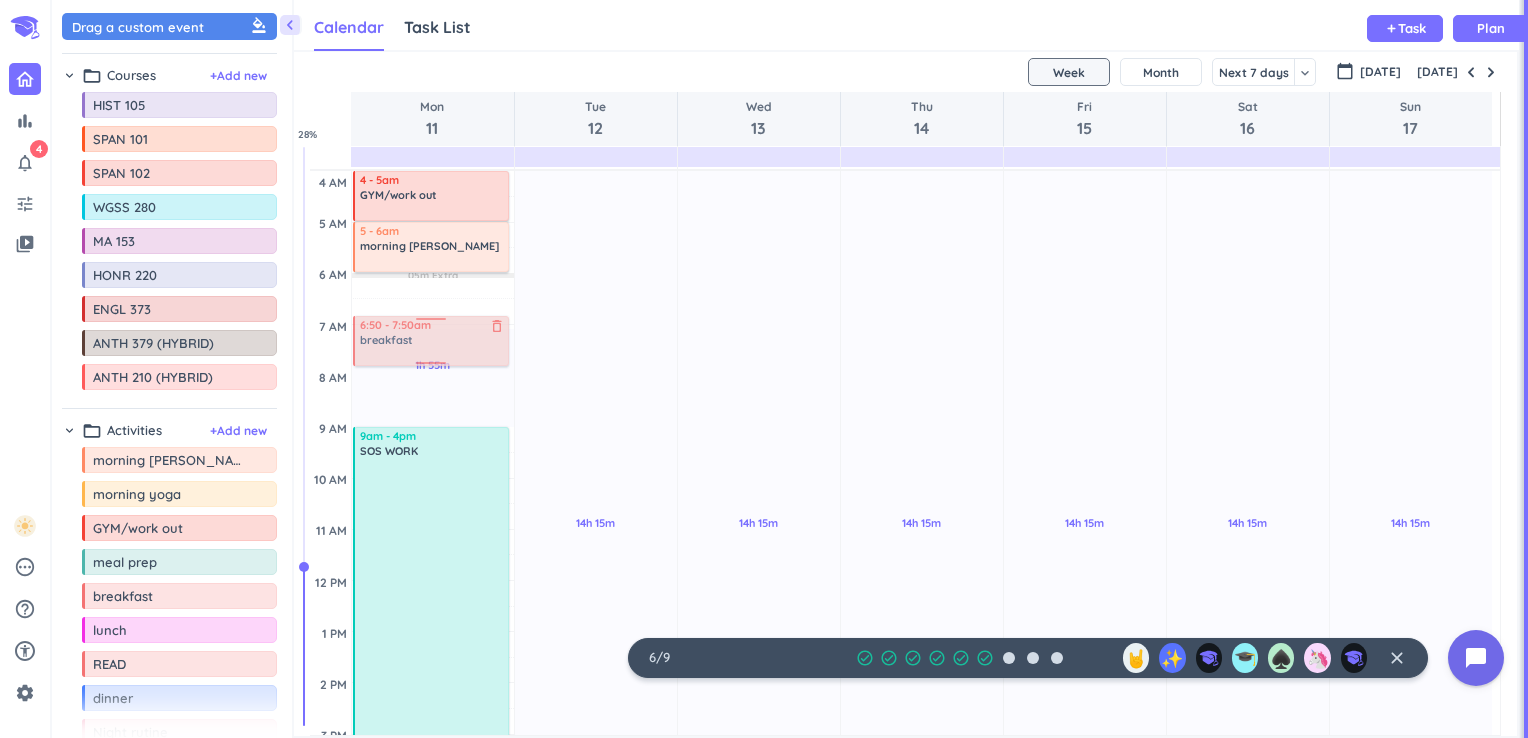 drag, startPoint x: 399, startPoint y: 306, endPoint x: 401, endPoint y: 339, distance: 33.06055 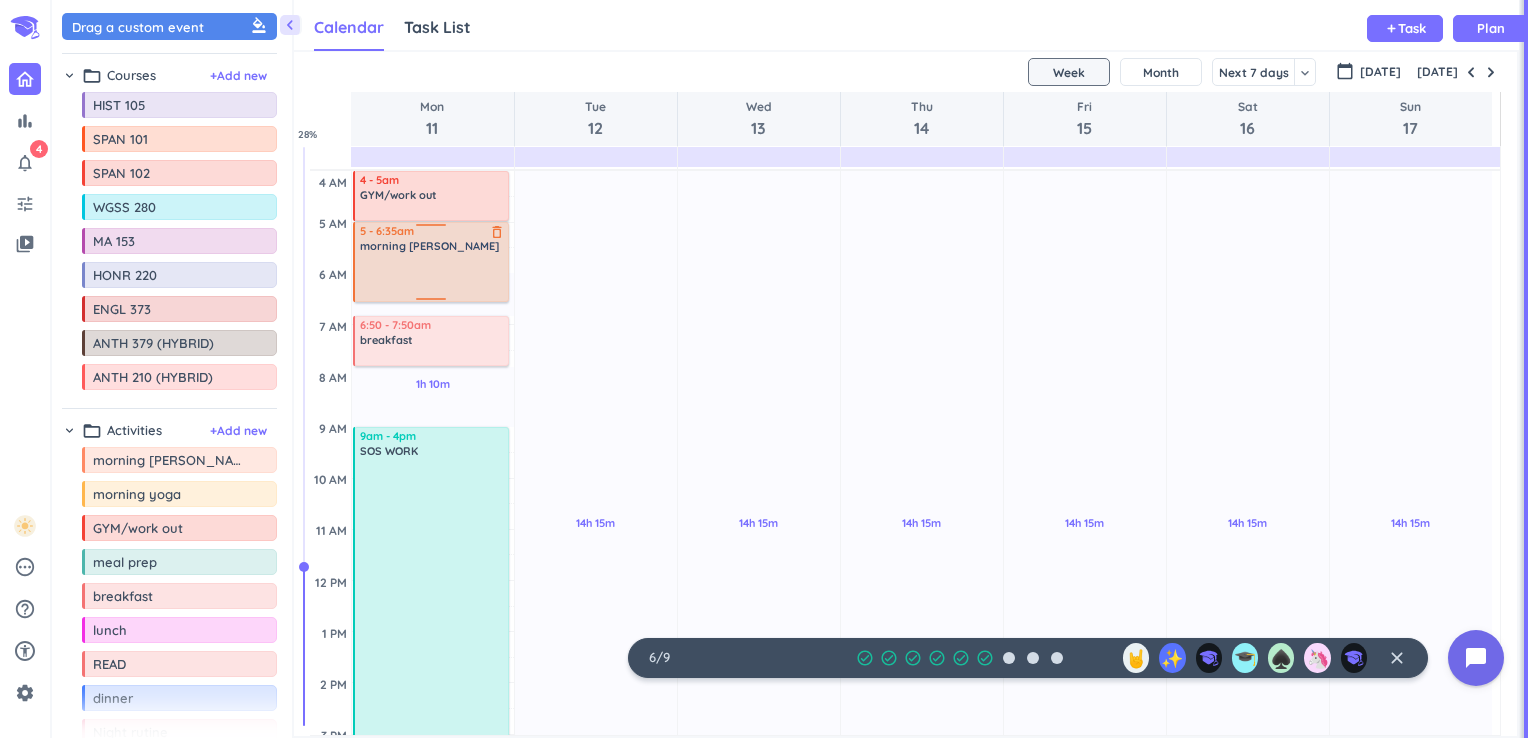 drag, startPoint x: 428, startPoint y: 269, endPoint x: 431, endPoint y: 300, distance: 31.144823 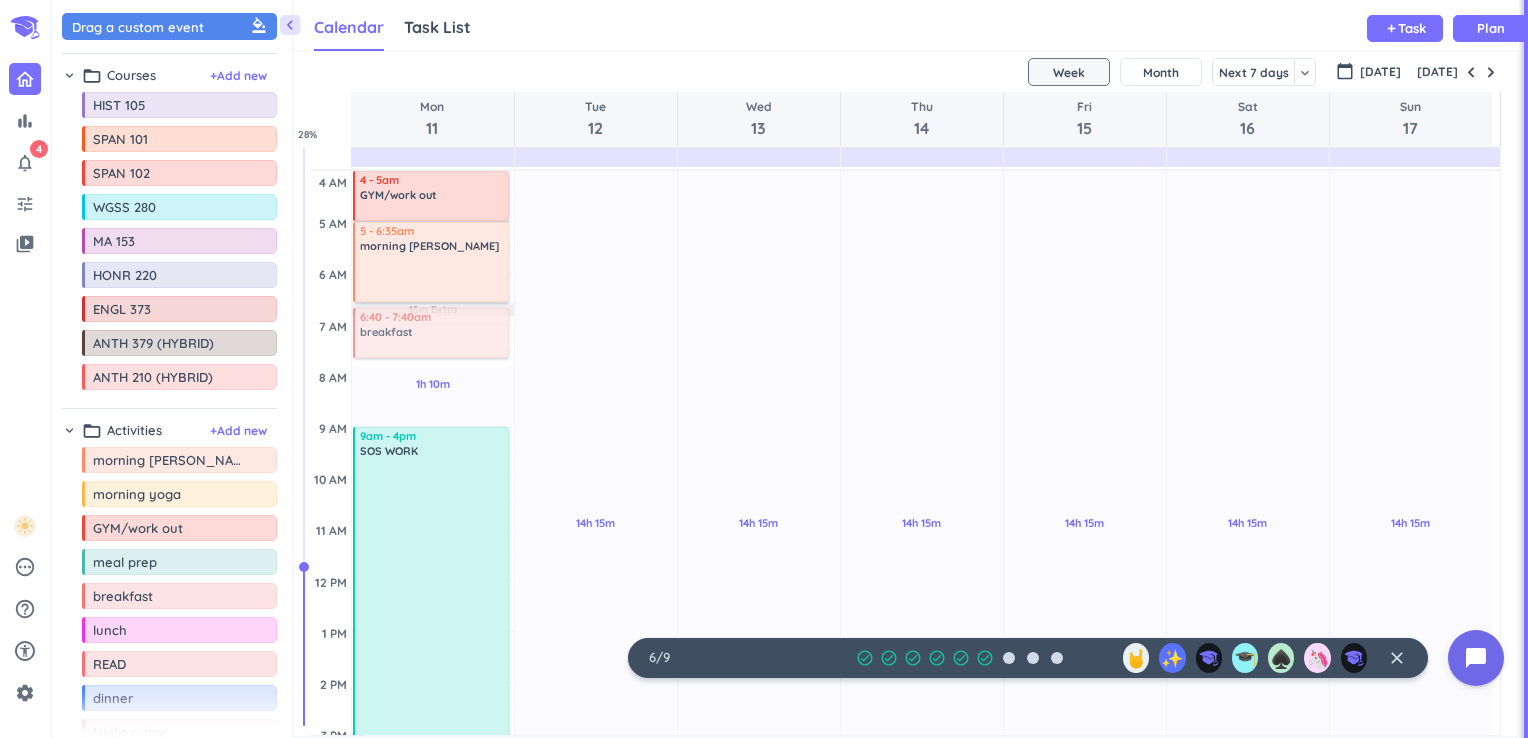 click on "1h 10m Past due Plan 1h 15m Past due Plan 15m Extra Adjust Awake Time 4 - 5am GYM/work out delete_outline 5 - 6:35am morning rutine delete_outline 6:50 - 7:50am breakfast delete_outline 9am - 4pm SOS WORK delete_outline 5:15 - 6:15pm meal prep delete_outline 6:15 - 7pm dinner delete_outline 7 - 8:20pm Night rutine delete_outline priority_high 8:20 - 9pm tv before bed SLEEP delete_outline priority_high 6:40 - 7:40am breakfast delete_outline" at bounding box center (433, 785) 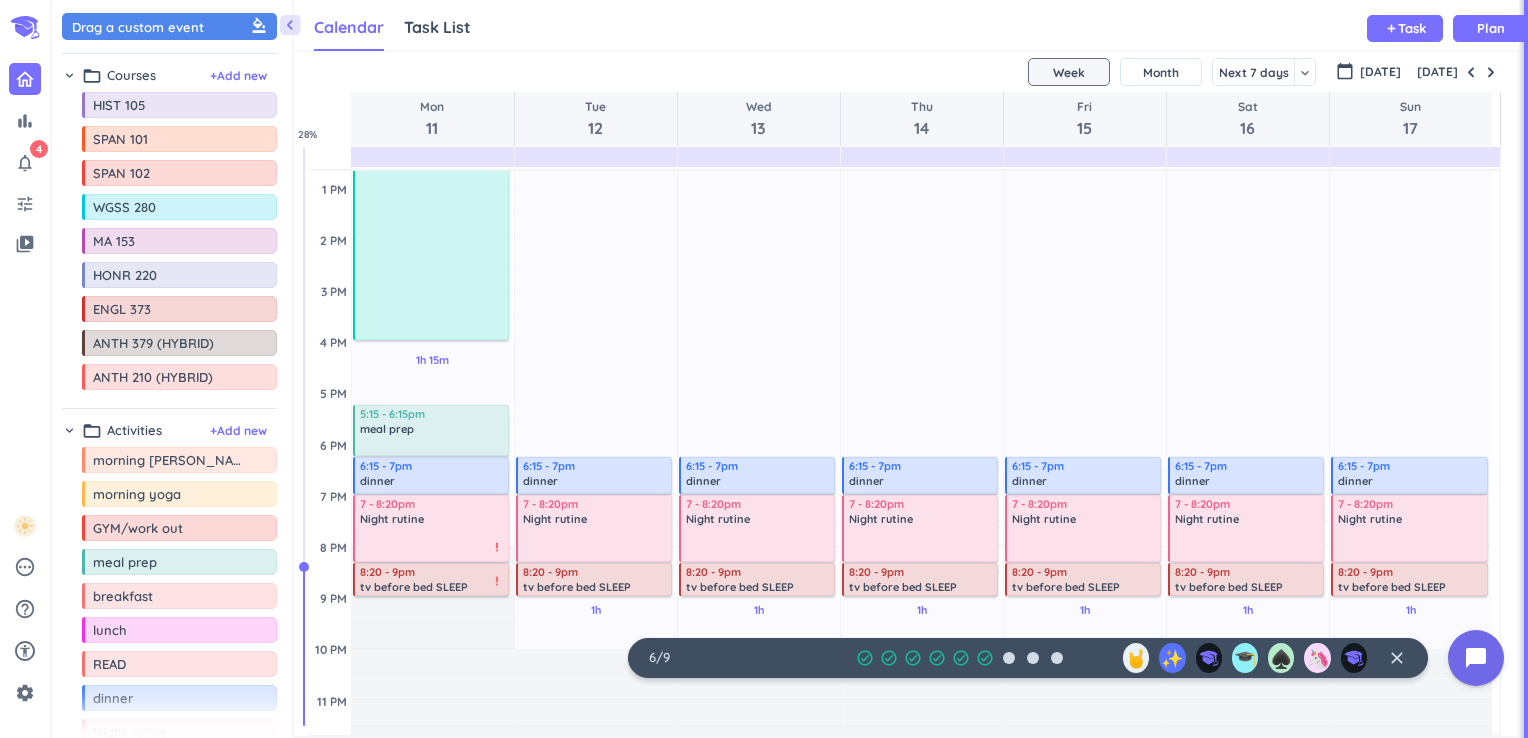 scroll, scrollTop: 444, scrollLeft: 0, axis: vertical 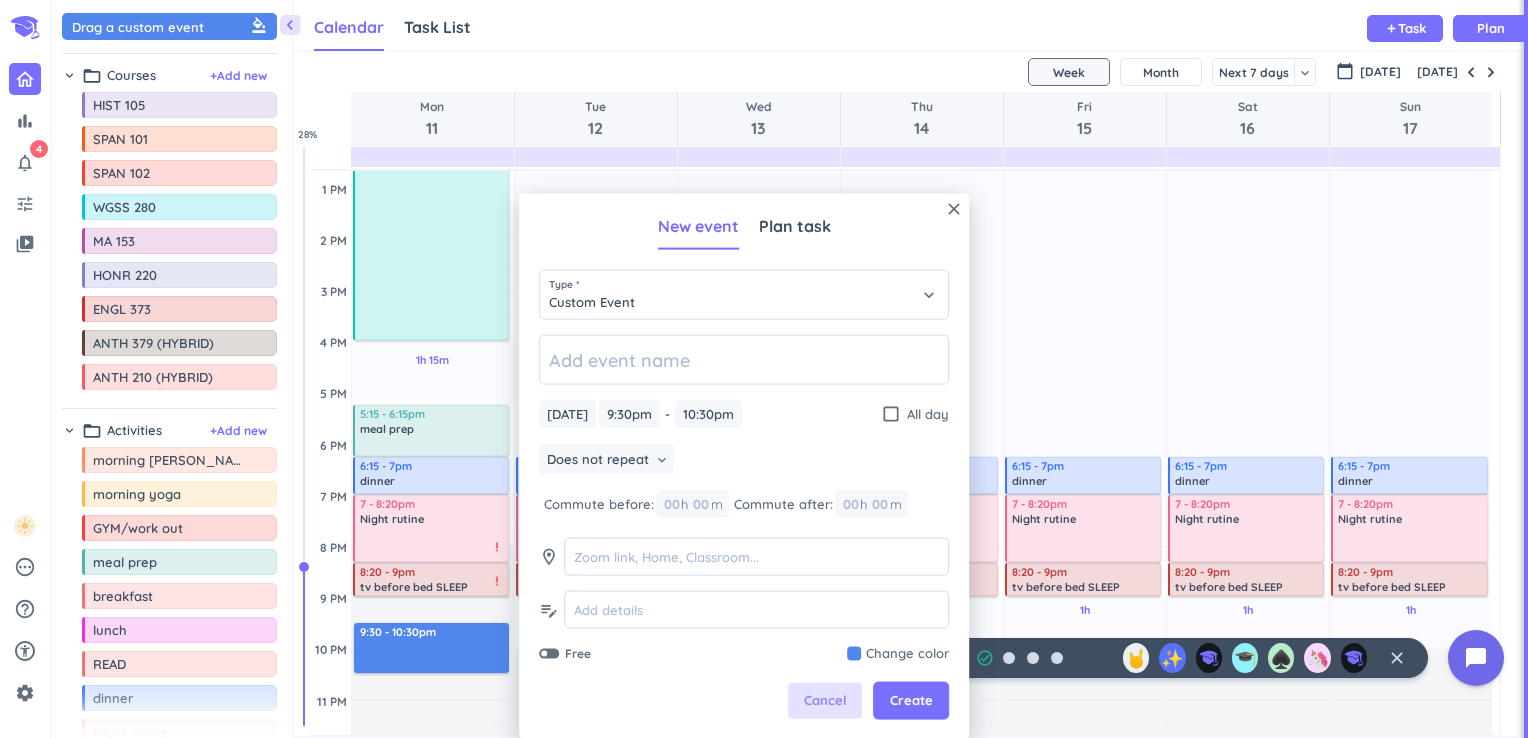 click on "Cancel" at bounding box center (825, 701) 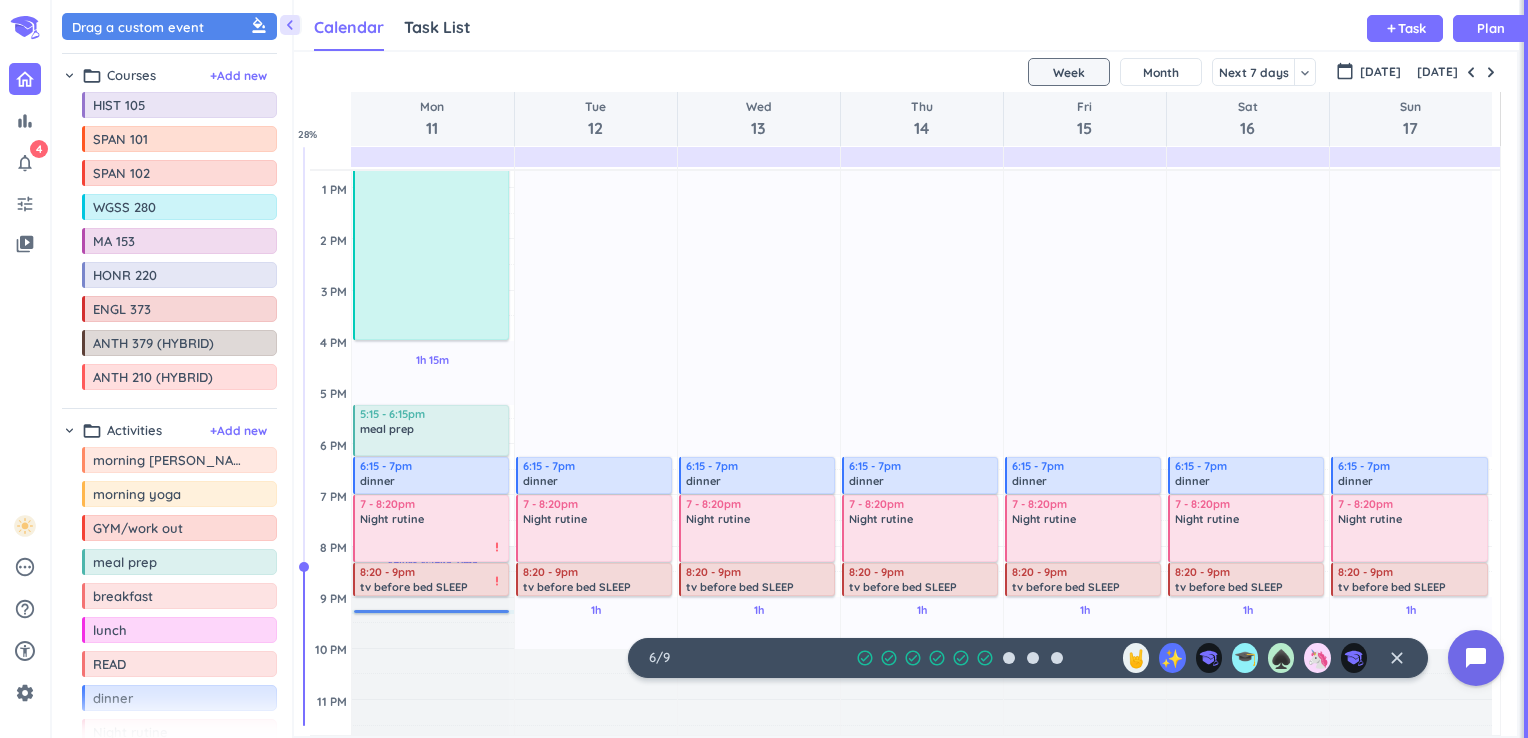 click on "Adjust Awake Time" at bounding box center [433, 751] 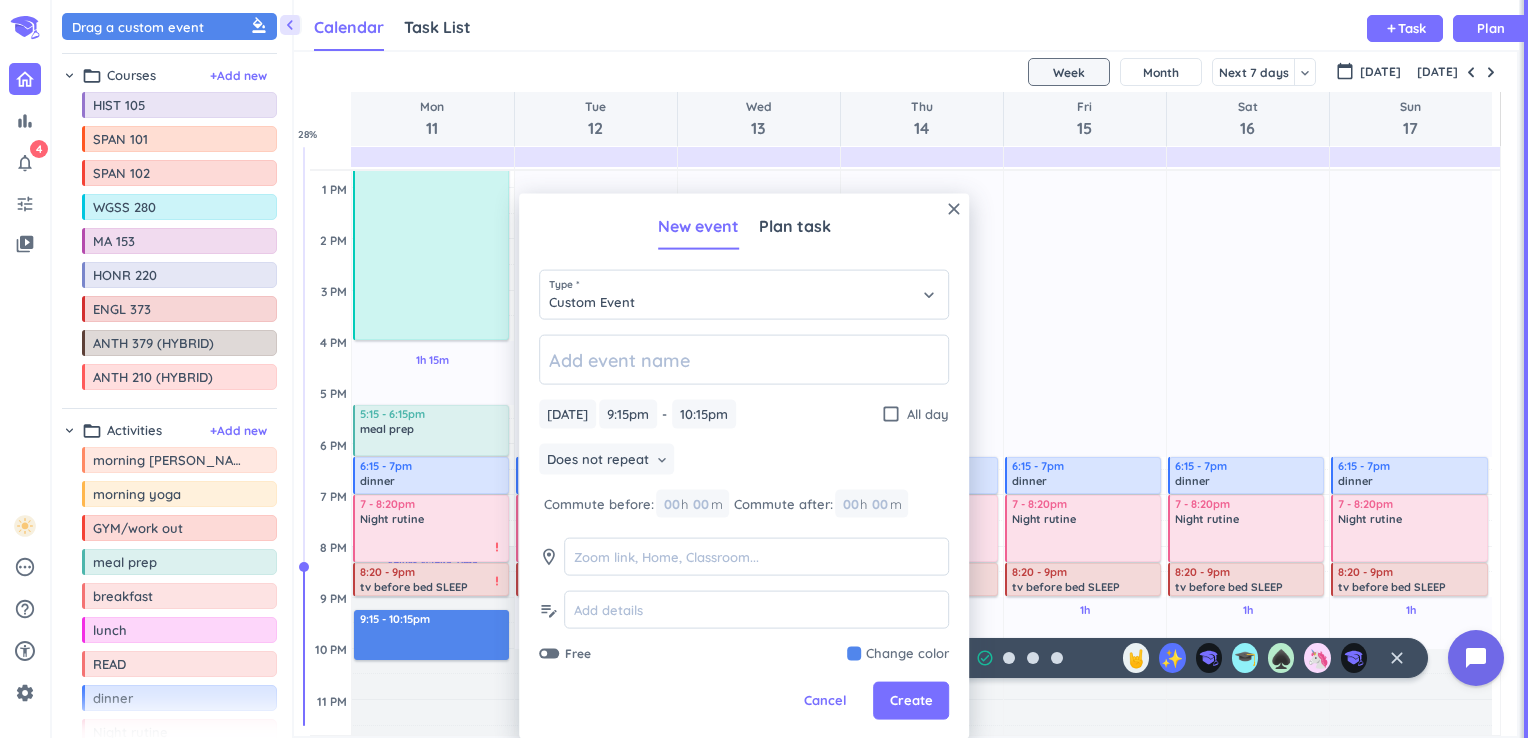 scroll, scrollTop: 664, scrollLeft: 0, axis: vertical 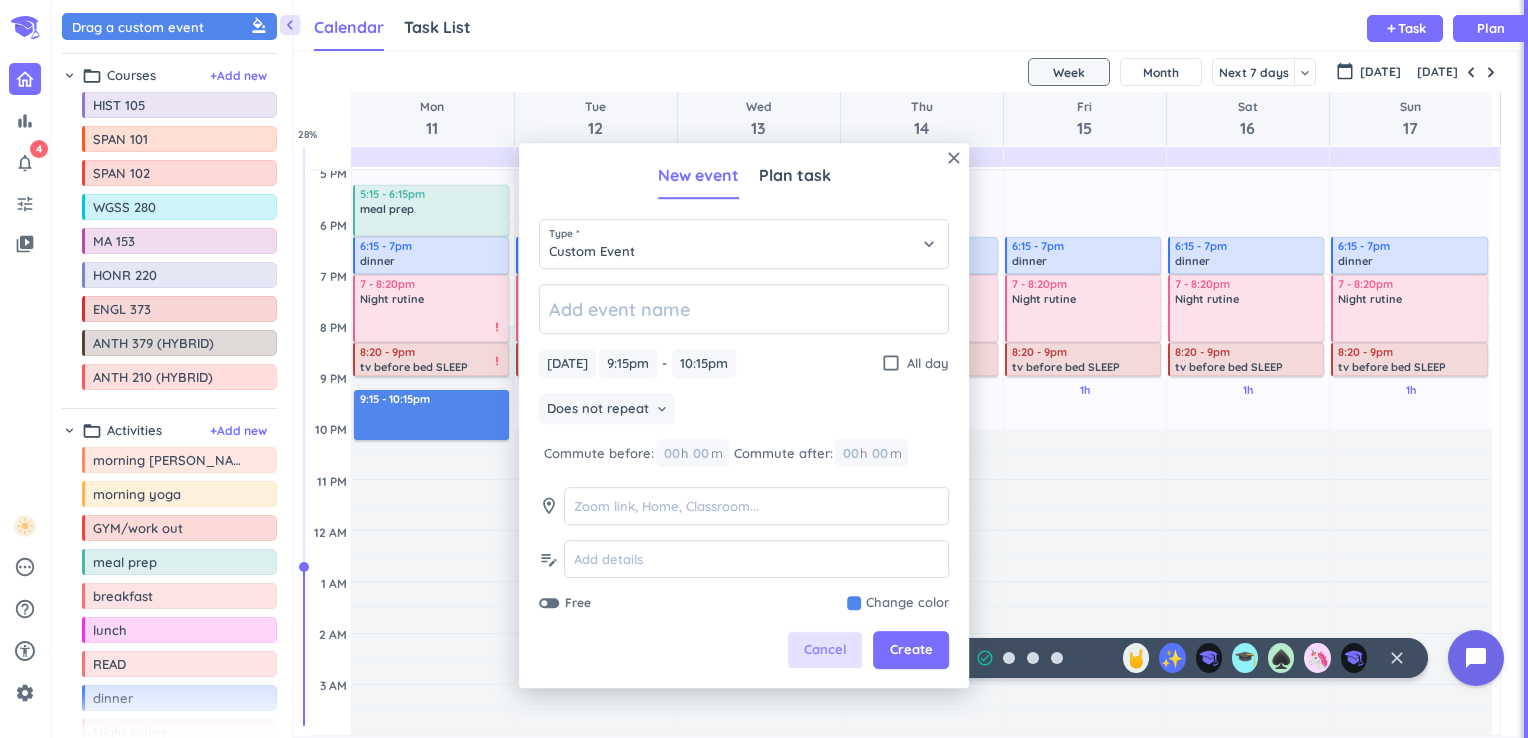click on "Cancel" at bounding box center (825, 651) 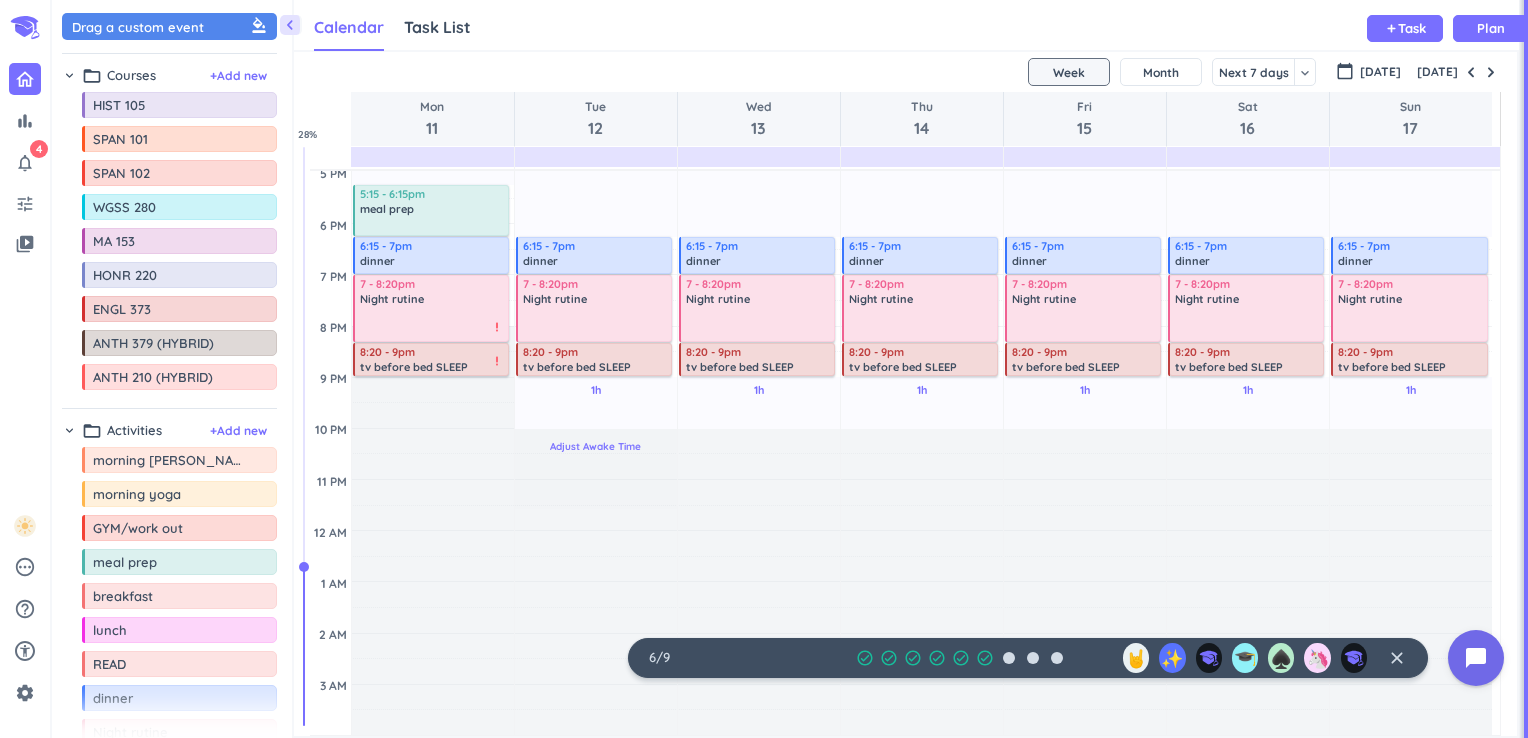 click on "Adjust Awake Time" at bounding box center [595, 446] 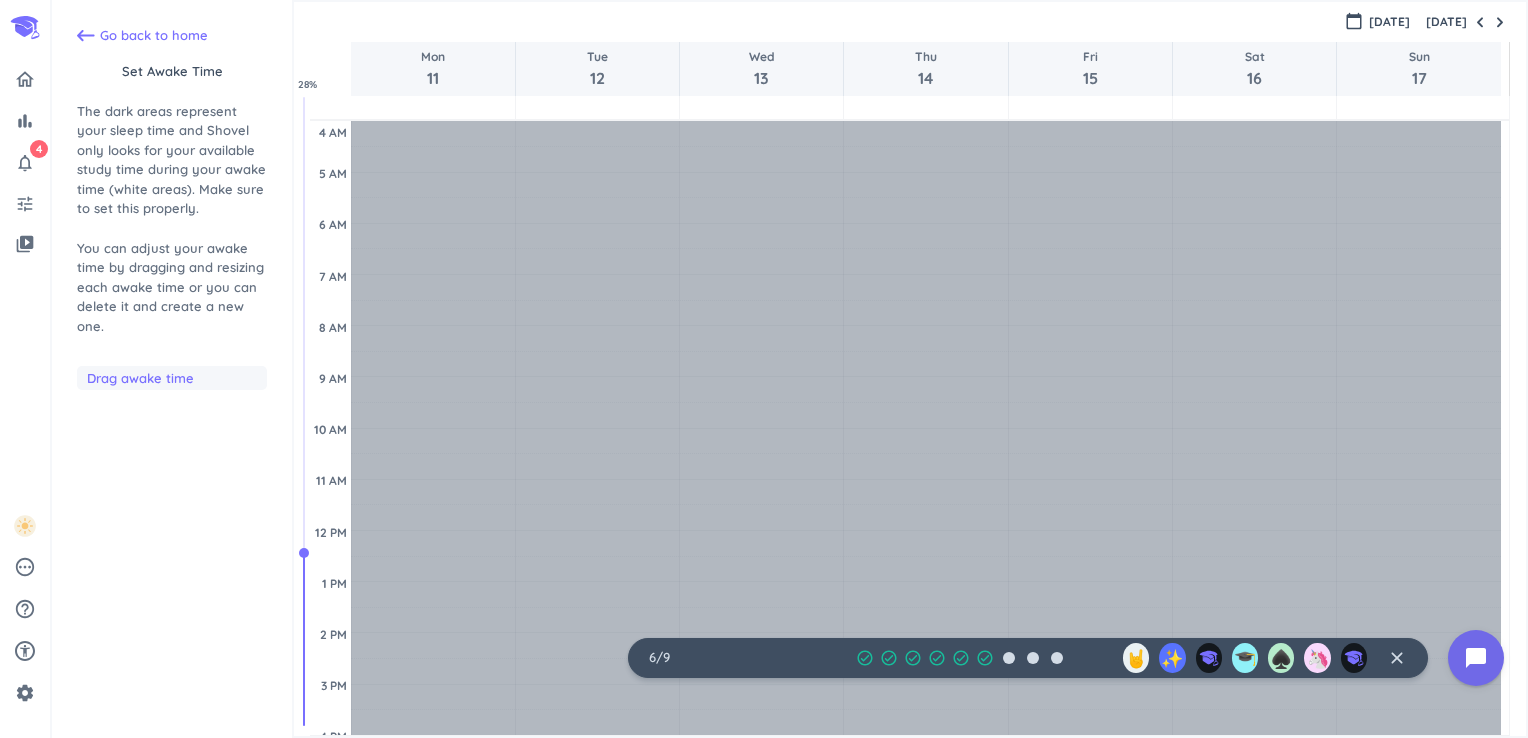 scroll, scrollTop: 27, scrollLeft: 0, axis: vertical 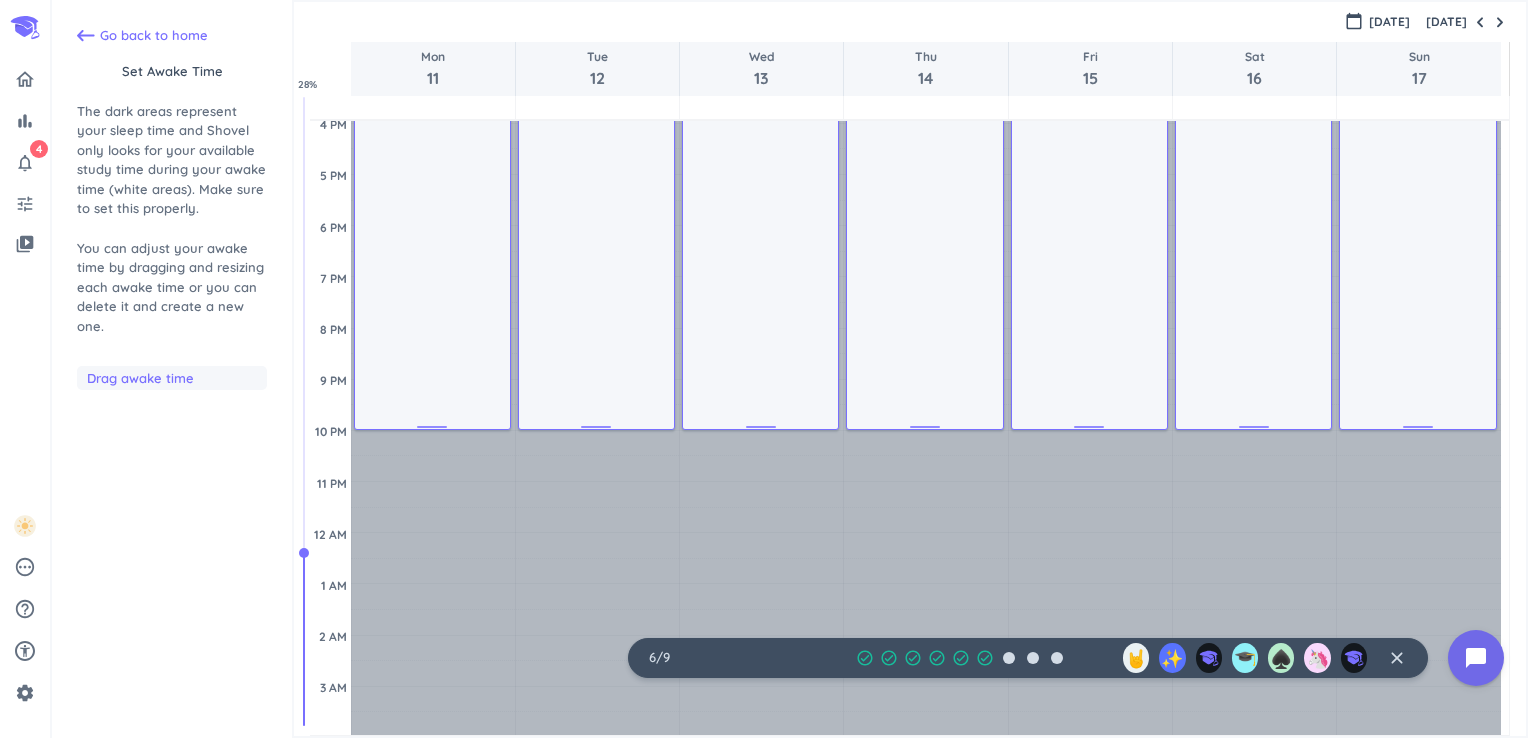 drag, startPoint x: 433, startPoint y: 326, endPoint x: 428, endPoint y: 430, distance: 104.120125 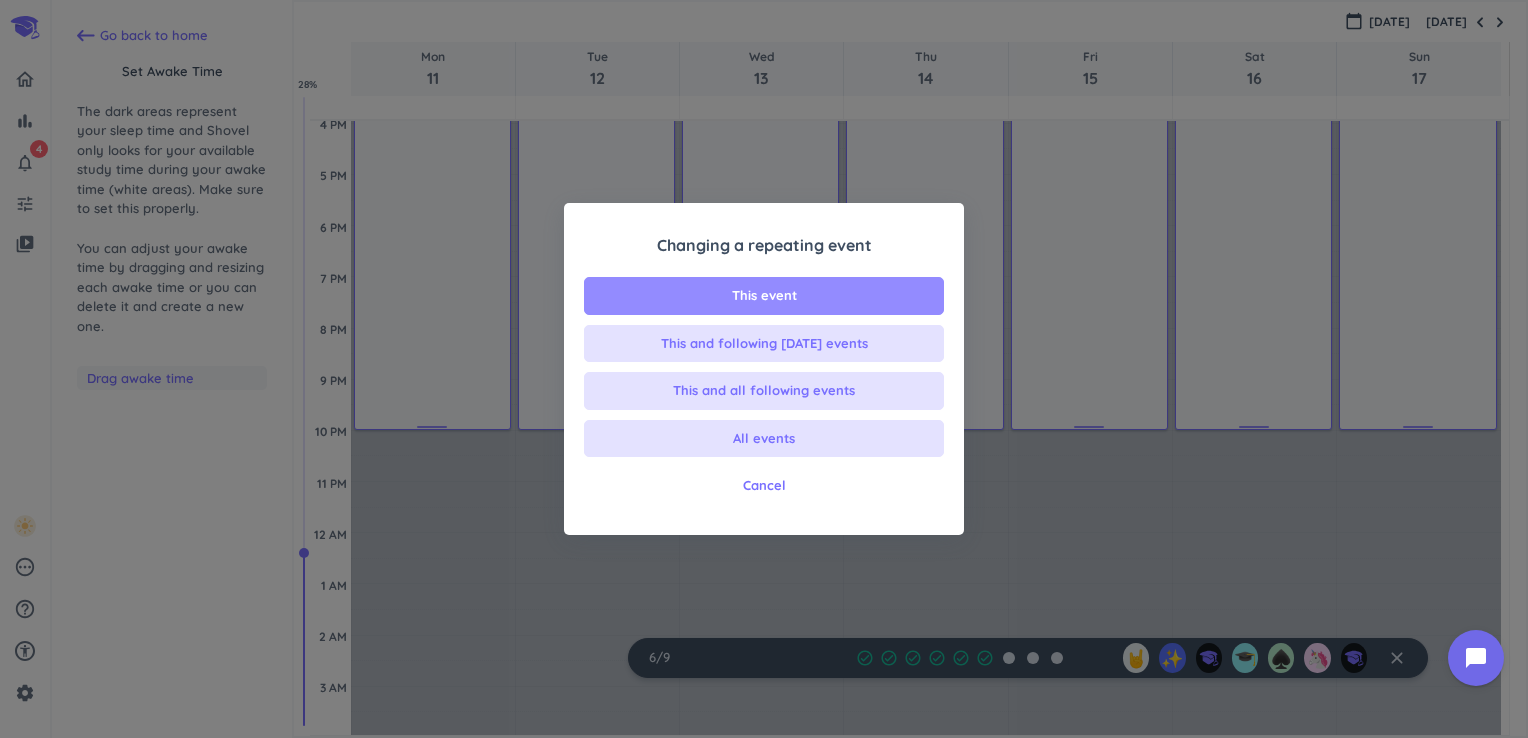 click on "This event" at bounding box center (764, 296) 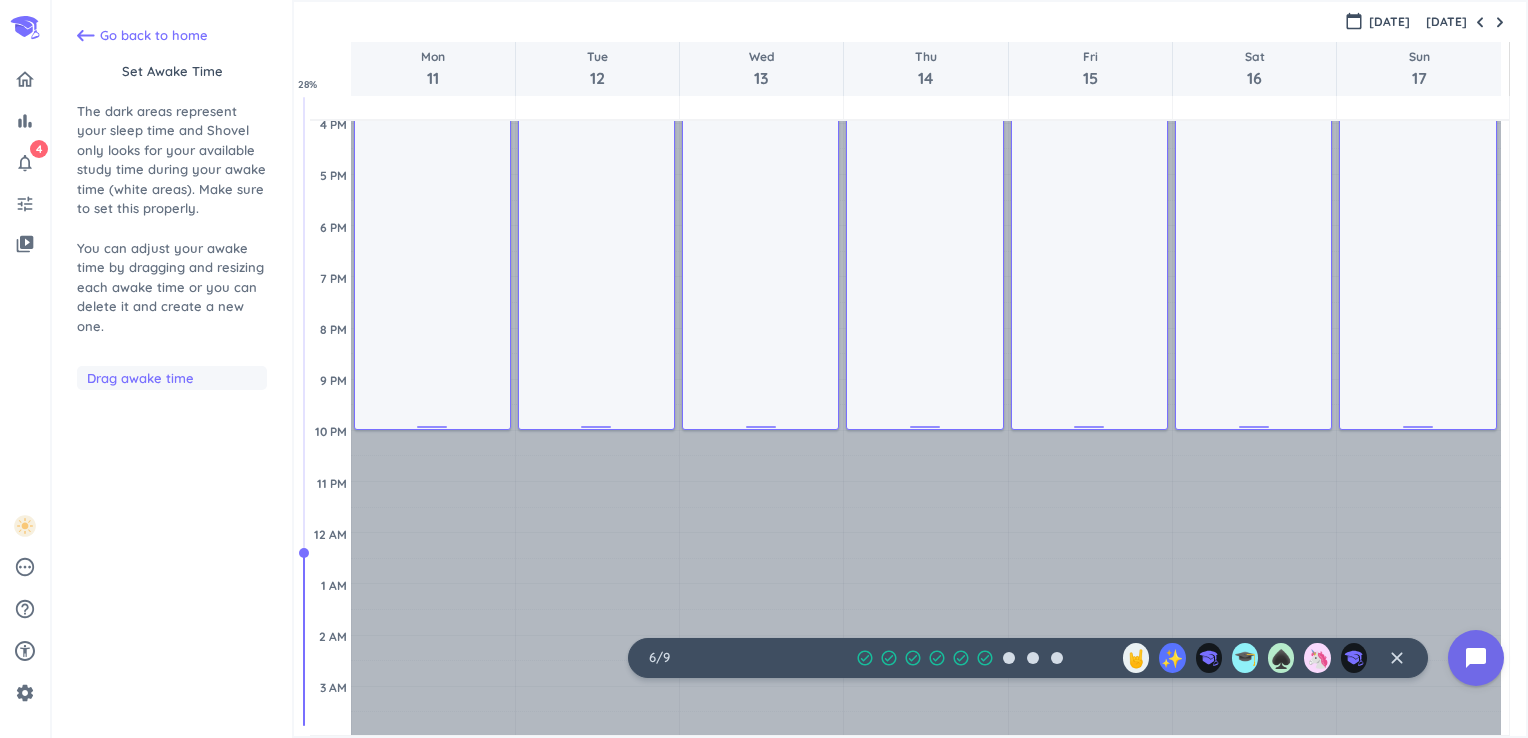 click on "4am - 10pm Awake   18h 4am - 10pm Awake   18h" at bounding box center [433, 123] 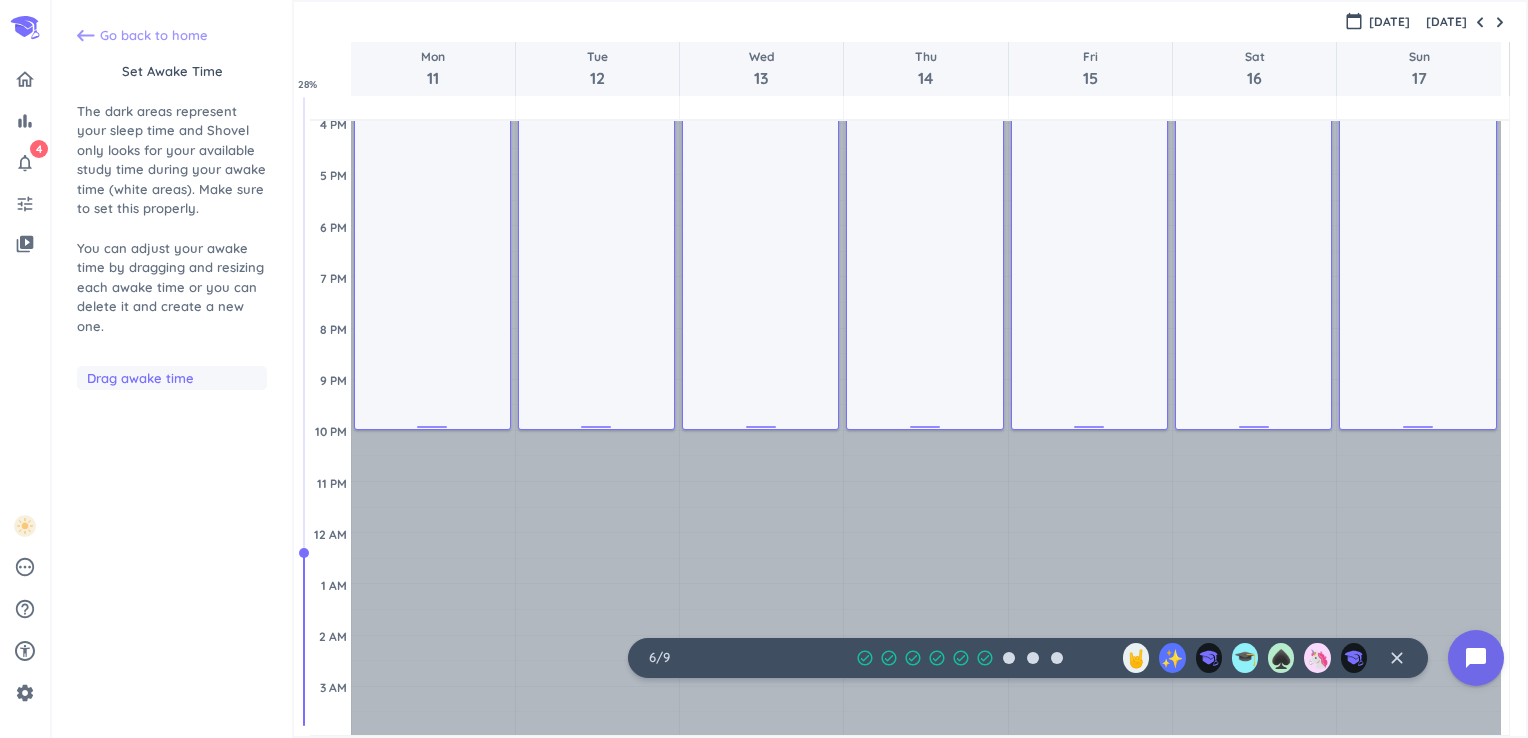 click 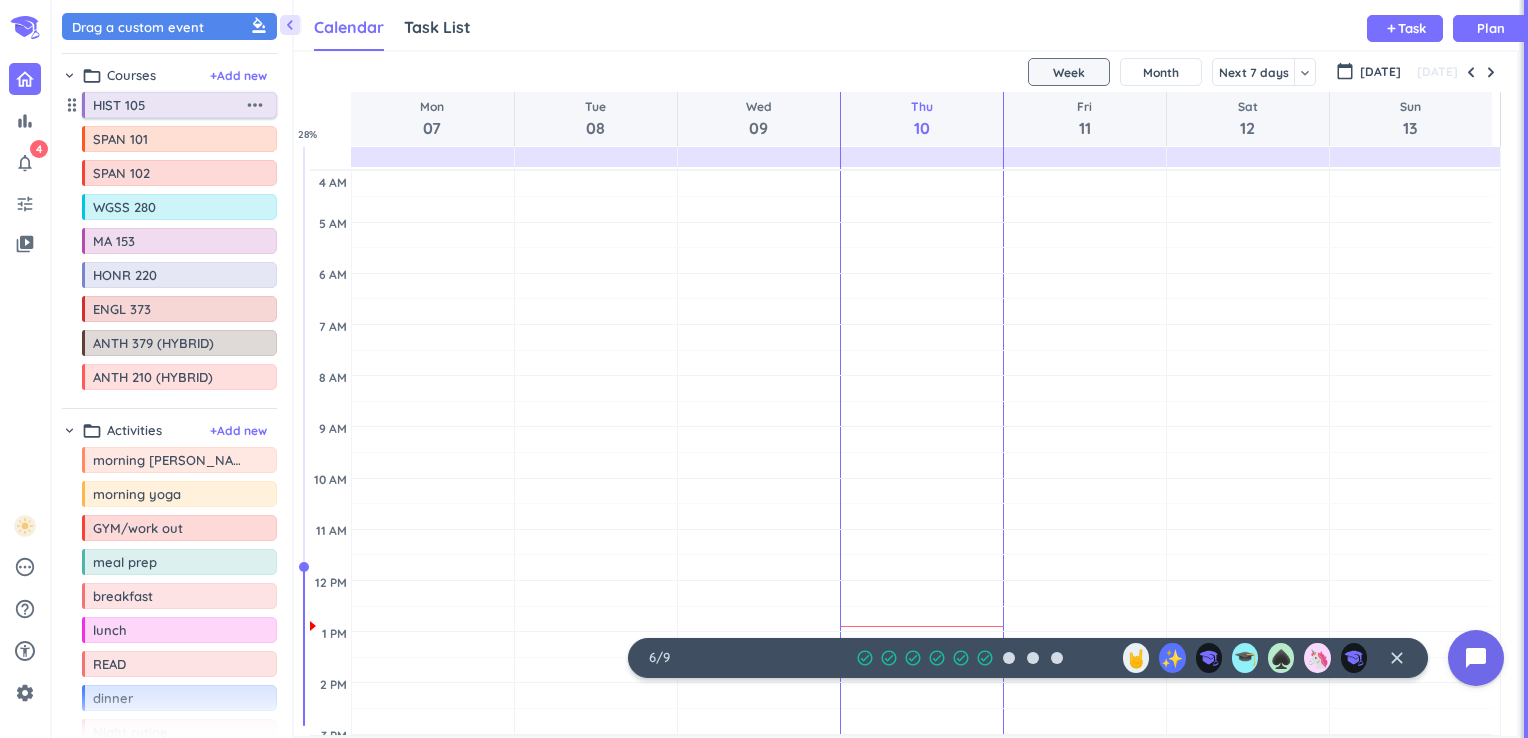 scroll, scrollTop: 8, scrollLeft: 9, axis: both 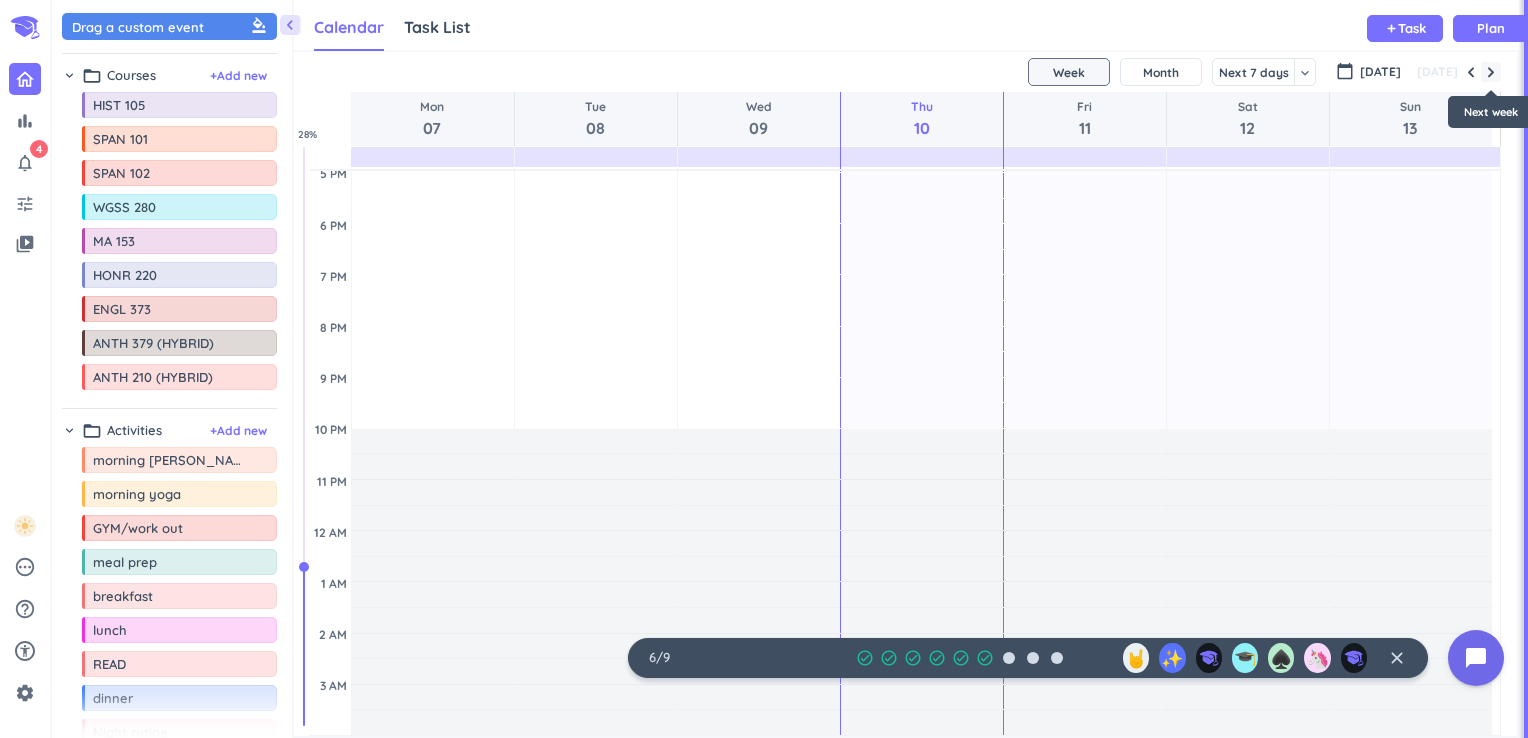 click at bounding box center (1491, 72) 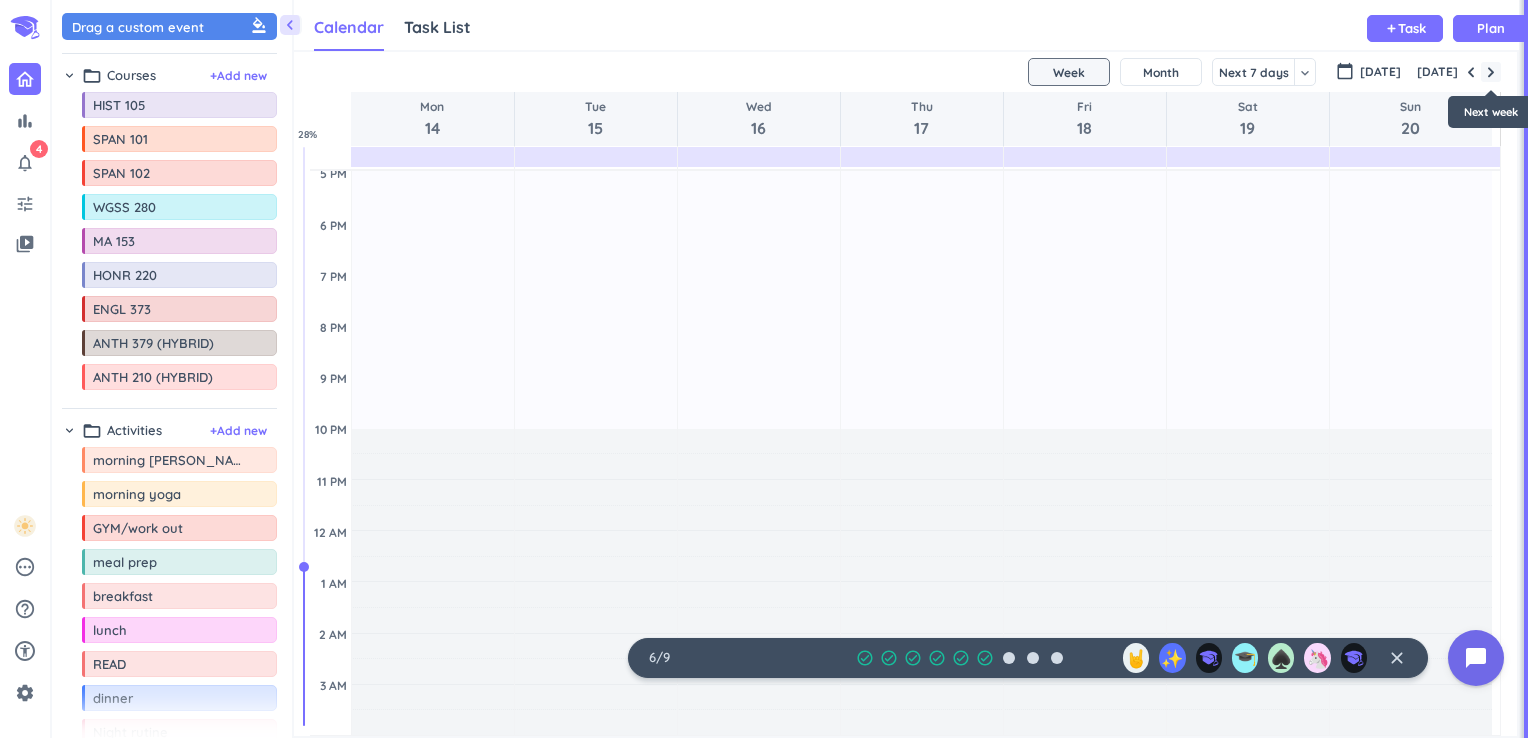 scroll, scrollTop: 27, scrollLeft: 0, axis: vertical 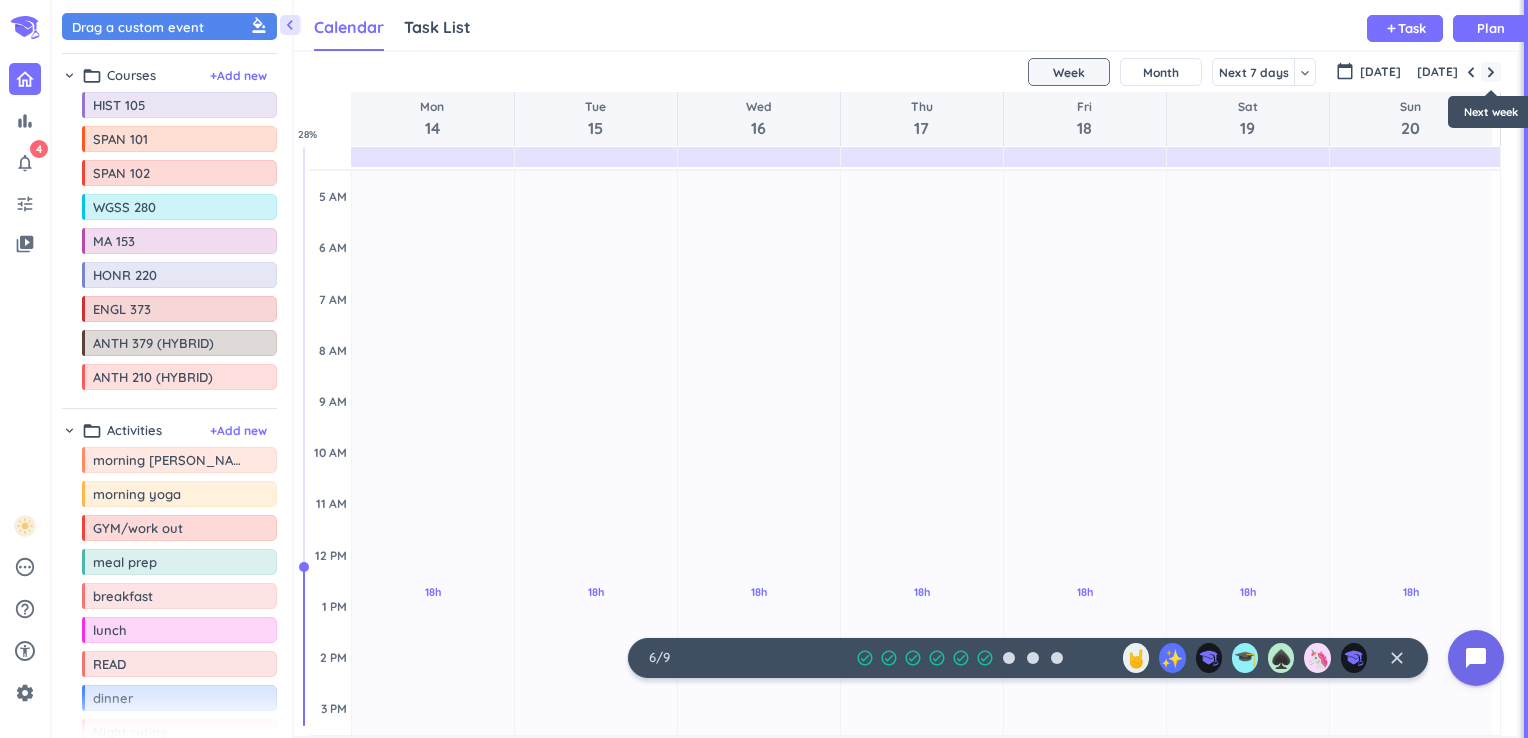 click at bounding box center (1491, 72) 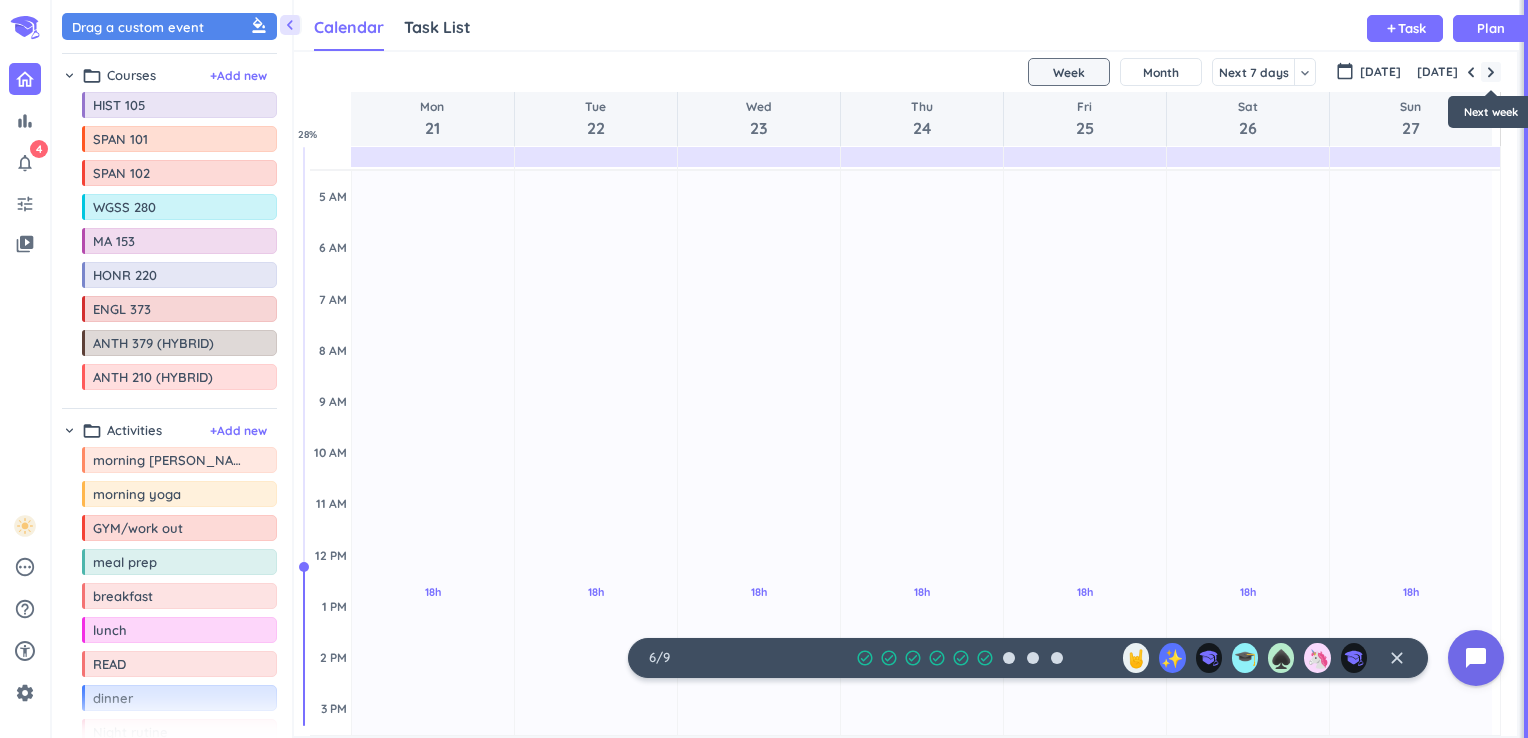 click at bounding box center (1491, 72) 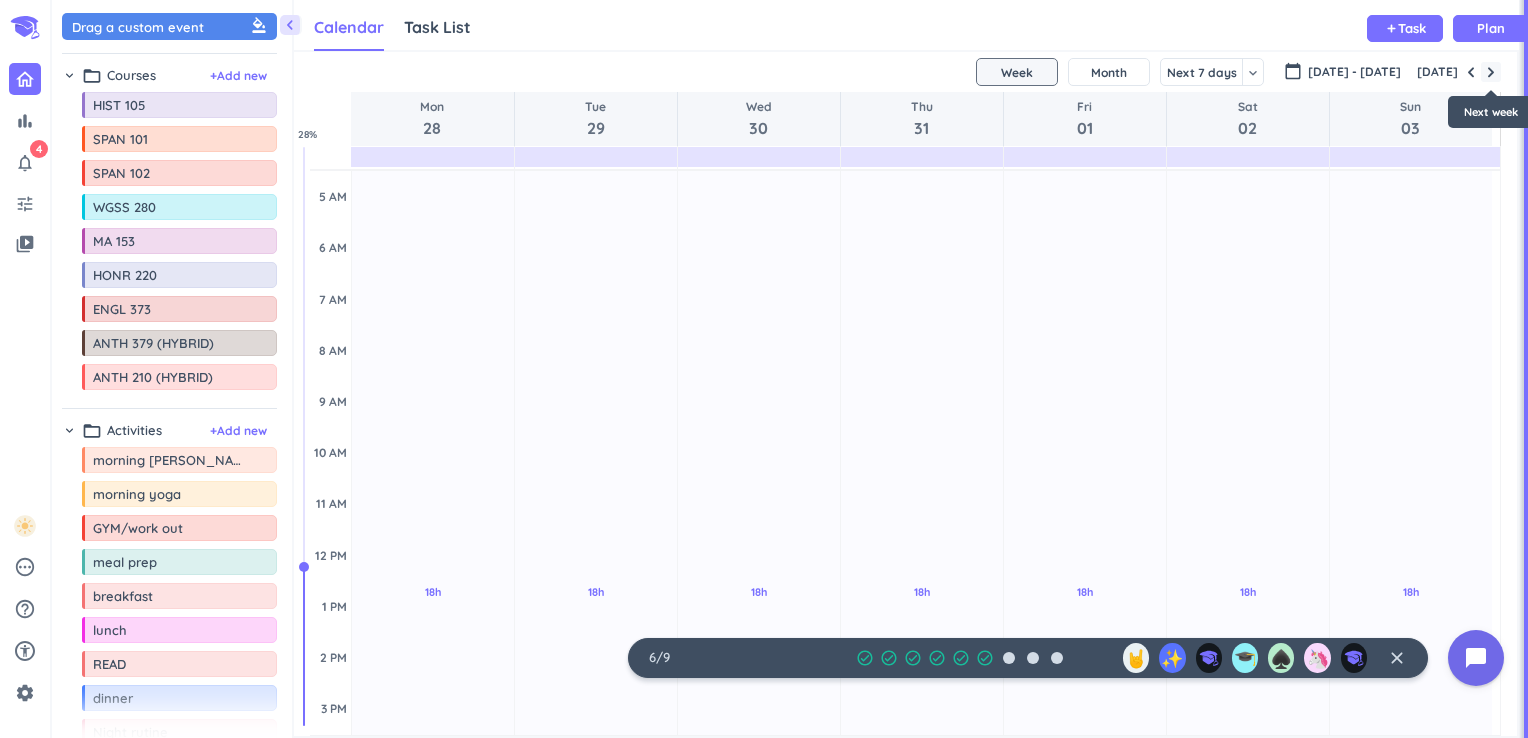 click at bounding box center [1491, 72] 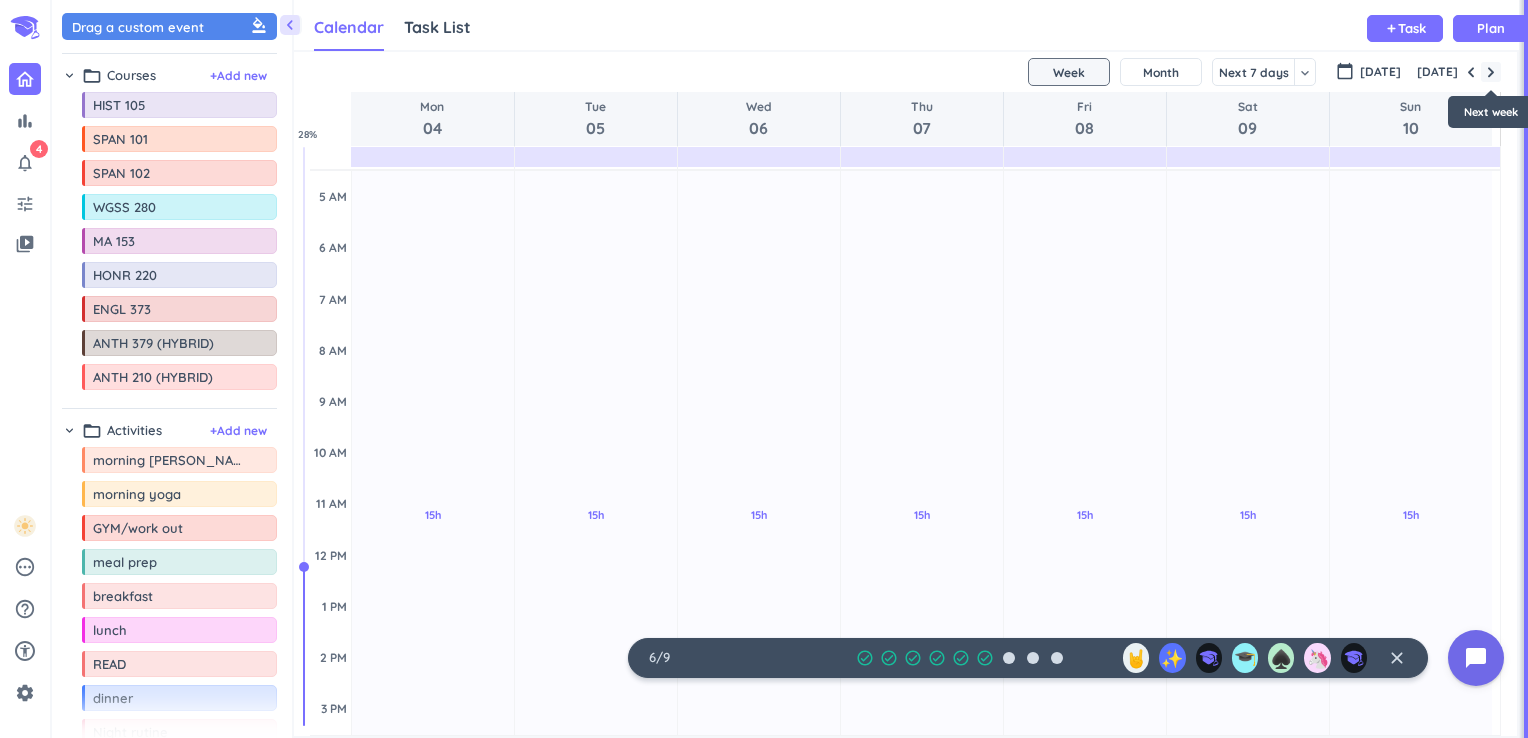 click at bounding box center (1491, 72) 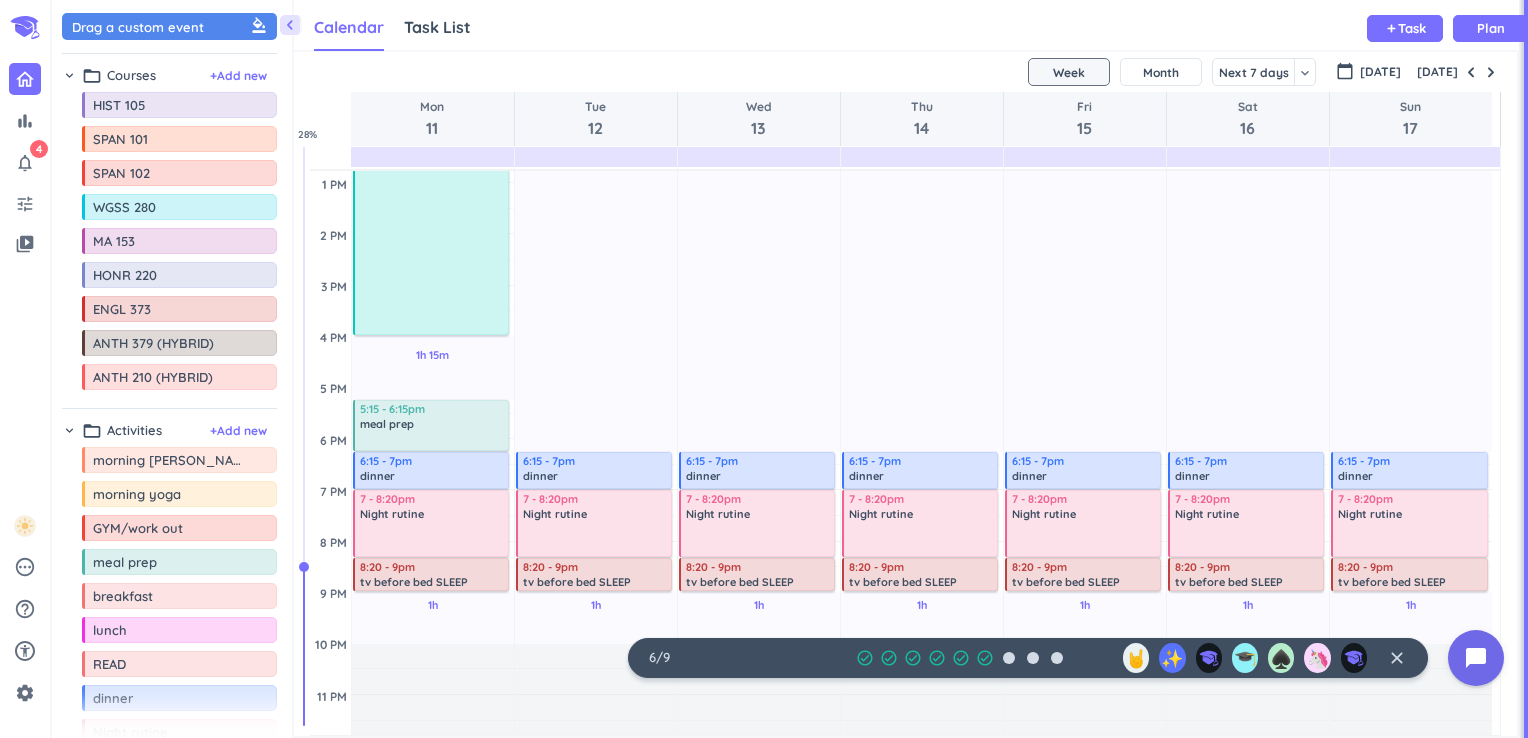 scroll, scrollTop: 450, scrollLeft: 0, axis: vertical 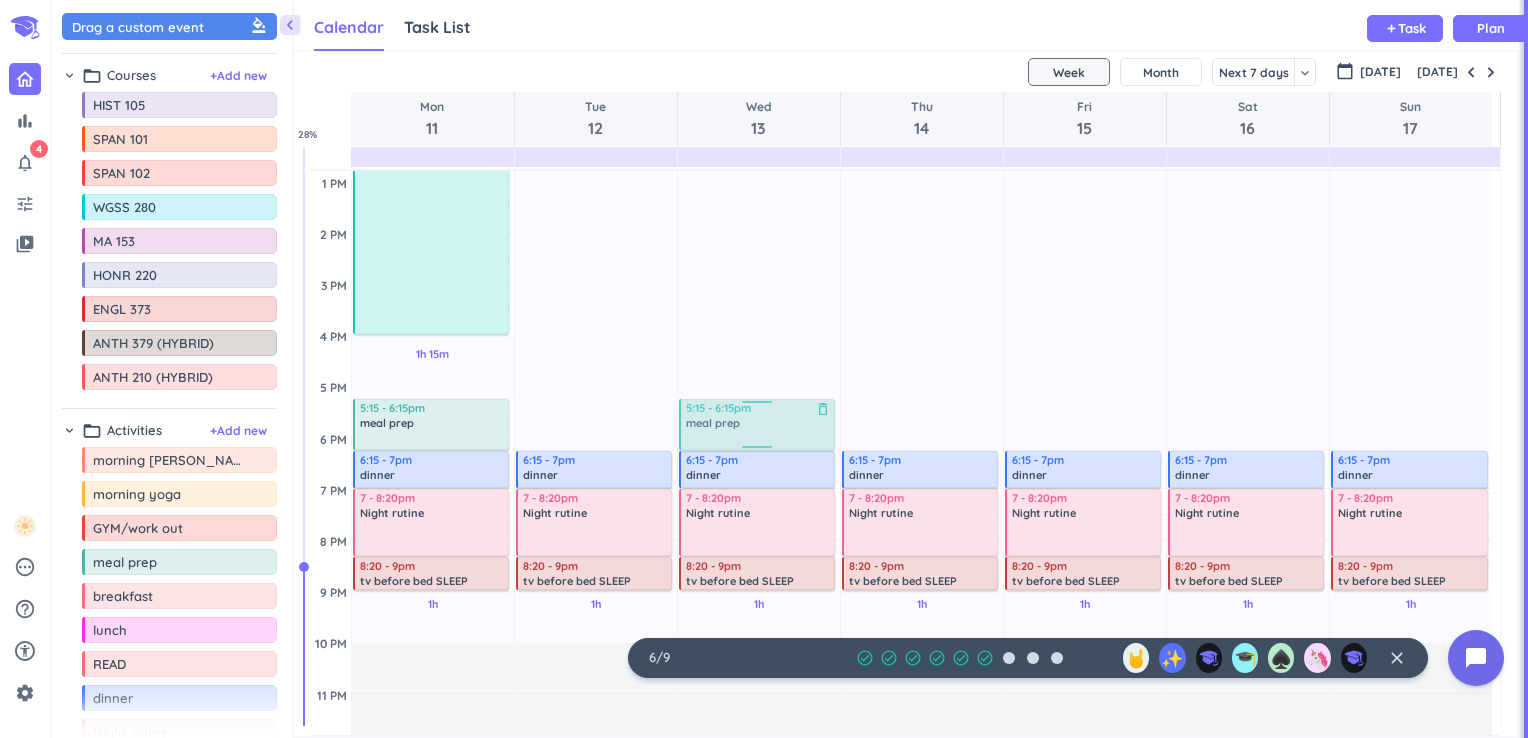 drag, startPoint x: 115, startPoint y: 560, endPoint x: 740, endPoint y: 400, distance: 645.155 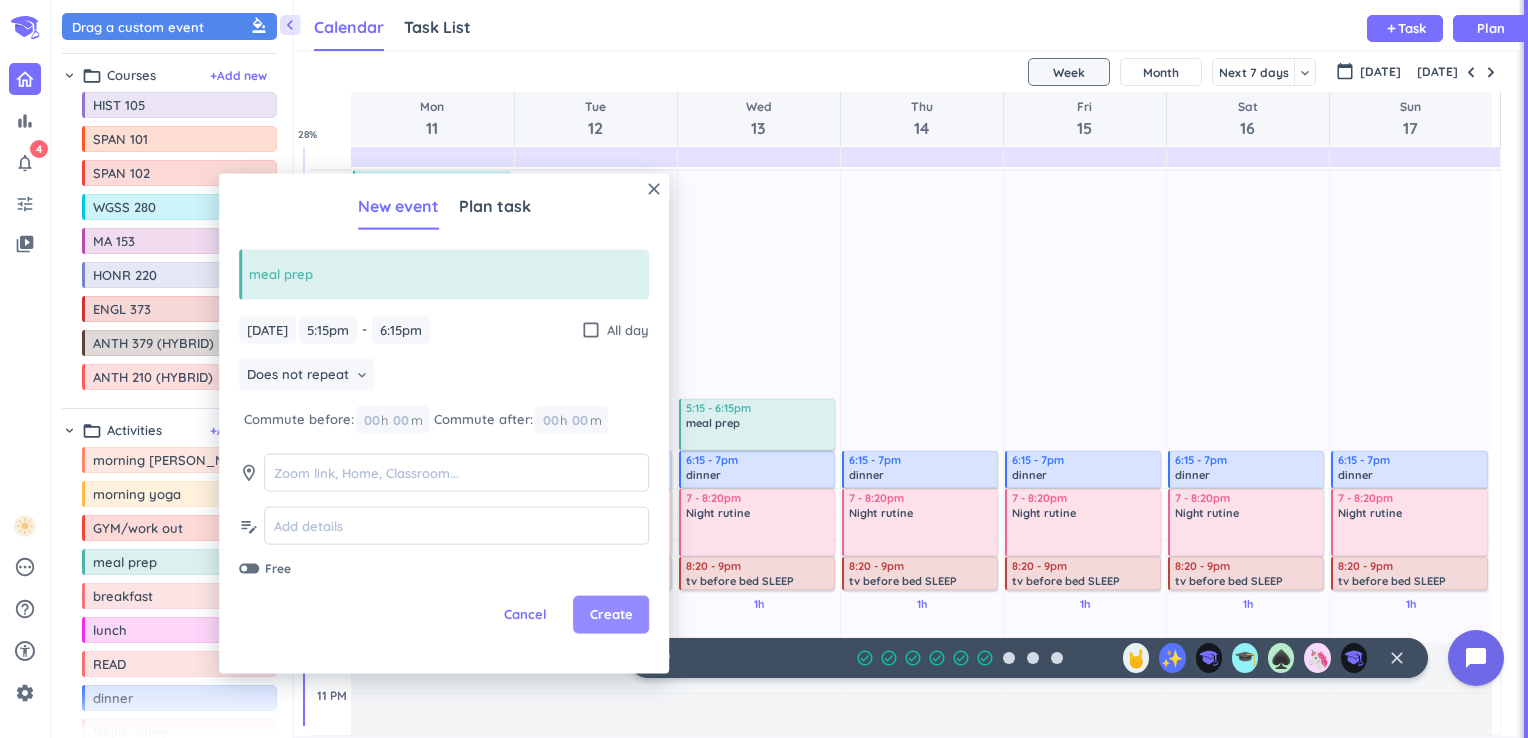 click on "Create" at bounding box center [611, 615] 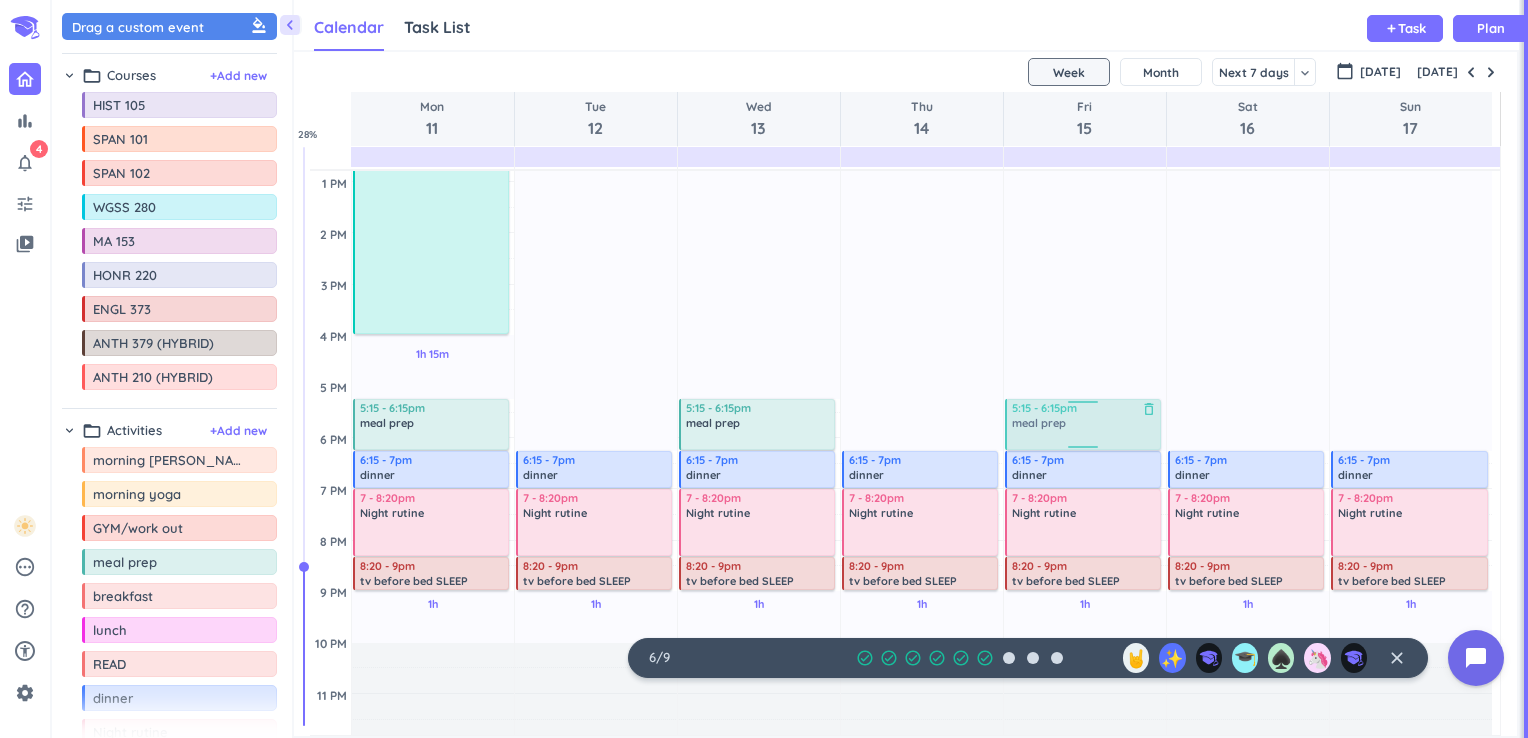 drag, startPoint x: 116, startPoint y: 562, endPoint x: 1053, endPoint y: 402, distance: 950.56244 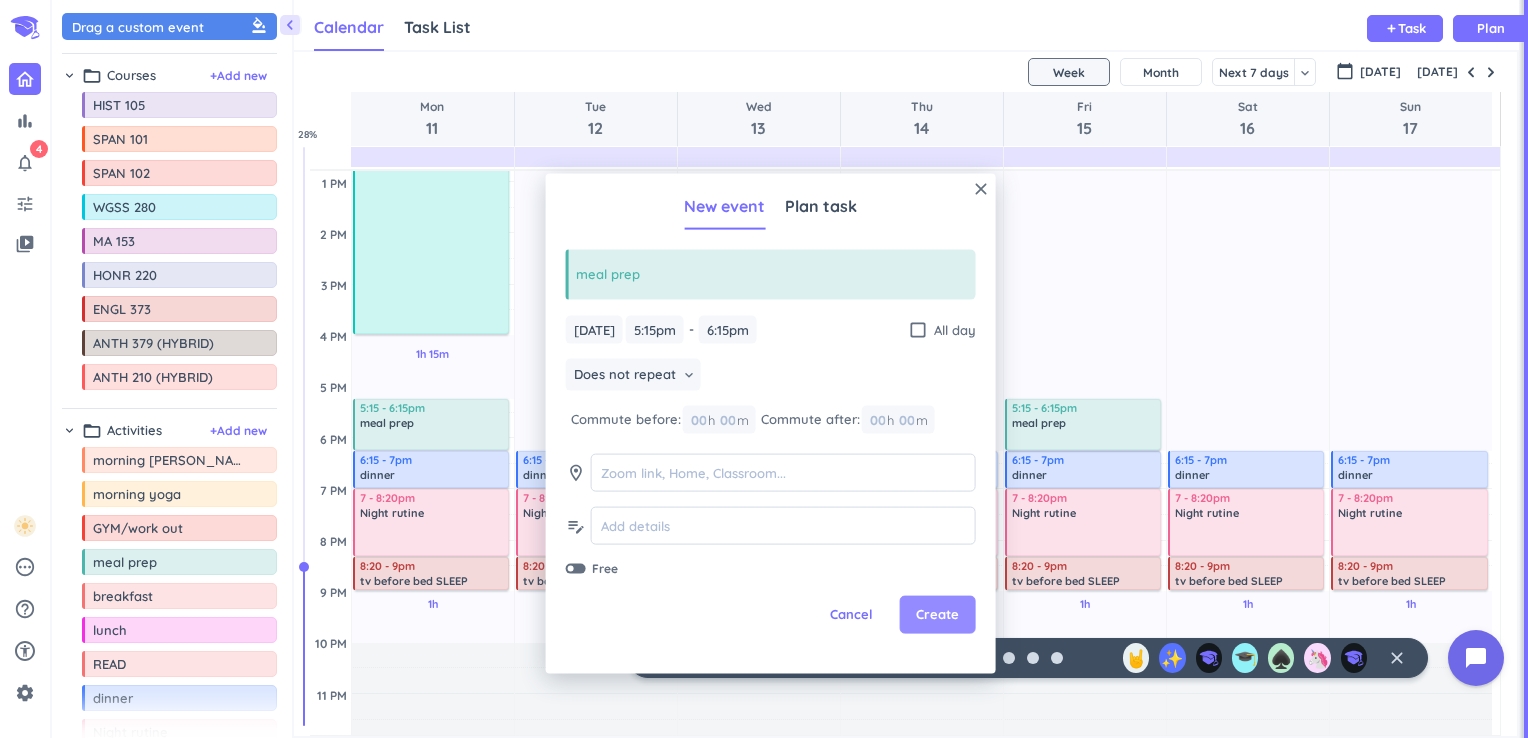 click on "Create" at bounding box center (937, 615) 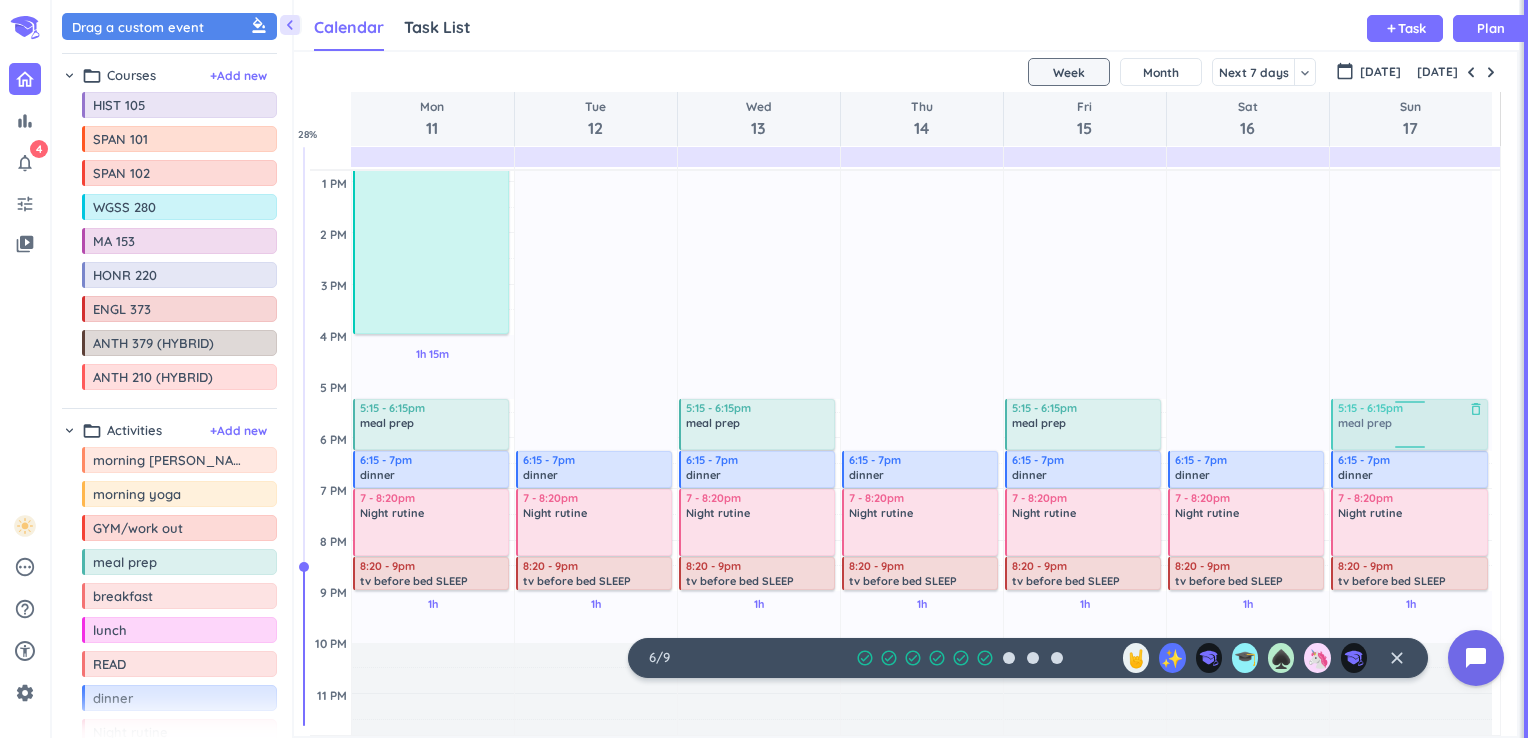 drag, startPoint x: 174, startPoint y: 562, endPoint x: 1377, endPoint y: 402, distance: 1213.5934 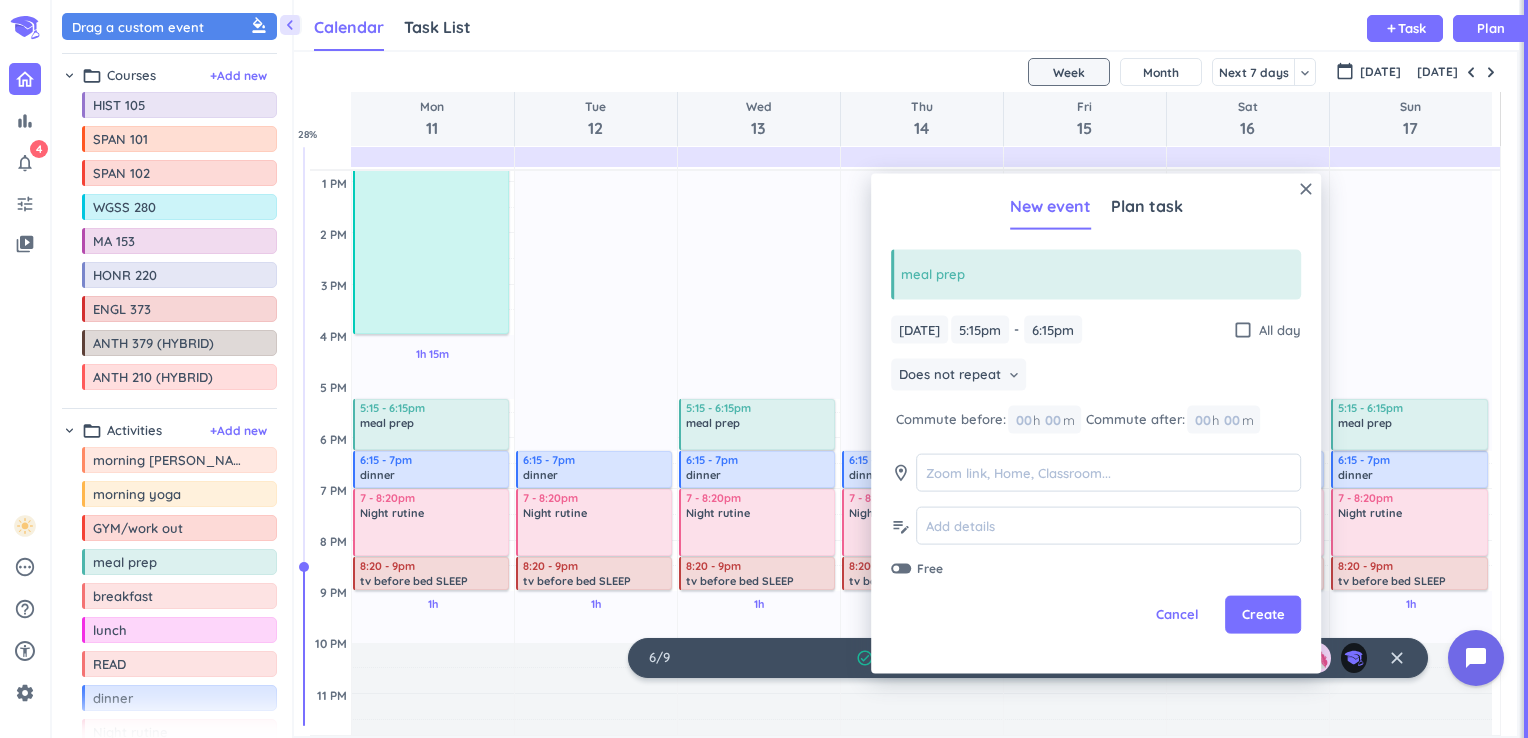 click on "Sun, Aug 17 Sun, Aug 17   5:15pm 5:15pm - 6:15pm 6:15pm check_box_outline_blank All day" at bounding box center (1096, 329) 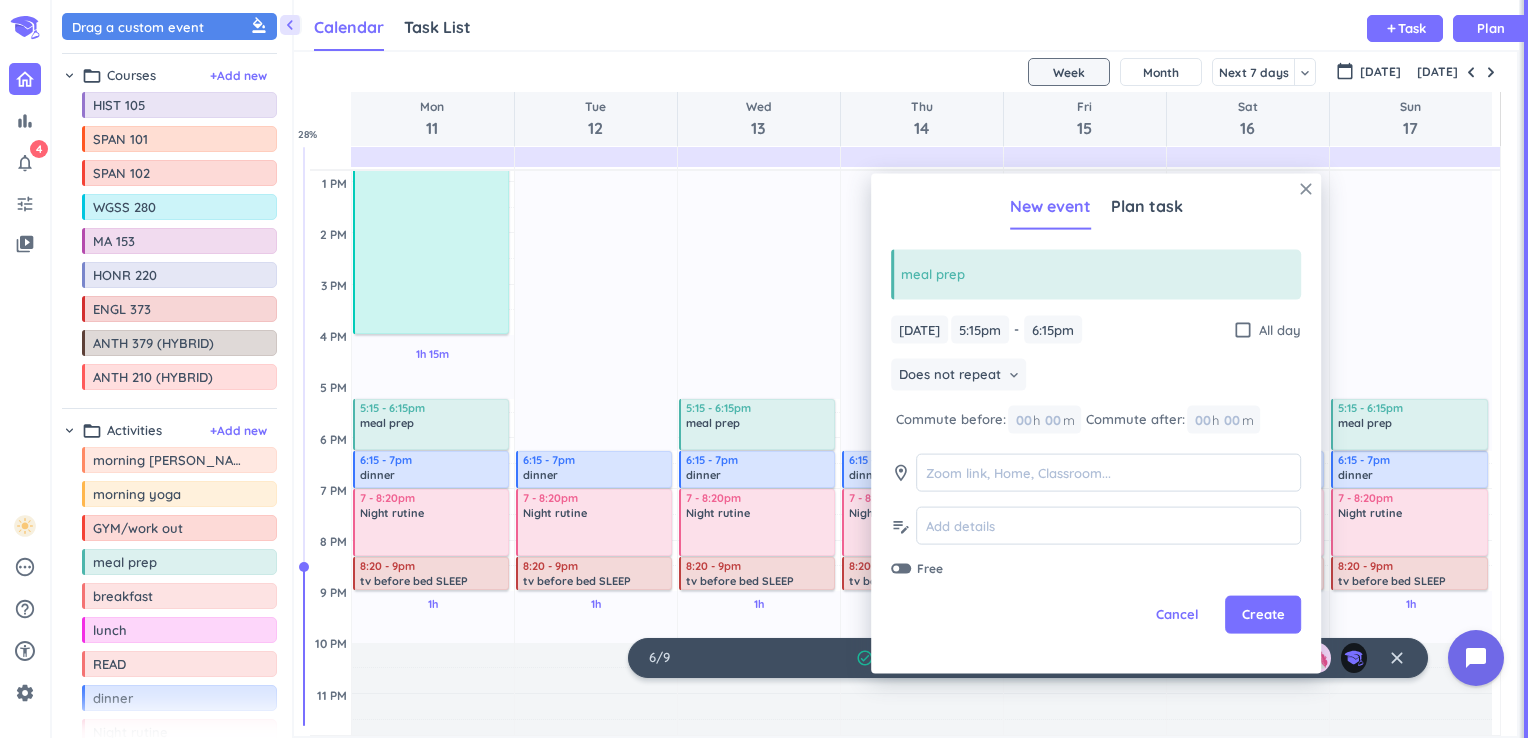 click on "close" at bounding box center [1306, 189] 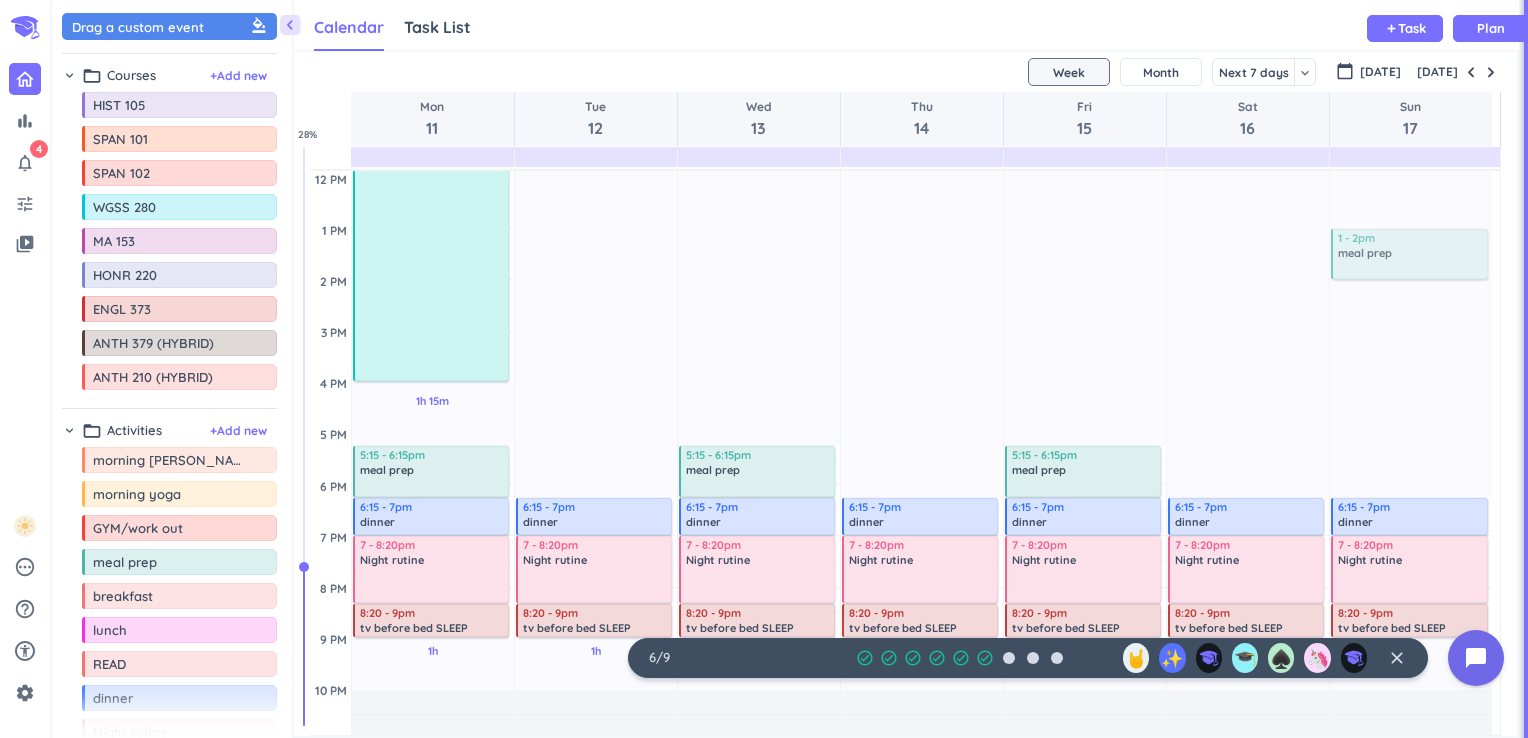 scroll, scrollTop: 402, scrollLeft: 0, axis: vertical 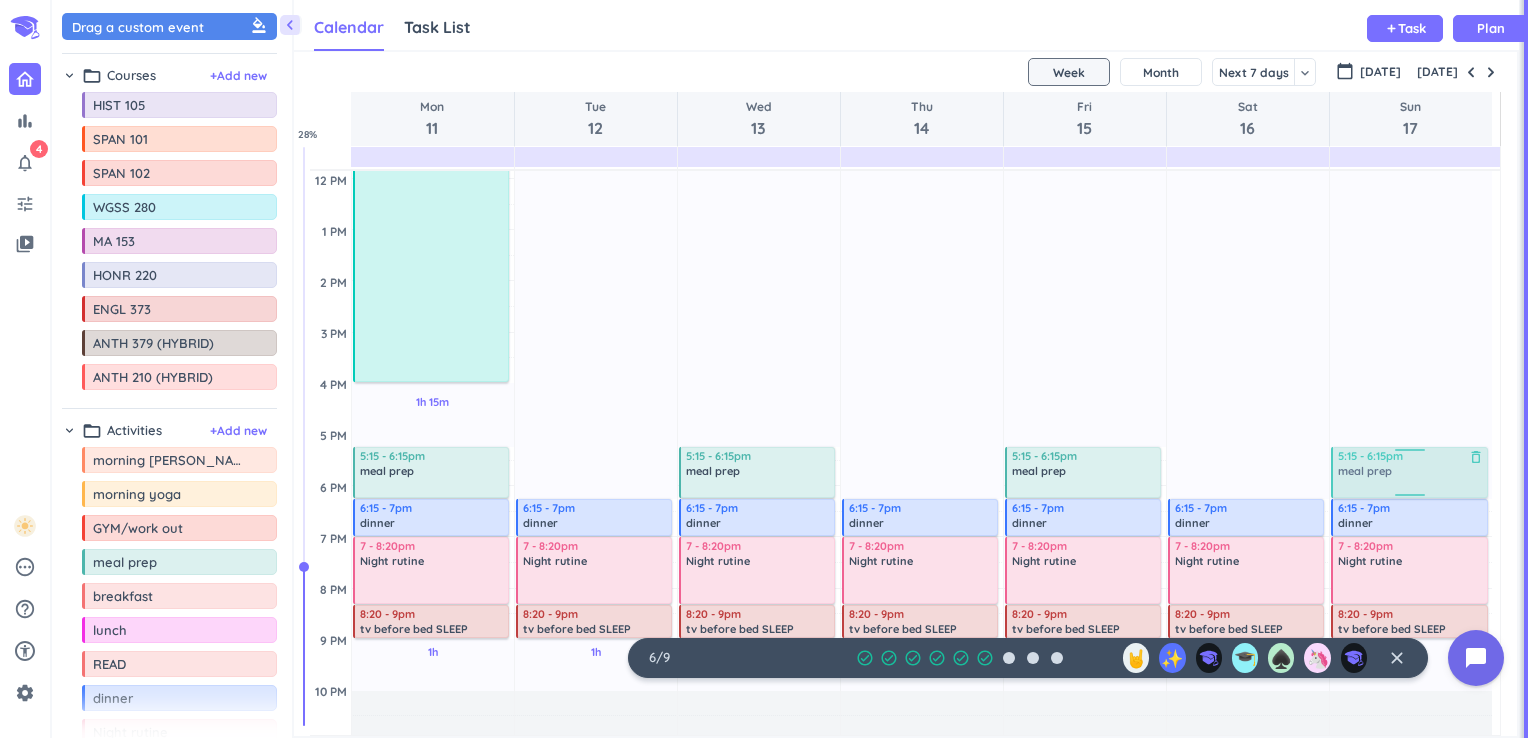 drag, startPoint x: 142, startPoint y: 562, endPoint x: 1356, endPoint y: 449, distance: 1219.2477 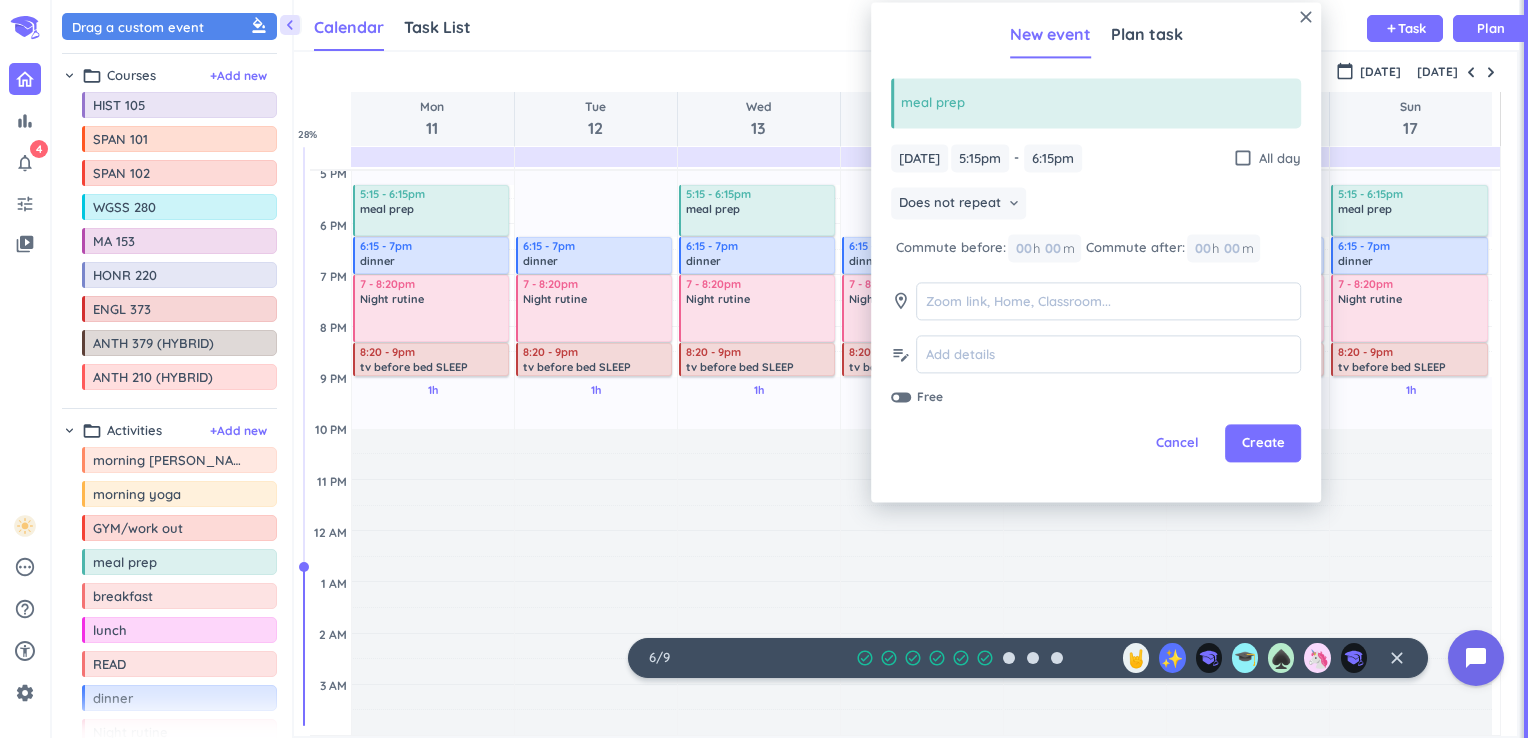 scroll, scrollTop: 663, scrollLeft: 0, axis: vertical 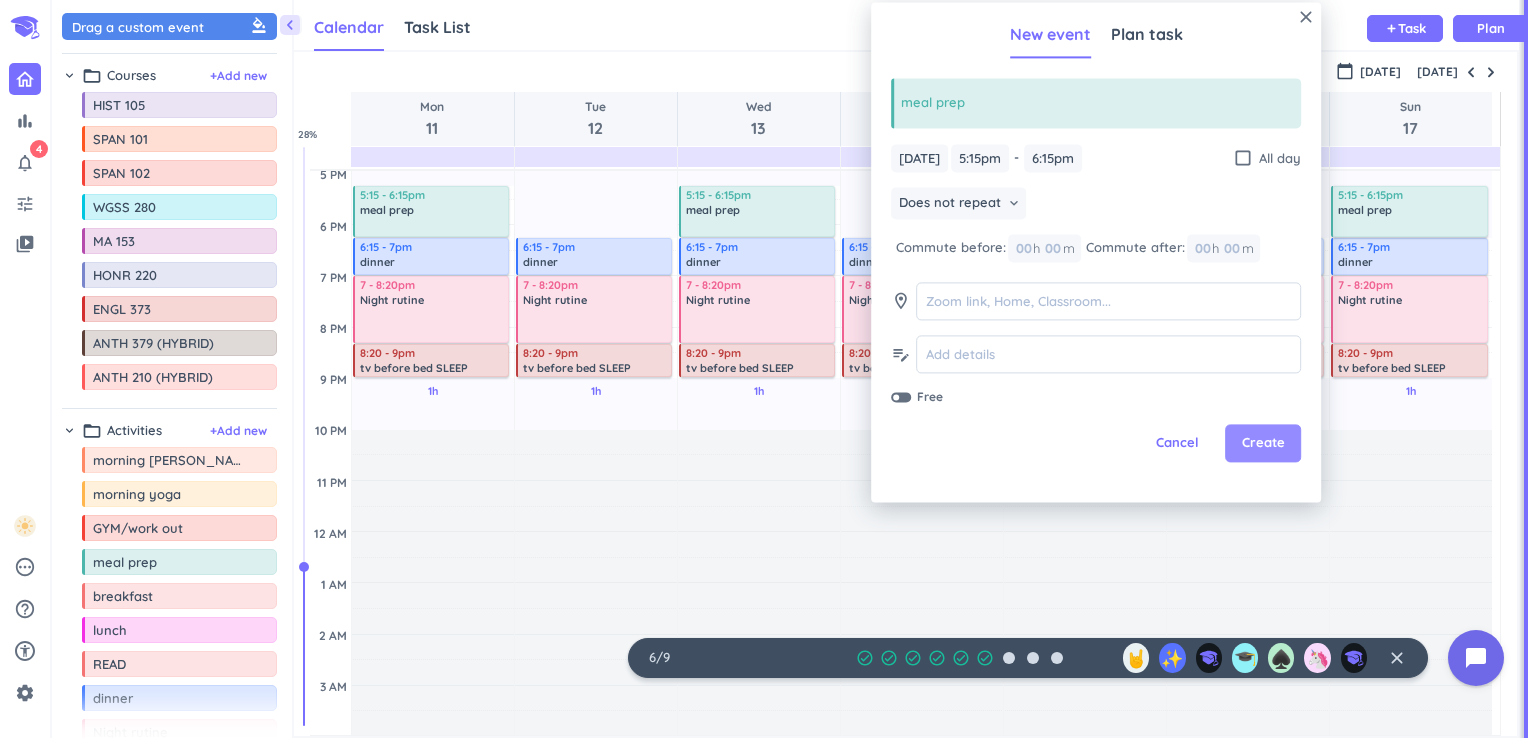click on "Create" at bounding box center (1263, 444) 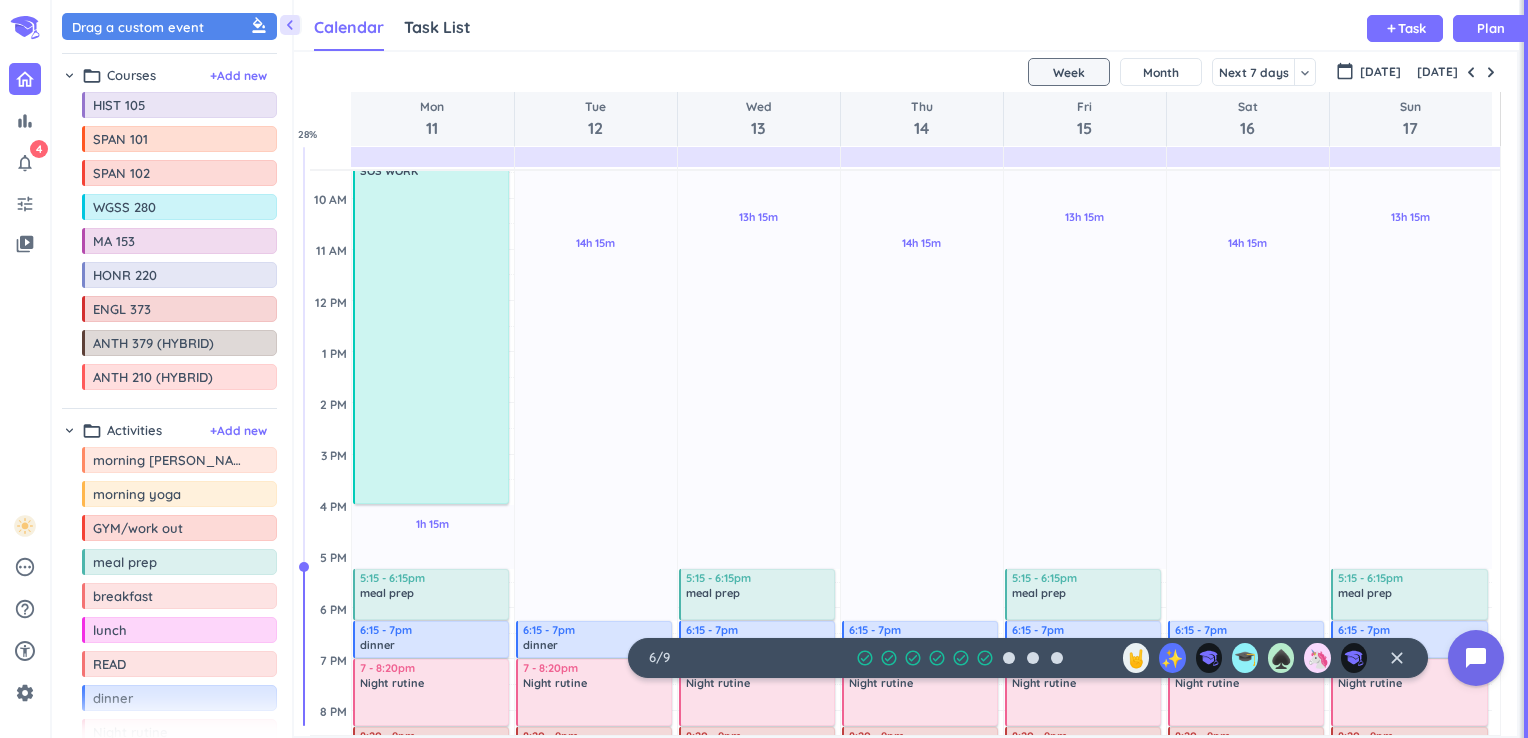 scroll, scrollTop: 132, scrollLeft: 0, axis: vertical 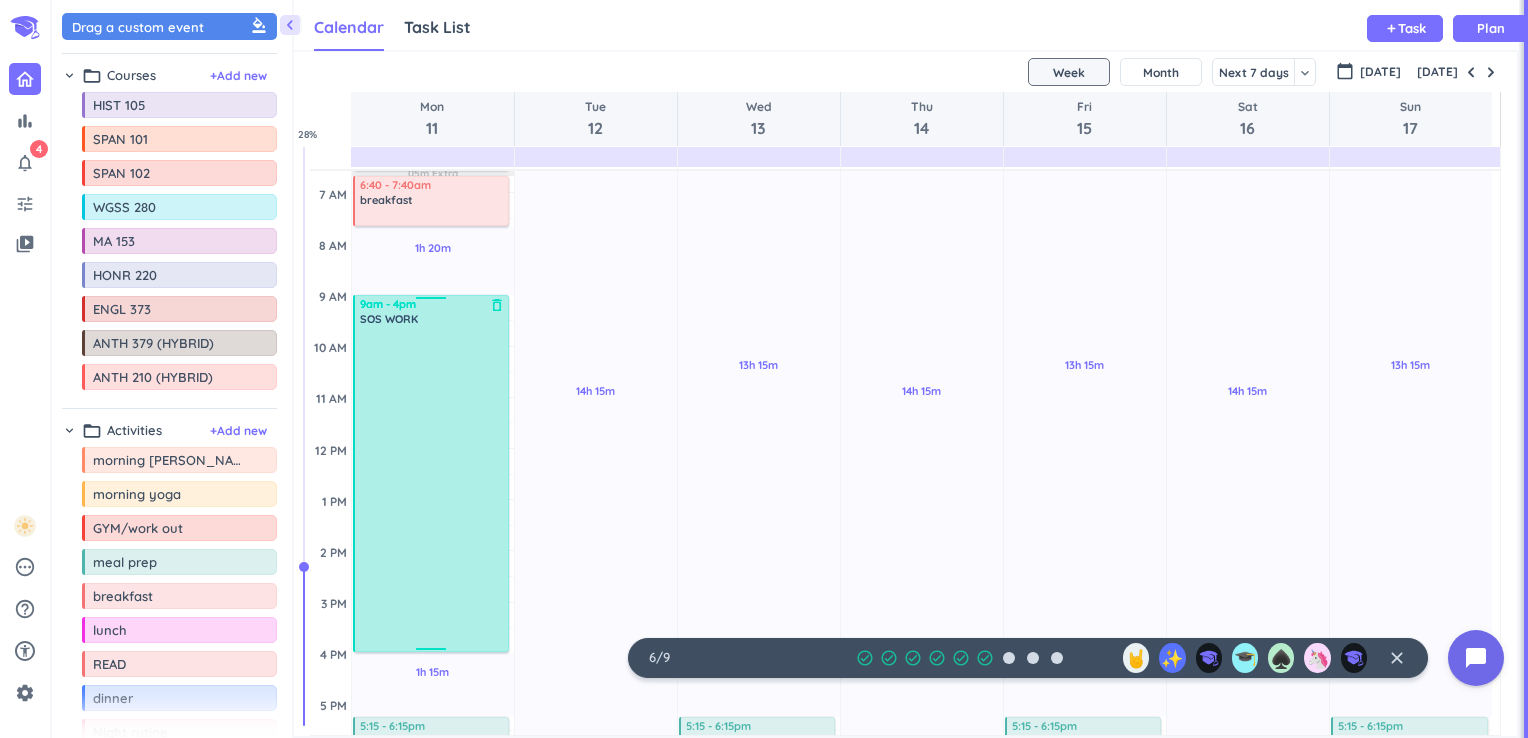 click at bounding box center [433, 488] 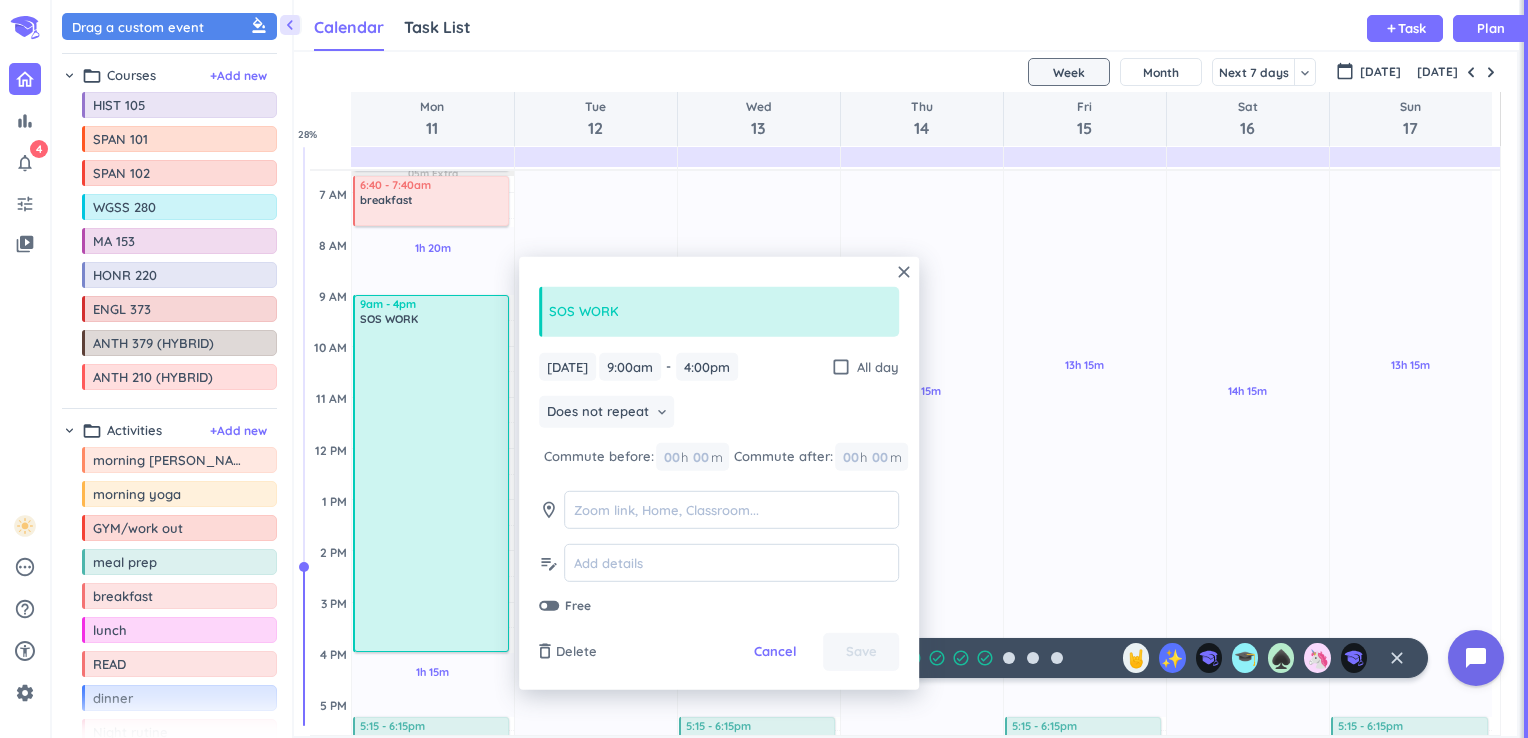 click on "Mon, Aug 11 Mon, Aug 11   9:00am 9:00am - 4:00pm 4:00pm check_box_outline_blank All day Does not repeat keyboard_arrow_down Commute before: 00 h 00 m Commute after: 00 h 00 m room edit_note Free" at bounding box center (719, 483) 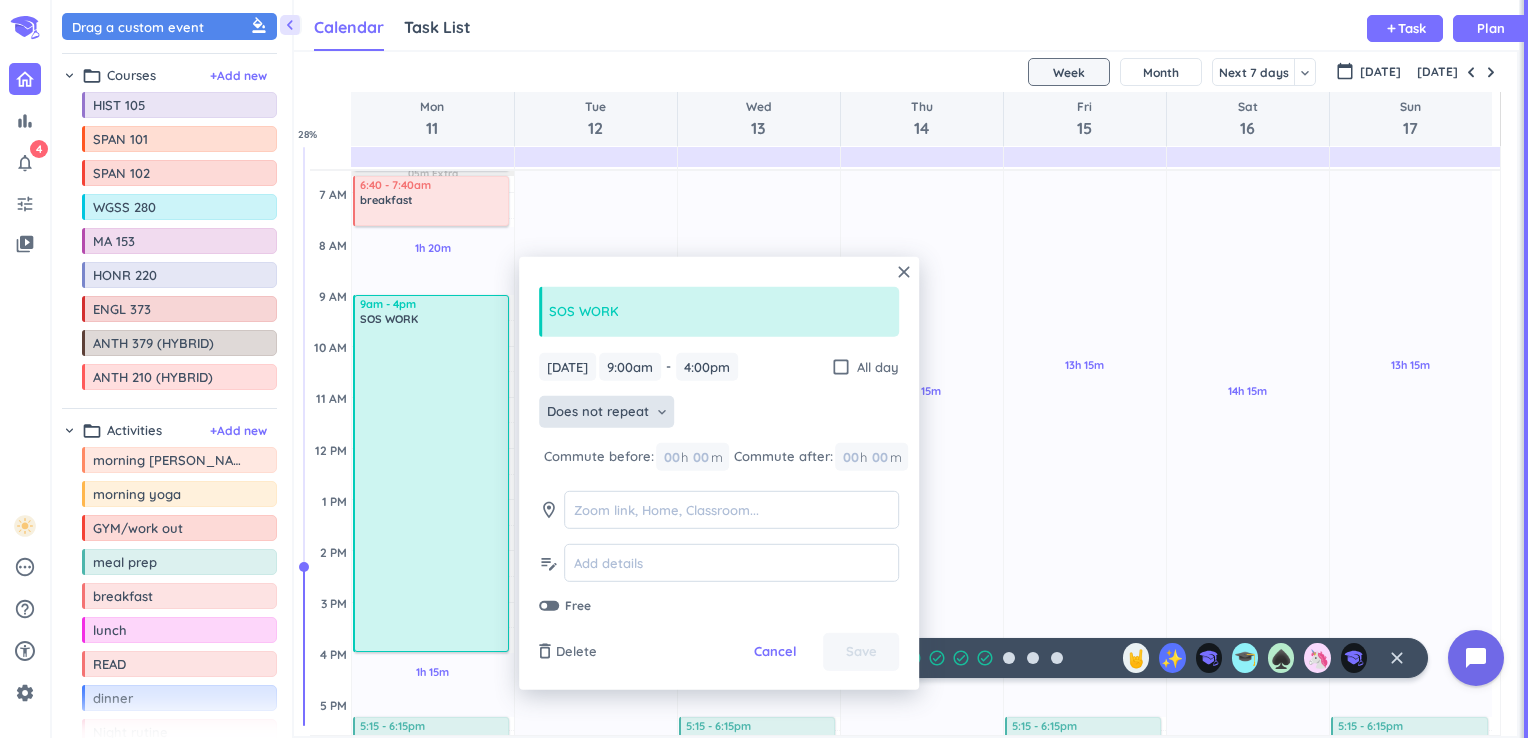 click on "Does not repeat" at bounding box center (598, 412) 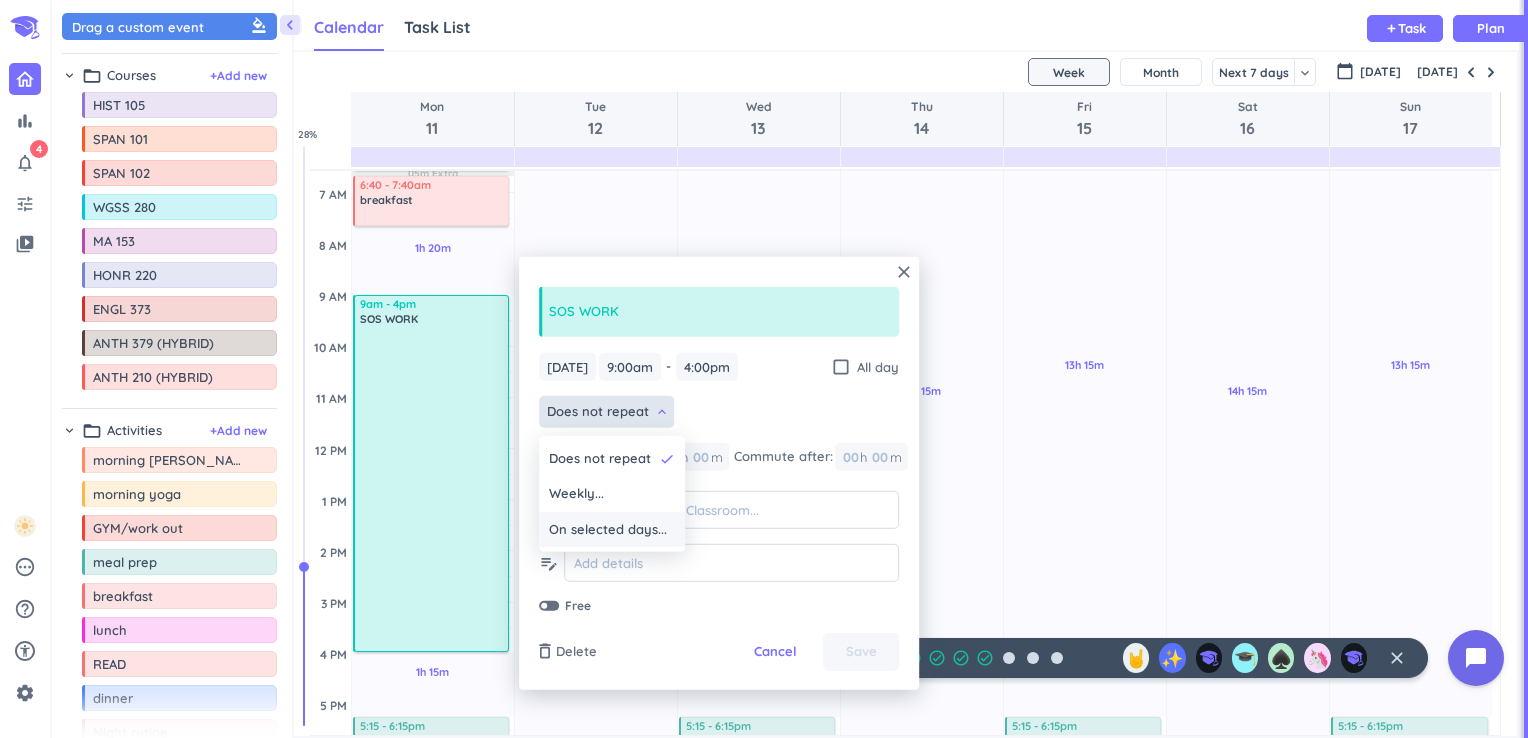 click on "On selected days..." at bounding box center [608, 530] 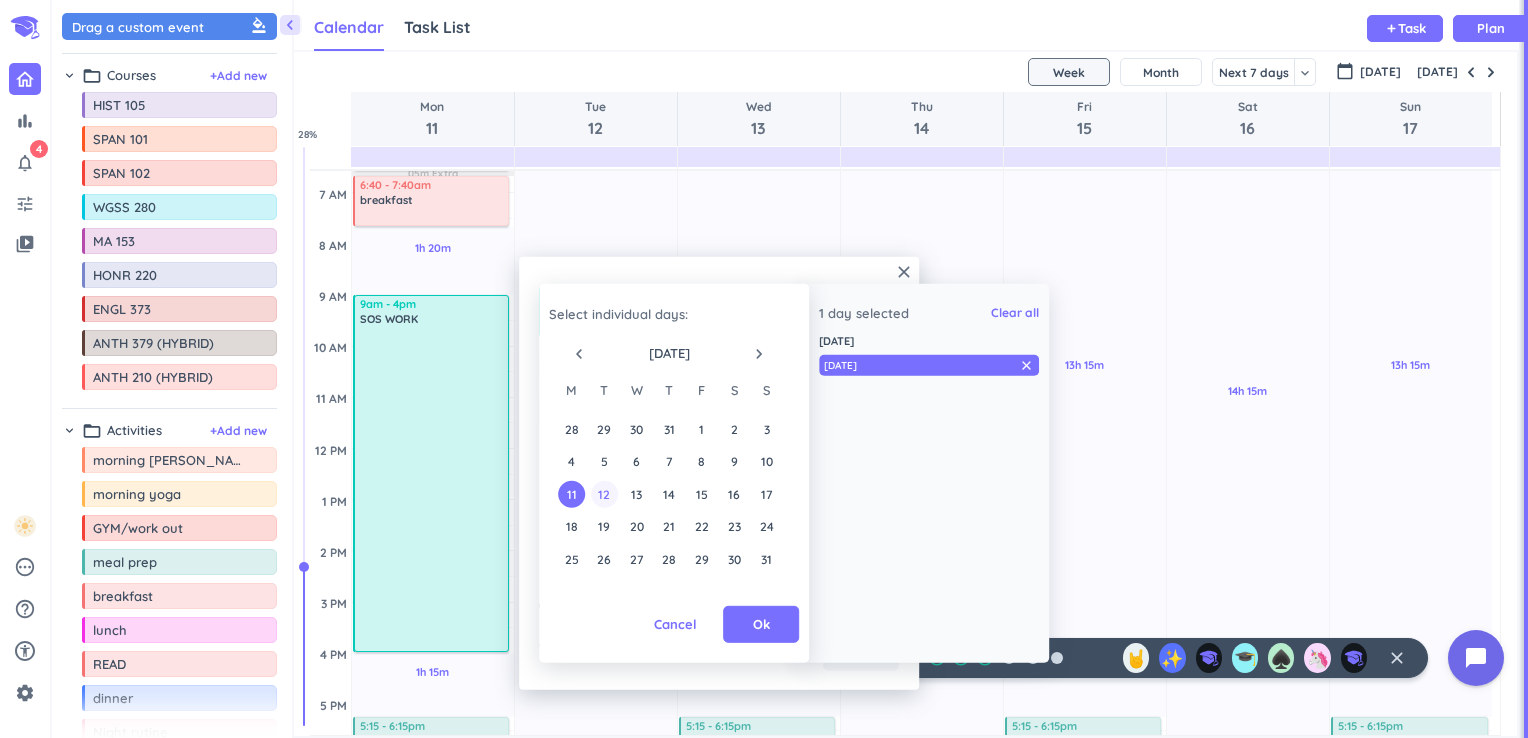 click on "12" at bounding box center [604, 493] 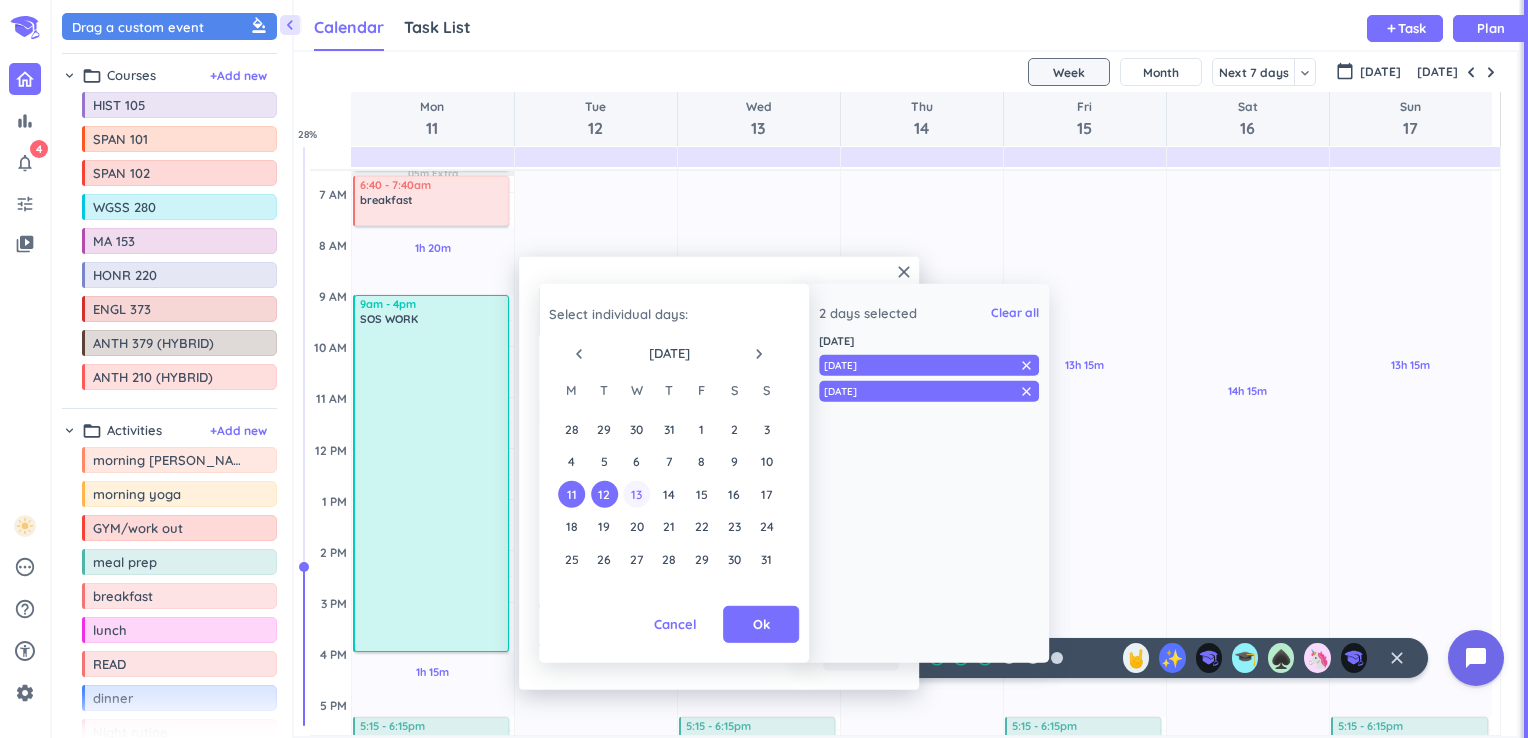 click on "13" at bounding box center (636, 493) 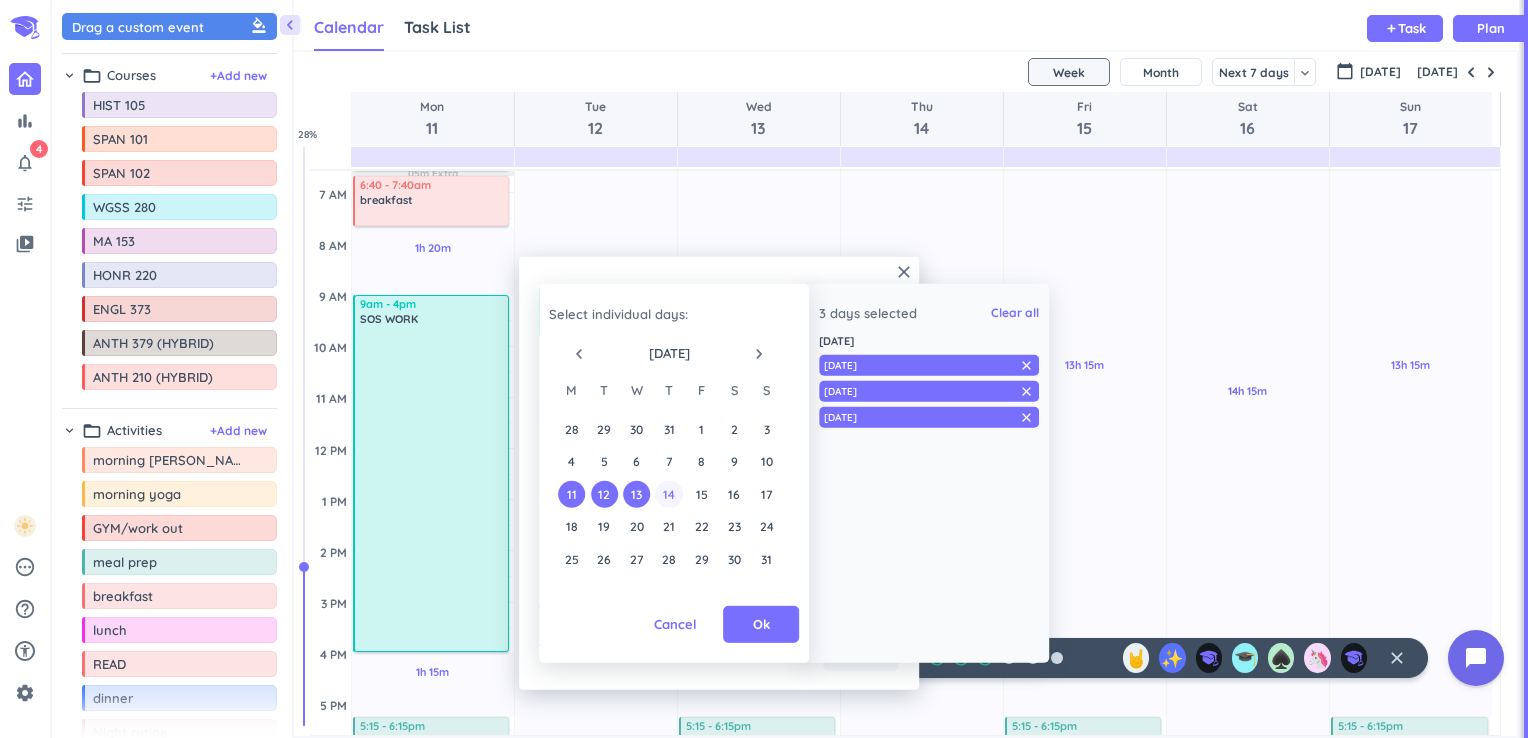 click on "14" at bounding box center [669, 493] 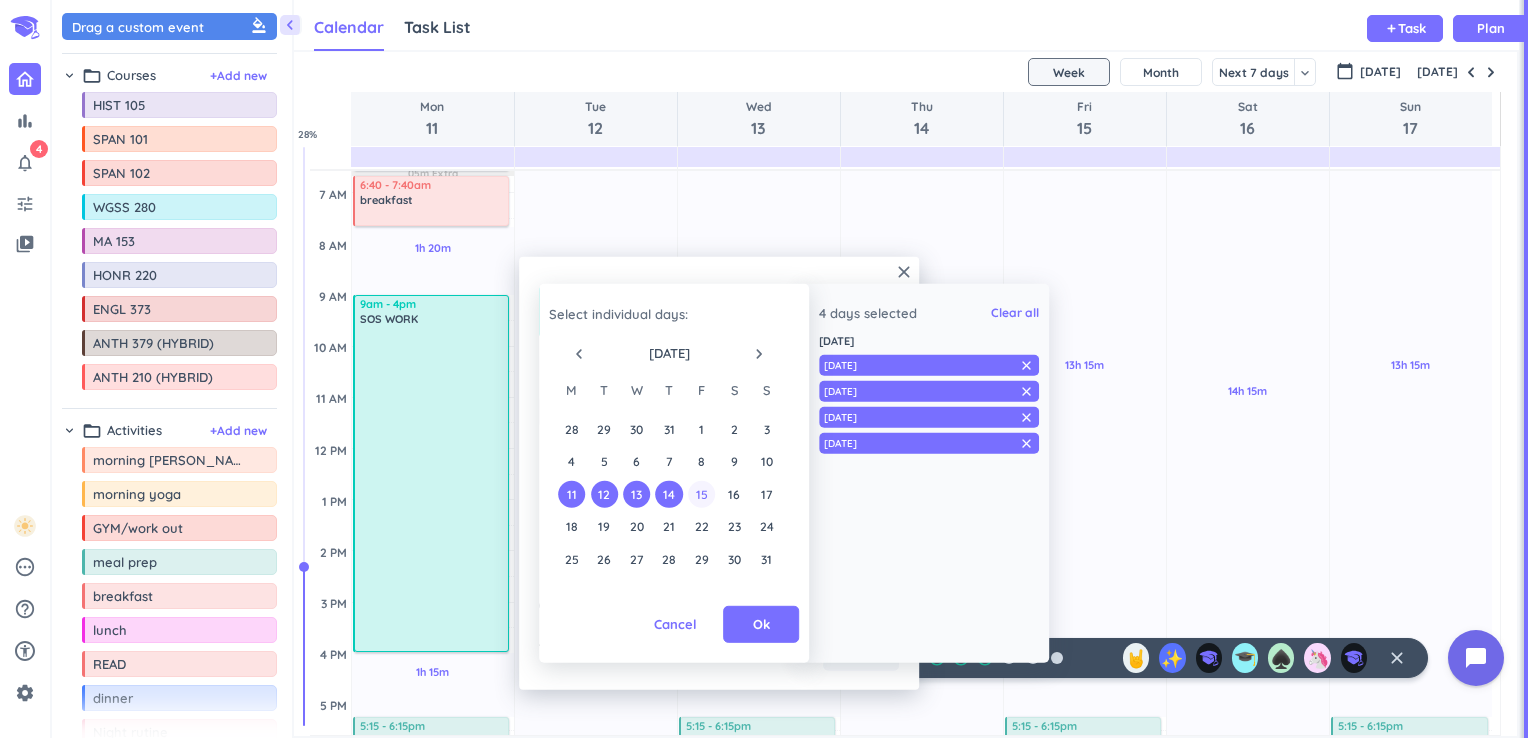 click on "15" at bounding box center [701, 493] 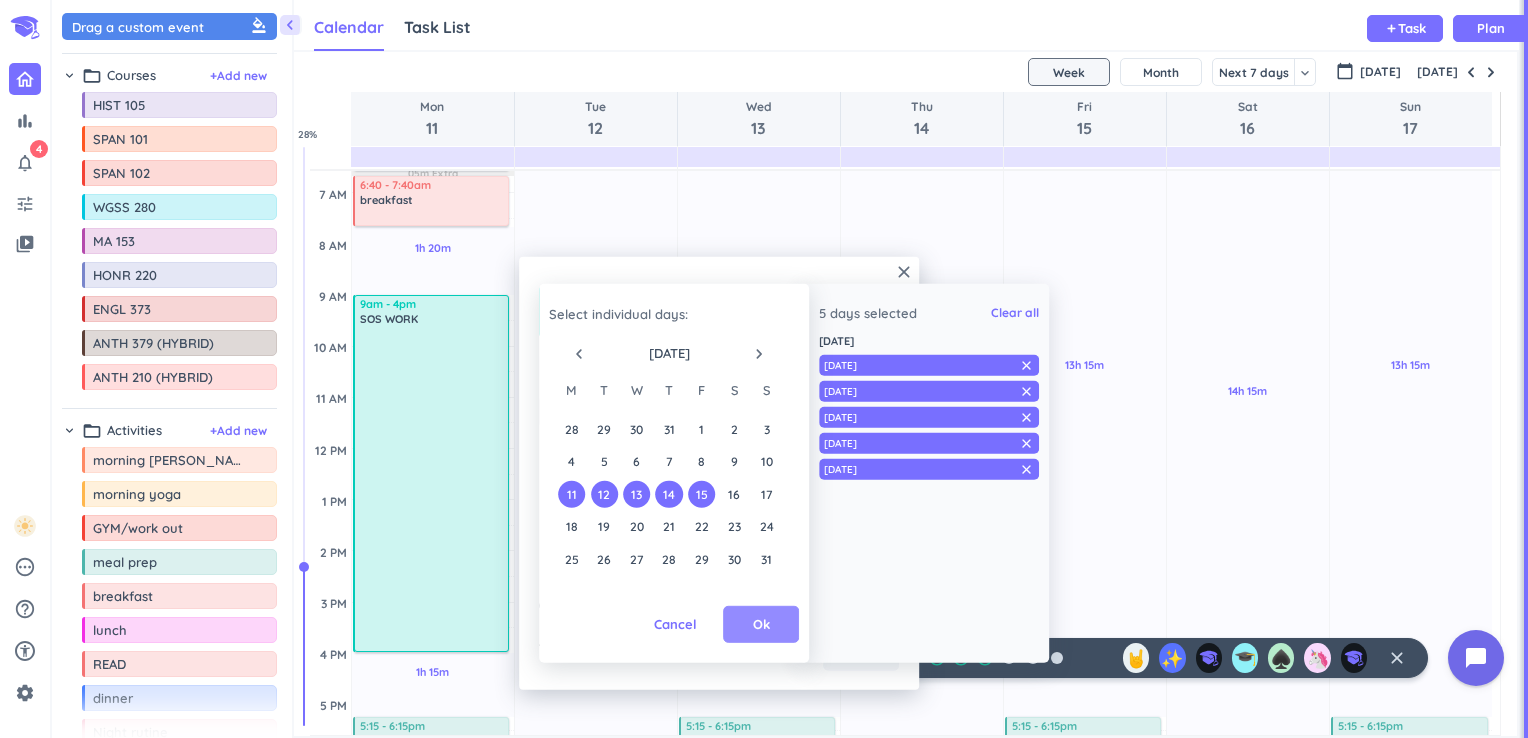 click on "Ok" at bounding box center (761, 625) 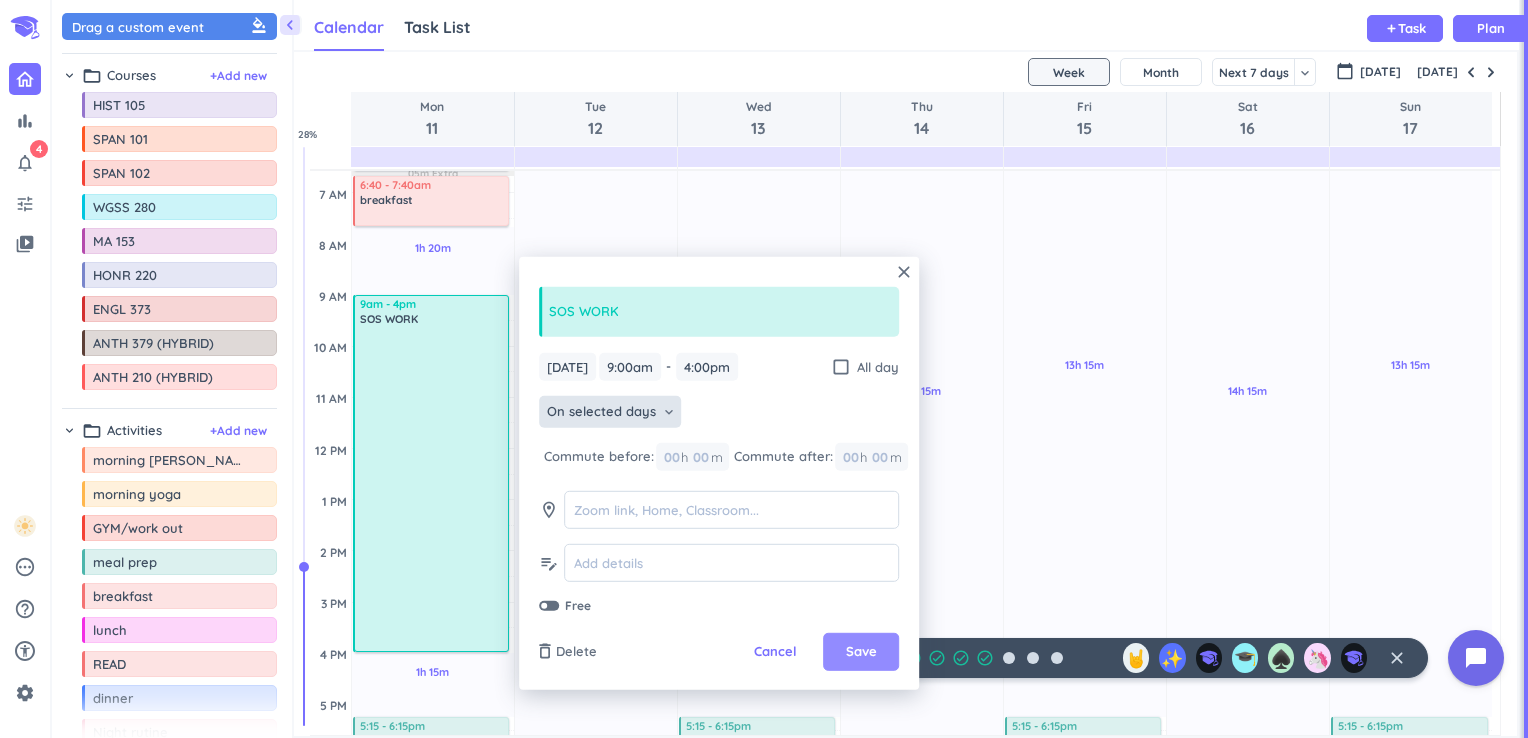 click on "Save" at bounding box center (861, 652) 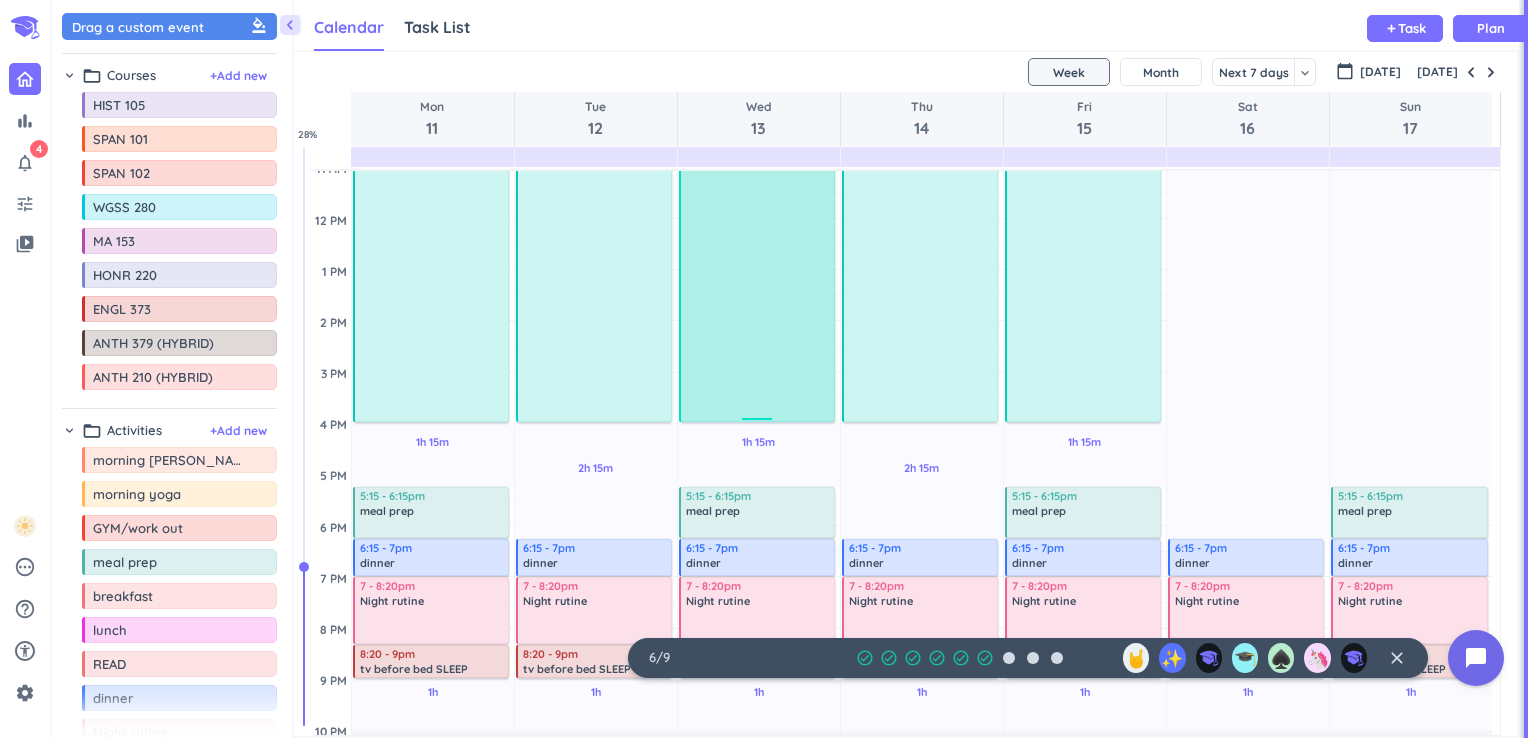 scroll, scrollTop: 424, scrollLeft: 0, axis: vertical 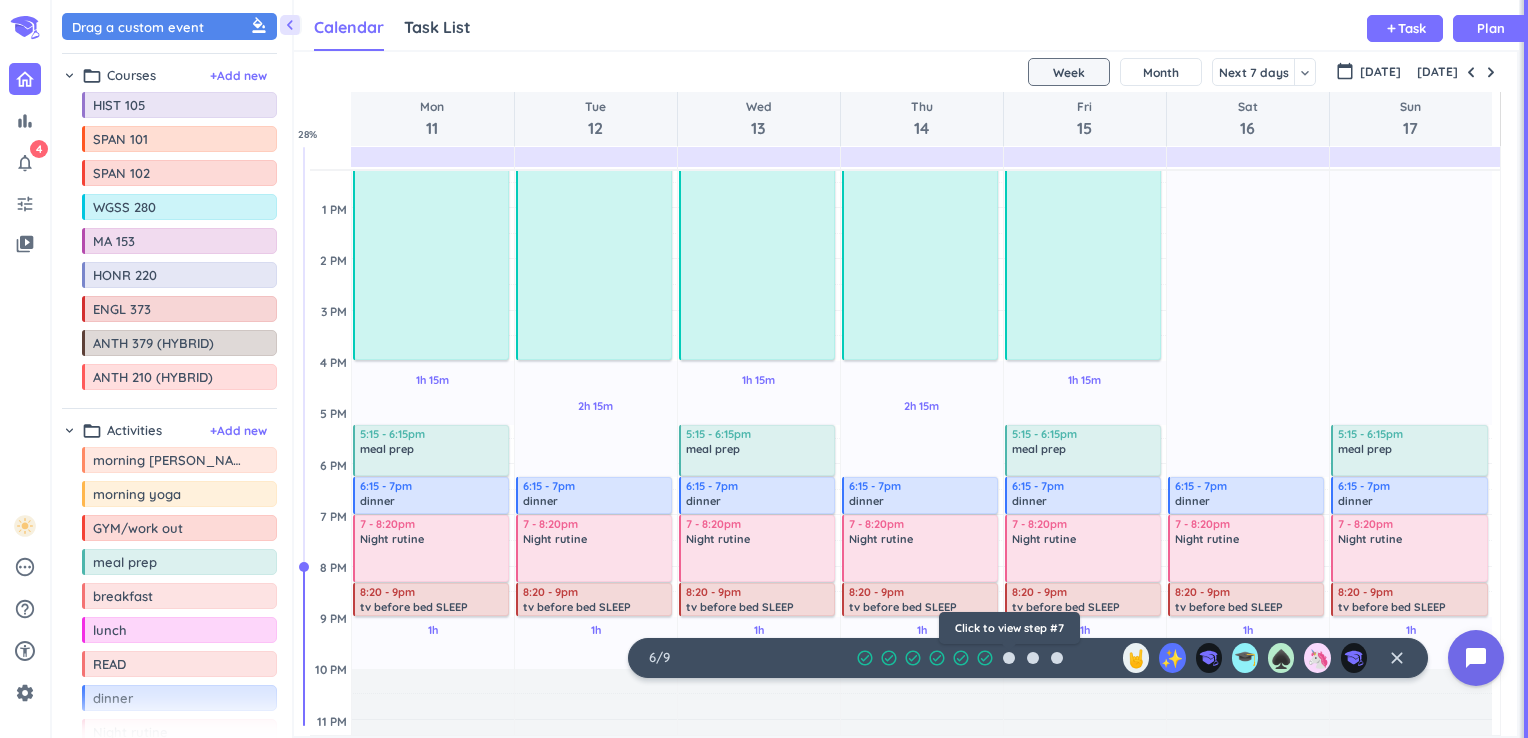 click on "check_circle_outline check_circle_outline check_circle_outline check_circle_outline check_circle_outline check_circle_outline Click to view step #7" at bounding box center [961, 658] 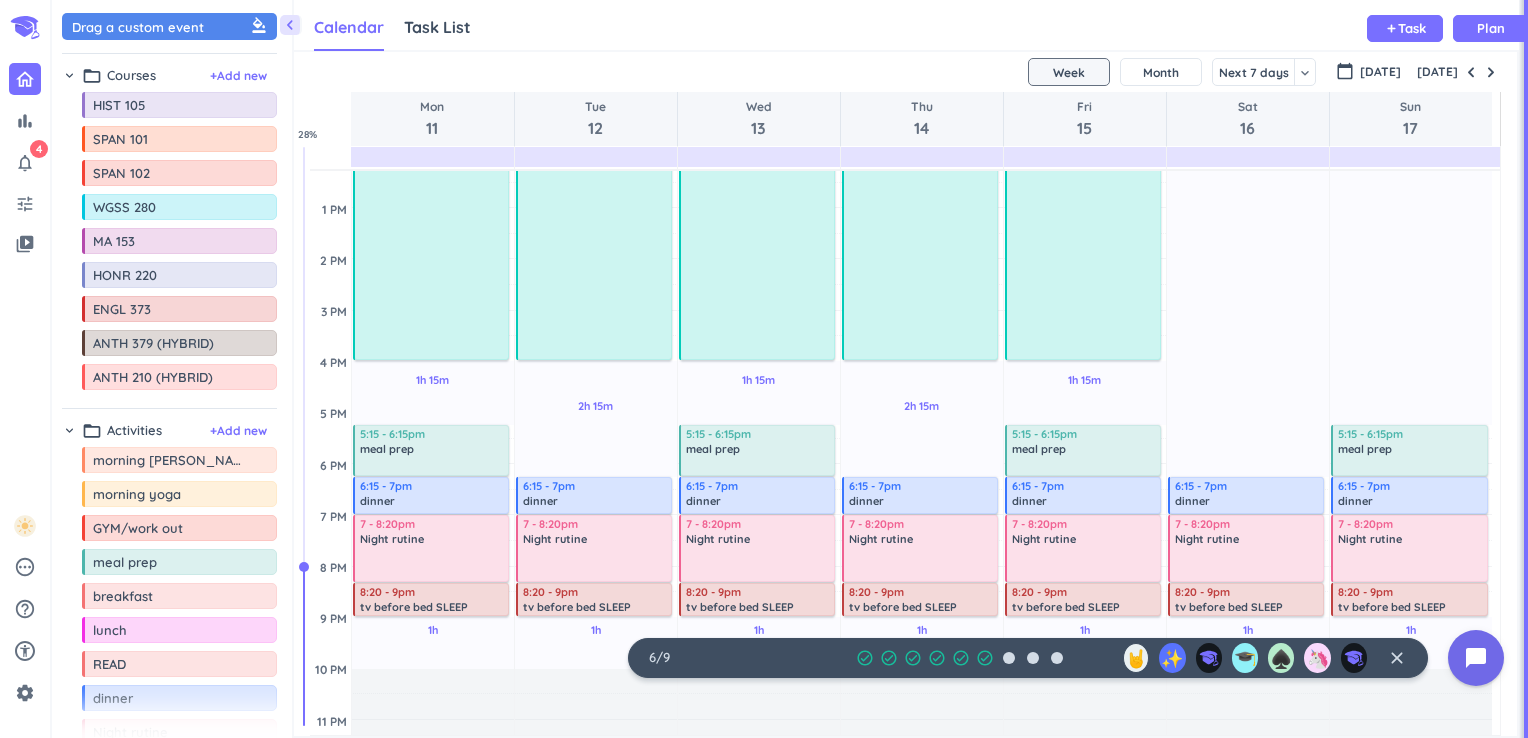 click on "🤘" at bounding box center (1136, 658) 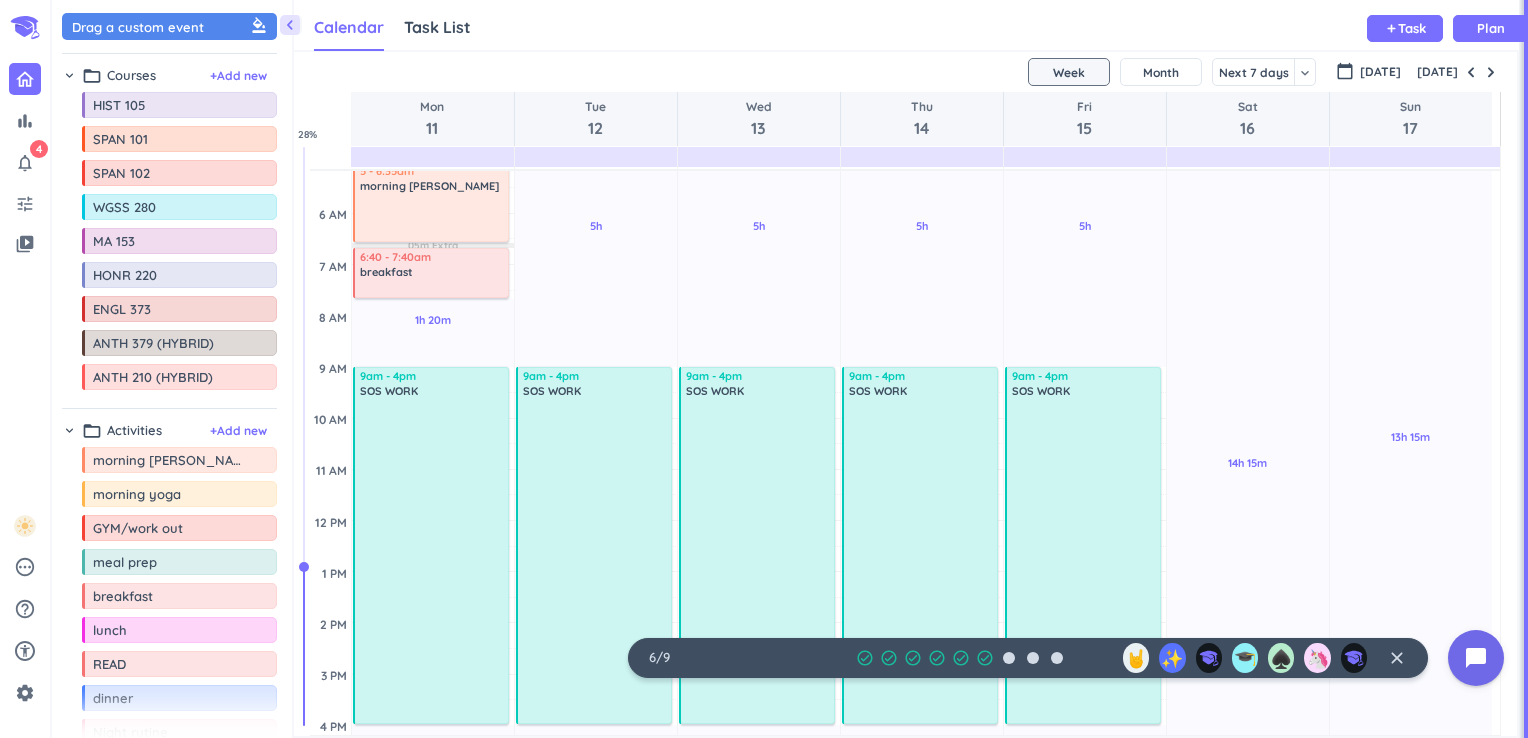 scroll, scrollTop: 0, scrollLeft: 0, axis: both 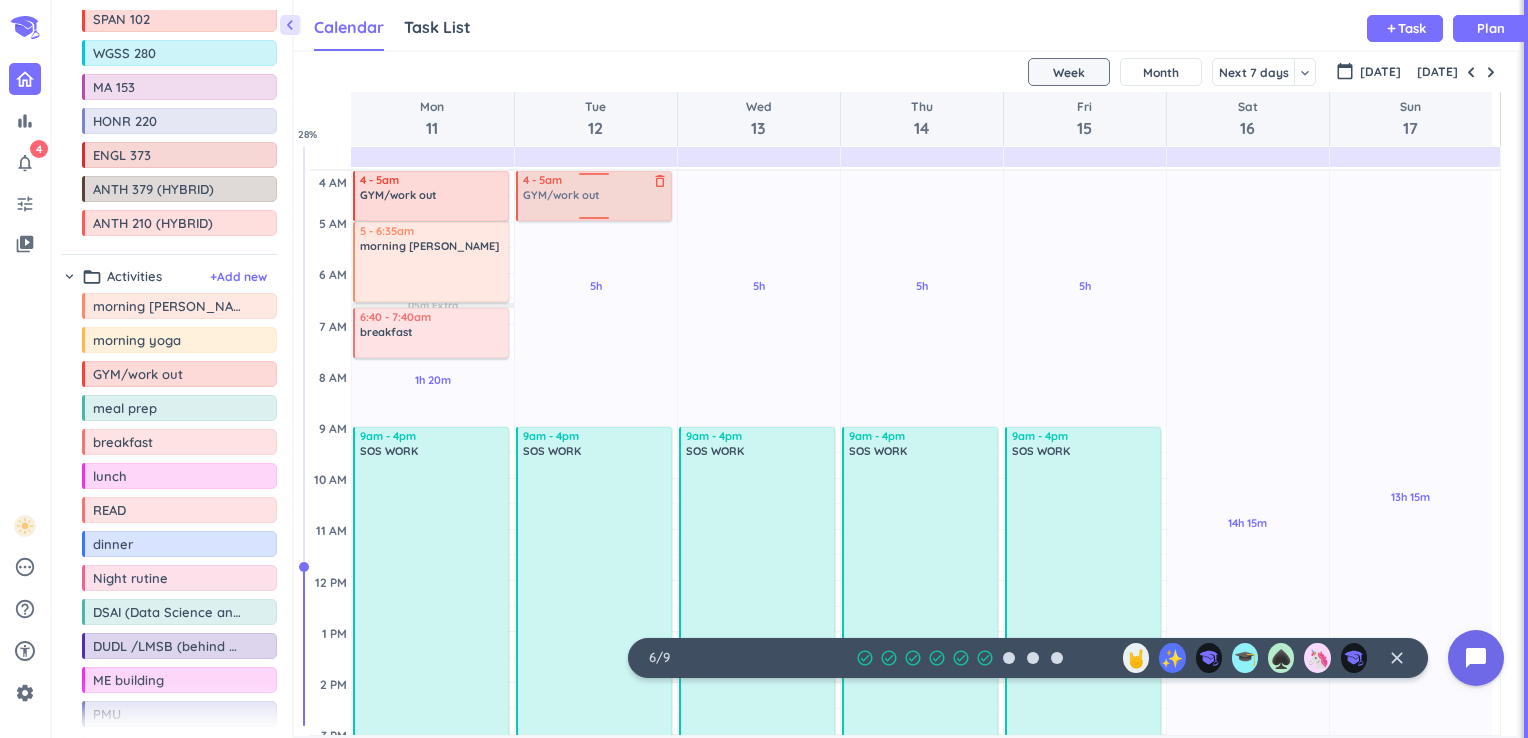 drag, startPoint x: 144, startPoint y: 374, endPoint x: 581, endPoint y: 174, distance: 480.59235 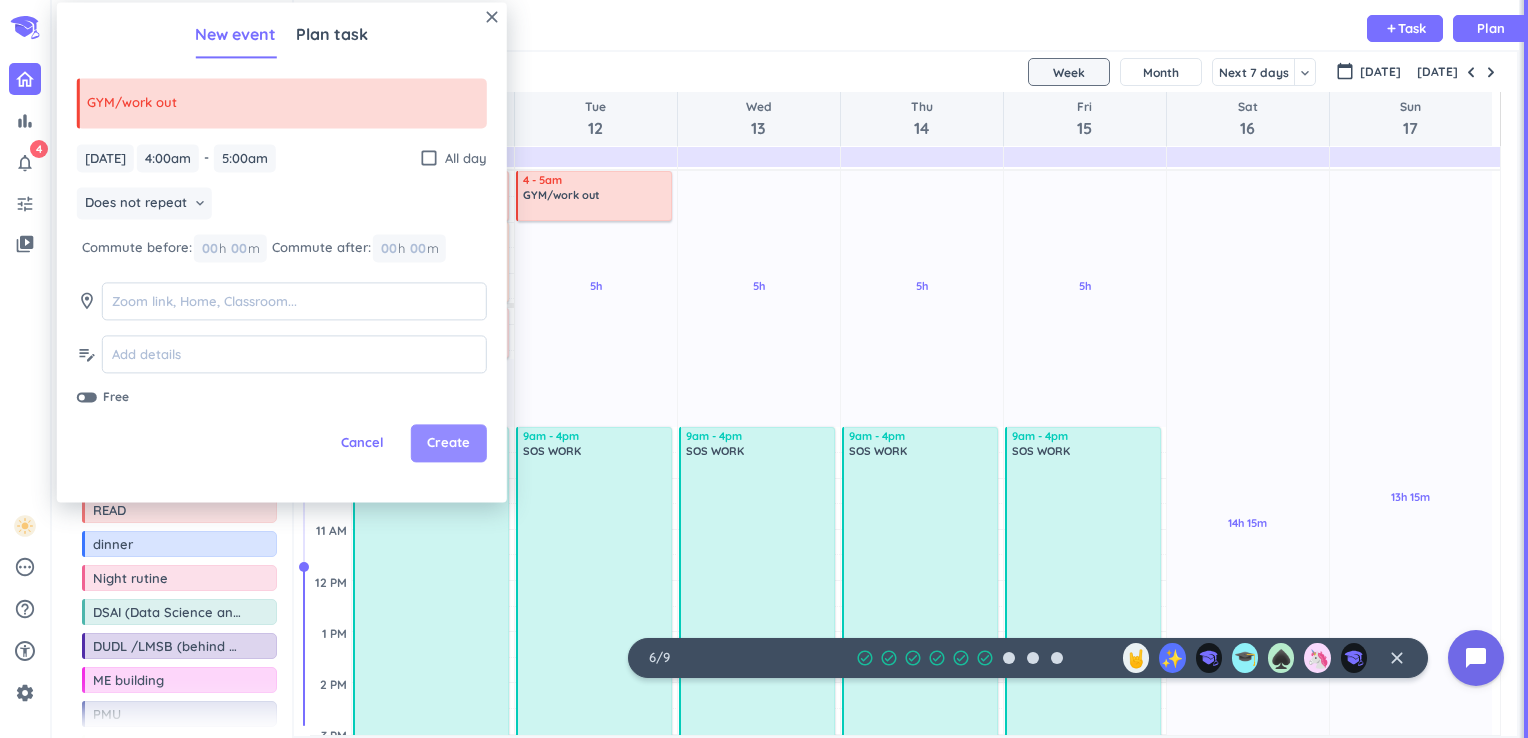 click on "Create" at bounding box center (448, 444) 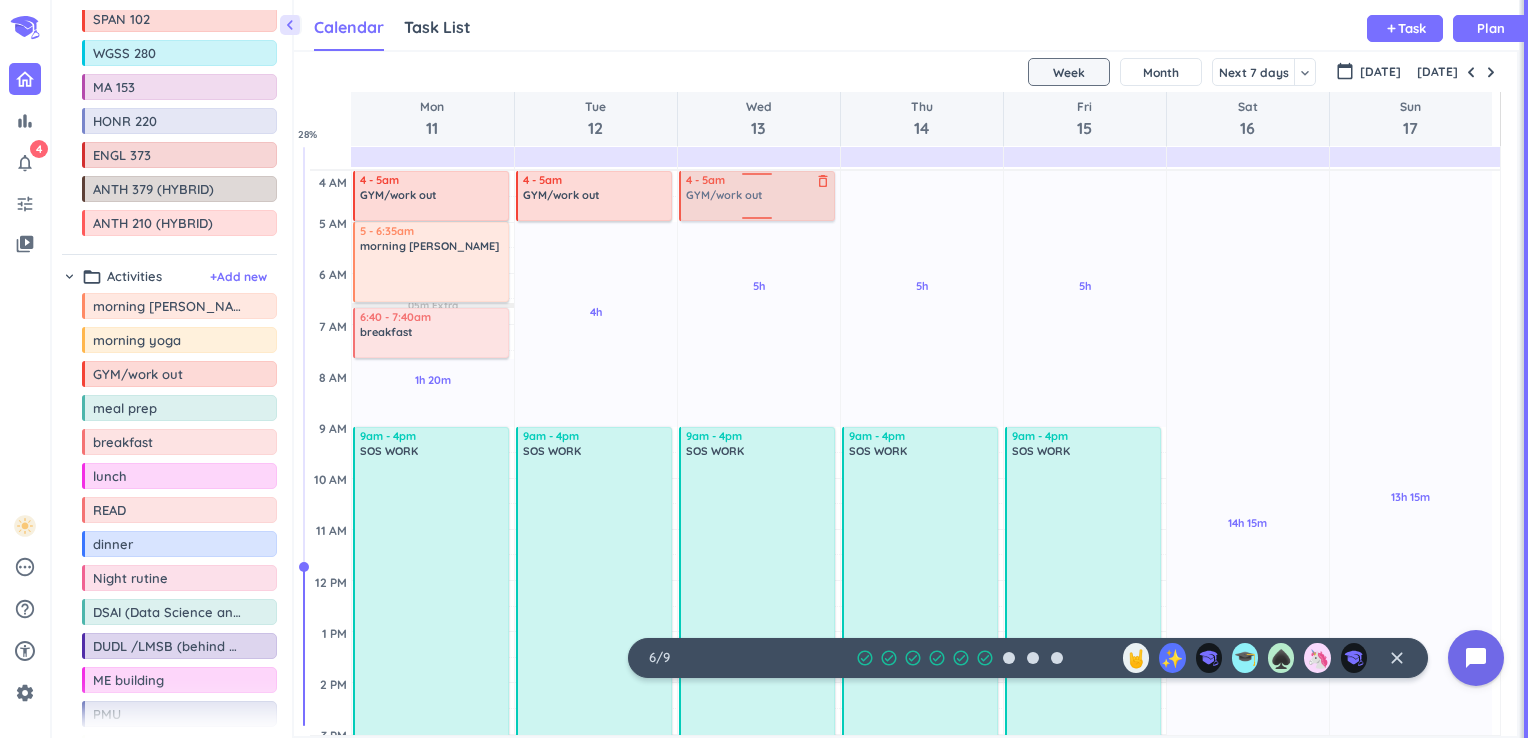 drag, startPoint x: 118, startPoint y: 371, endPoint x: 752, endPoint y: 172, distance: 664.49756 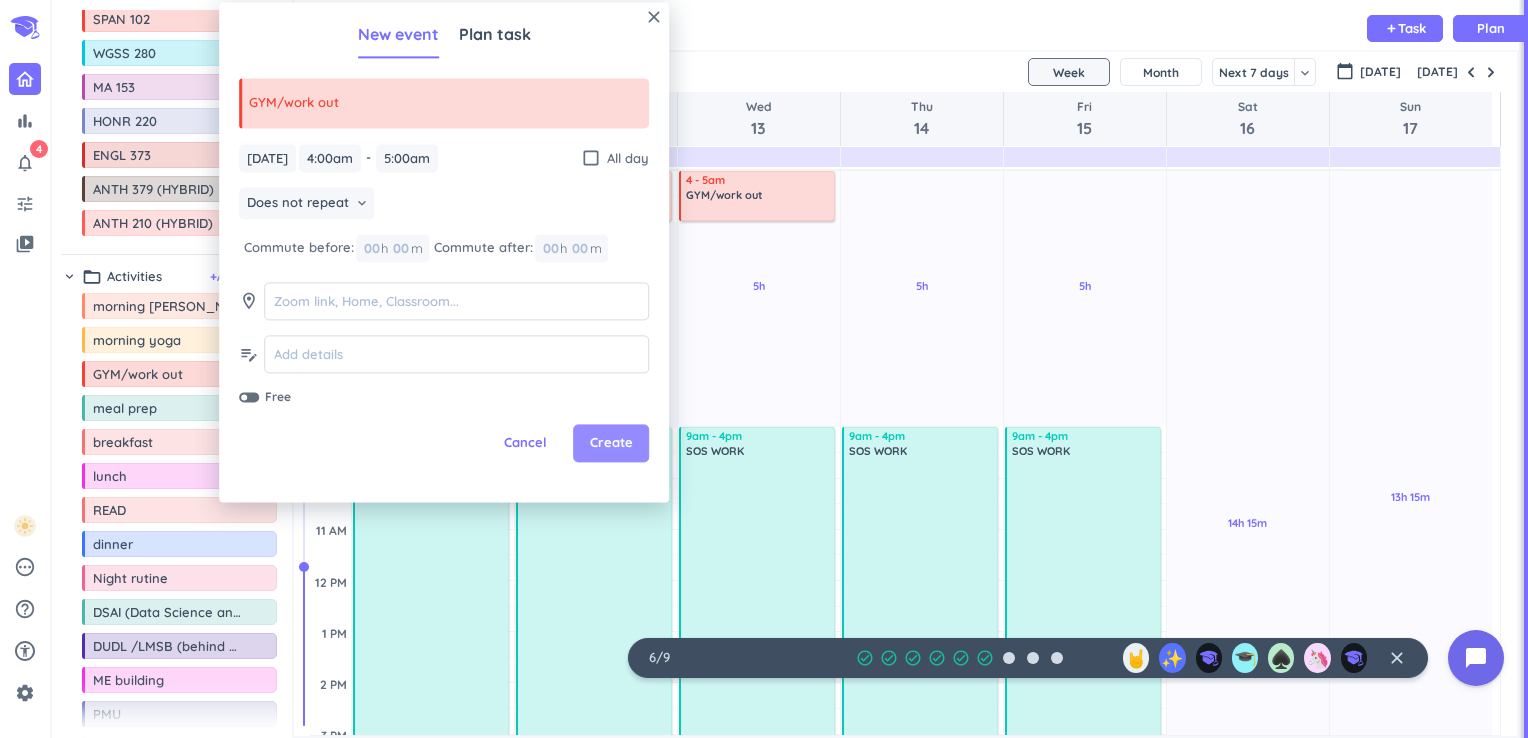 click on "Create" at bounding box center [611, 444] 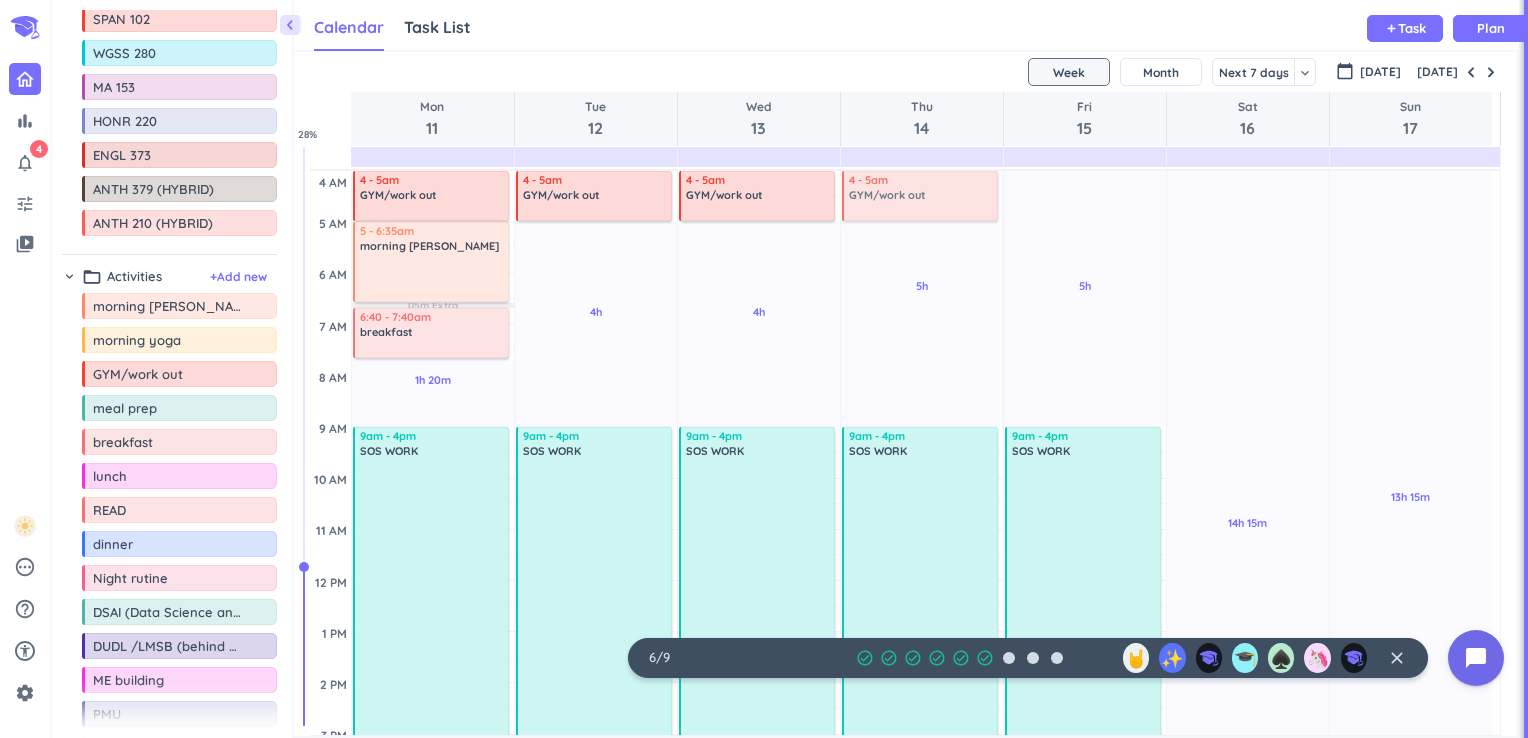 drag, startPoint x: 128, startPoint y: 372, endPoint x: 893, endPoint y: 174, distance: 790.2082 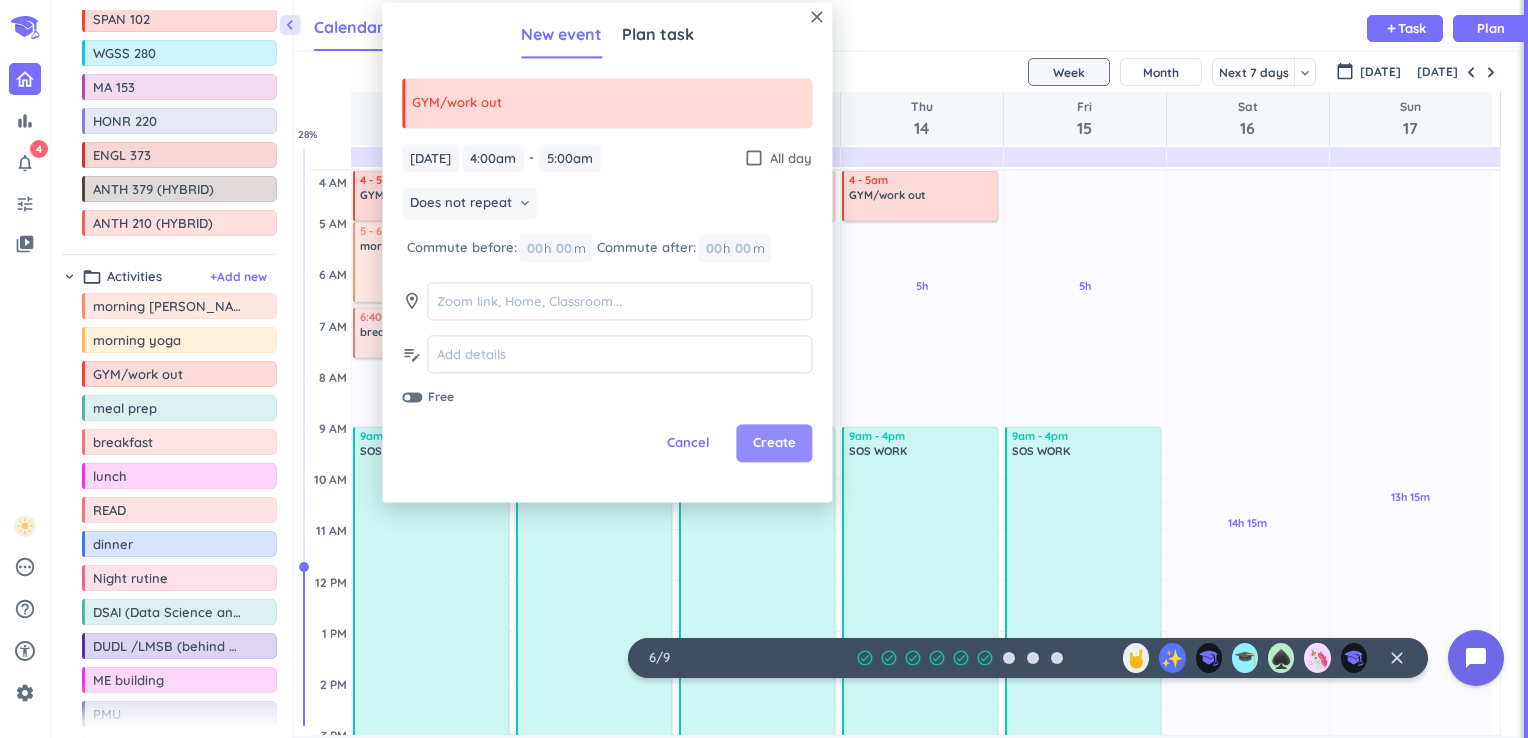 click on "Create" at bounding box center (774, 444) 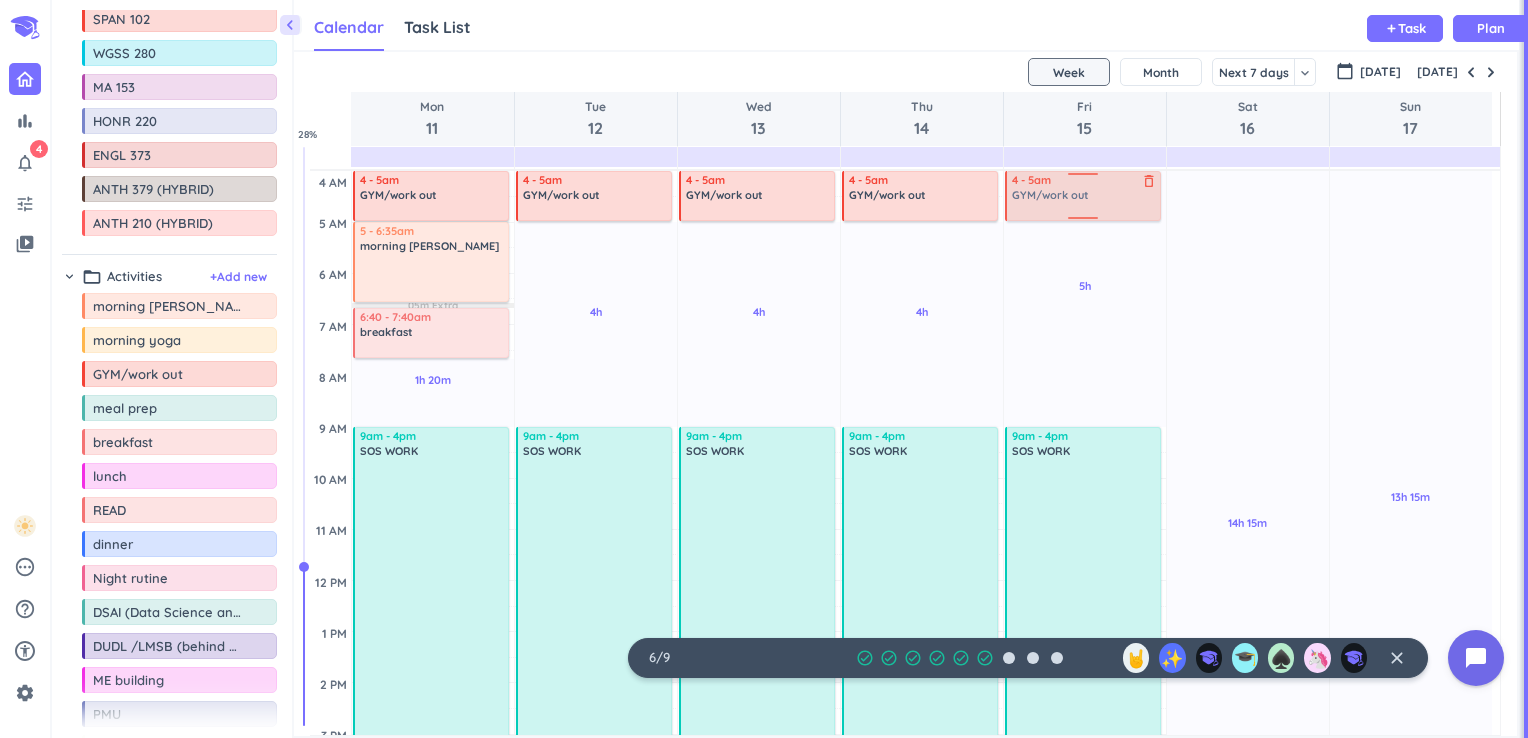 drag, startPoint x: 144, startPoint y: 377, endPoint x: 1061, endPoint y: 174, distance: 939.20074 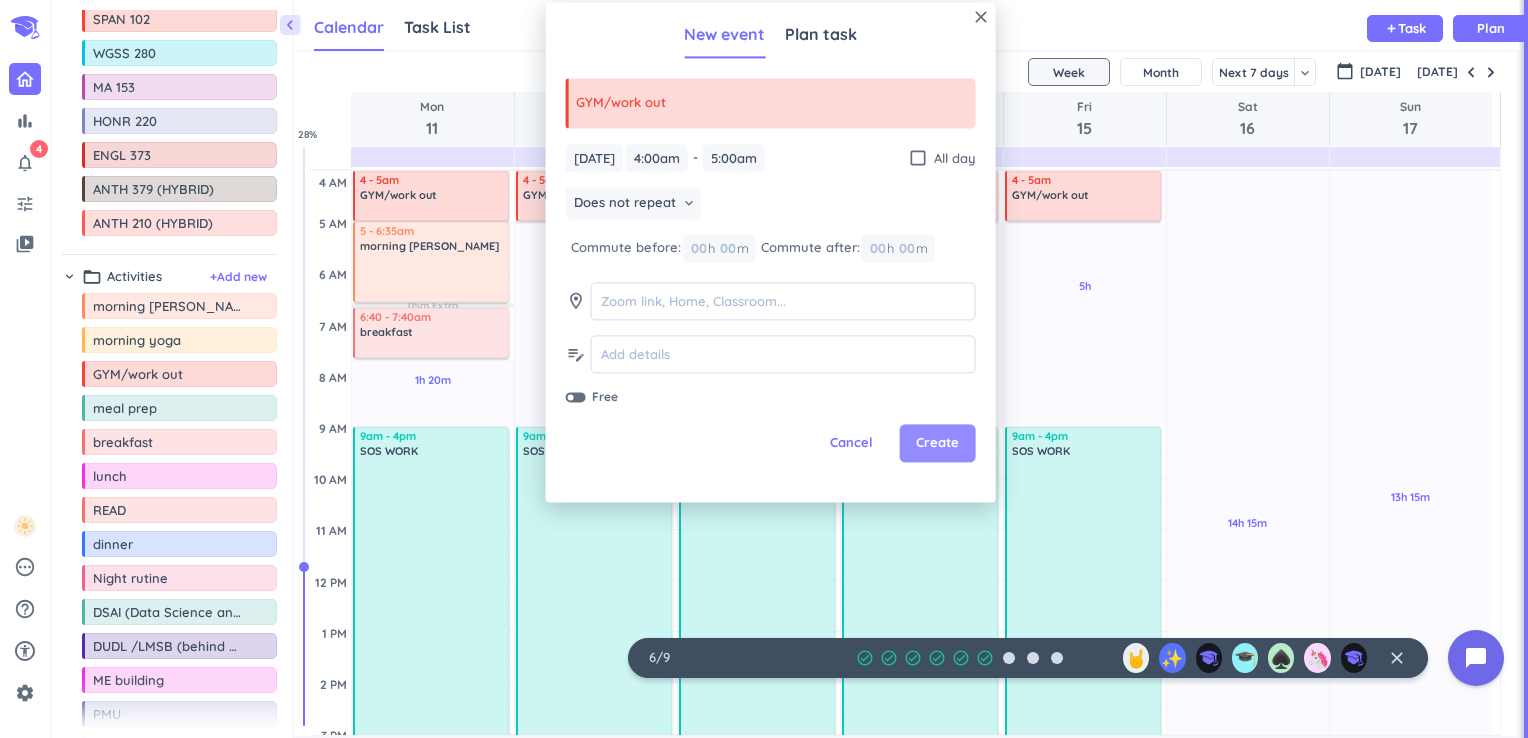 click on "Create" at bounding box center [937, 444] 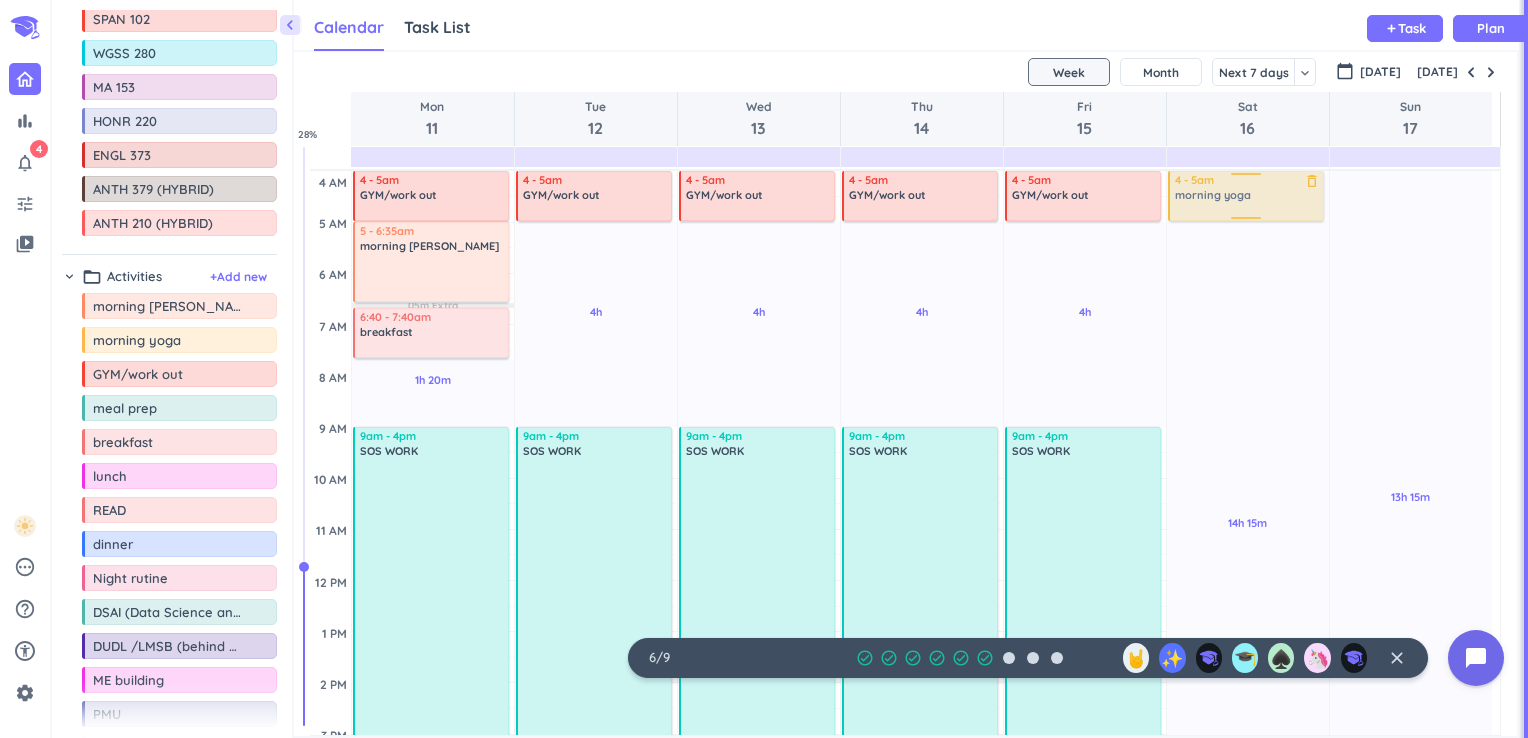 drag, startPoint x: 135, startPoint y: 339, endPoint x: 1247, endPoint y: 173, distance: 1124.322 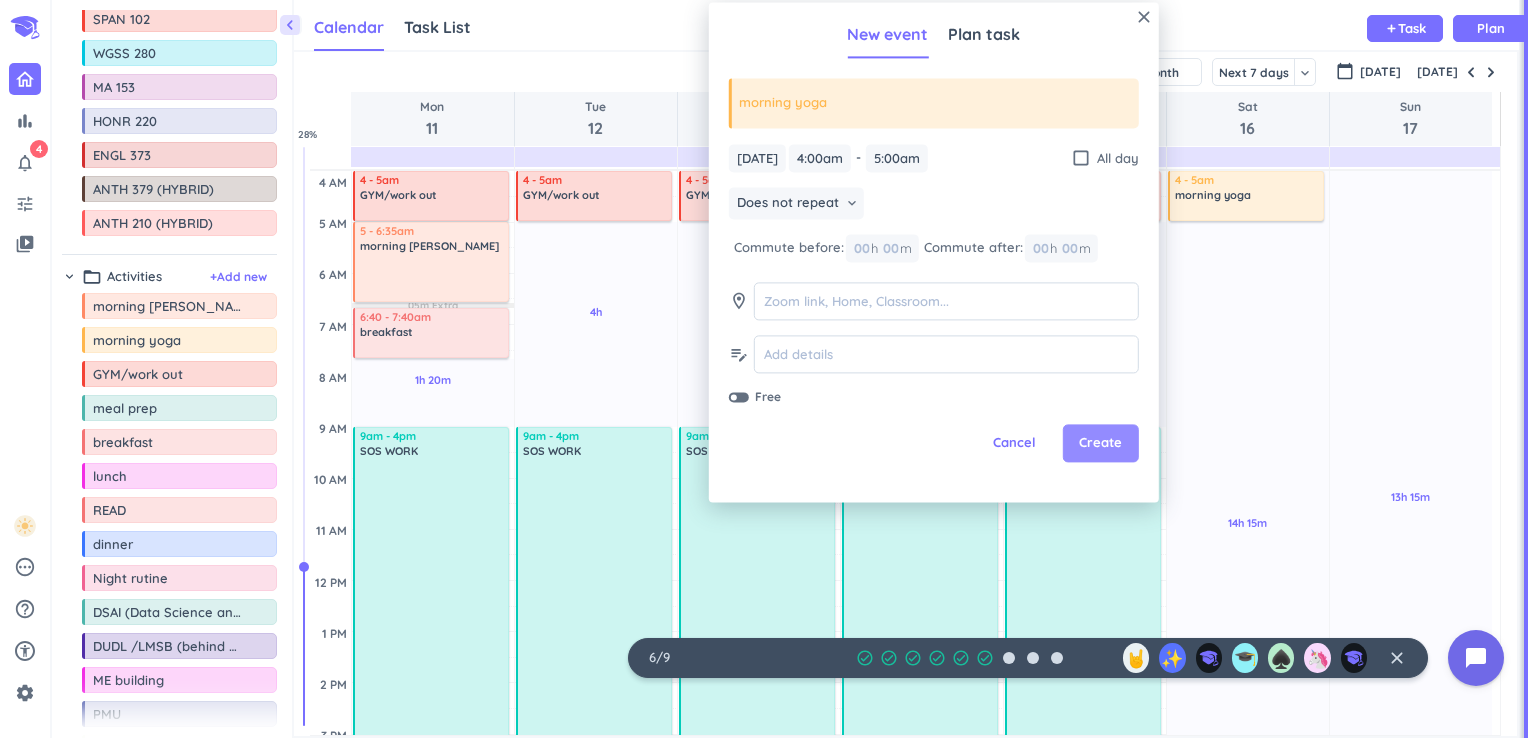 click on "Create" at bounding box center [1100, 444] 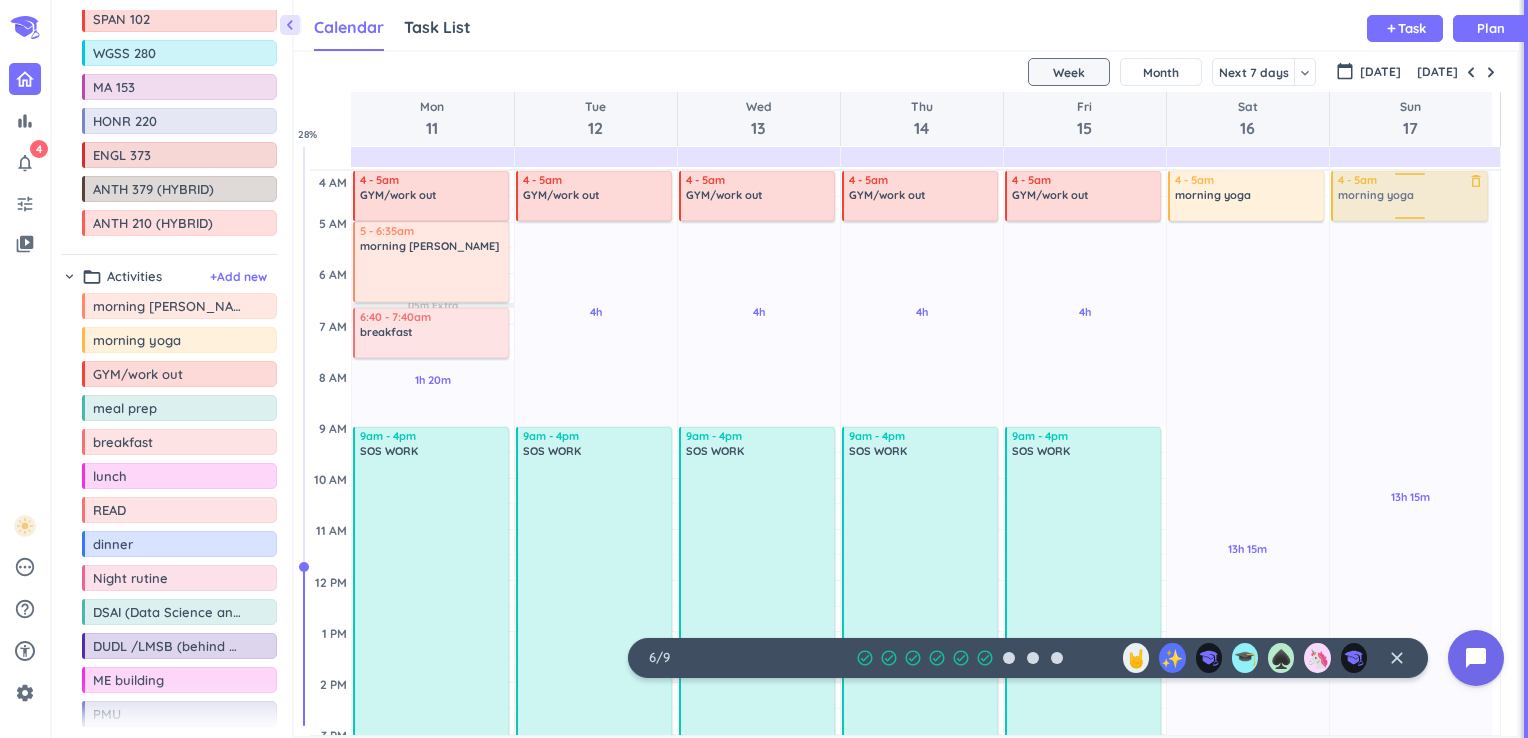 drag, startPoint x: 144, startPoint y: 339, endPoint x: 1372, endPoint y: 174, distance: 1239.0355 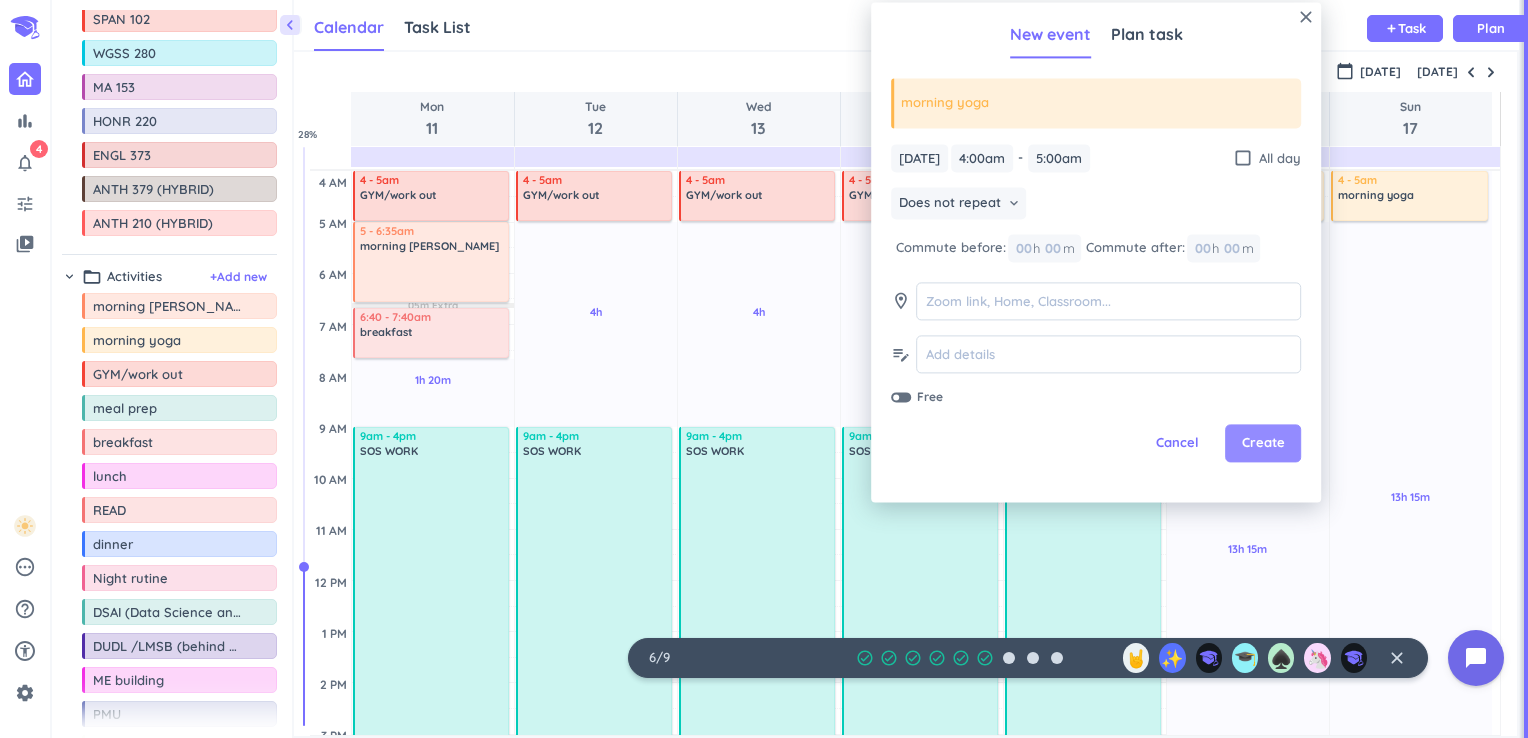 click on "Create" at bounding box center (1263, 444) 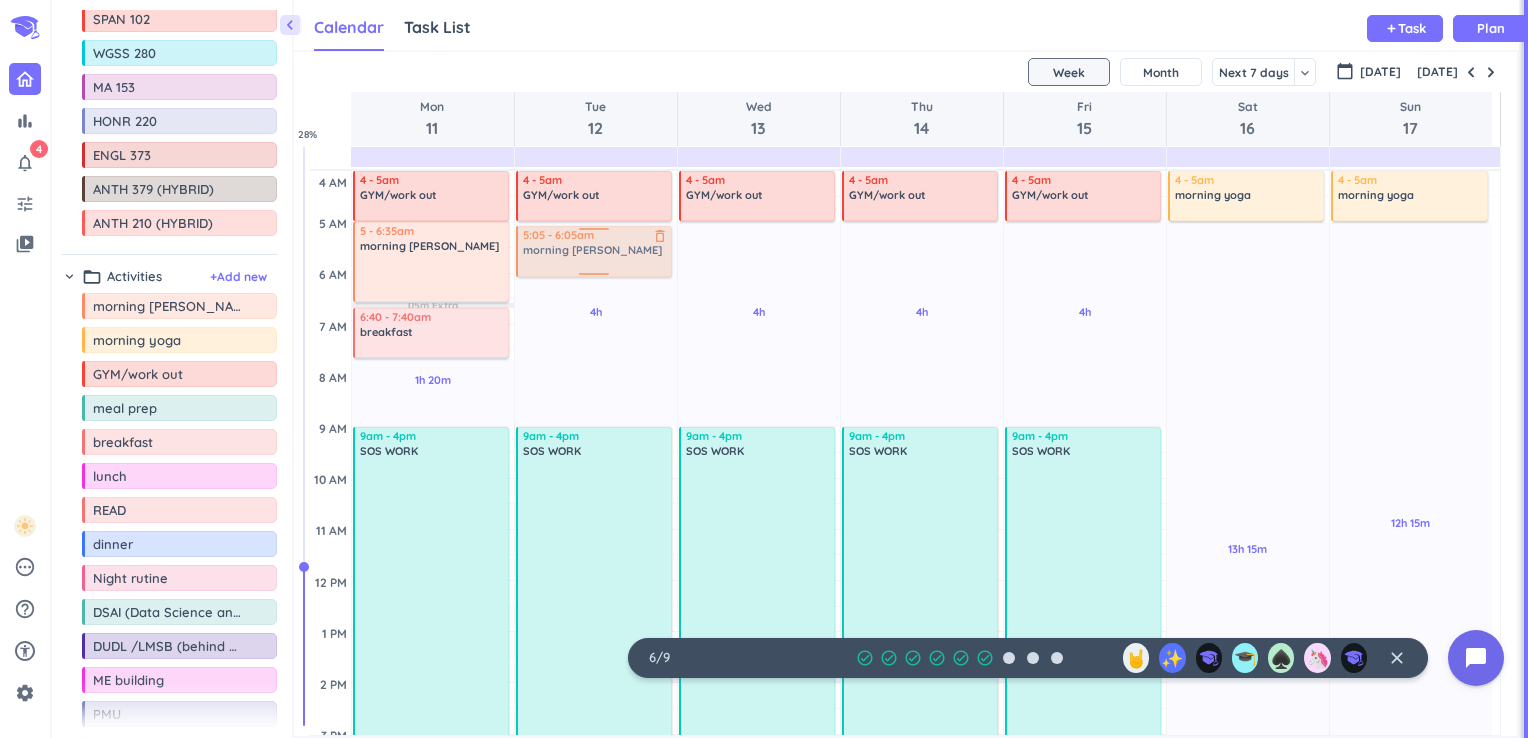 drag, startPoint x: 124, startPoint y: 305, endPoint x: 556, endPoint y: 228, distance: 438.80862 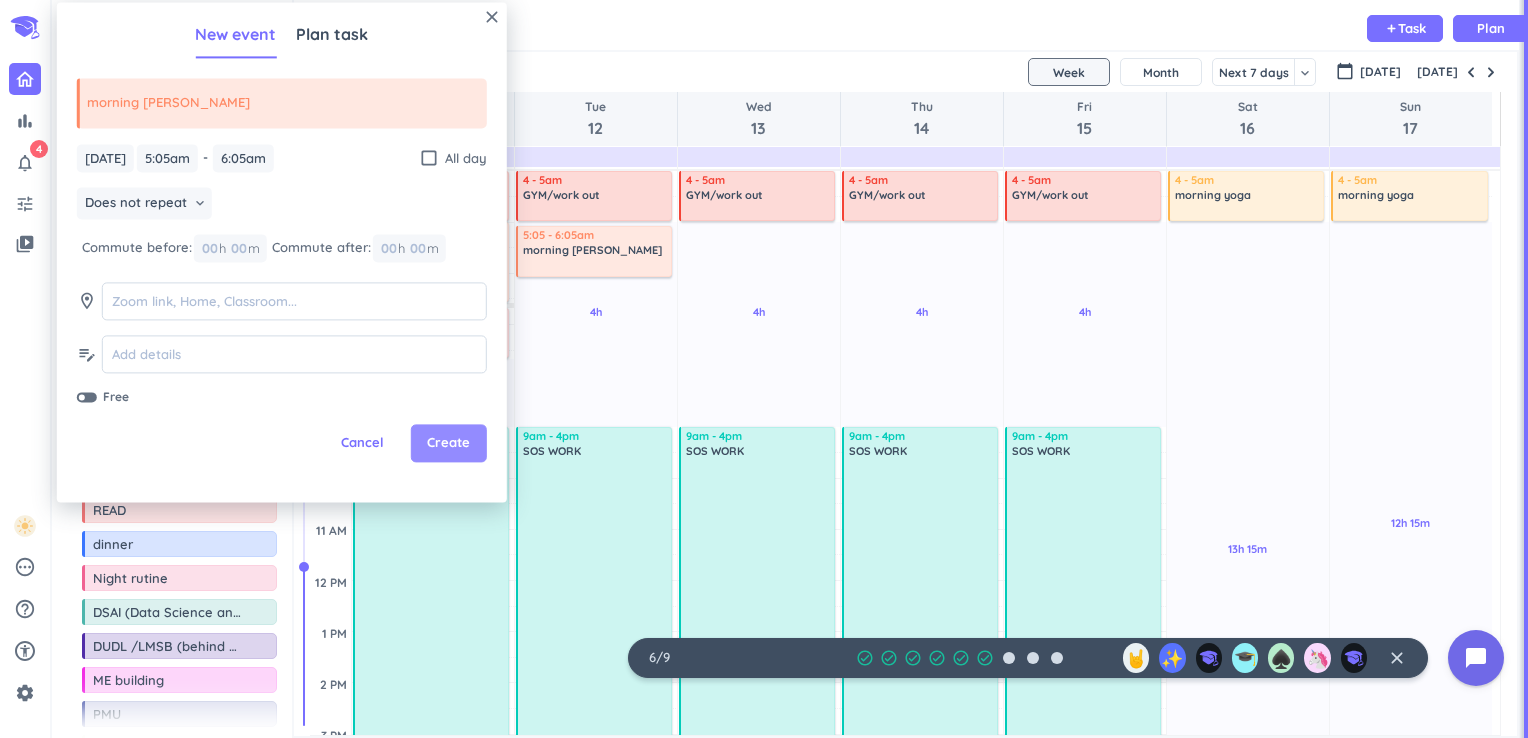 click on "Create" at bounding box center [448, 444] 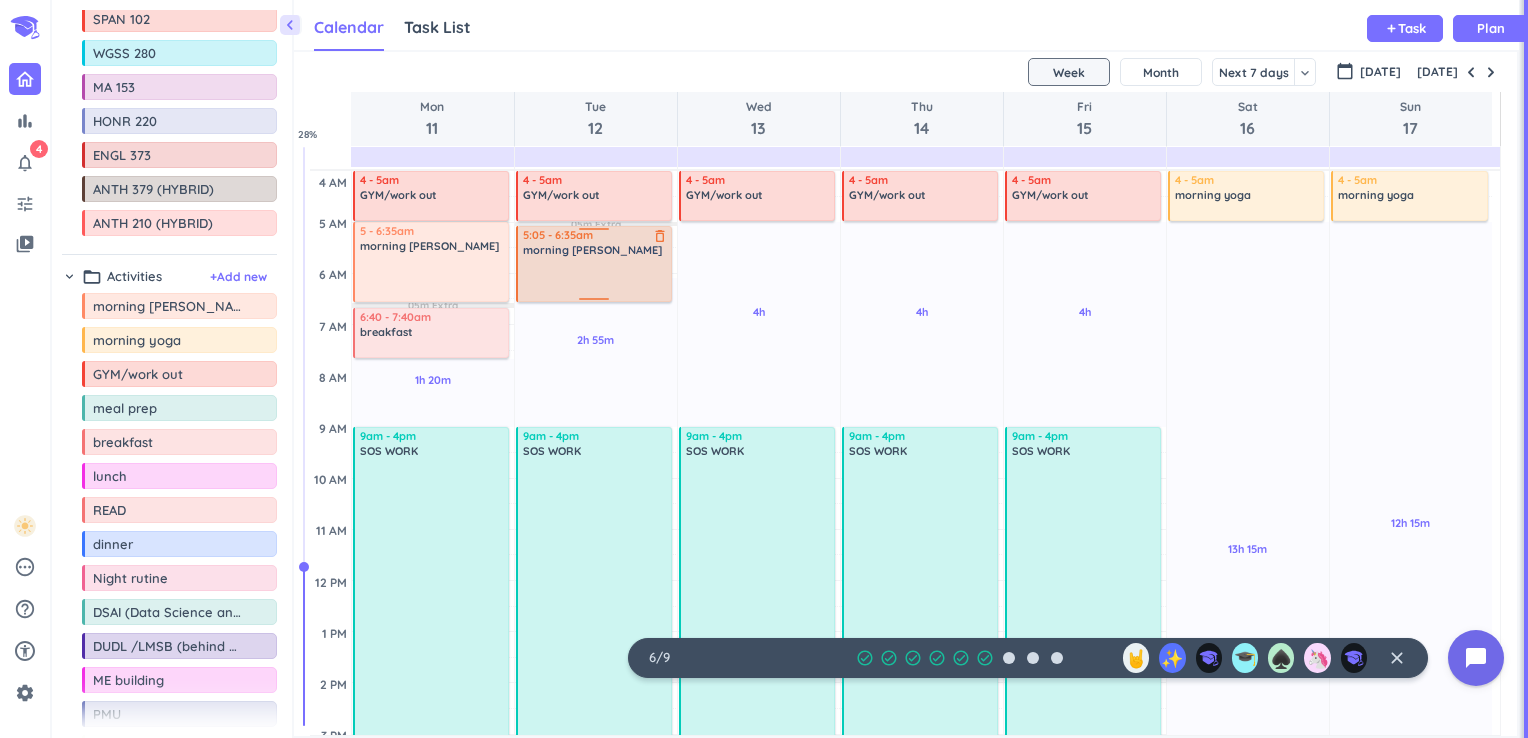 drag, startPoint x: 587, startPoint y: 276, endPoint x: 588, endPoint y: 302, distance: 26.019224 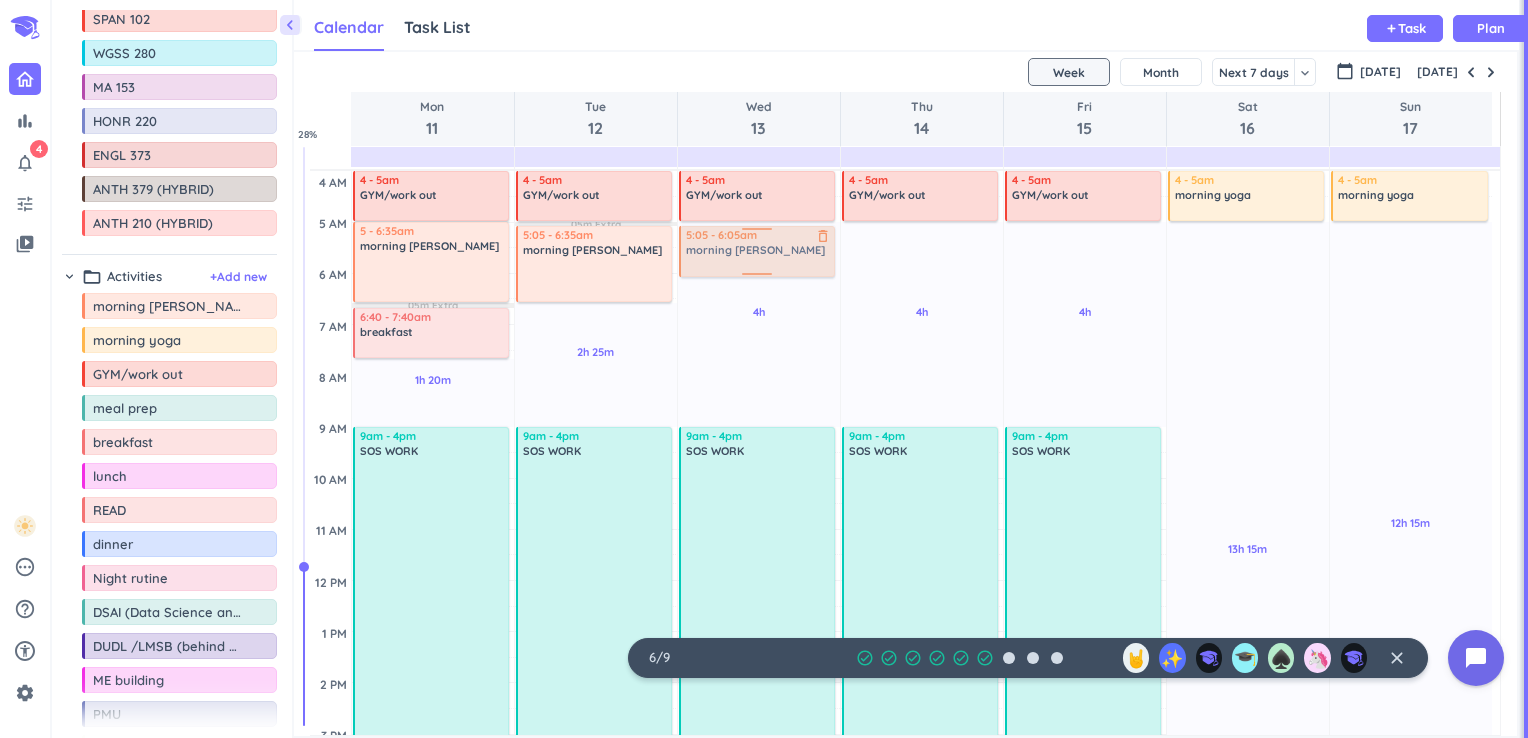 drag, startPoint x: 156, startPoint y: 312, endPoint x: 717, endPoint y: 229, distance: 567.1067 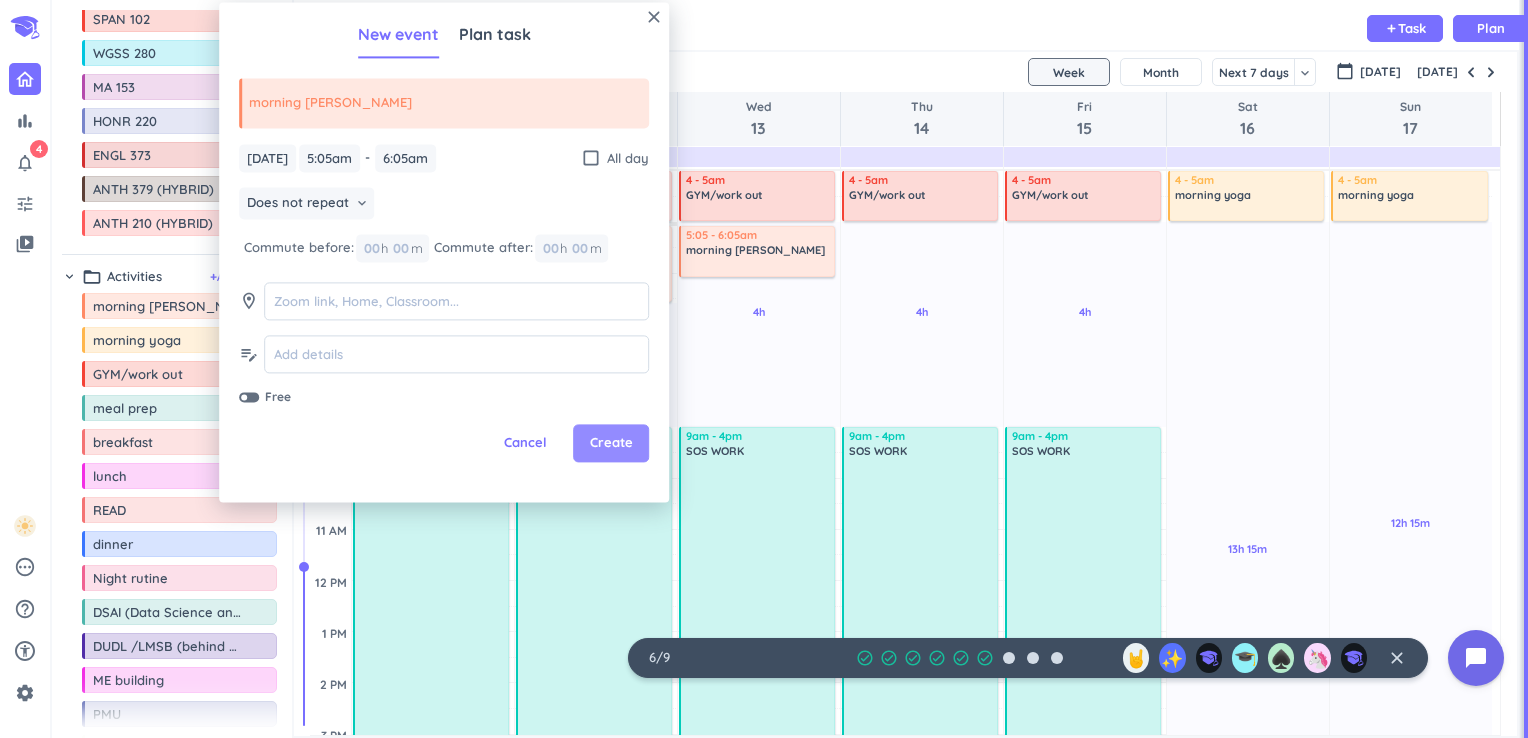 click on "Create" at bounding box center (611, 444) 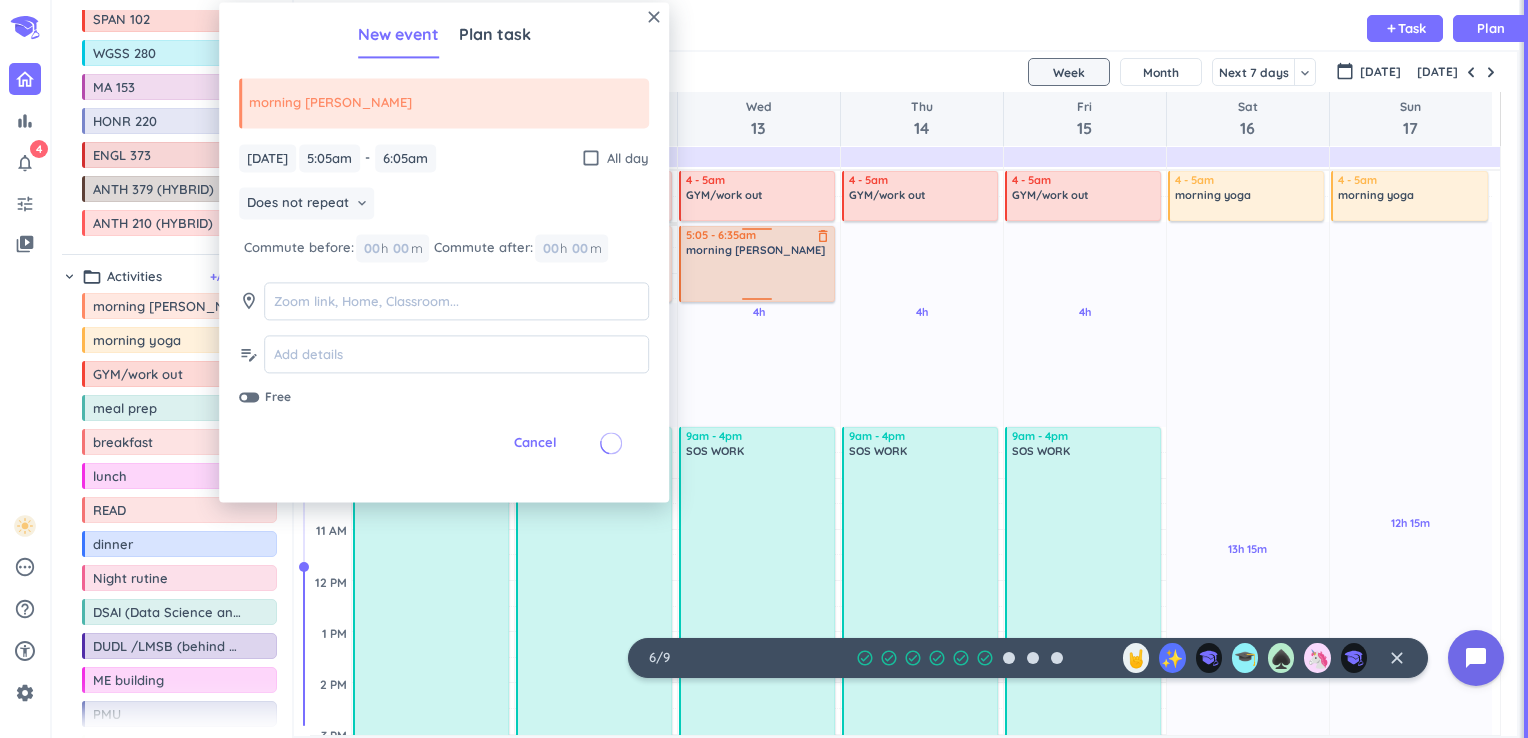 drag, startPoint x: 756, startPoint y: 275, endPoint x: 753, endPoint y: 299, distance: 24.186773 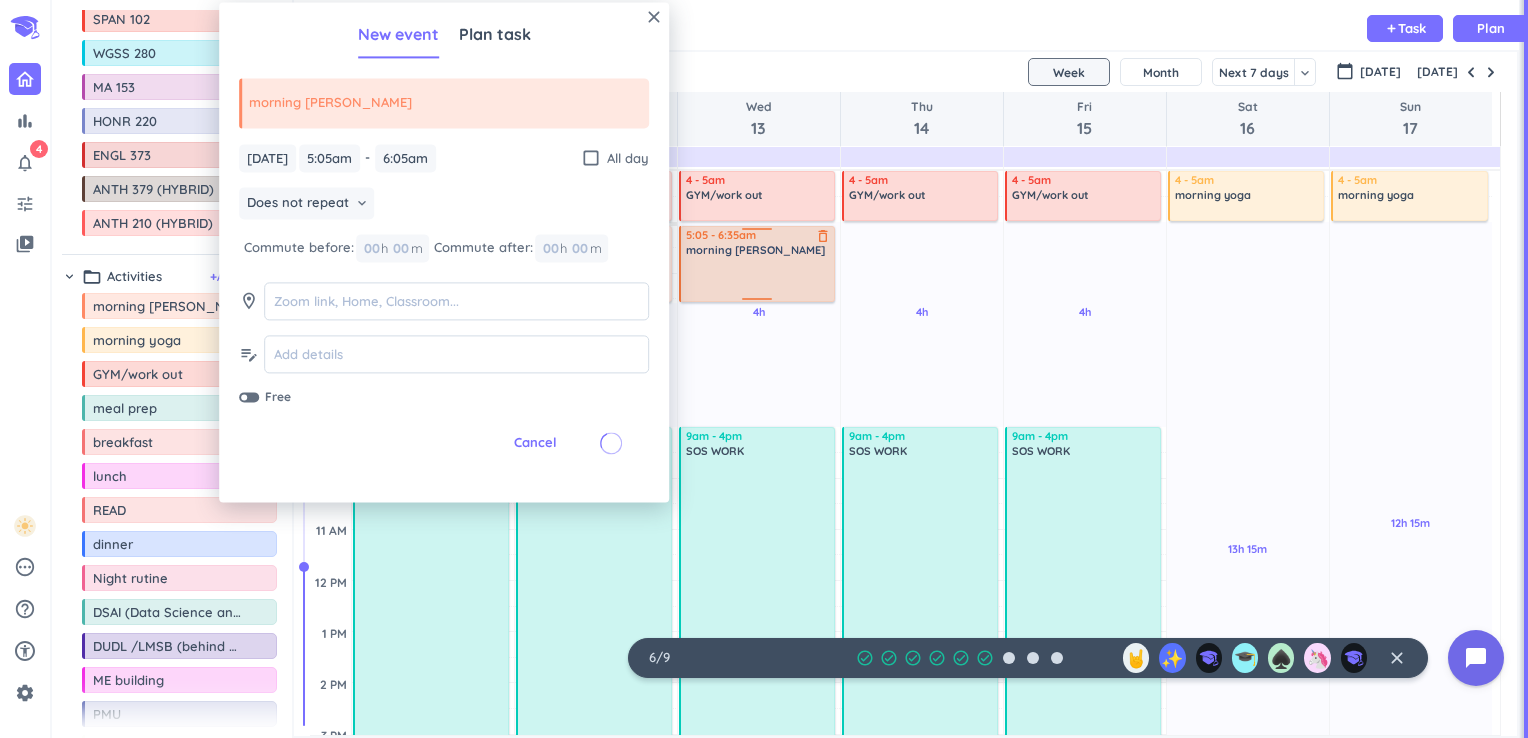 click on "4h  Past due Plan 1h 15m Past due Plan 1h  Past due Plan Adjust Awake Time 4 - 5am GYM/work out delete_outline 5:05 - 6:05am morning rutine delete_outline 9am - 4pm SOS WORK delete_outline 5:15 - 6:15pm meal prep delete_outline 6:15 - 7pm dinner delete_outline 7 - 8:20pm Night rutine delete_outline 8:20 - 9pm tv before bed SLEEP delete_outline 5:05 - 6:35am morning rutine delete_outline" at bounding box center [759, 785] 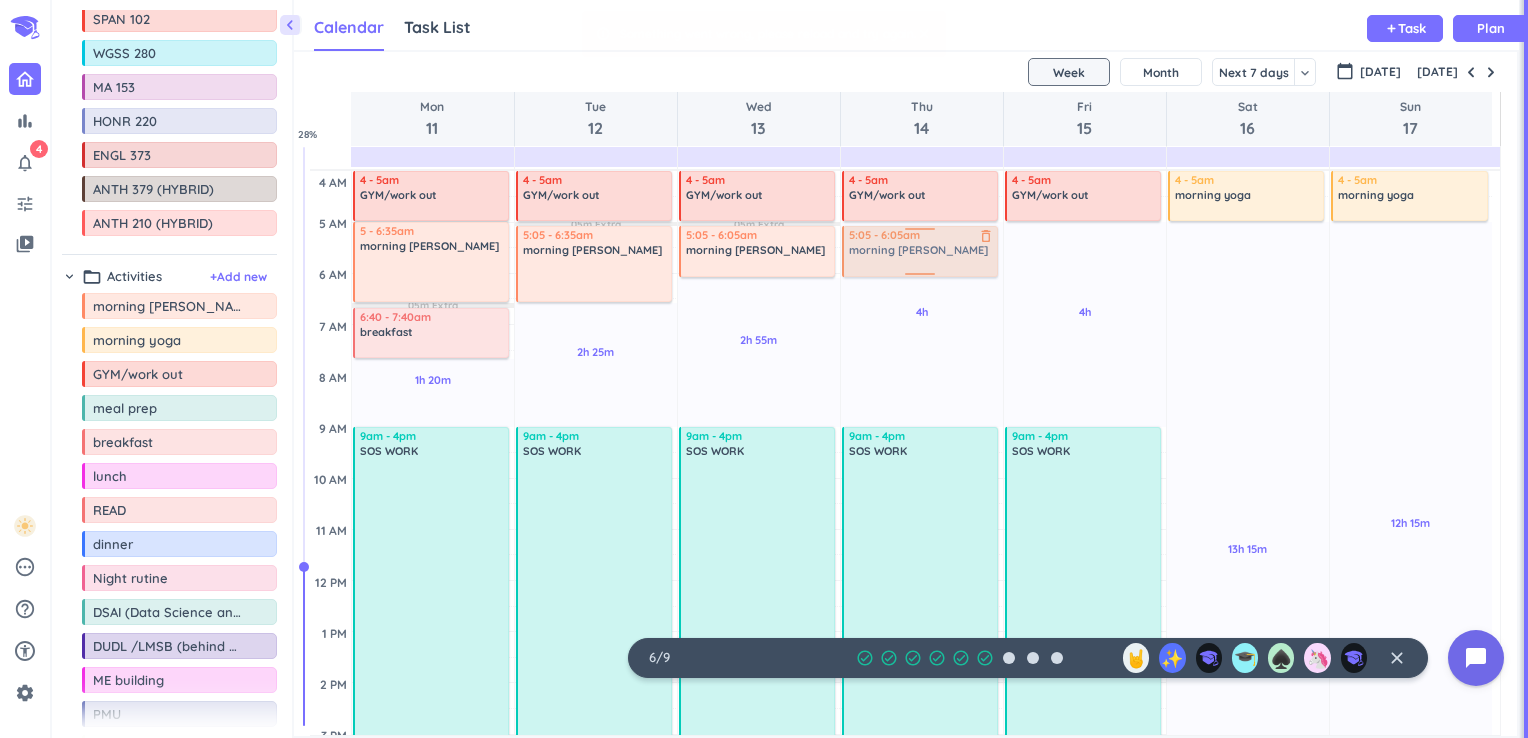 drag, startPoint x: 794, startPoint y: 251, endPoint x: 893, endPoint y: 241, distance: 99.50377 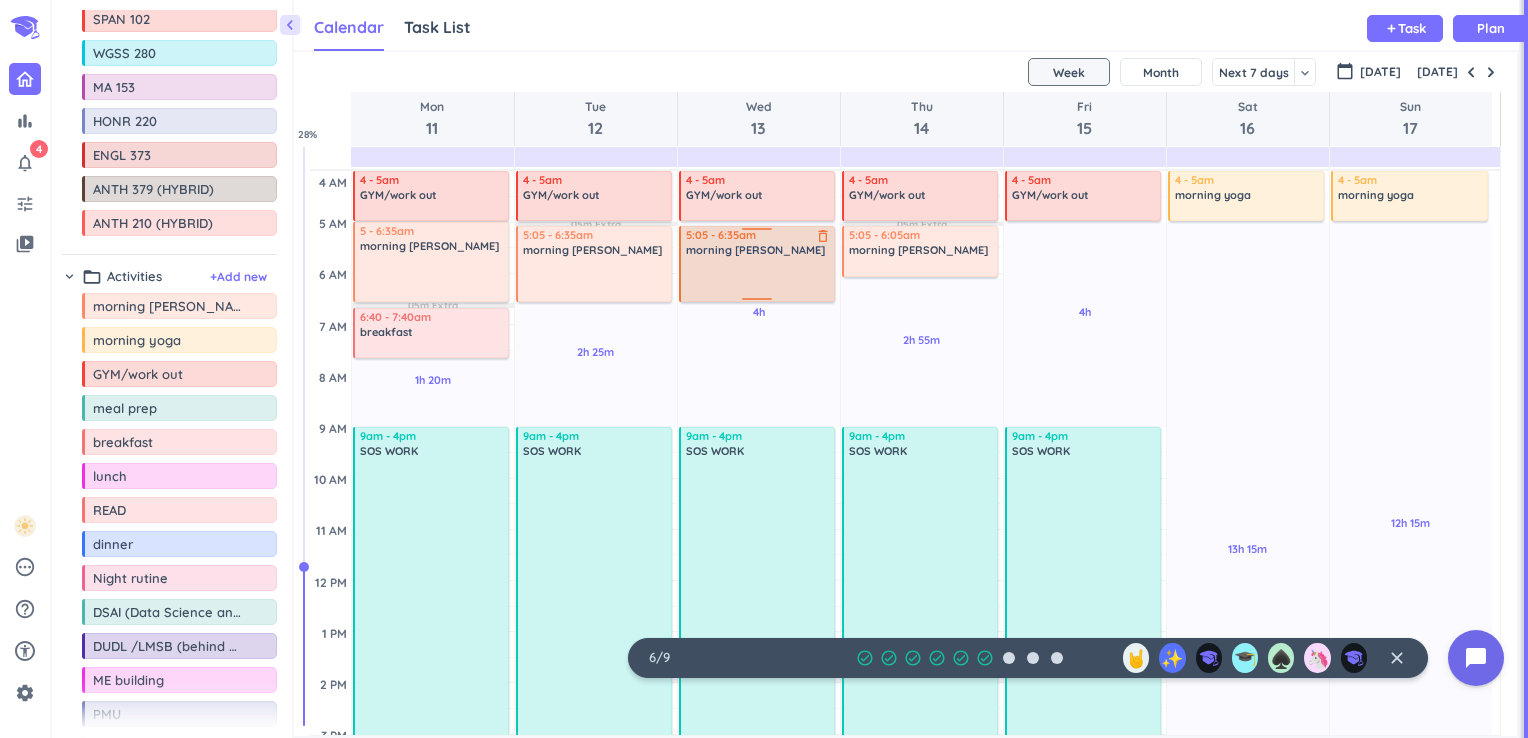 drag, startPoint x: 752, startPoint y: 275, endPoint x: 748, endPoint y: 300, distance: 25.317978 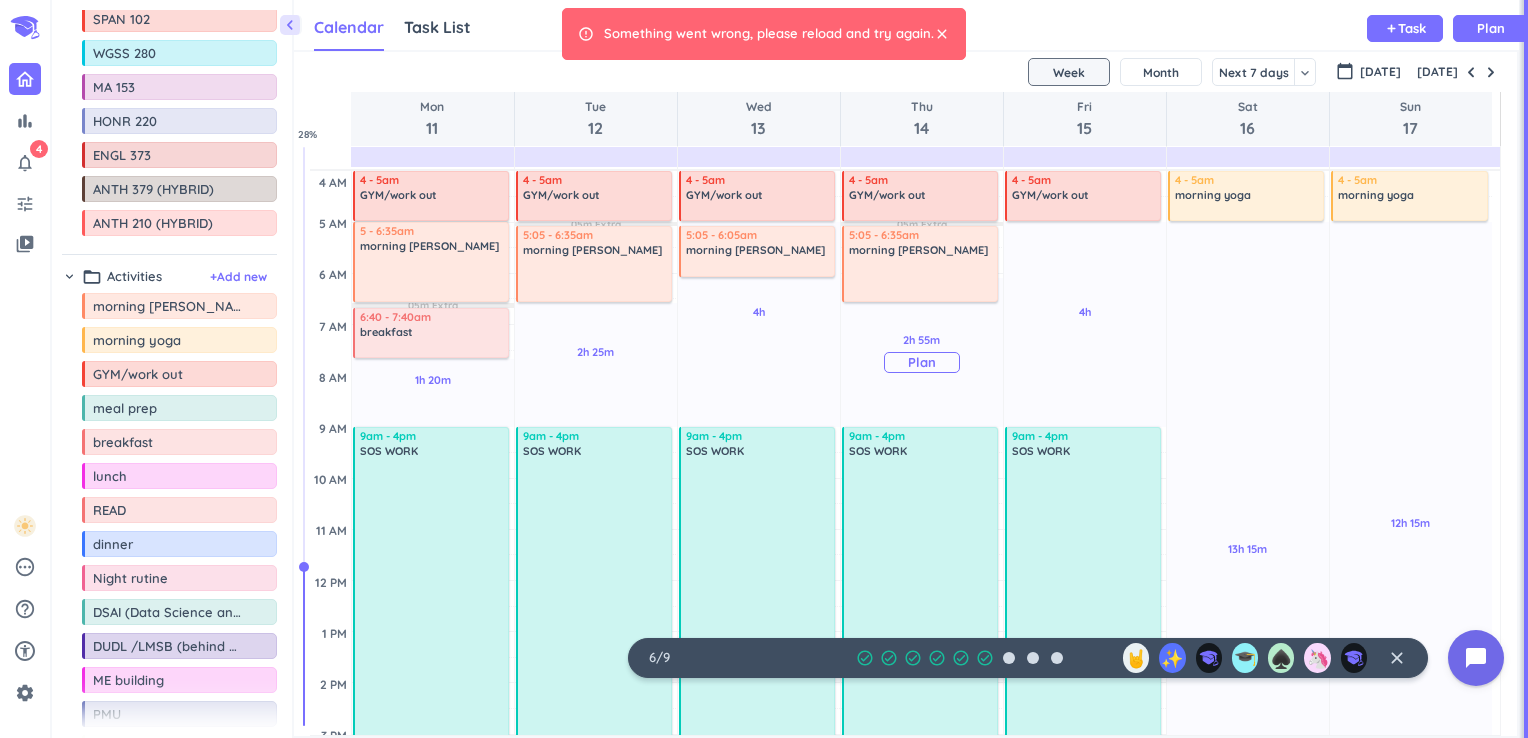 drag, startPoint x: 917, startPoint y: 278, endPoint x: 916, endPoint y: 305, distance: 27.018513 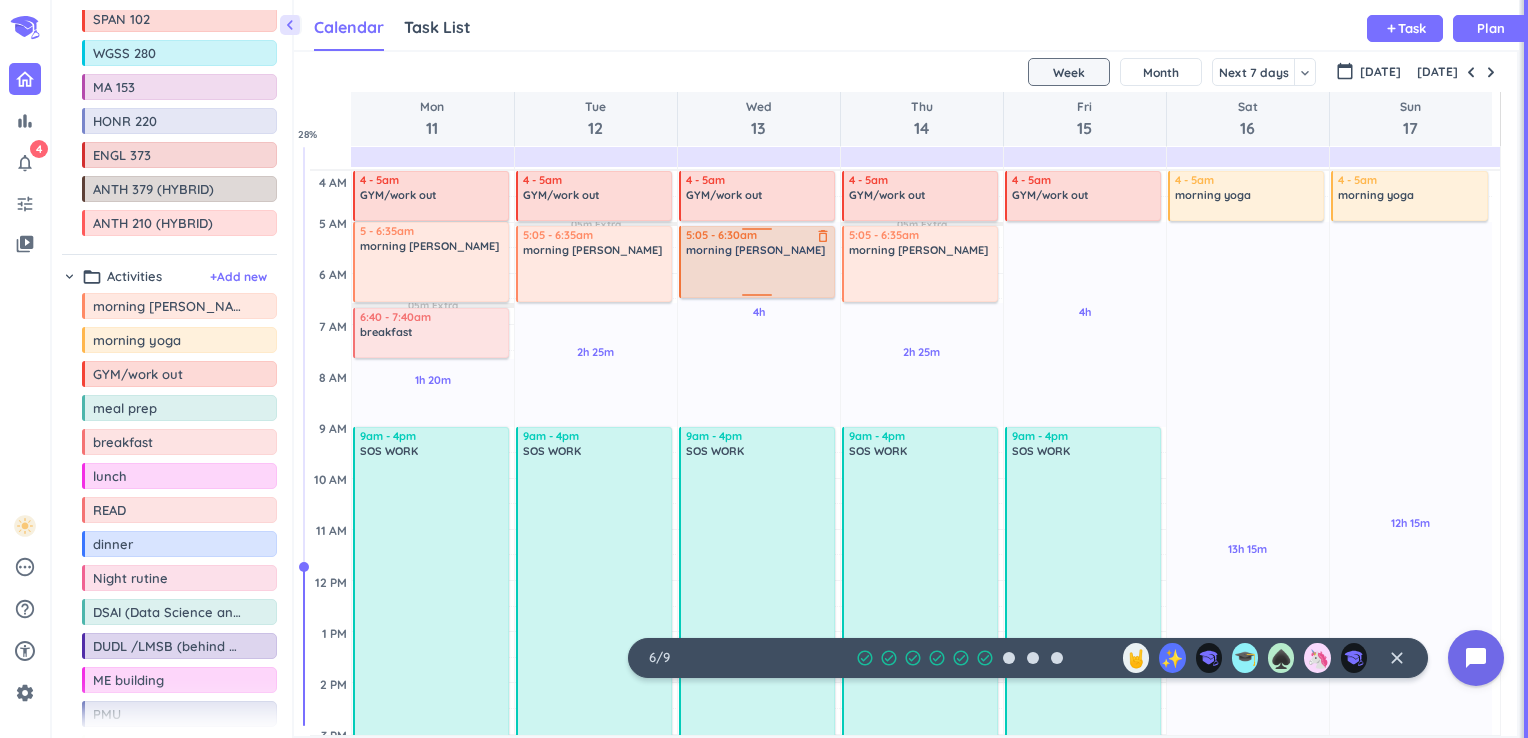 drag, startPoint x: 762, startPoint y: 277, endPoint x: 760, endPoint y: 297, distance: 20.09975 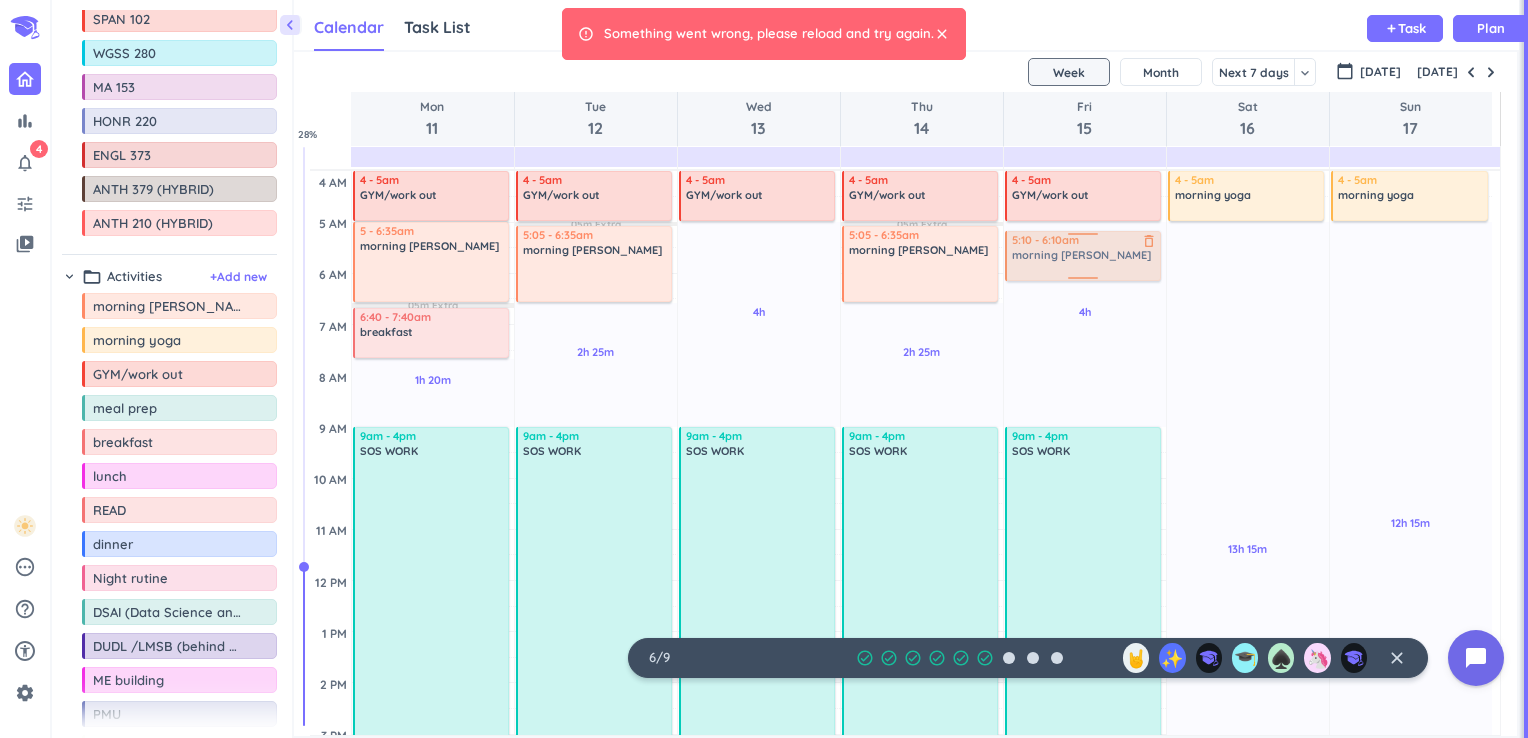 drag, startPoint x: 714, startPoint y: 247, endPoint x: 1027, endPoint y: 258, distance: 313.19324 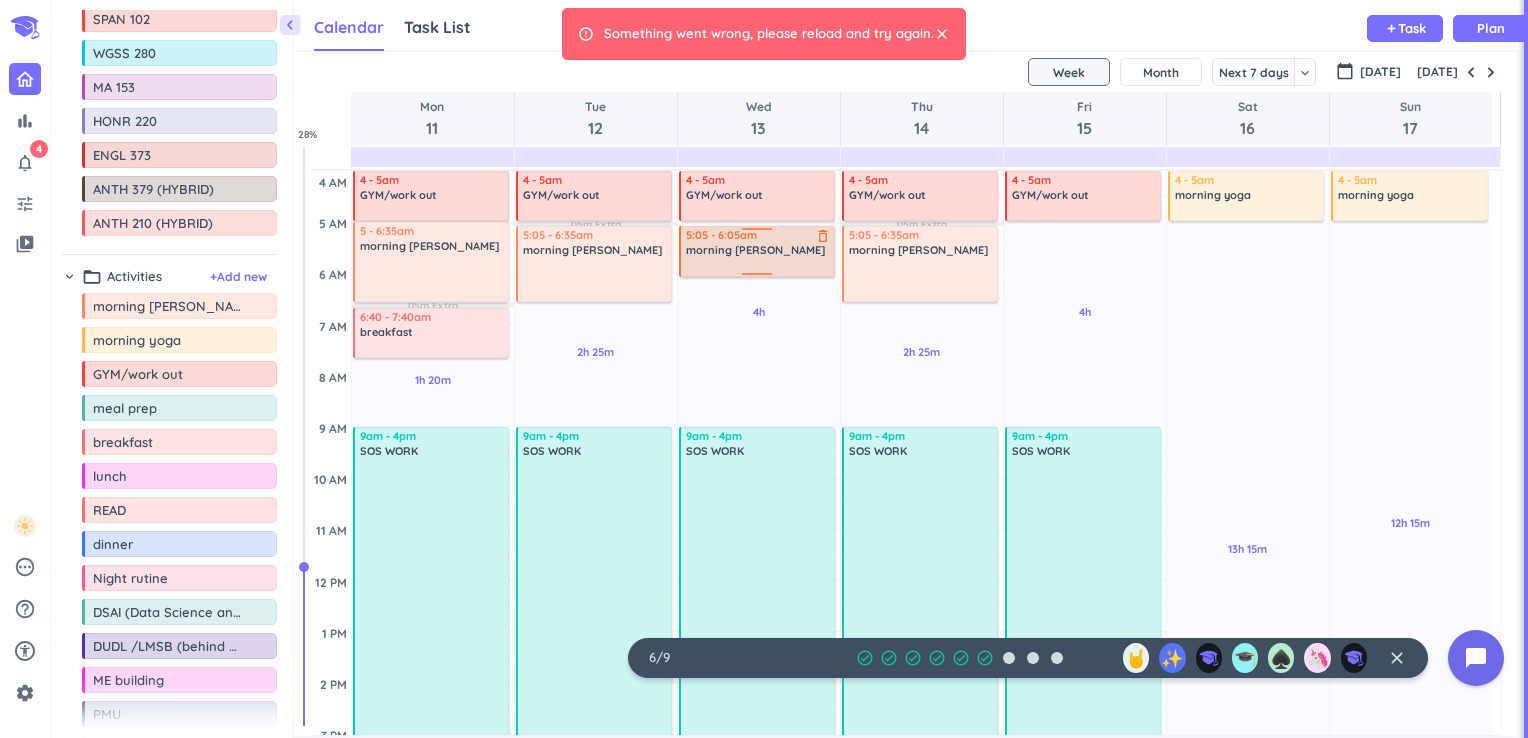 click on "delete_outline" at bounding box center [823, 236] 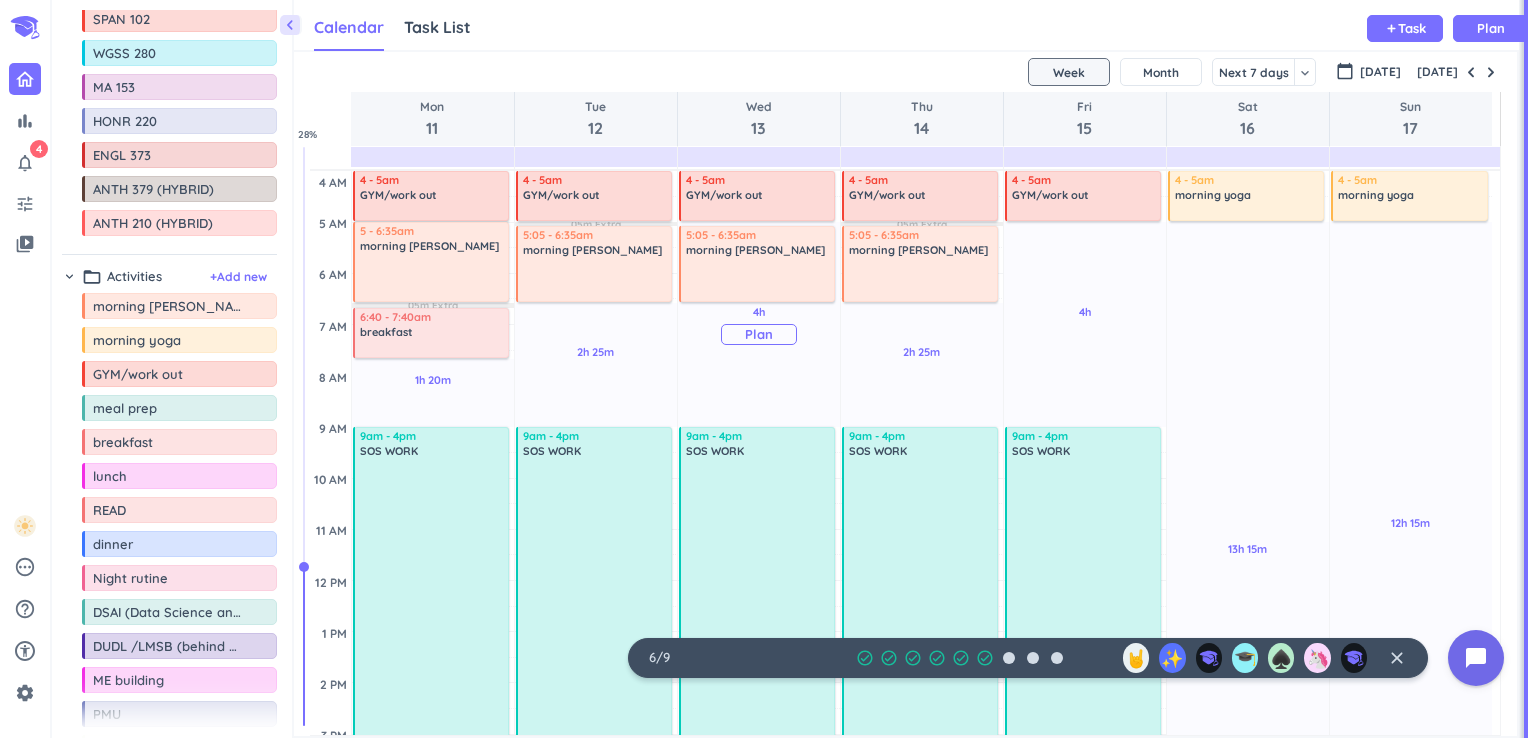 drag, startPoint x: 756, startPoint y: 279, endPoint x: 755, endPoint y: 304, distance: 25.019993 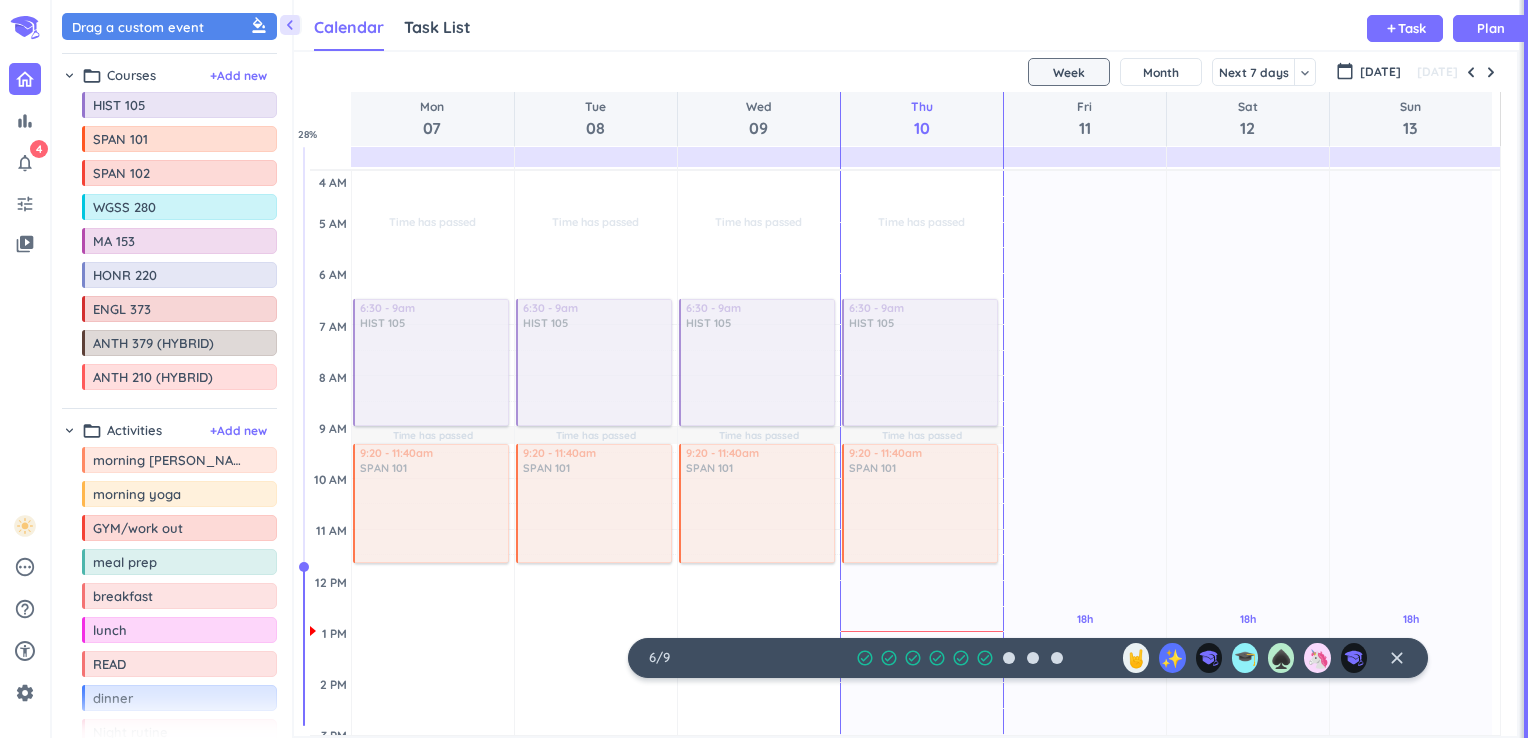 scroll, scrollTop: 0, scrollLeft: 0, axis: both 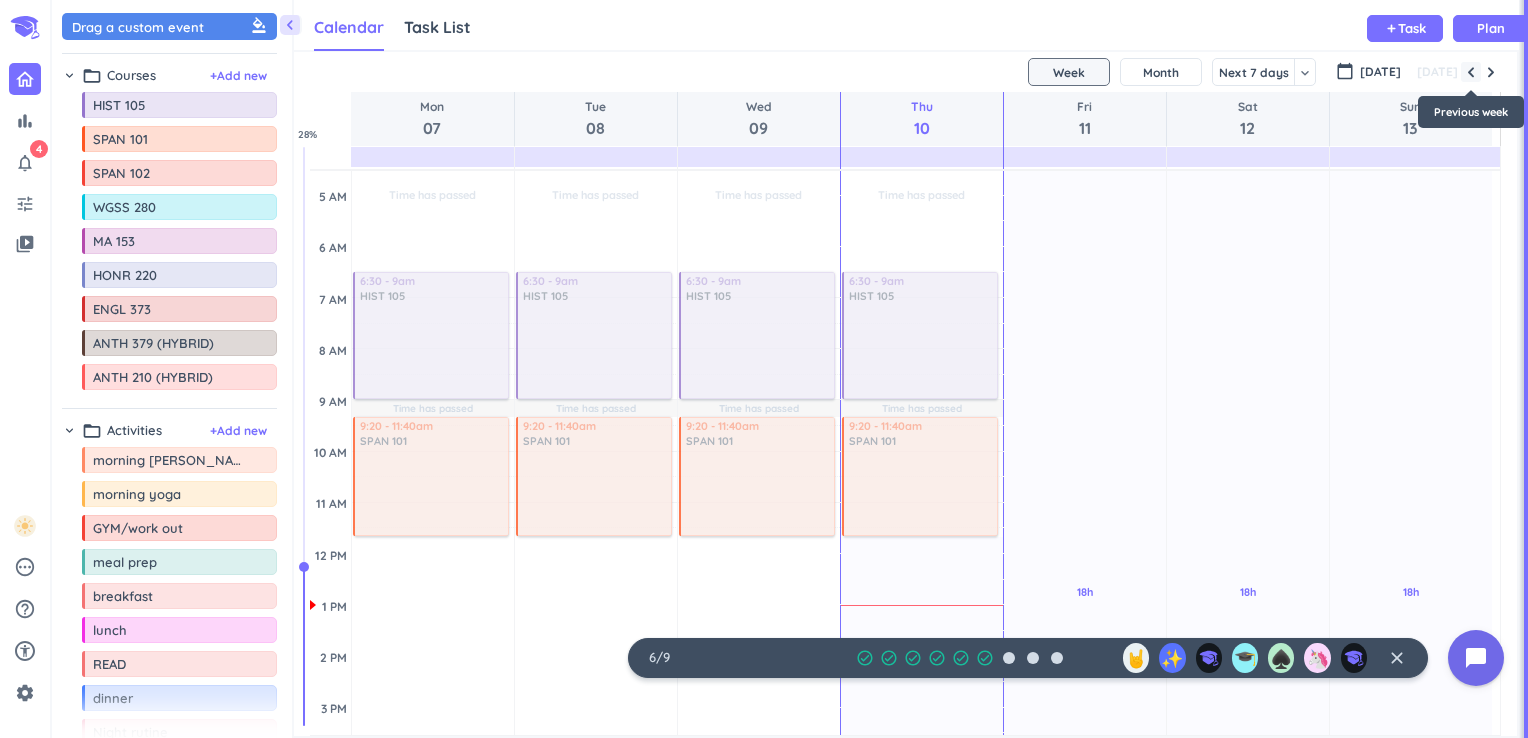 click at bounding box center (1471, 72) 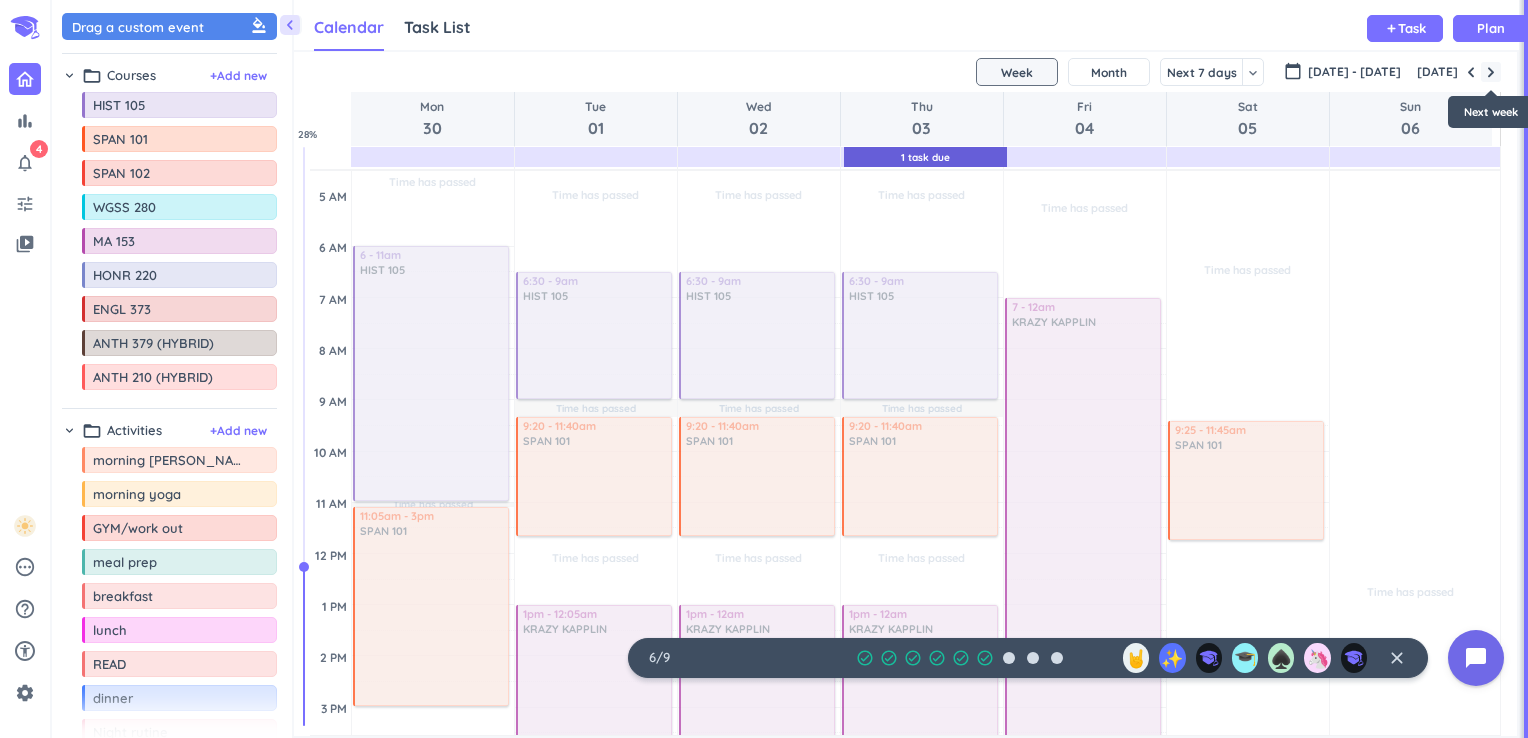 click at bounding box center (1491, 72) 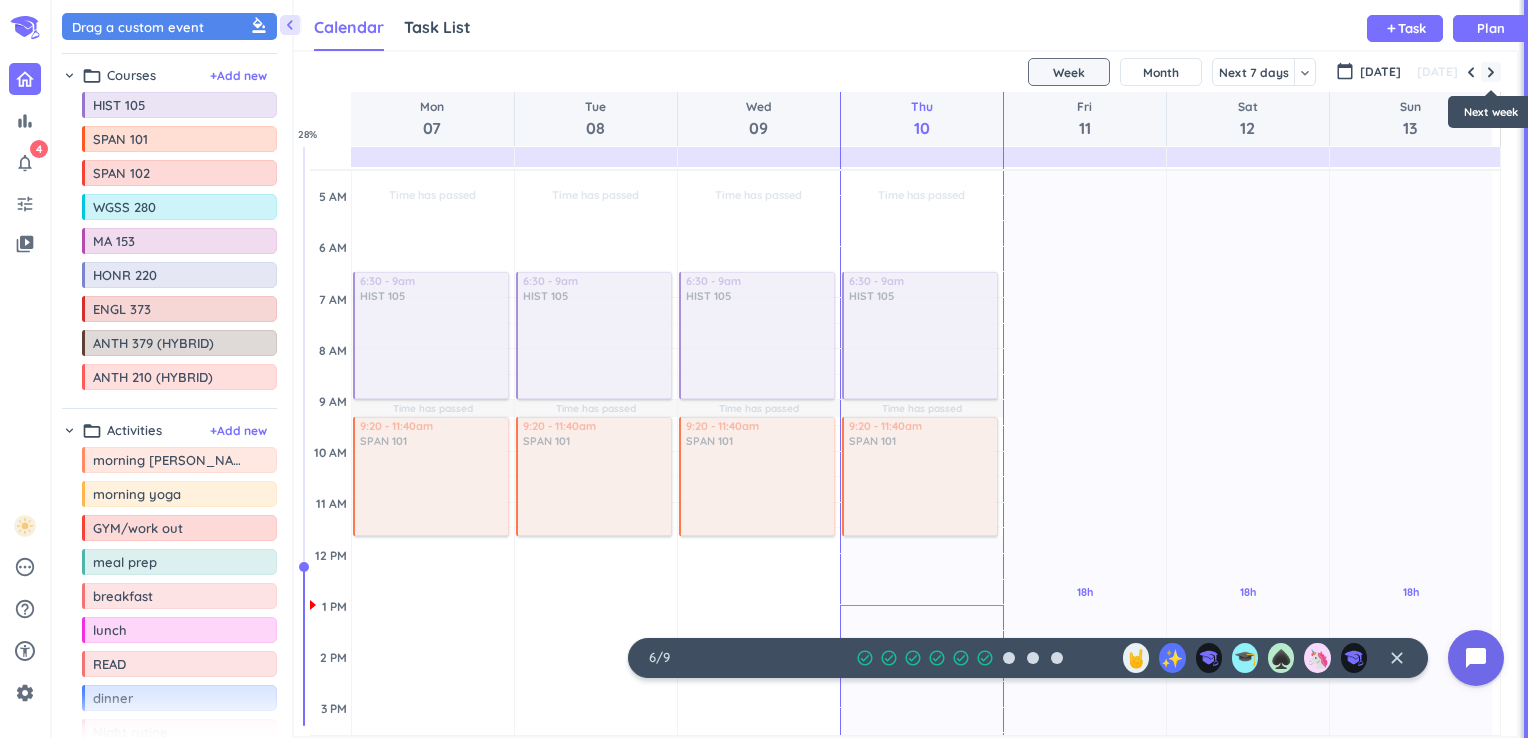 click at bounding box center (1491, 72) 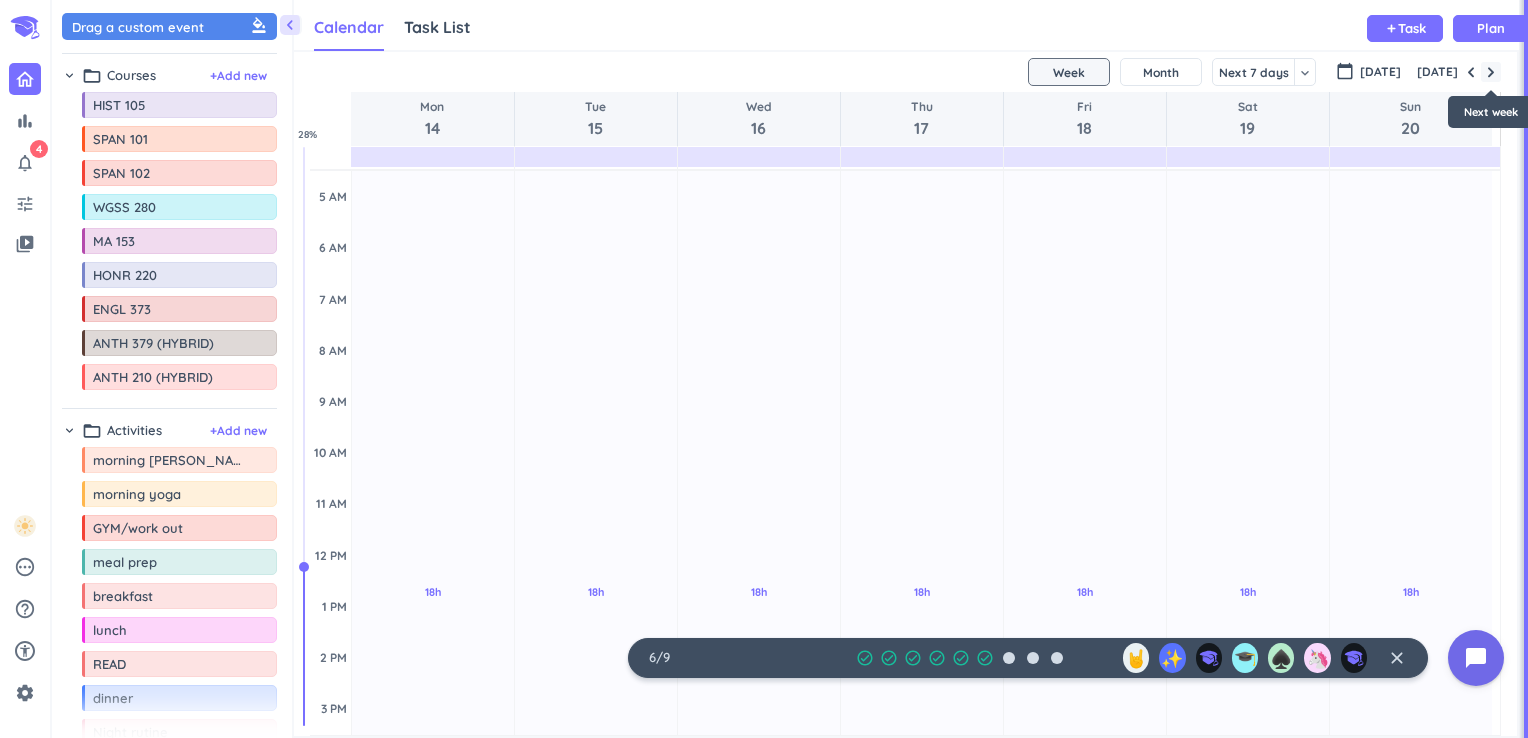 click at bounding box center (1491, 72) 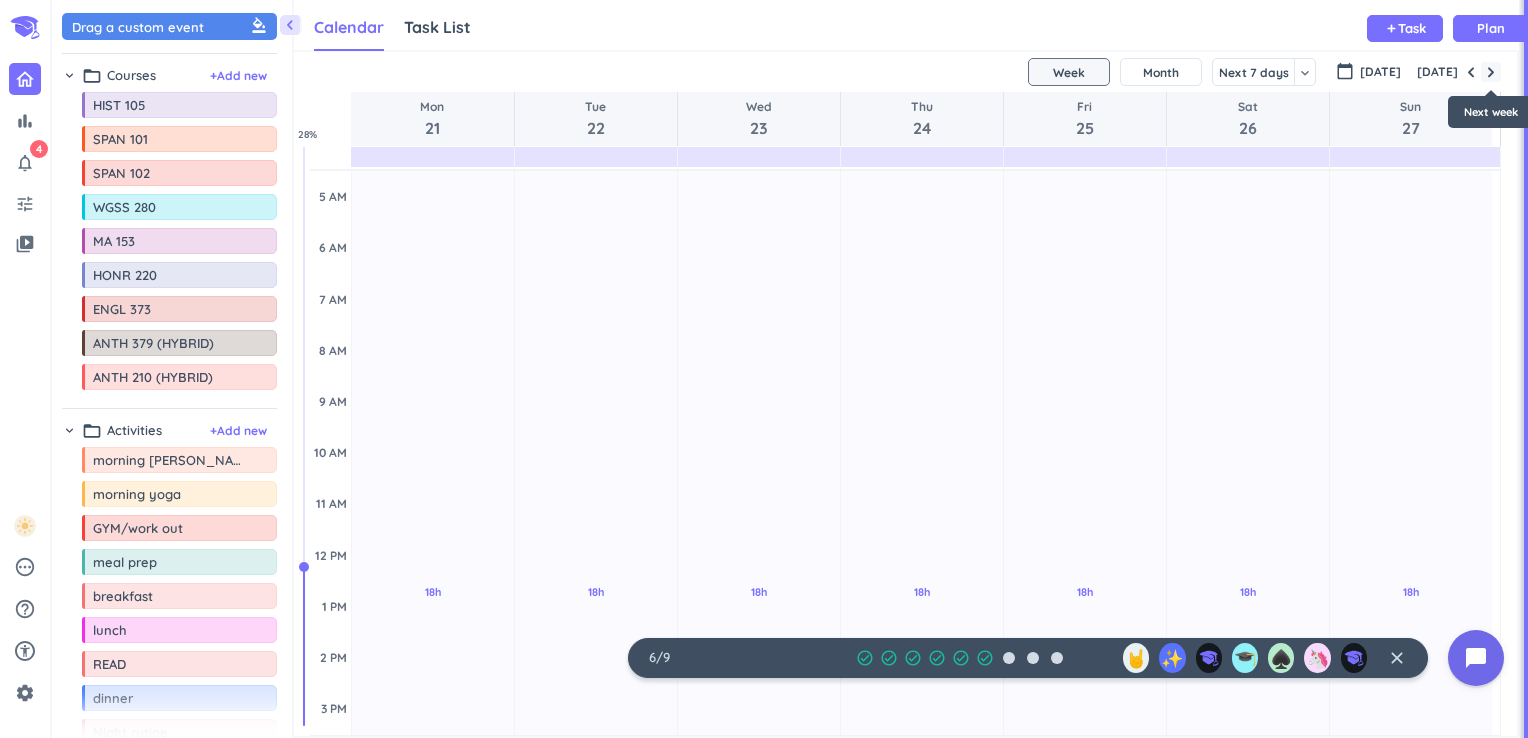 click at bounding box center (1491, 72) 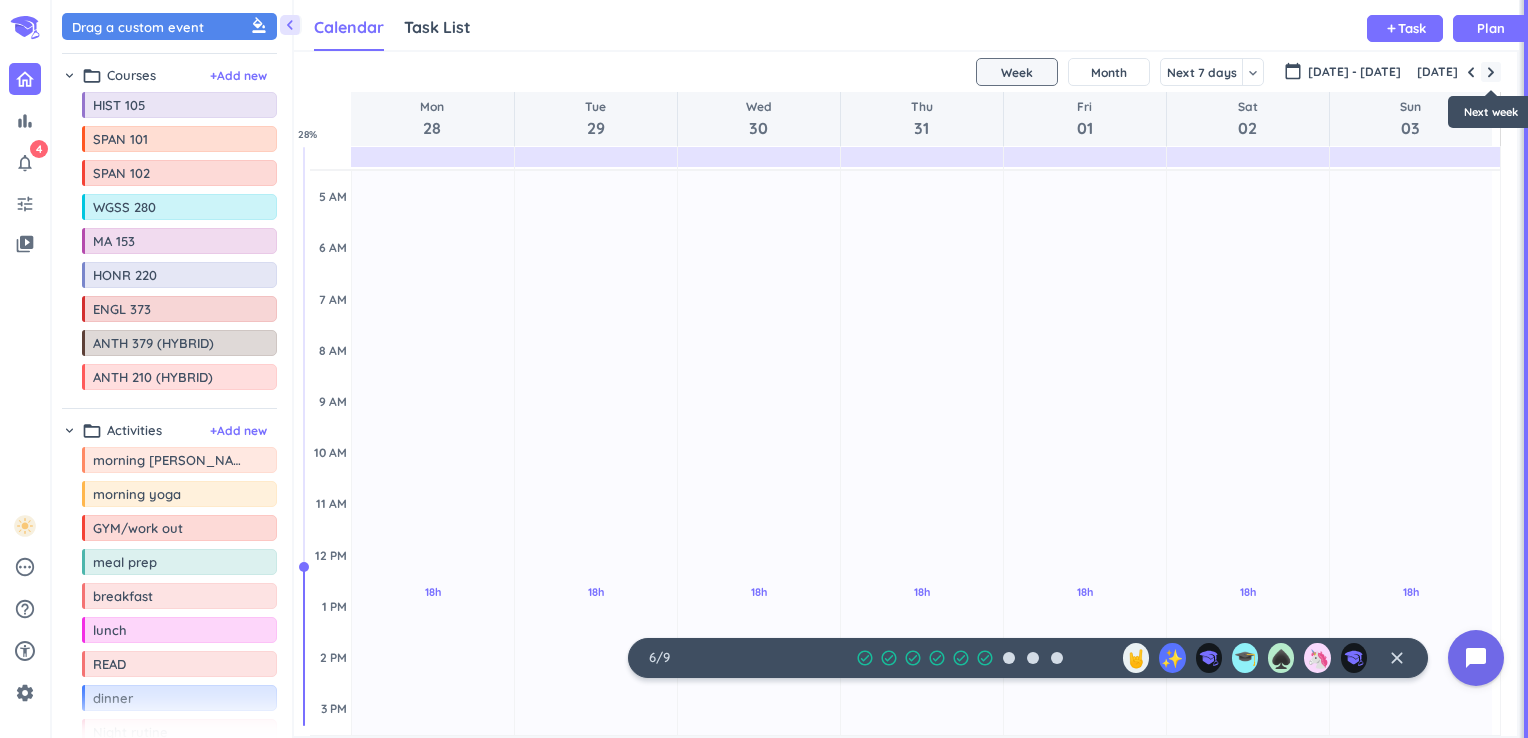click at bounding box center (1491, 72) 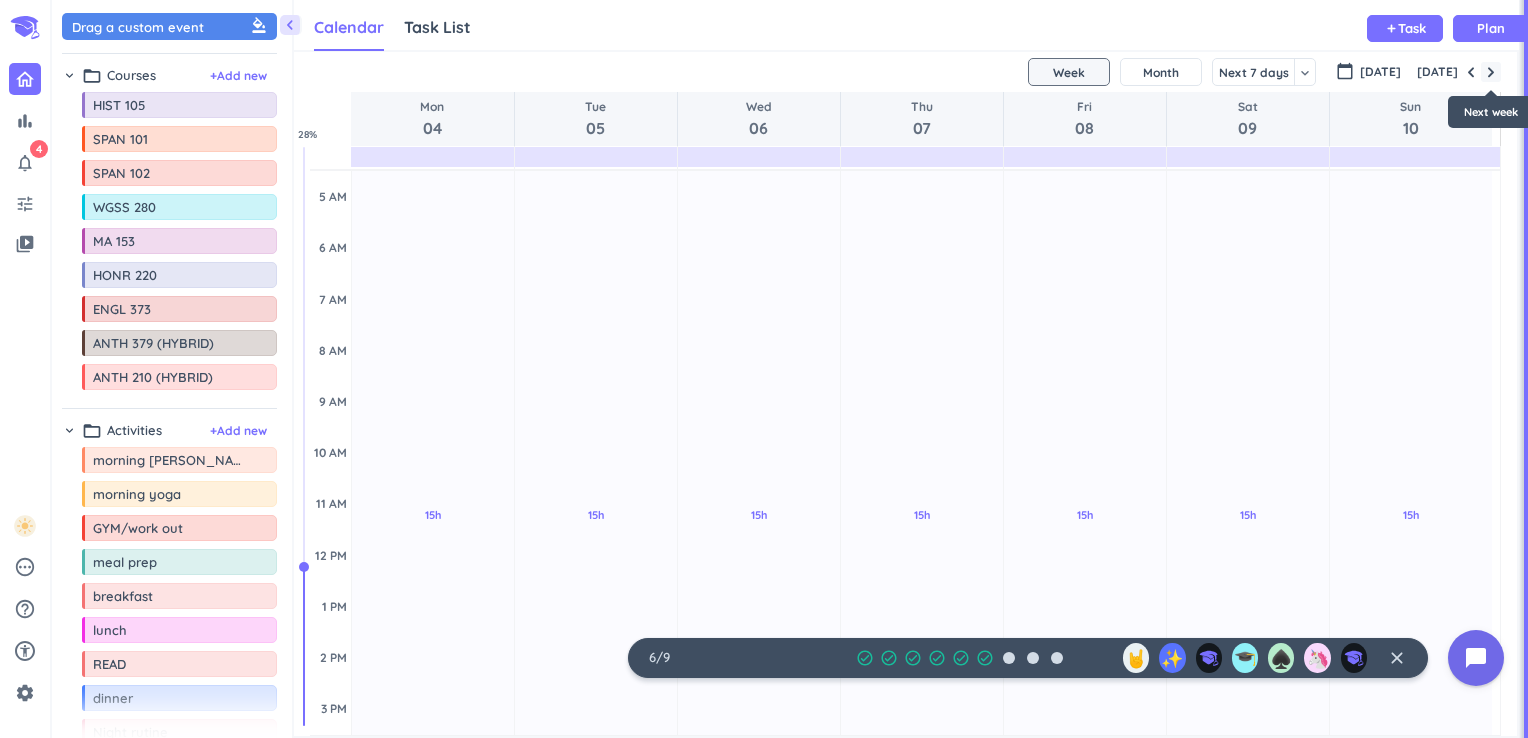 click at bounding box center (1491, 72) 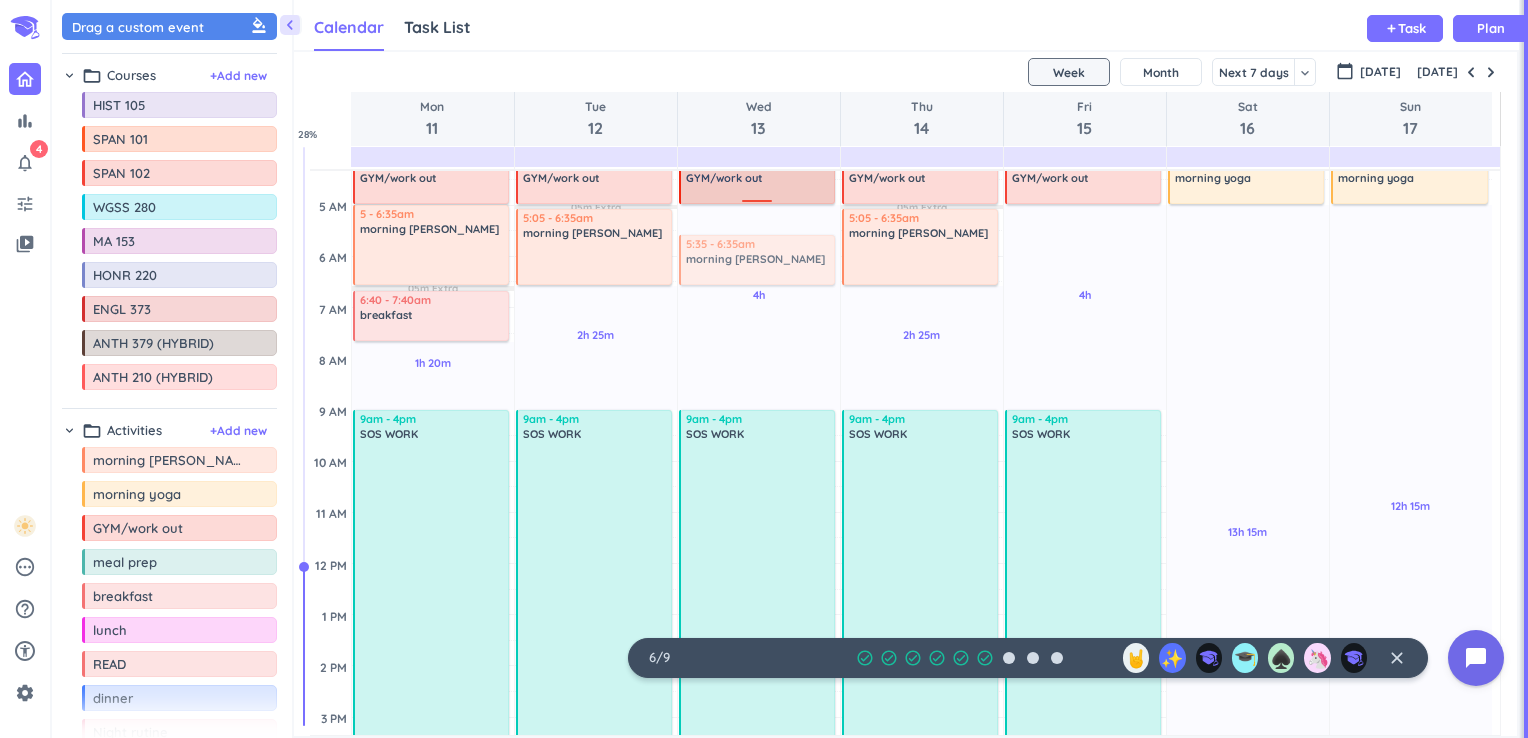 scroll, scrollTop: 0, scrollLeft: 0, axis: both 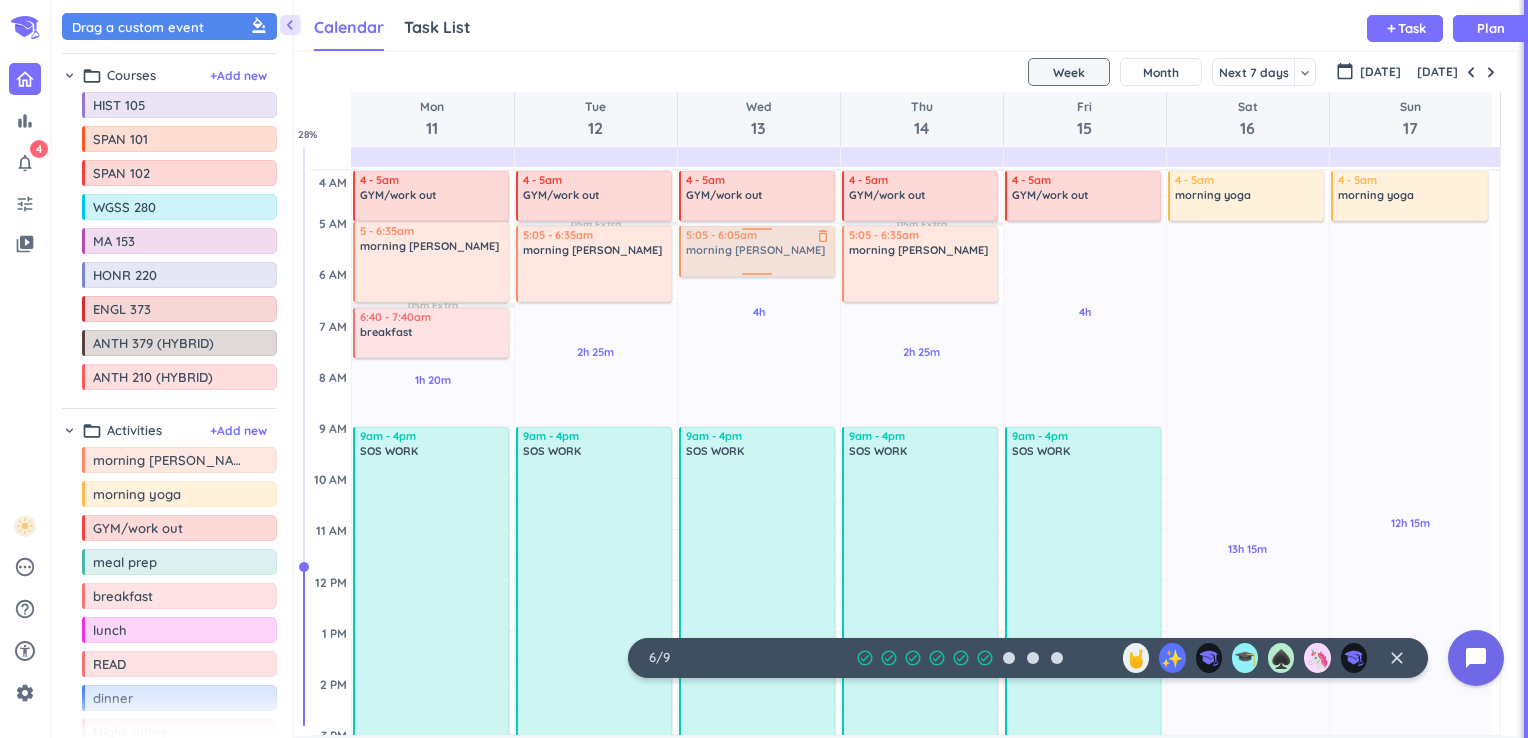 drag, startPoint x: 163, startPoint y: 462, endPoint x: 713, endPoint y: 229, distance: 597.3182 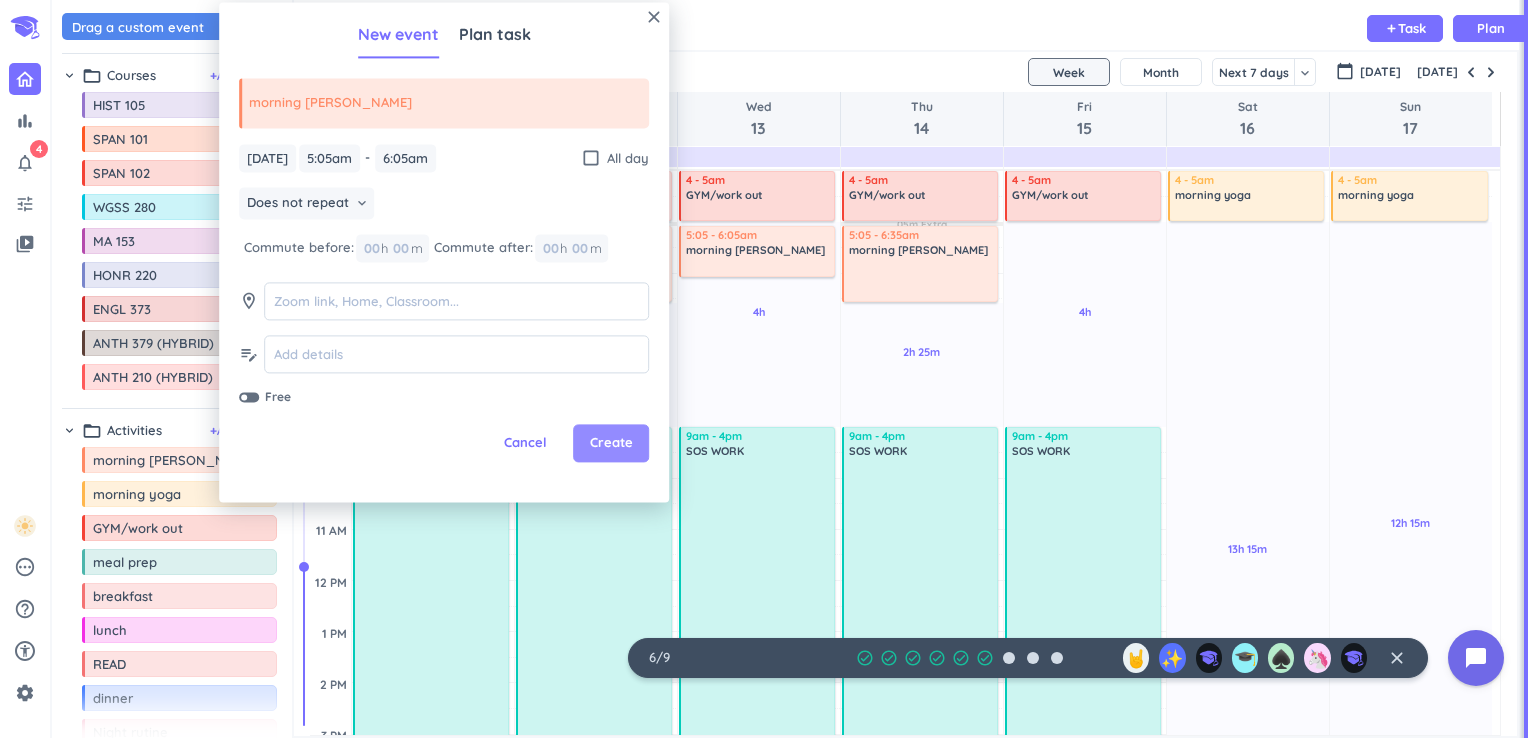 click on "Create" at bounding box center [611, 444] 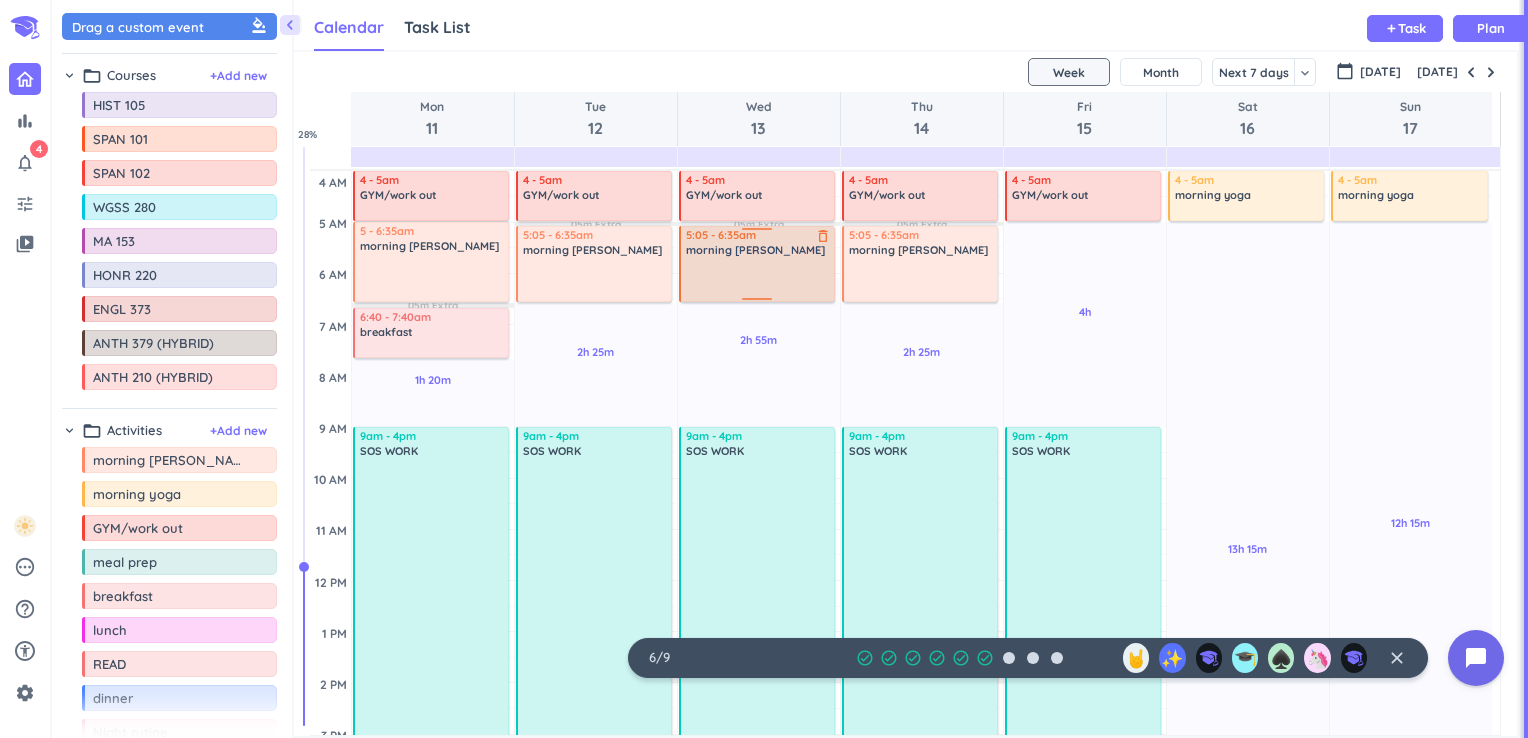 drag, startPoint x: 759, startPoint y: 276, endPoint x: 756, endPoint y: 301, distance: 25.179358 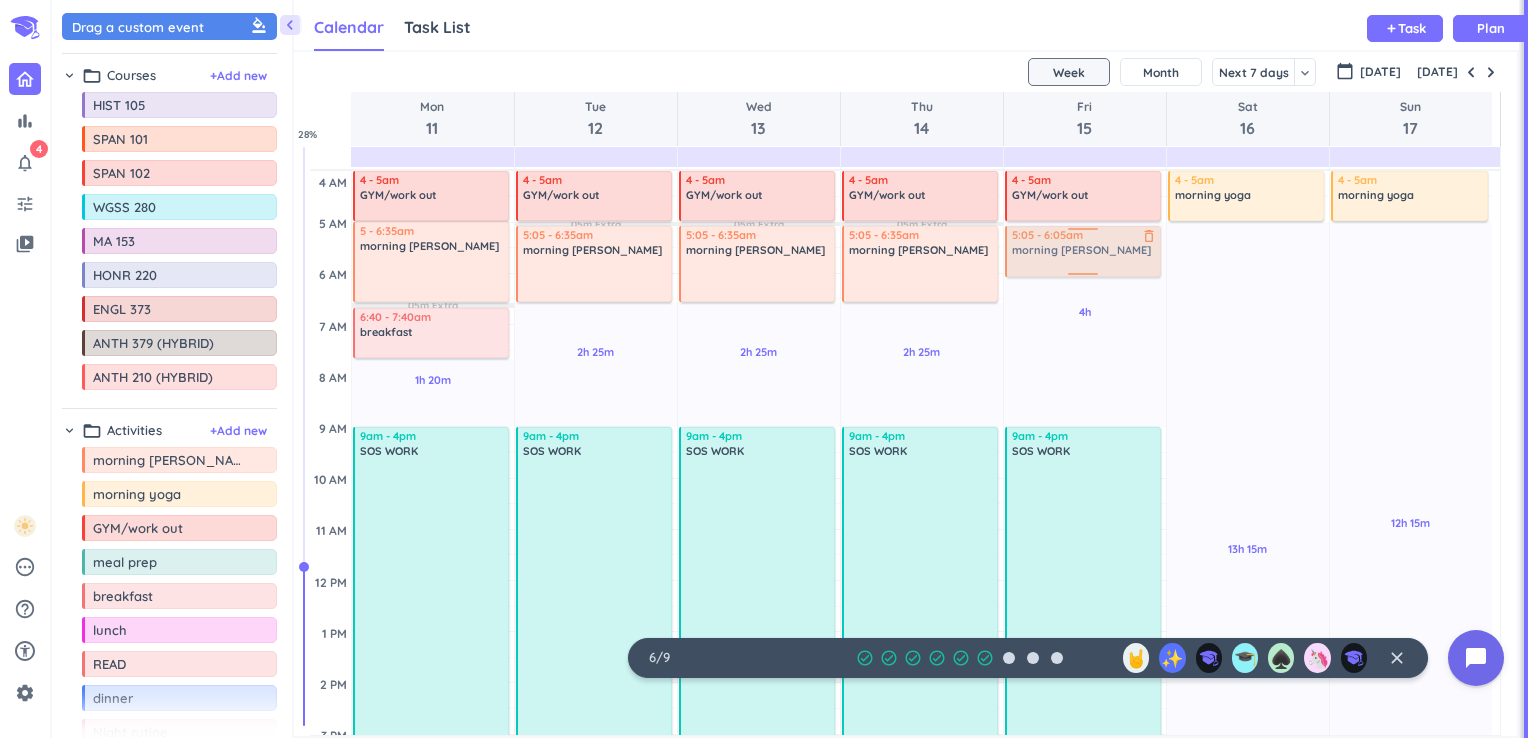 drag, startPoint x: 178, startPoint y: 464, endPoint x: 1082, endPoint y: 229, distance: 934.04553 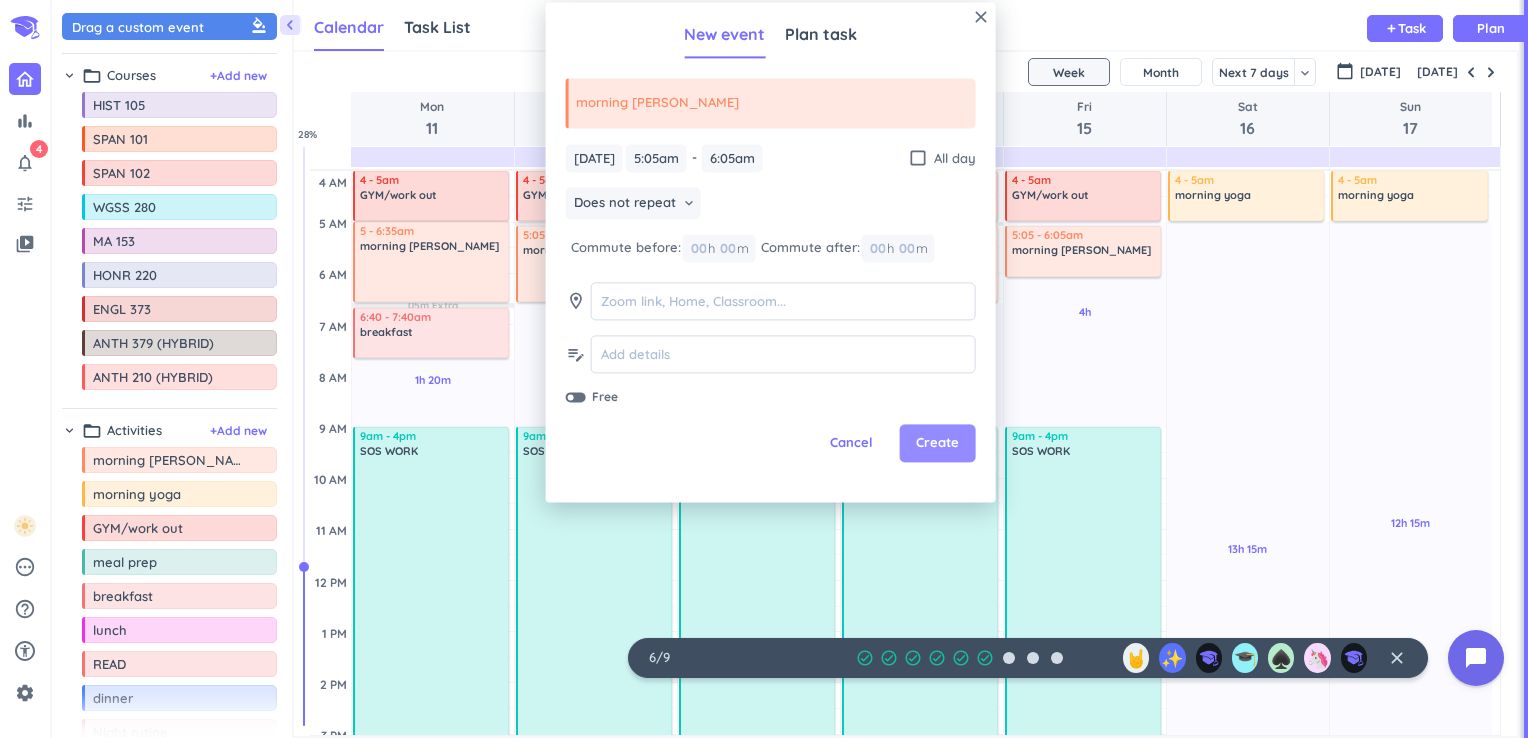click on "Create" at bounding box center [938, 444] 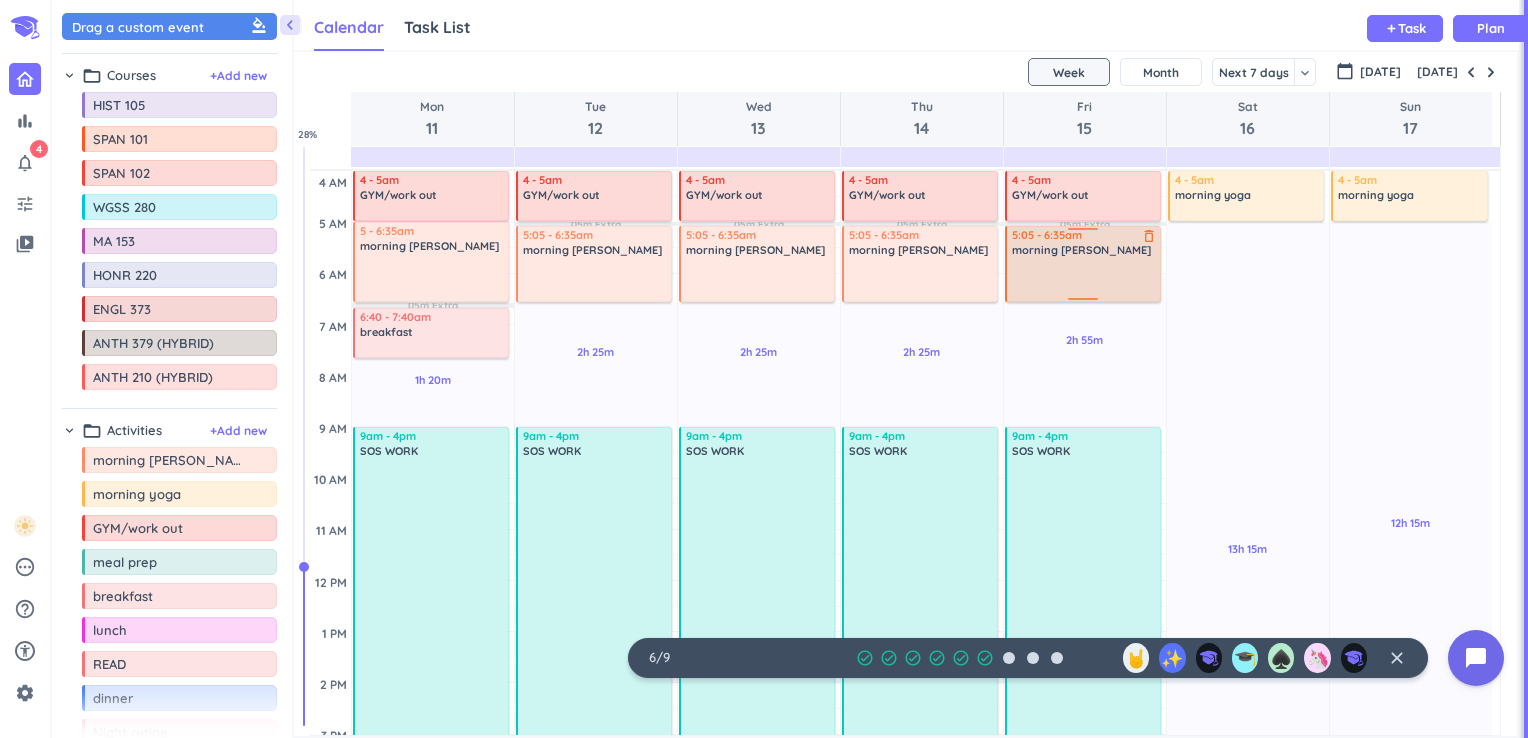 drag, startPoint x: 1082, startPoint y: 274, endPoint x: 1079, endPoint y: 302, distance: 28.160255 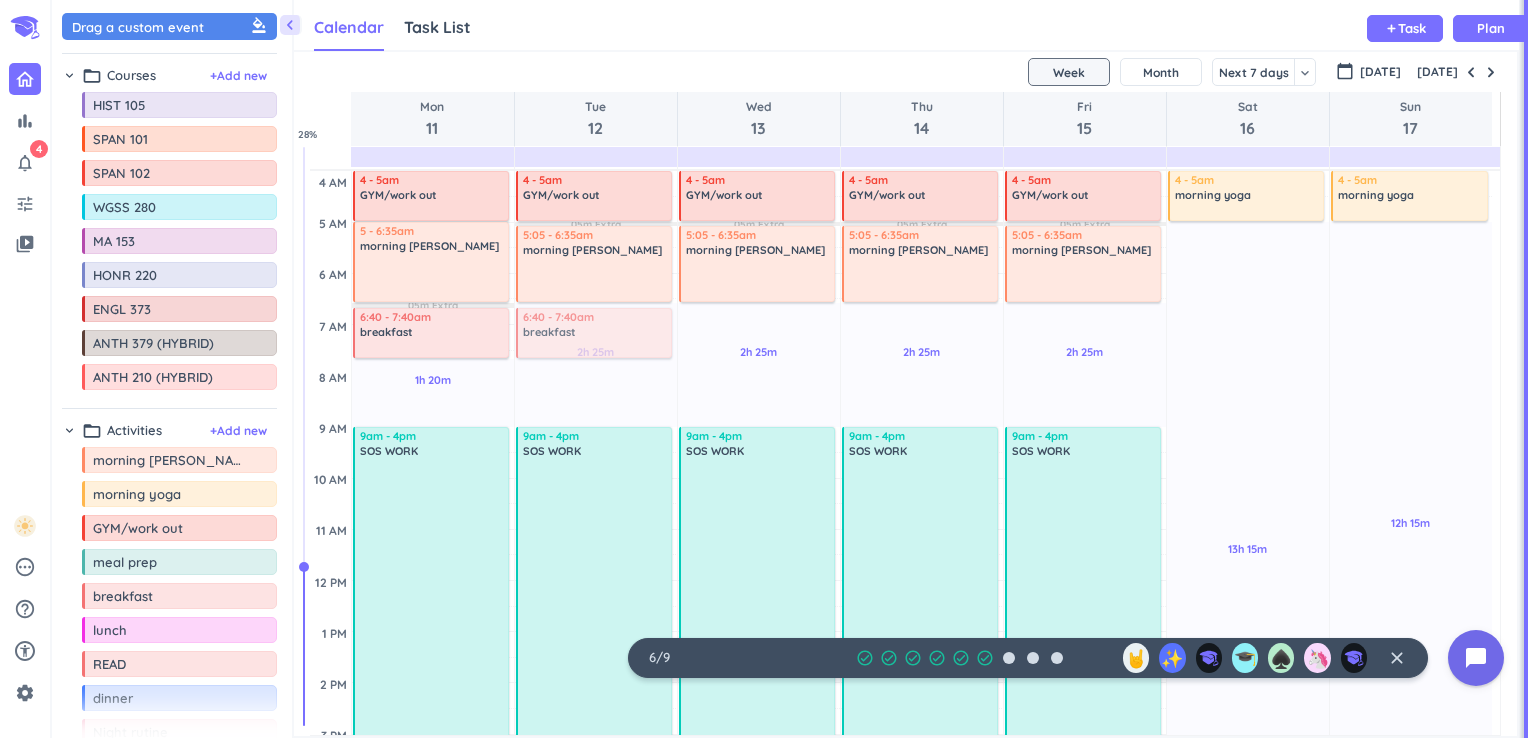 drag, startPoint x: 121, startPoint y: 596, endPoint x: 559, endPoint y: 311, distance: 522.56006 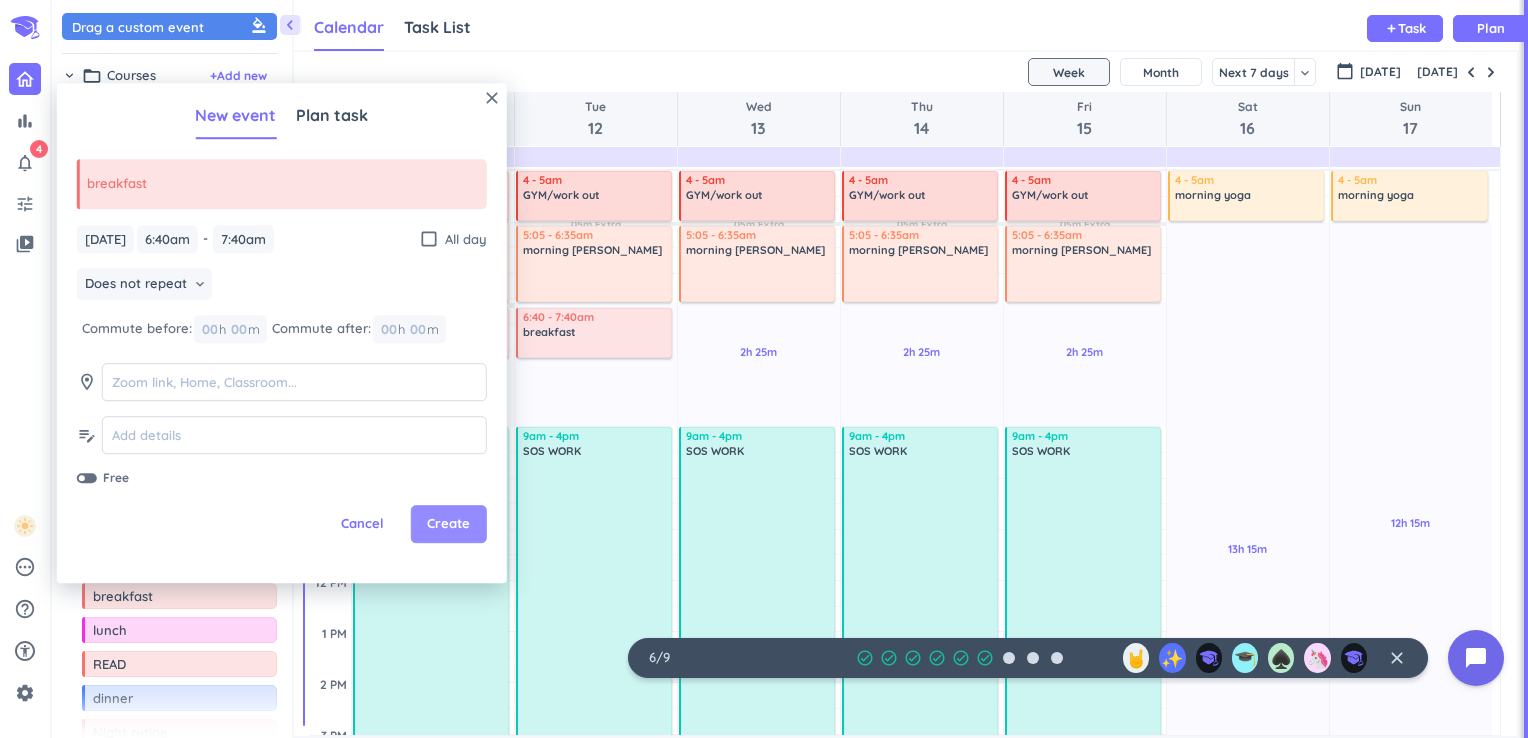 click on "Create" at bounding box center (449, 525) 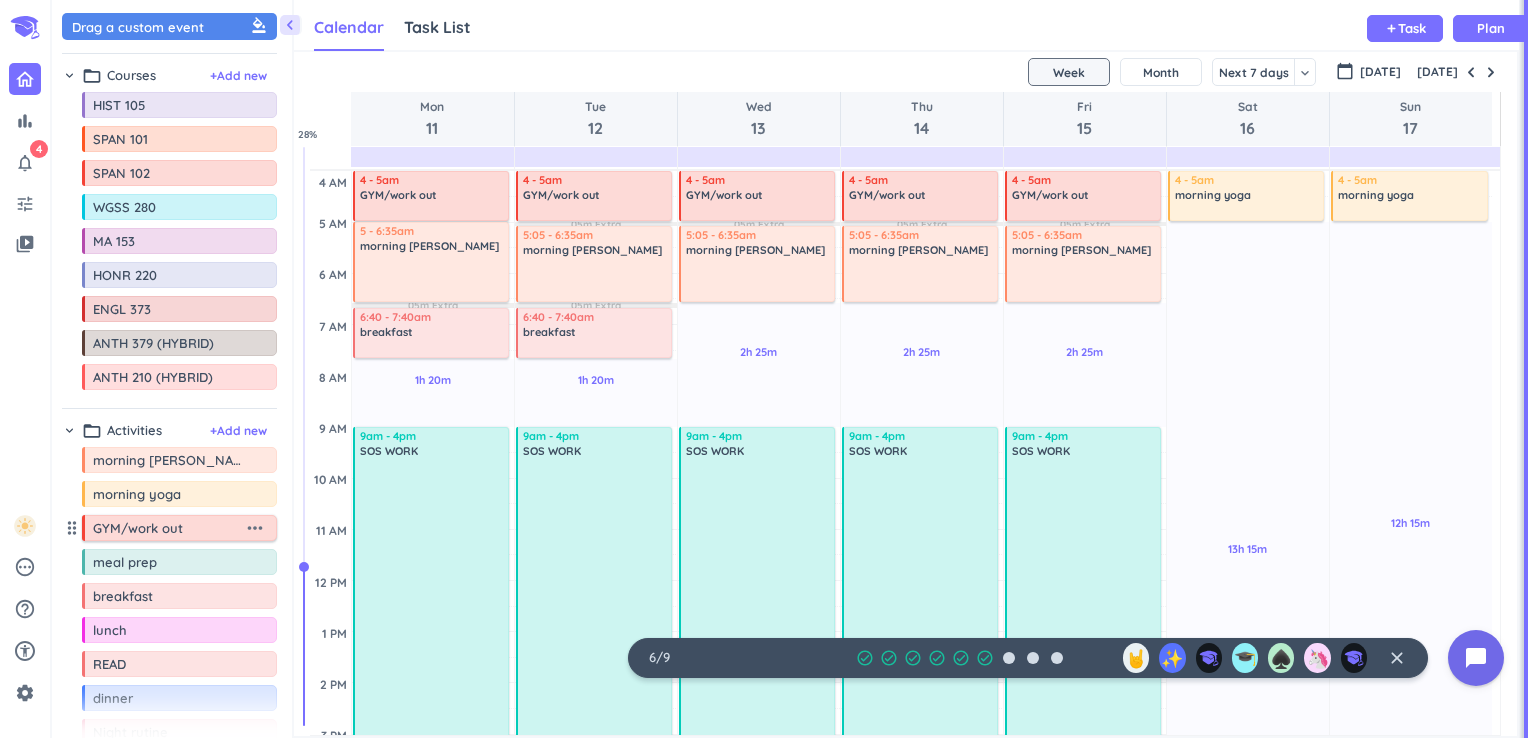 click on "GYM/work out" at bounding box center (168, 528) 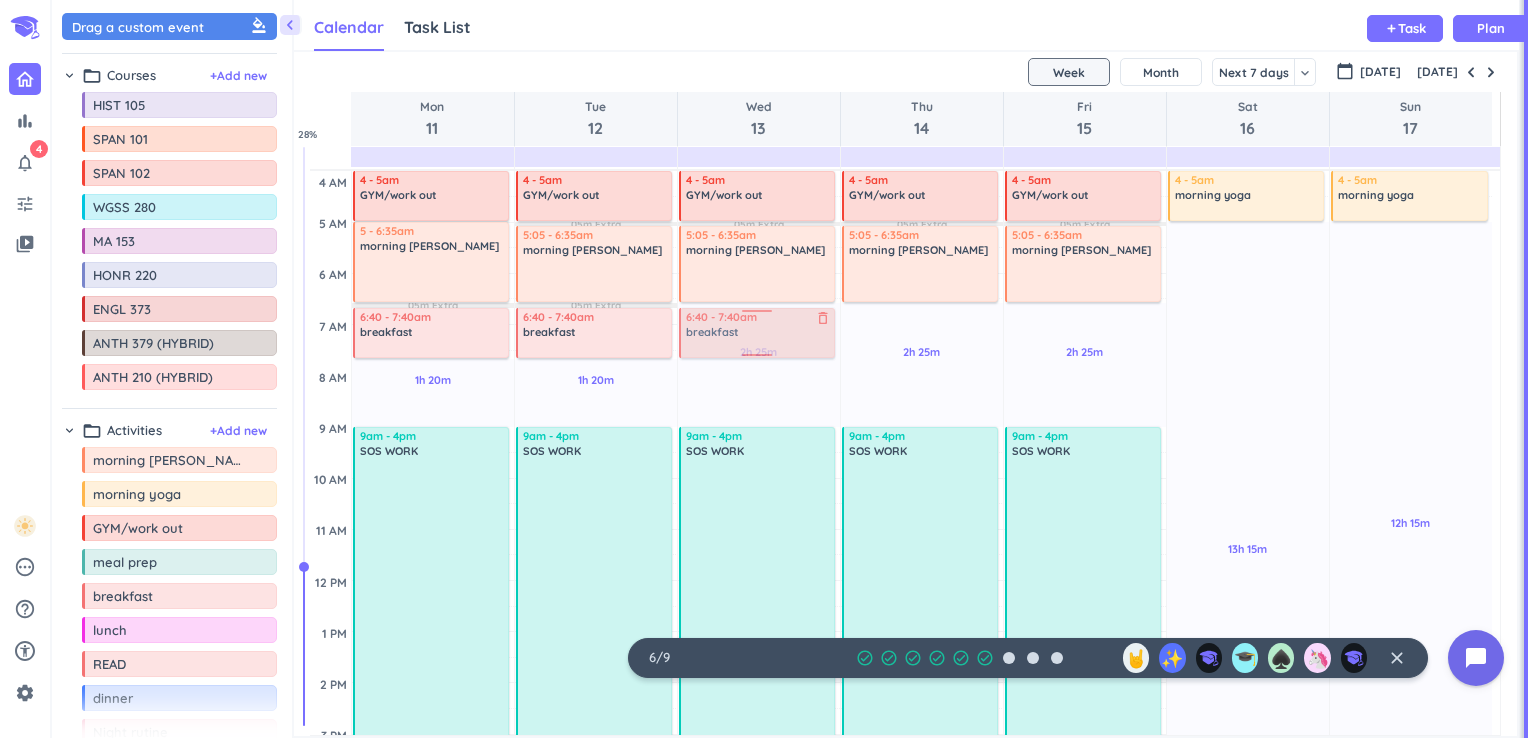 drag, startPoint x: 122, startPoint y: 597, endPoint x: 750, endPoint y: 310, distance: 690.473 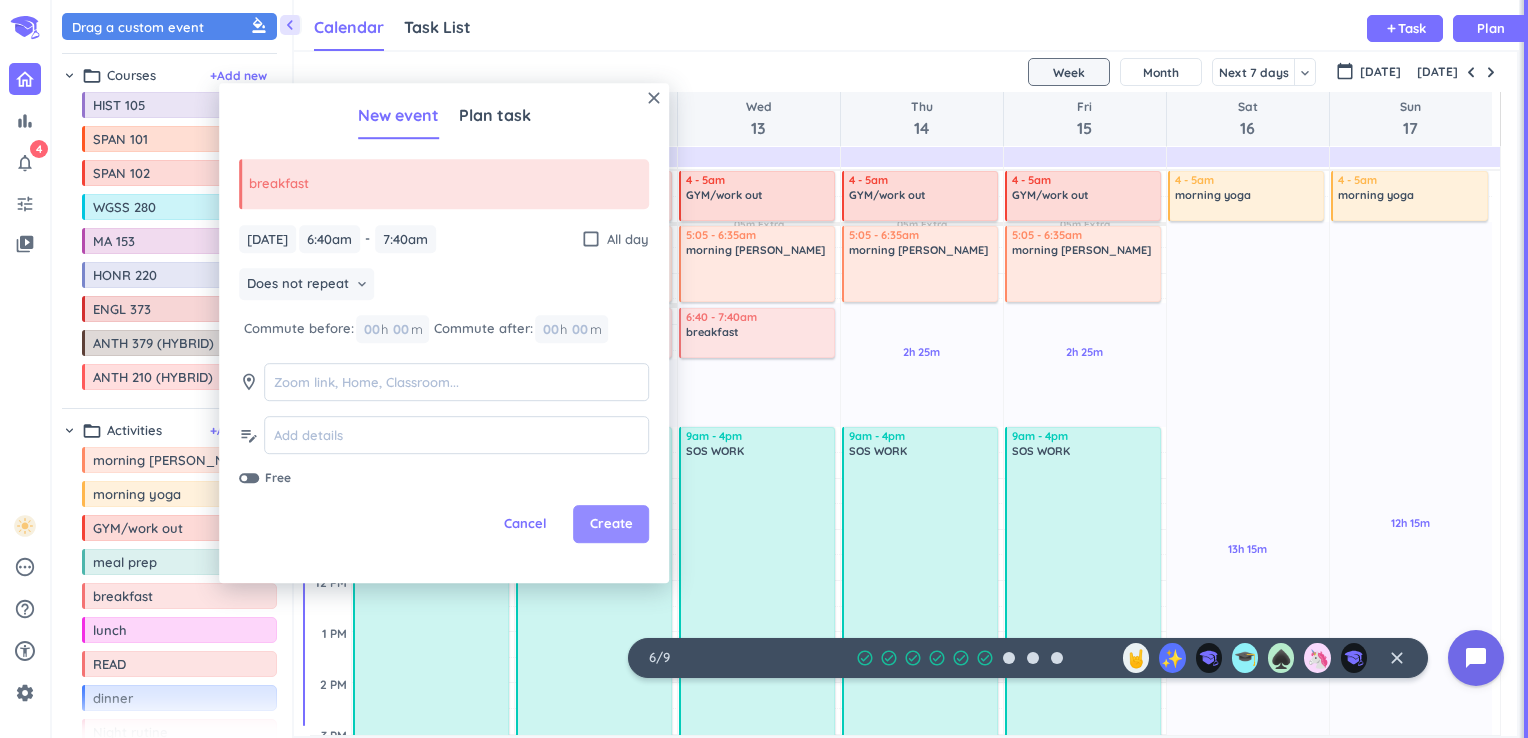 click on "Create" at bounding box center (611, 525) 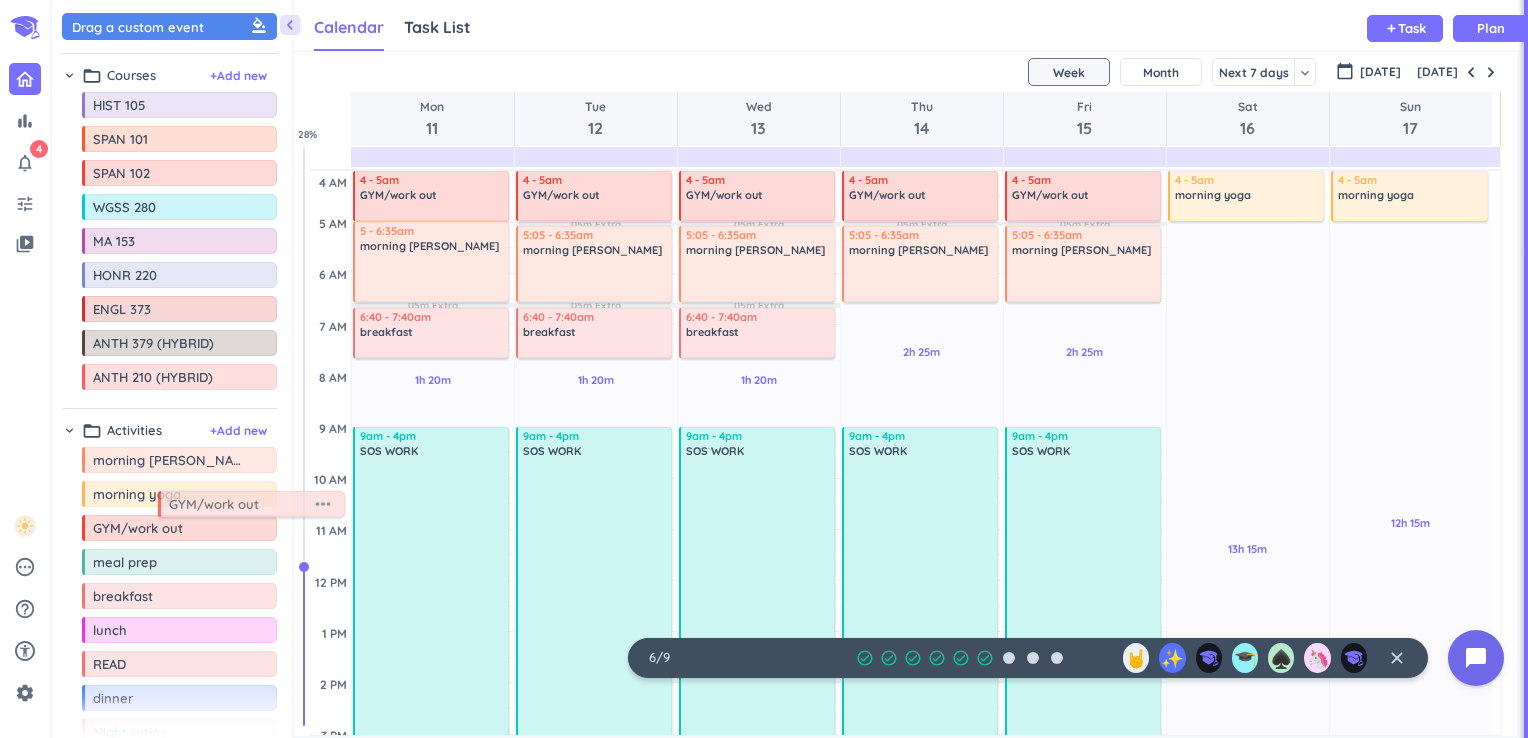 drag, startPoint x: 106, startPoint y: 527, endPoint x: 103, endPoint y: 551, distance: 24.186773 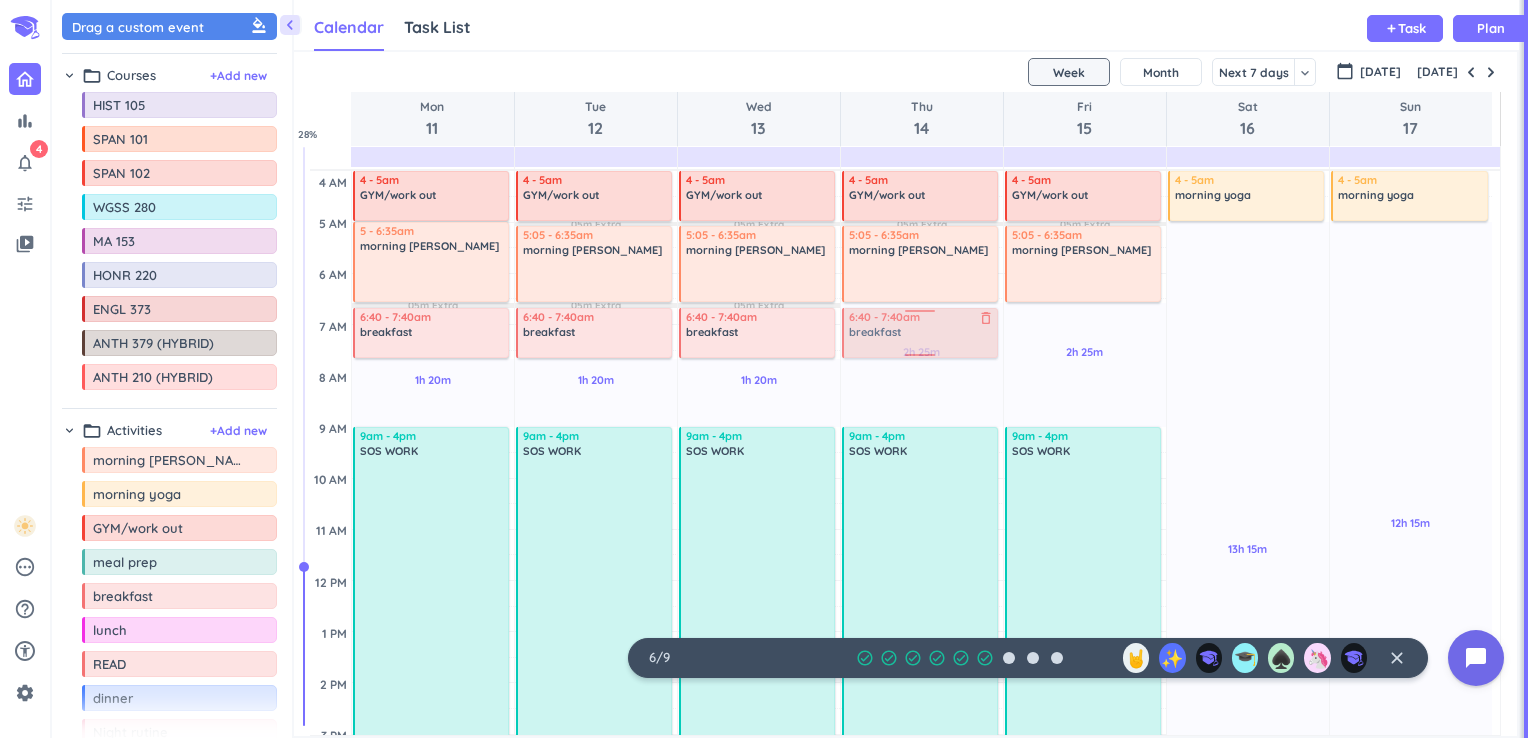 drag, startPoint x: 140, startPoint y: 601, endPoint x: 900, endPoint y: 310, distance: 813.8065 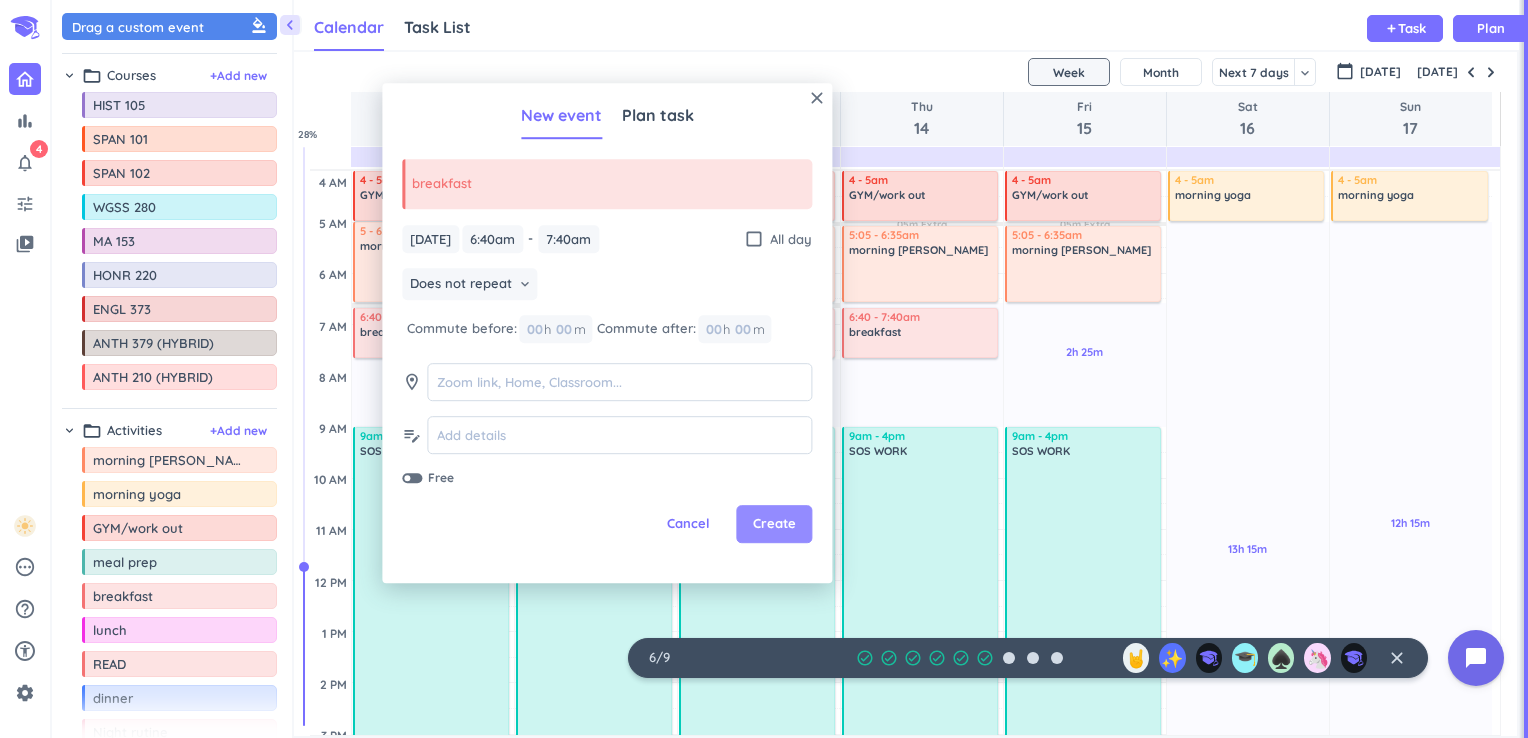 click on "Create" at bounding box center [774, 525] 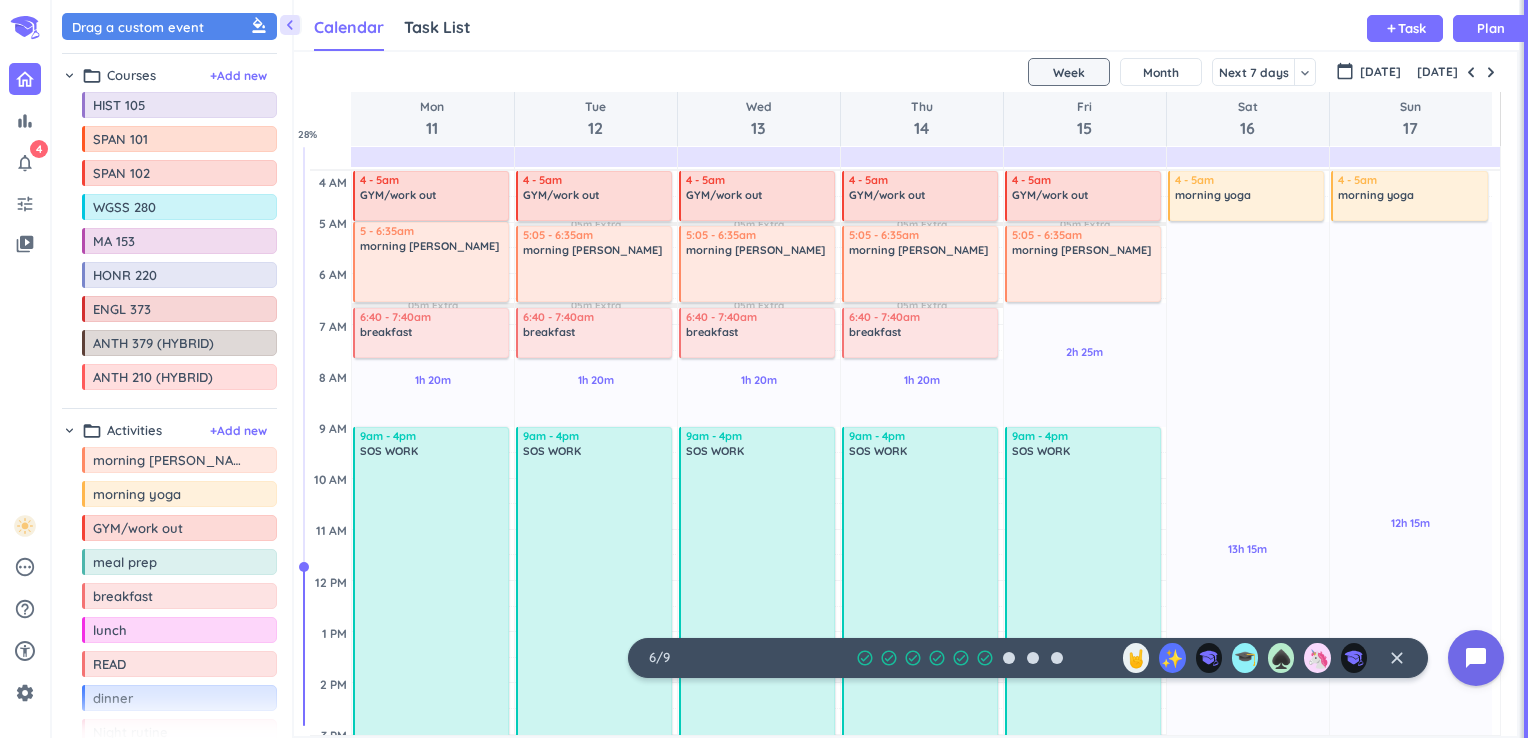 click on "drag_indicator morning rutine more_horiz drag_indicator morning yoga more_horiz drag_indicator GYM/work out more_horiz drag_indicator meal prep more_horiz drag_indicator breakfast more_horiz drag_indicator lunch more_horiz drag_indicator READ more_horiz drag_indicator dinner more_horiz drag_indicator Night rutine more_horiz drag_indicator DSAI (Data Science and AI) more_horiz drag_indicator DUDL /LMSB (behind walc) more_horiz drag_indicator ME building more_horiz drag_indicator PMU more_horiz drag_indicator PHYS more_horiz drag_indicator STEW more_horiz drag_indicator WALC more_horiz drag_indicator SOS WORK more_horiz drag_indicator loundry  more_horiz drag_indicator cleaning the room more_horiz drag_indicator Dad' job more_horiz drag_indicator [PERSON_NAME] more_horiz drag_indicator FORD more_horiz drag_indicator tv before bed SLEEP more_horiz drag_indicator MAKE AGENDA BOOK more_horiz drag_indicator COEDA more_horiz drag_indicator Kappa delta pi more_horiz drag_indicator KRAZY KAPPLIN more_horiz drag_indicator" at bounding box center [169, 940] 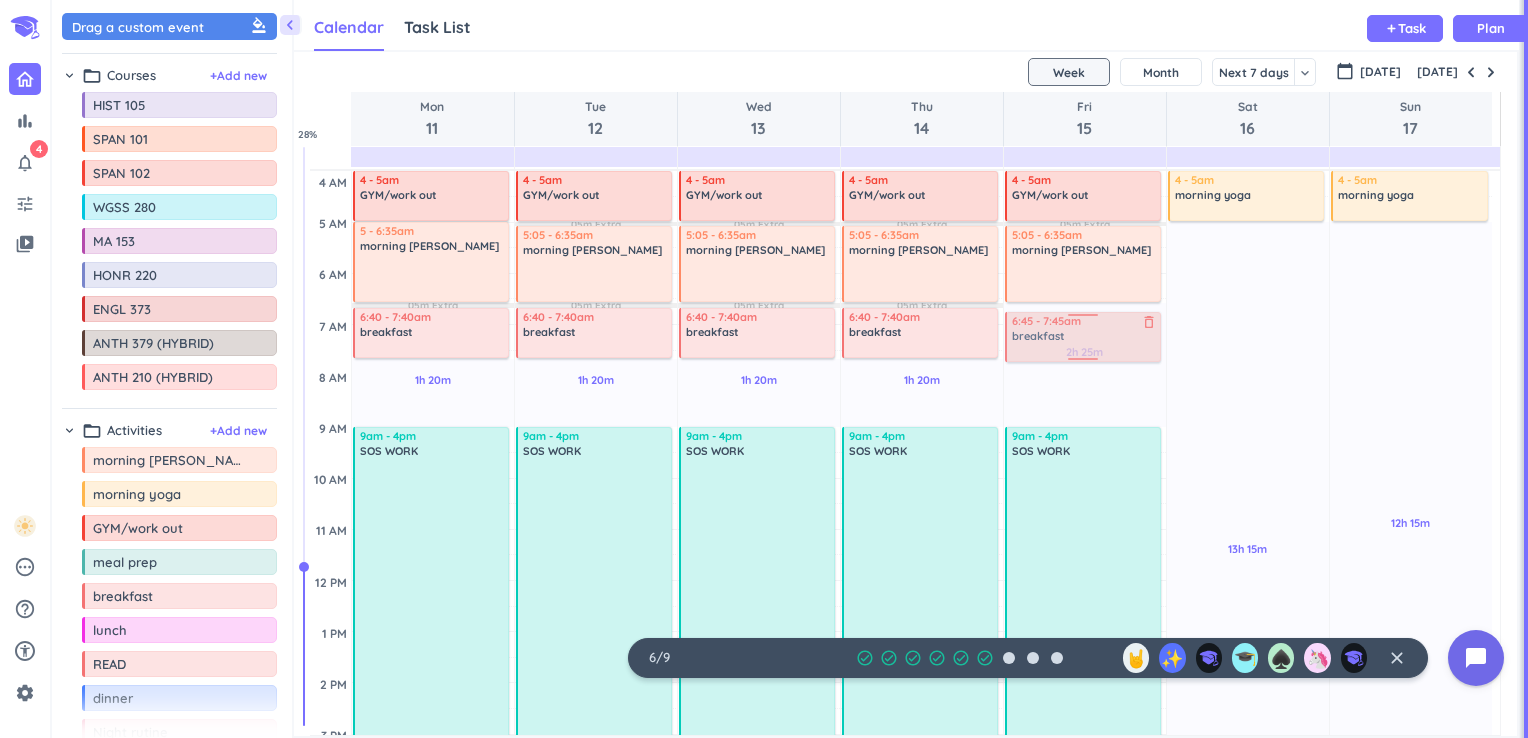 drag, startPoint x: 136, startPoint y: 594, endPoint x: 1065, endPoint y: 312, distance: 970.85785 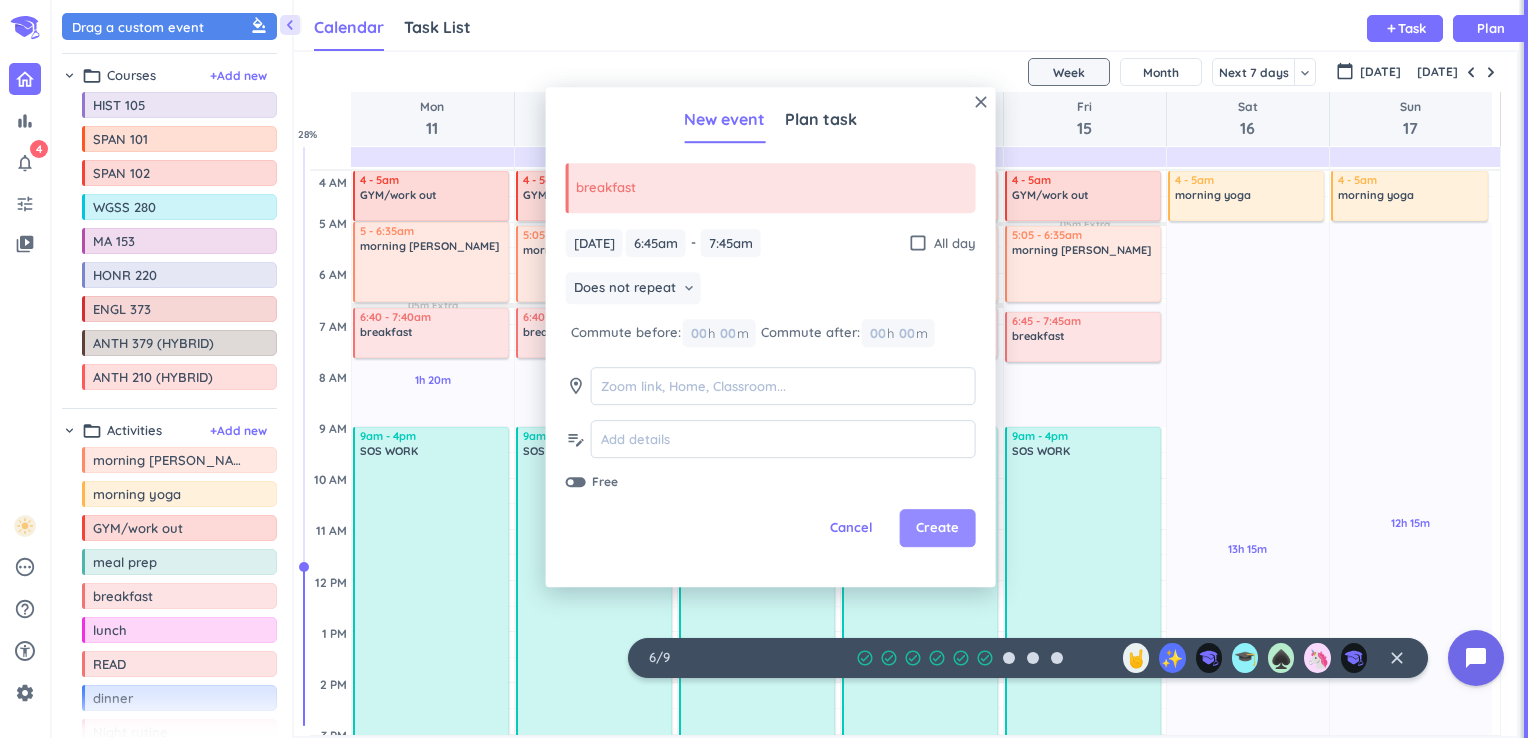 click on "Create" at bounding box center (938, 529) 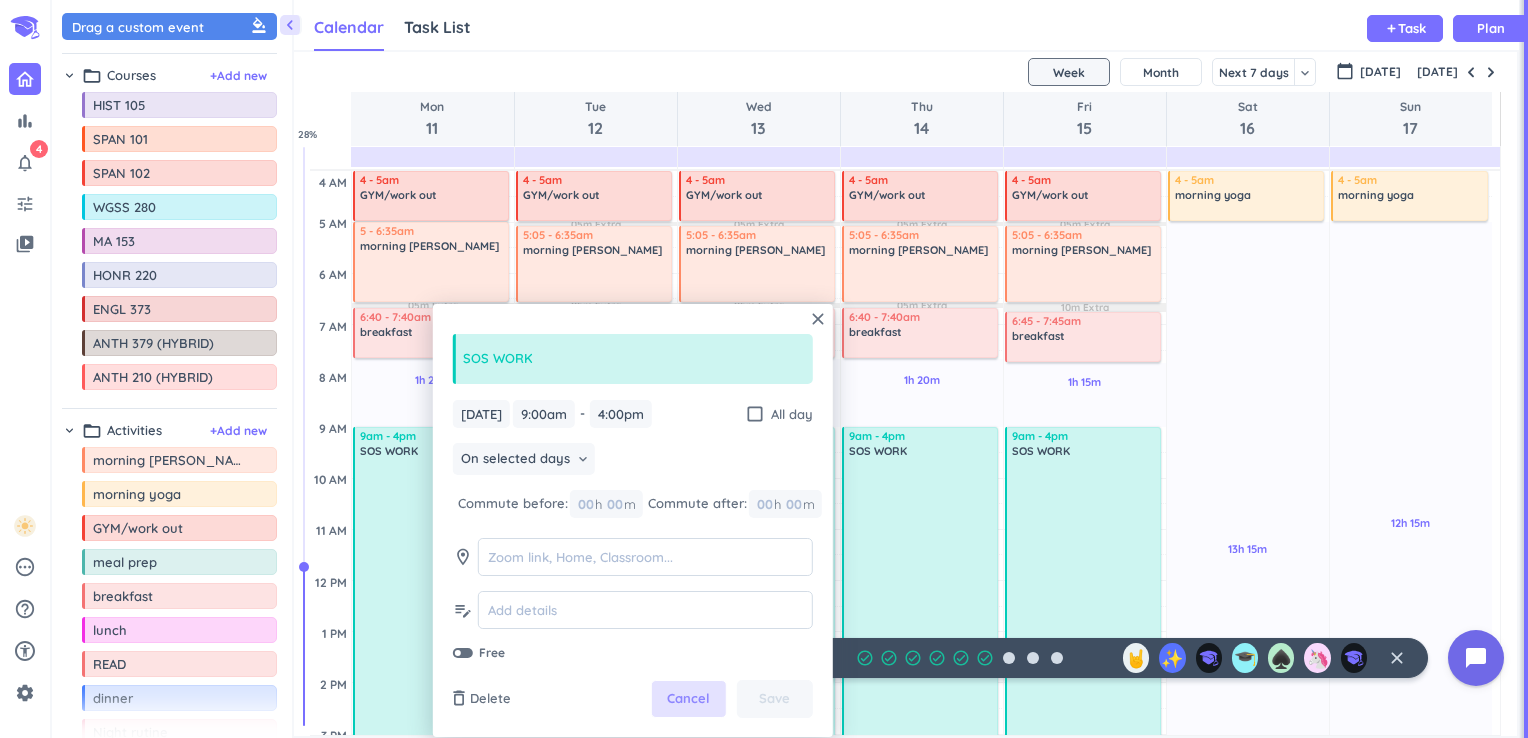 click on "Cancel" at bounding box center [689, 699] 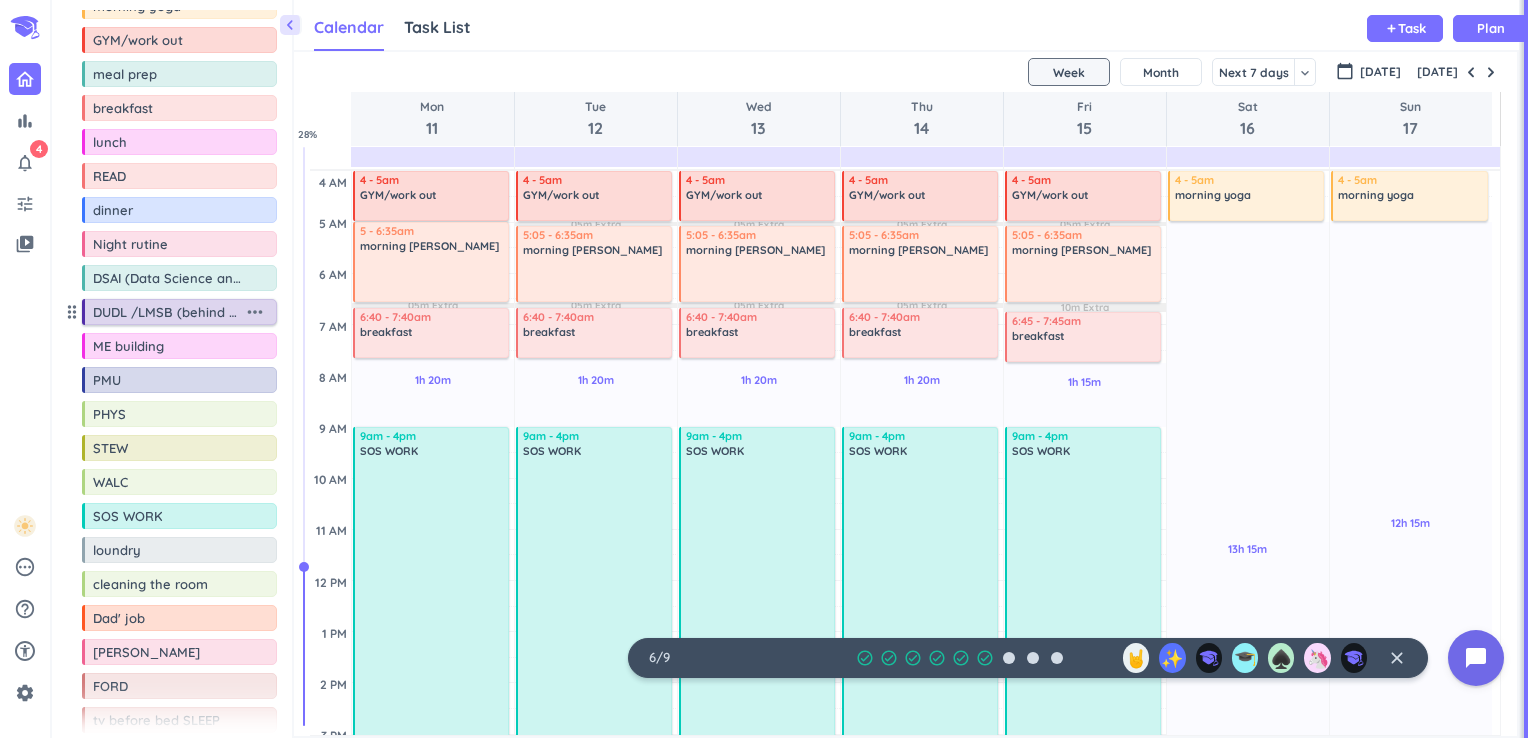 scroll, scrollTop: 504, scrollLeft: 0, axis: vertical 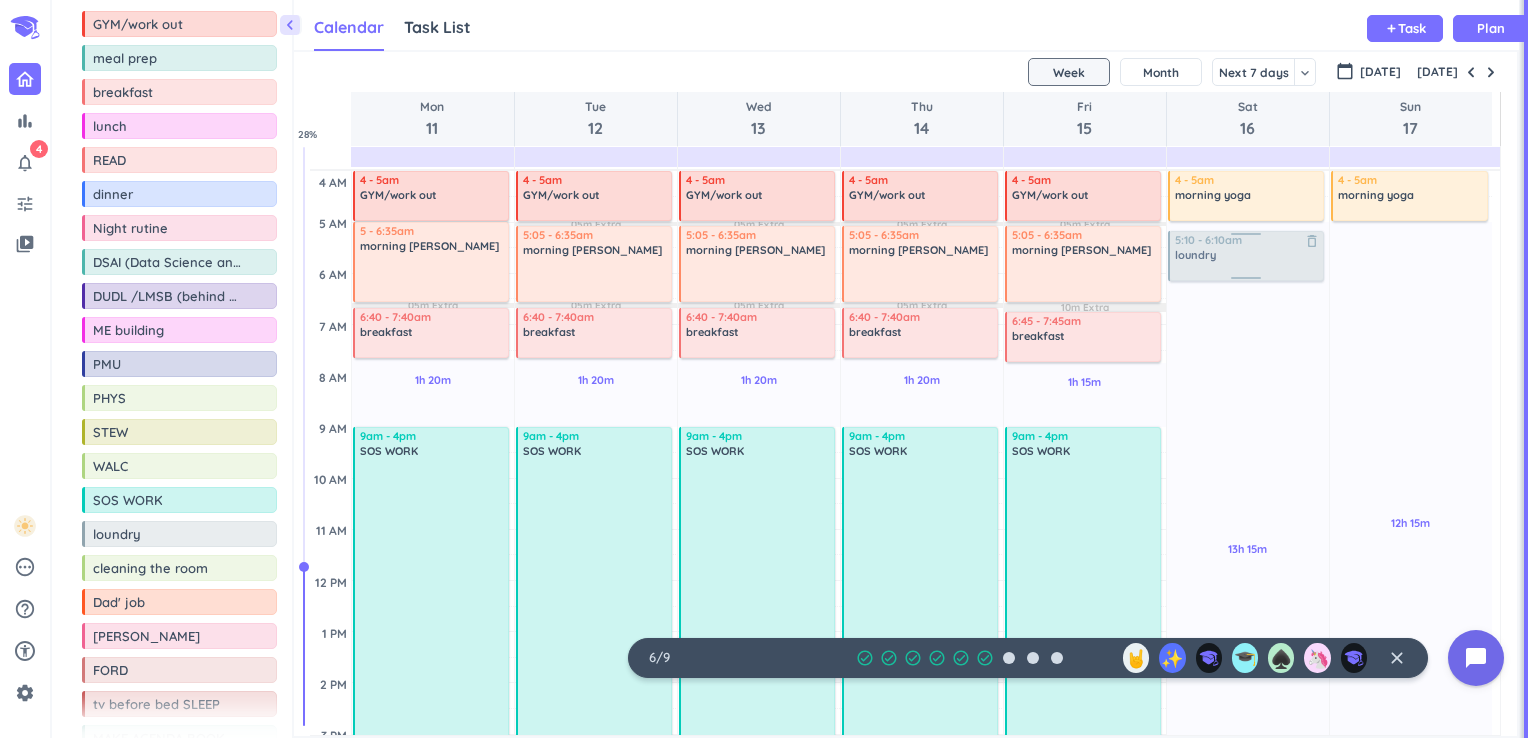 drag, startPoint x: 113, startPoint y: 528, endPoint x: 1275, endPoint y: 234, distance: 1198.6158 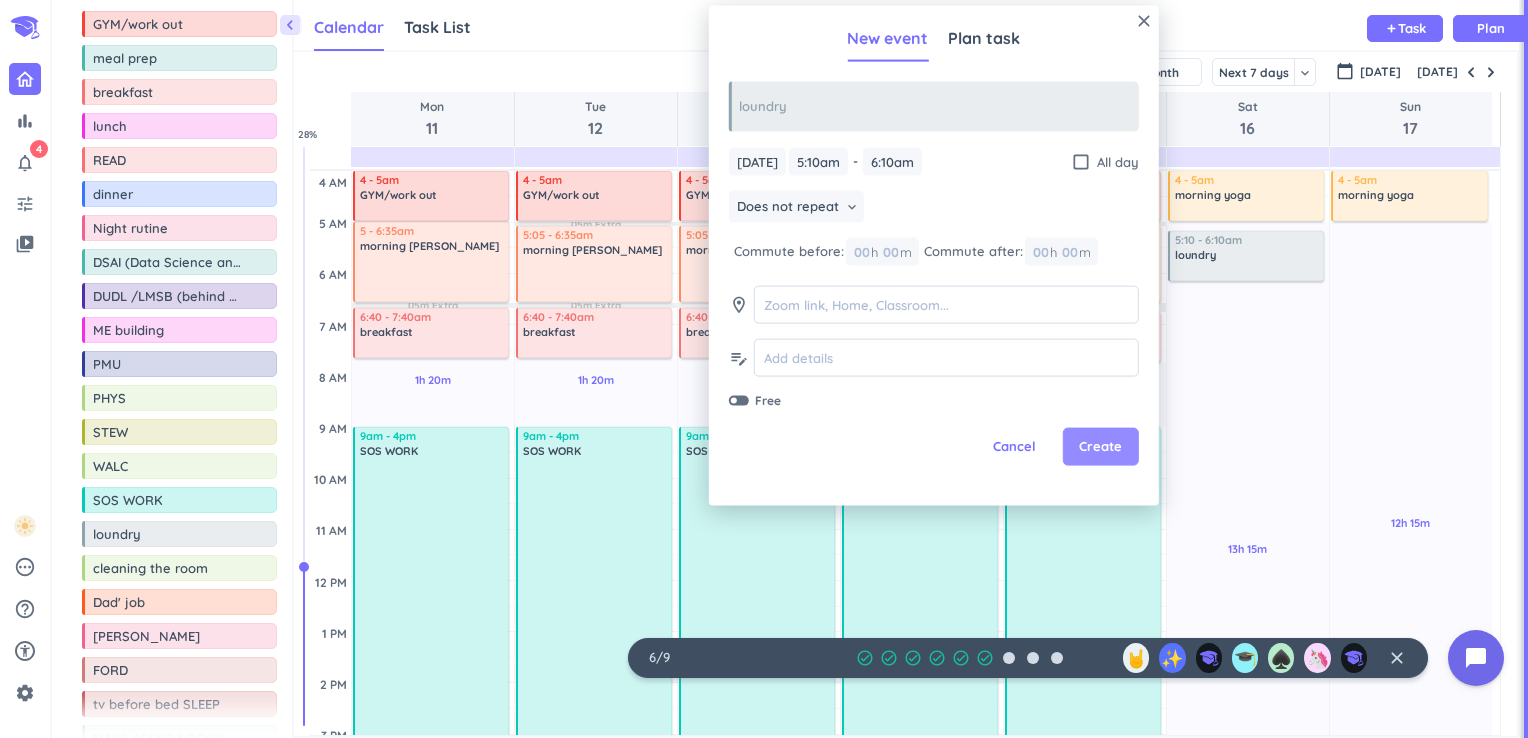 click on "Create" at bounding box center (1100, 447) 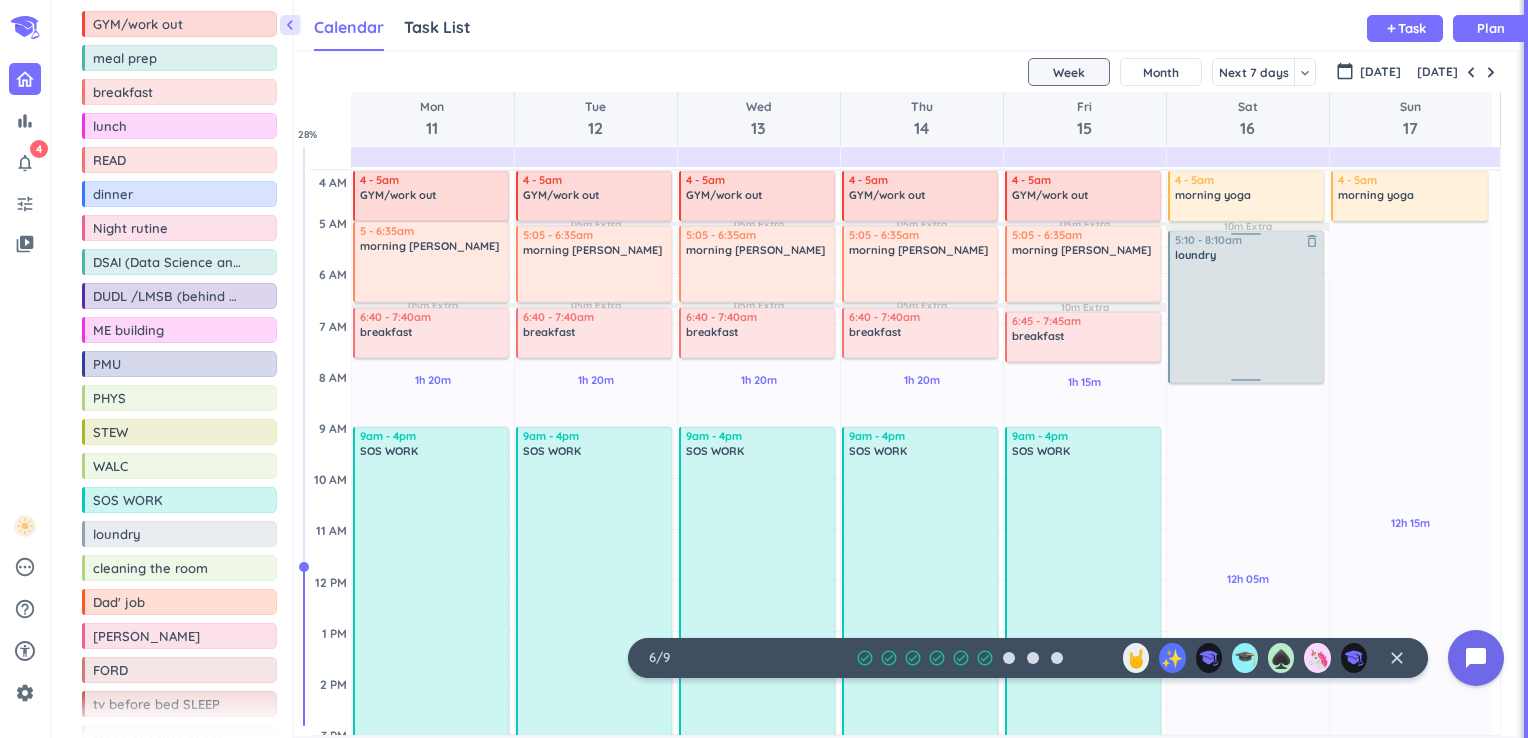 drag, startPoint x: 1240, startPoint y: 279, endPoint x: 1240, endPoint y: 382, distance: 103 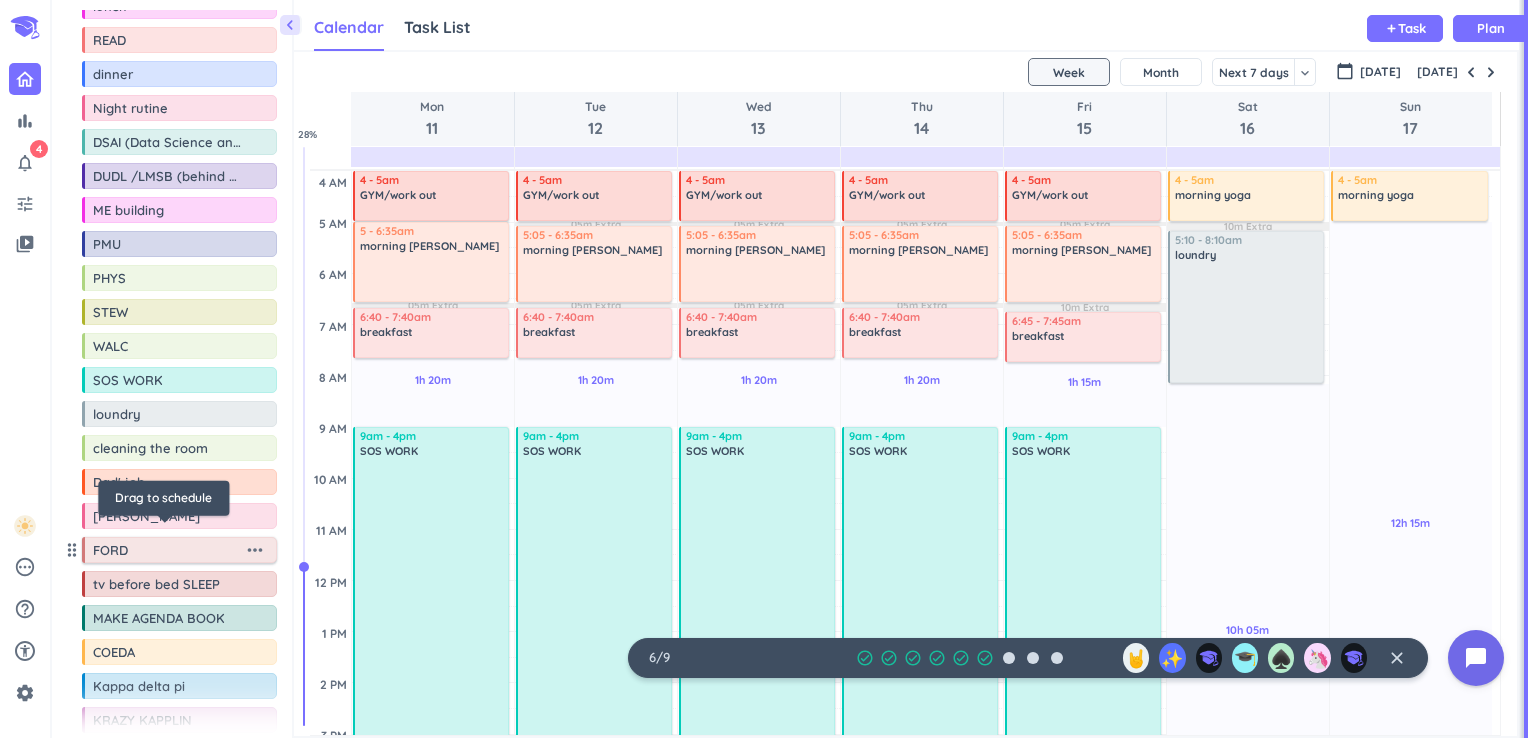 scroll, scrollTop: 620, scrollLeft: 0, axis: vertical 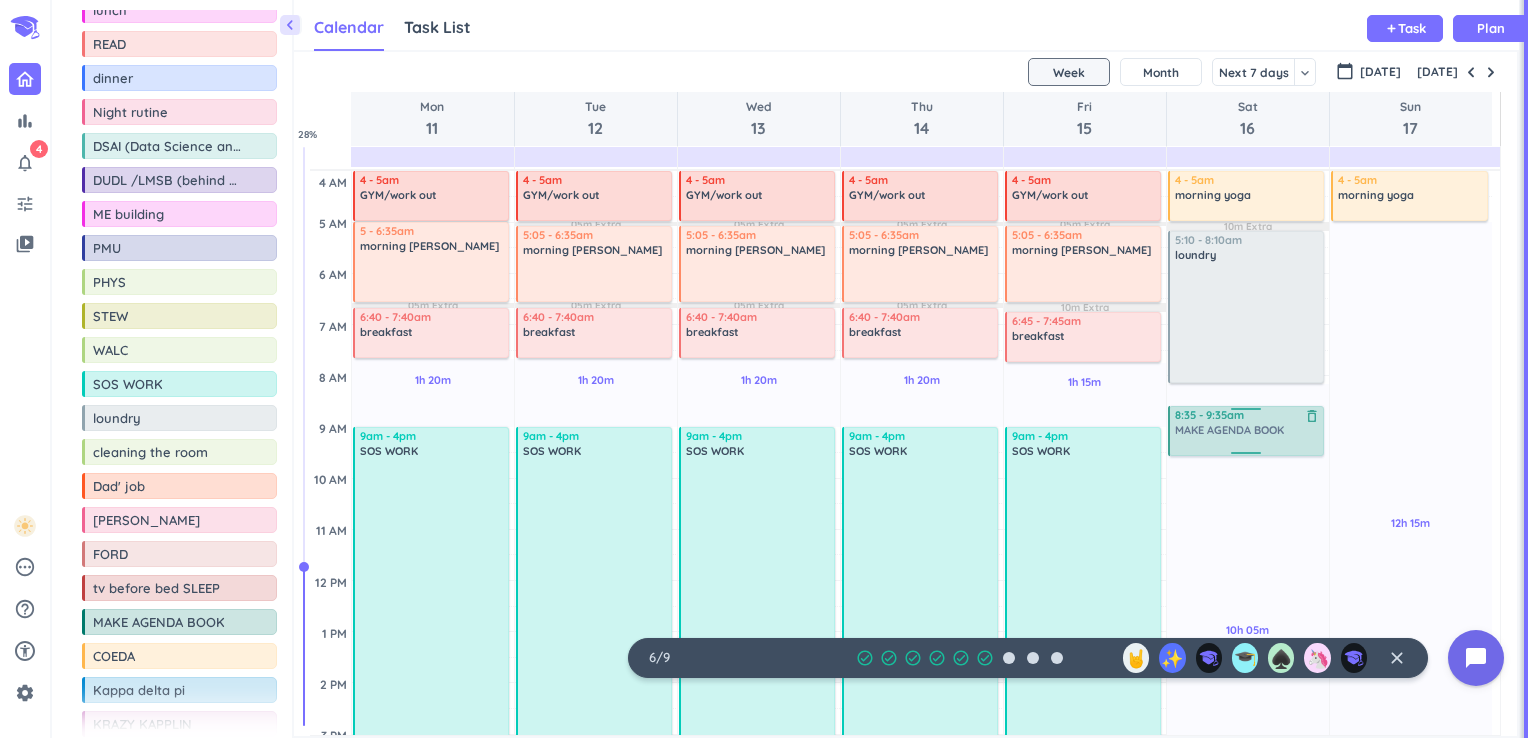 click on "chevron_left Drag a custom event format_color_fill chevron_right folder_open Courses   +  Add new drag_indicator HIST 105 more_horiz drag_indicator SPAN 101 more_horiz drag_indicator SPAN 102 more_horiz drag_indicator WGSS 280 more_horiz drag_indicator MA 153 more_horiz drag_indicator HONR 220 more_horiz drag_indicator ENGL 373 more_horiz drag_indicator ANTH 379 (HYBRID) more_horiz drag_indicator ANTH 210 (HYBRID) more_horiz chevron_right folder_open Activities   +  Add new drag_indicator morning rutine more_horiz drag_indicator morning yoga more_horiz drag_indicator GYM/work out more_horiz drag_indicator meal prep more_horiz drag_indicator breakfast more_horiz drag_indicator lunch more_horiz drag_indicator READ more_horiz drag_indicator dinner more_horiz drag_indicator Night rutine more_horiz drag_indicator DSAI (Data Science and AI) more_horiz drag_indicator DUDL /LMSB (behind walc) more_horiz drag_indicator ME building more_horiz drag_indicator PMU more_horiz drag_indicator PHYS more_horiz drag_indicator %" at bounding box center [790, 369] 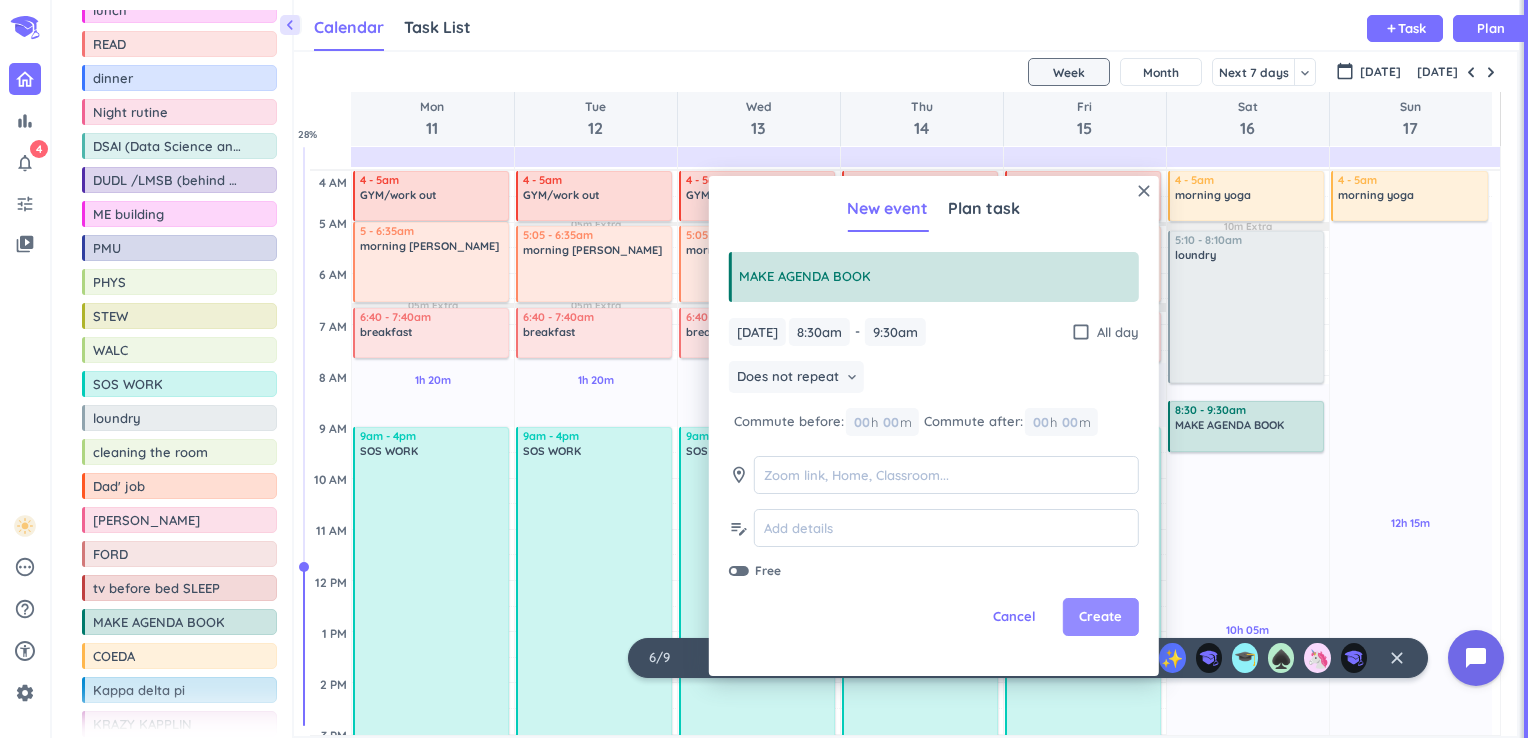 click on "Create" at bounding box center (1100, 617) 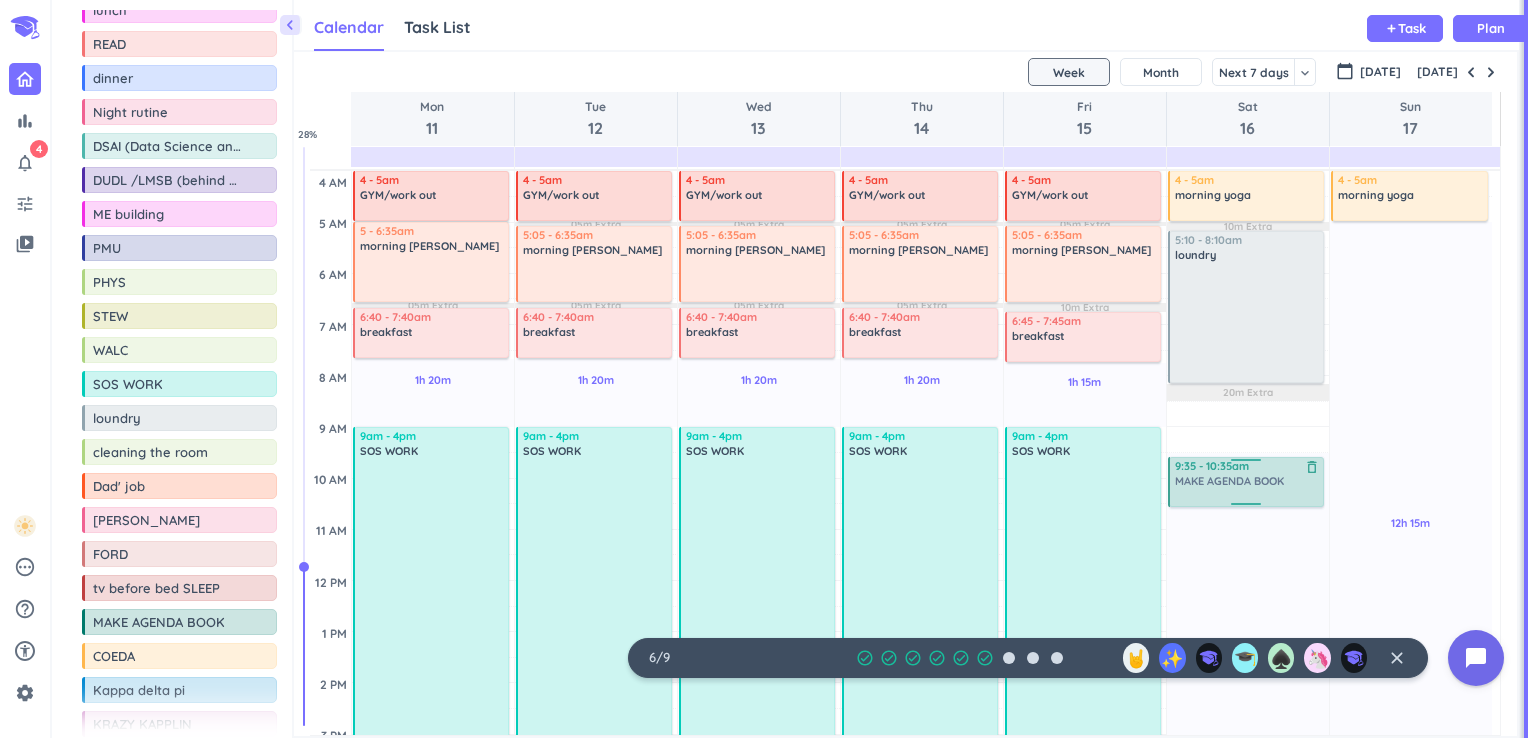 drag, startPoint x: 1196, startPoint y: 438, endPoint x: 1198, endPoint y: 490, distance: 52.03845 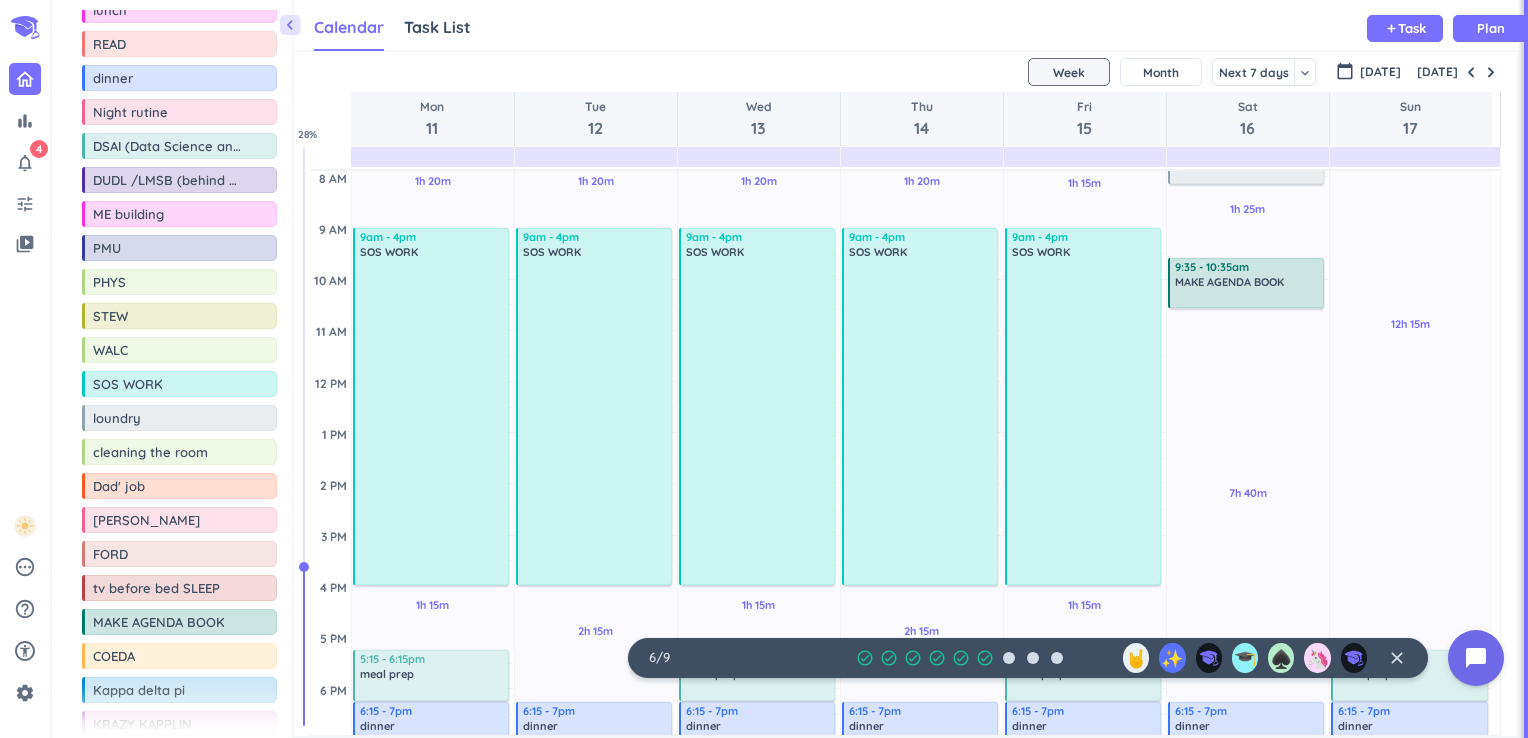 scroll, scrollTop: 208, scrollLeft: 0, axis: vertical 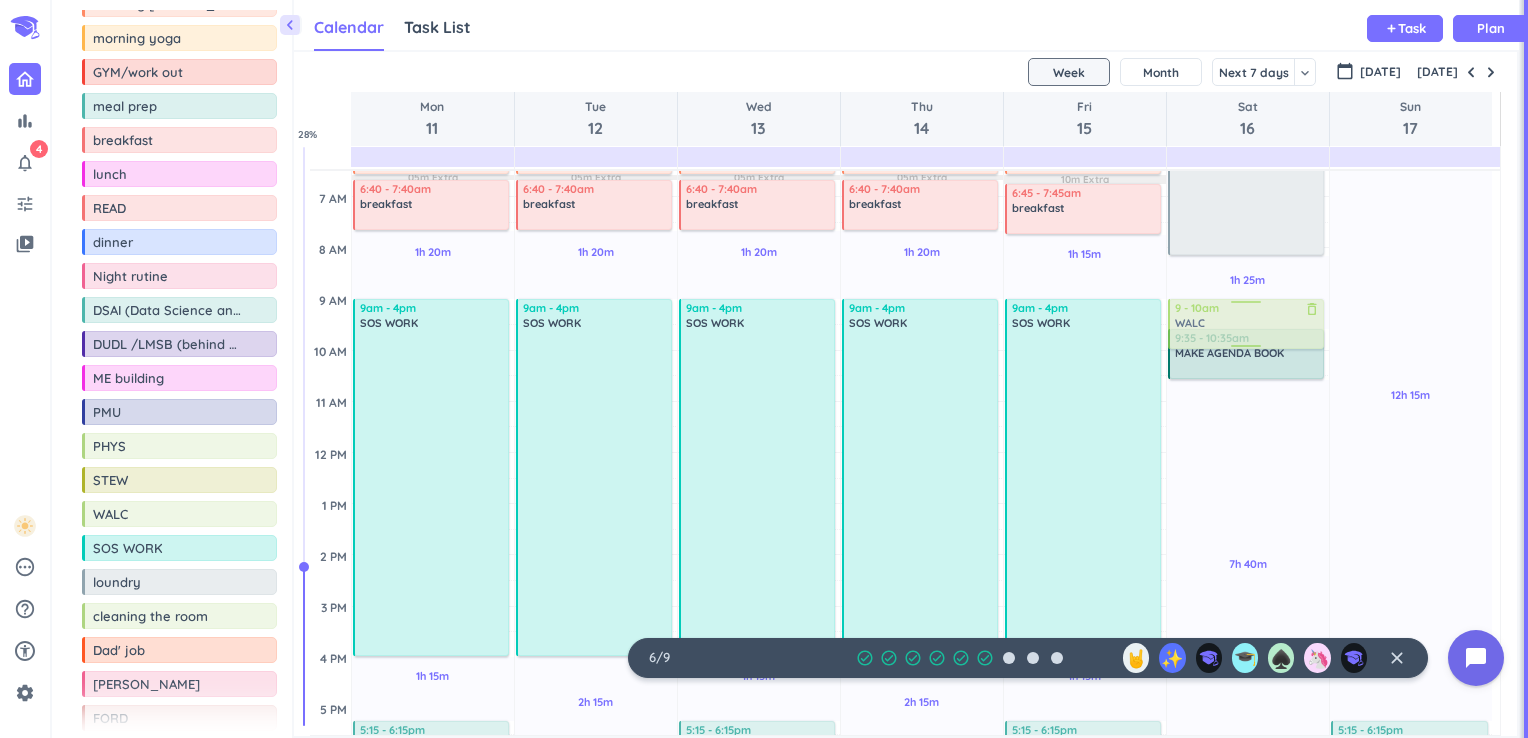 drag, startPoint x: 127, startPoint y: 506, endPoint x: 1220, endPoint y: 299, distance: 1112.4288 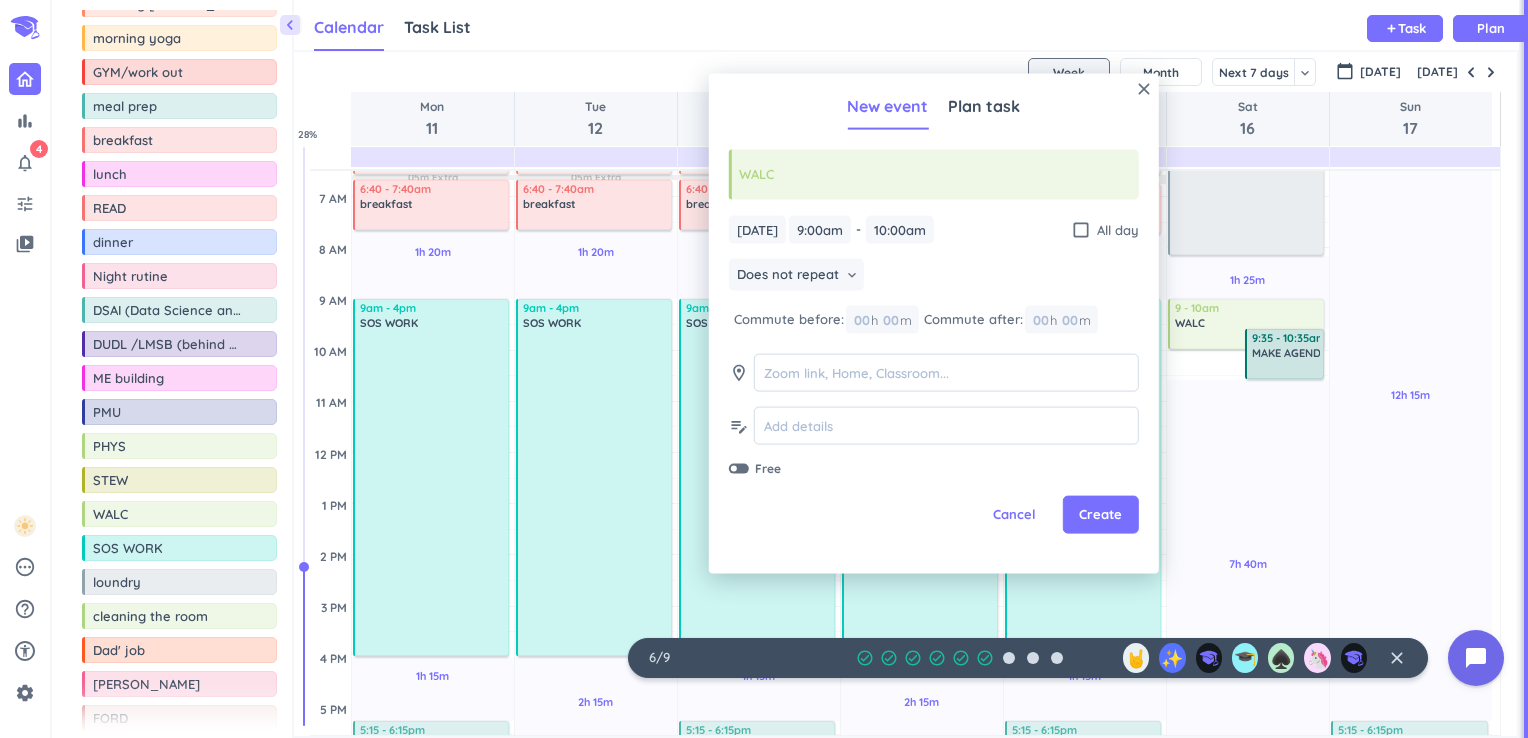 click on "close New event Plan task WALC [DATE] [DATE]   9:00am 9:00am - 10:00am 10:00am check_box_outline_blank All day Does not repeat keyboard_arrow_down Commute before: 00 h 00 m Commute after: 00 h 00 m room edit_note Free Cancel Create" at bounding box center (934, 324) 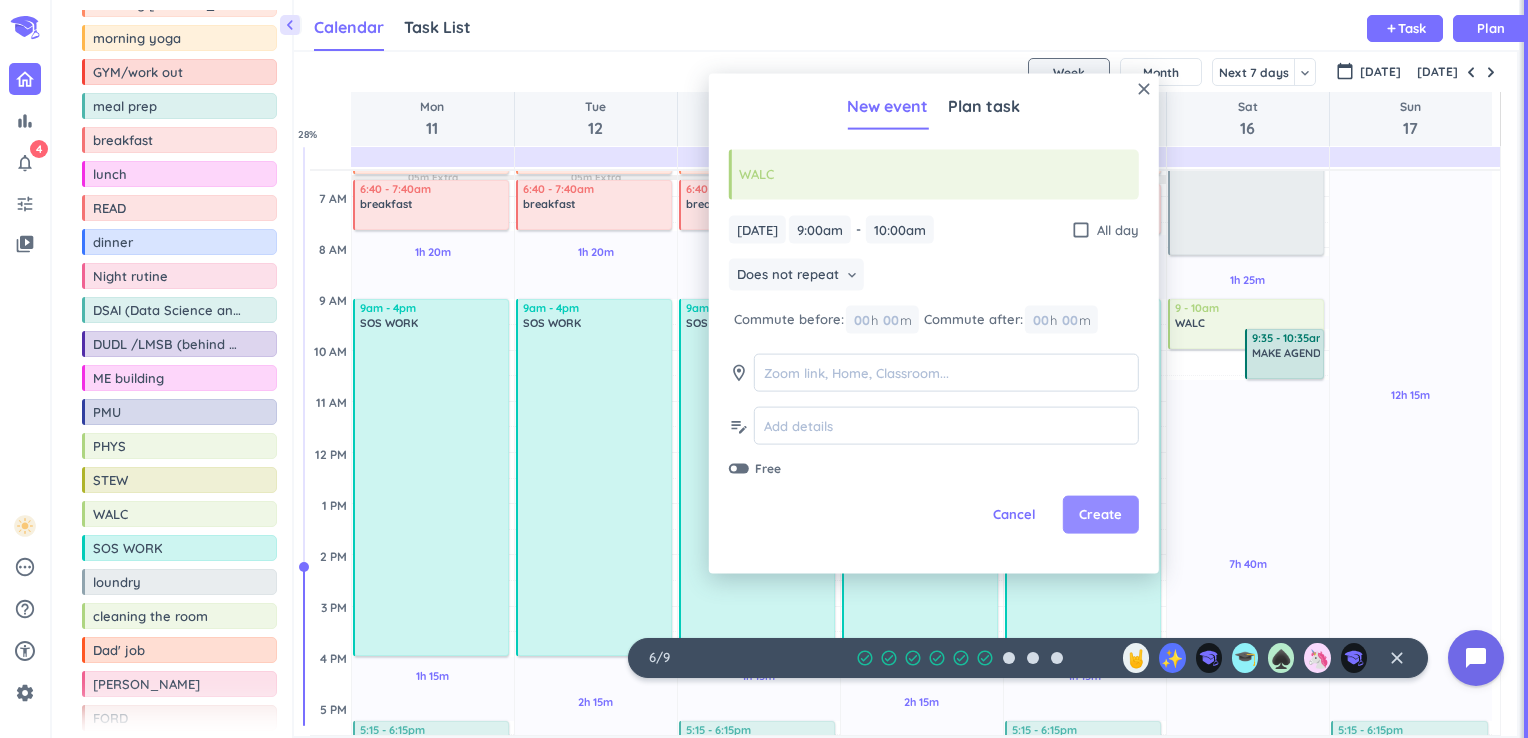 click on "Create" at bounding box center (1100, 514) 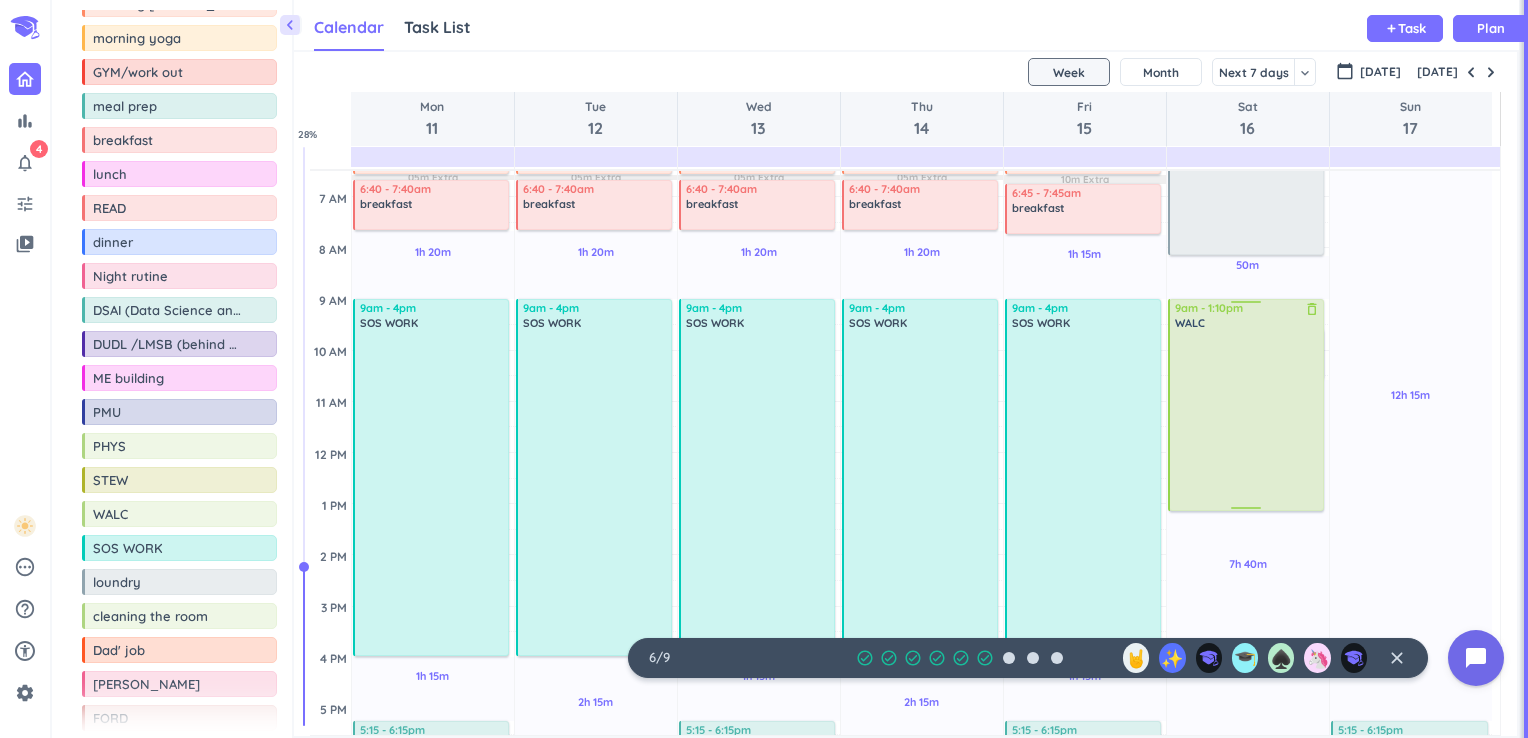 drag, startPoint x: 1233, startPoint y: 347, endPoint x: 1228, endPoint y: 511, distance: 164.0762 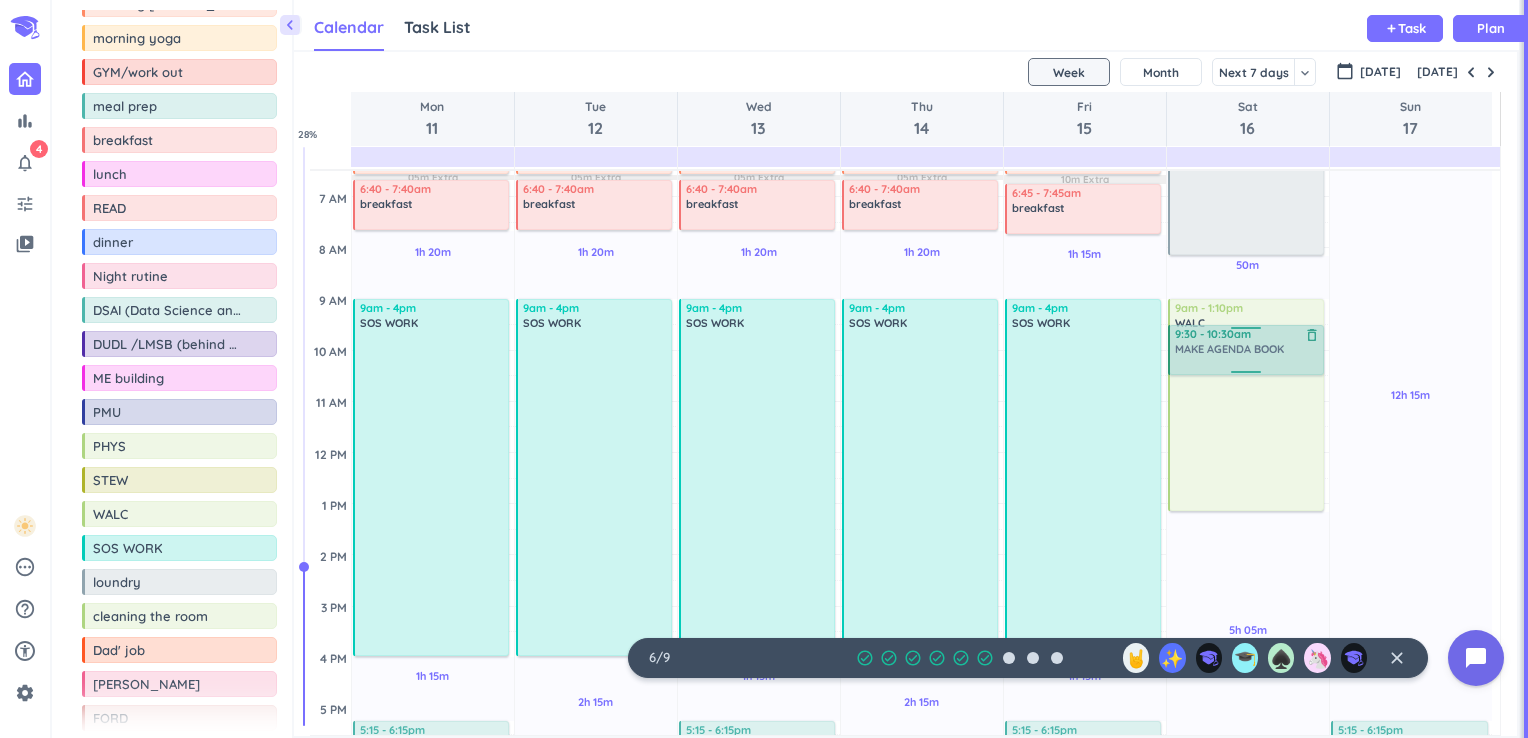 drag, startPoint x: 1266, startPoint y: 353, endPoint x: 1262, endPoint y: 336, distance: 17.464249 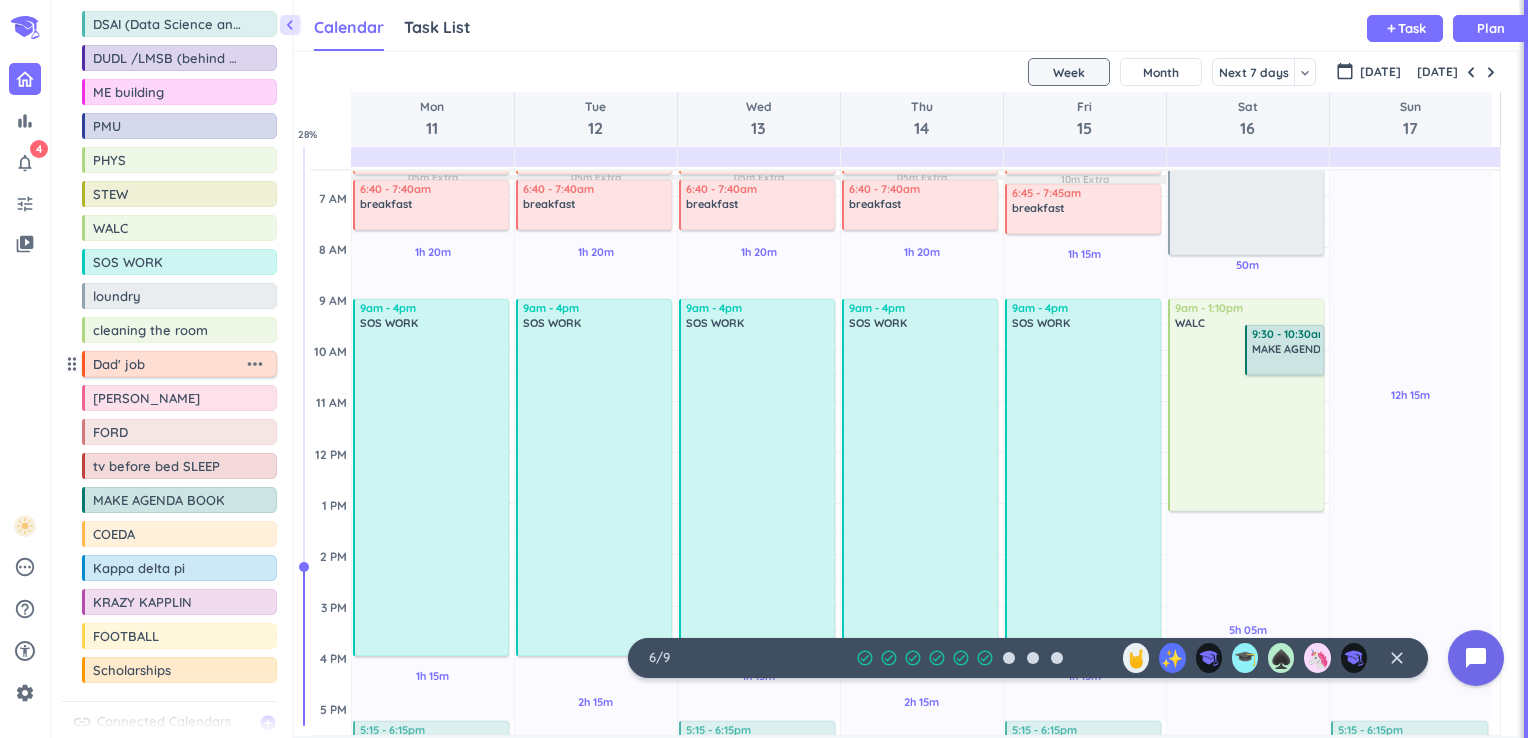scroll, scrollTop: 760, scrollLeft: 0, axis: vertical 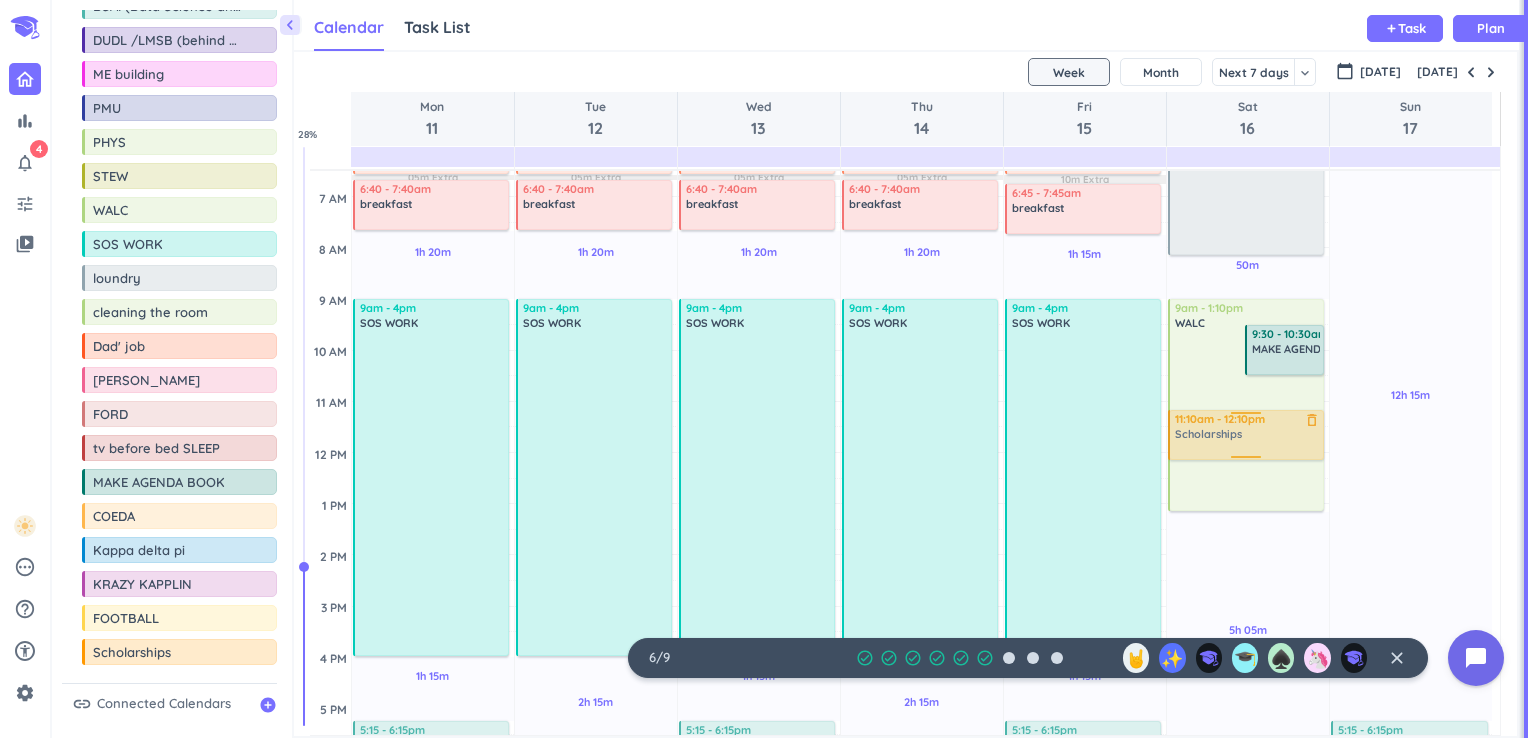 drag, startPoint x: 139, startPoint y: 647, endPoint x: 1215, endPoint y: 411, distance: 1101.577 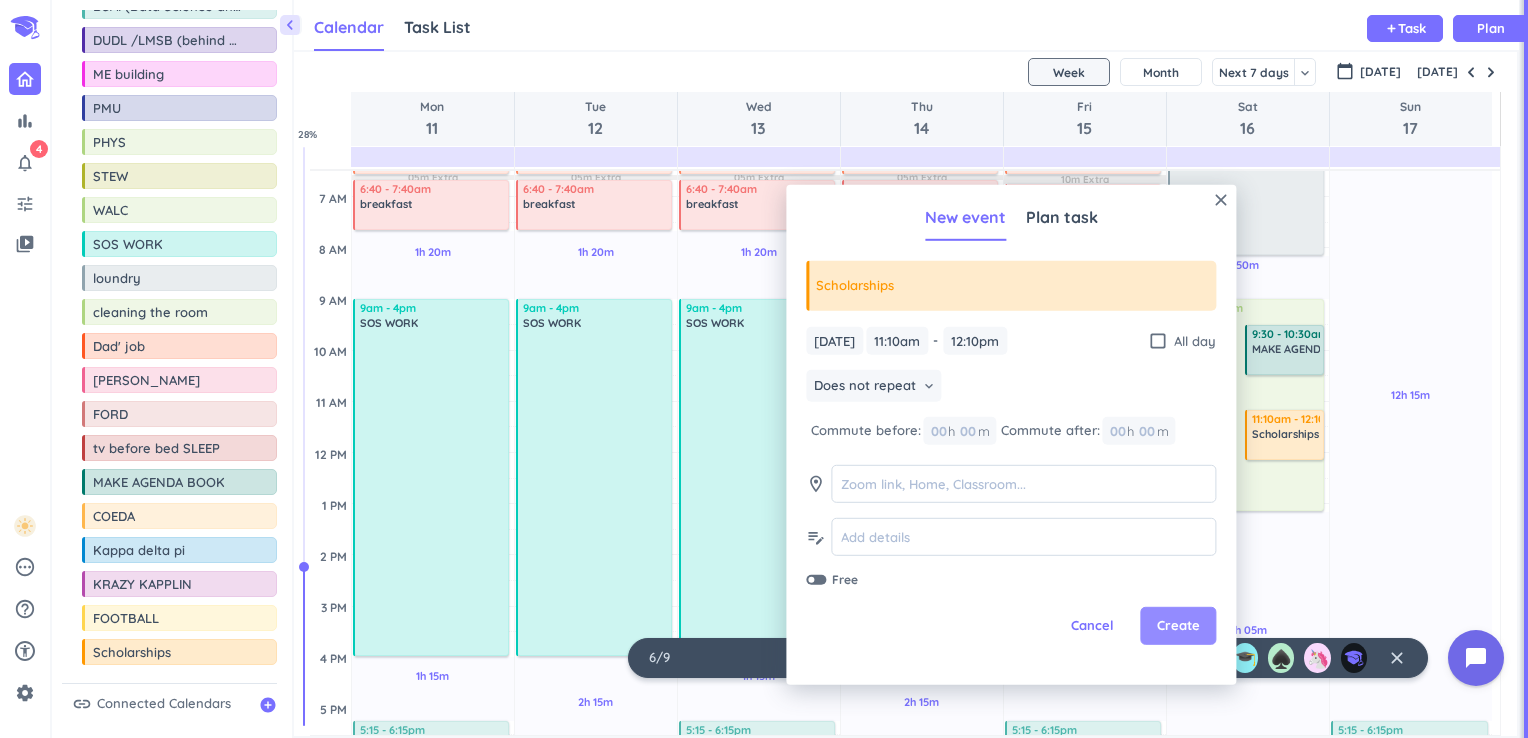 click on "Create" at bounding box center [1178, 626] 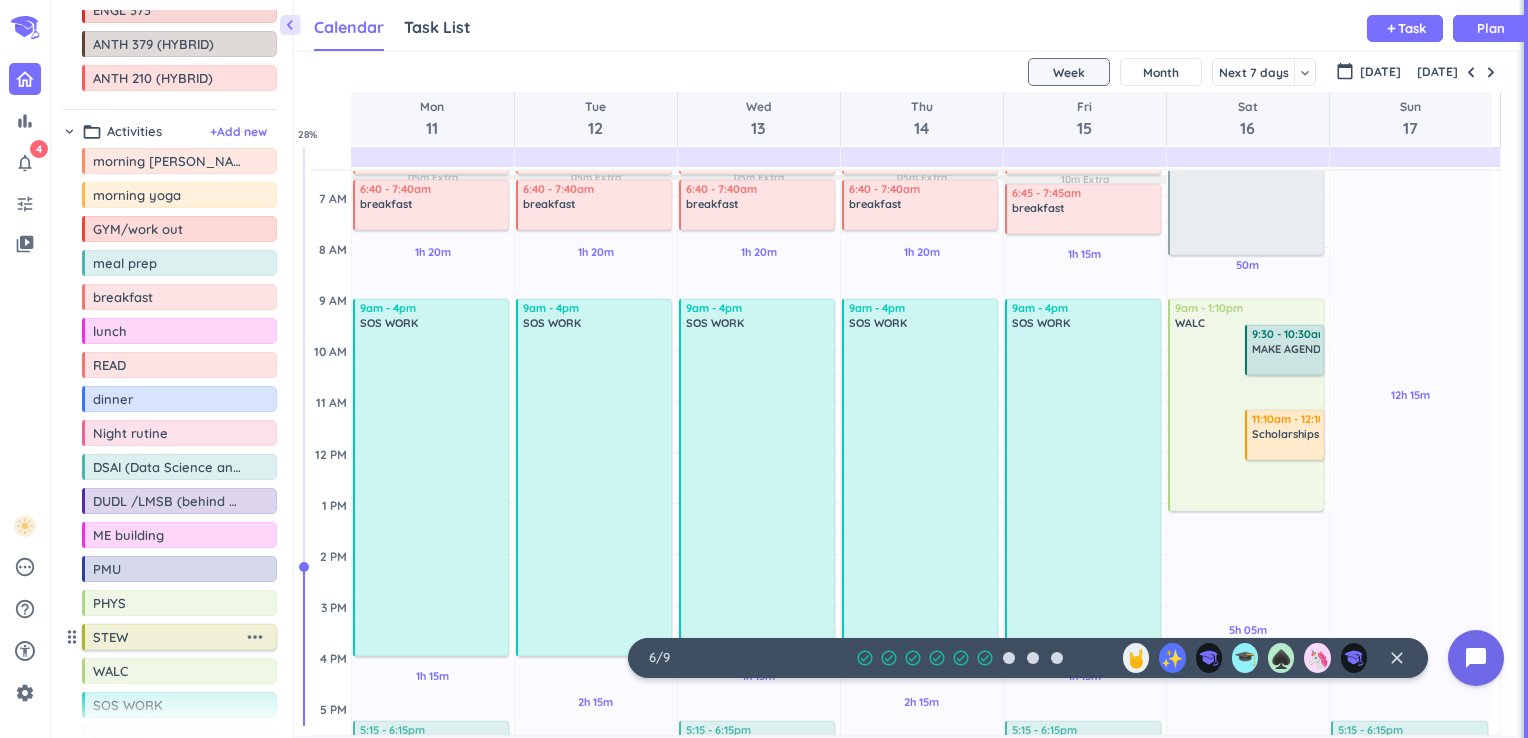 scroll, scrollTop: 272, scrollLeft: 0, axis: vertical 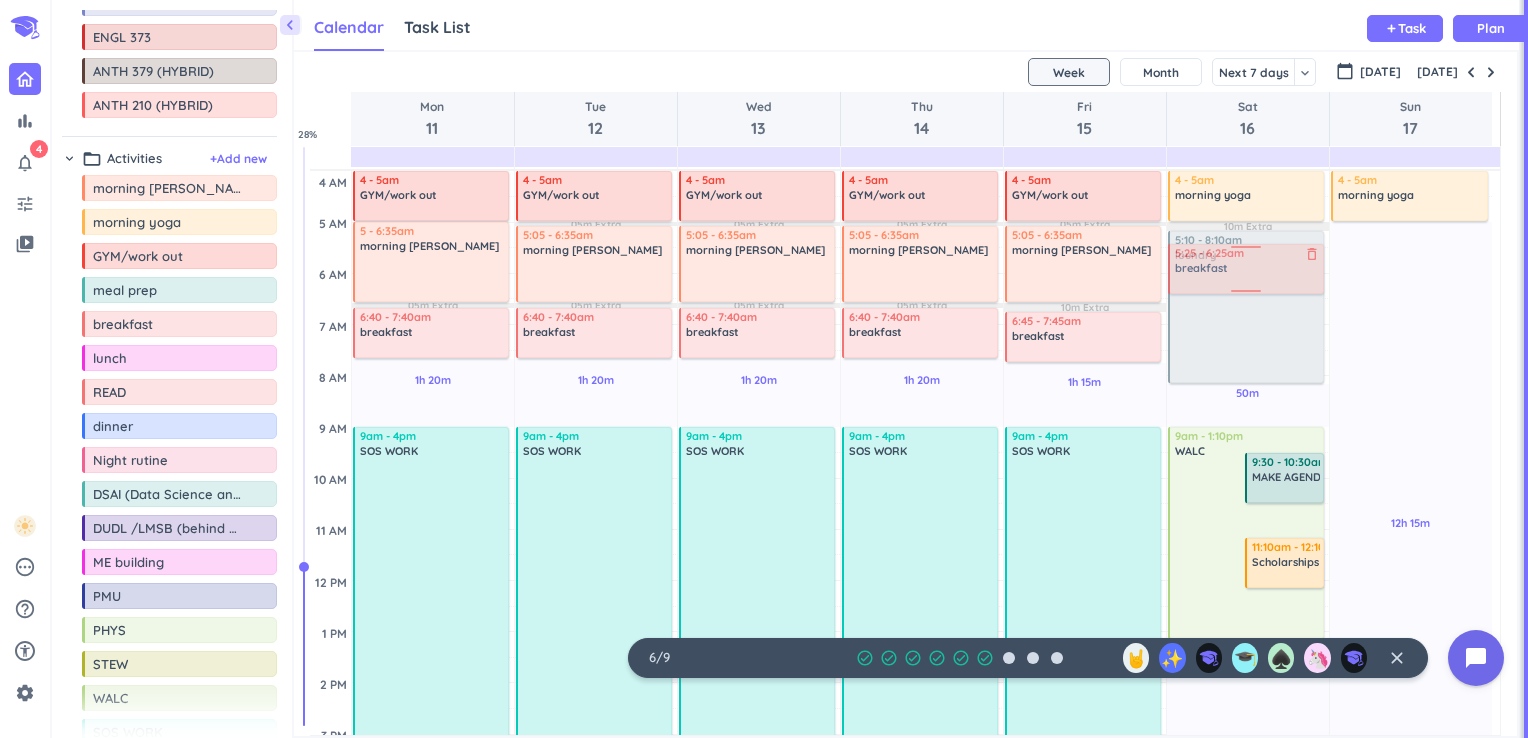 drag, startPoint x: 105, startPoint y: 326, endPoint x: 1228, endPoint y: 247, distance: 1125.7753 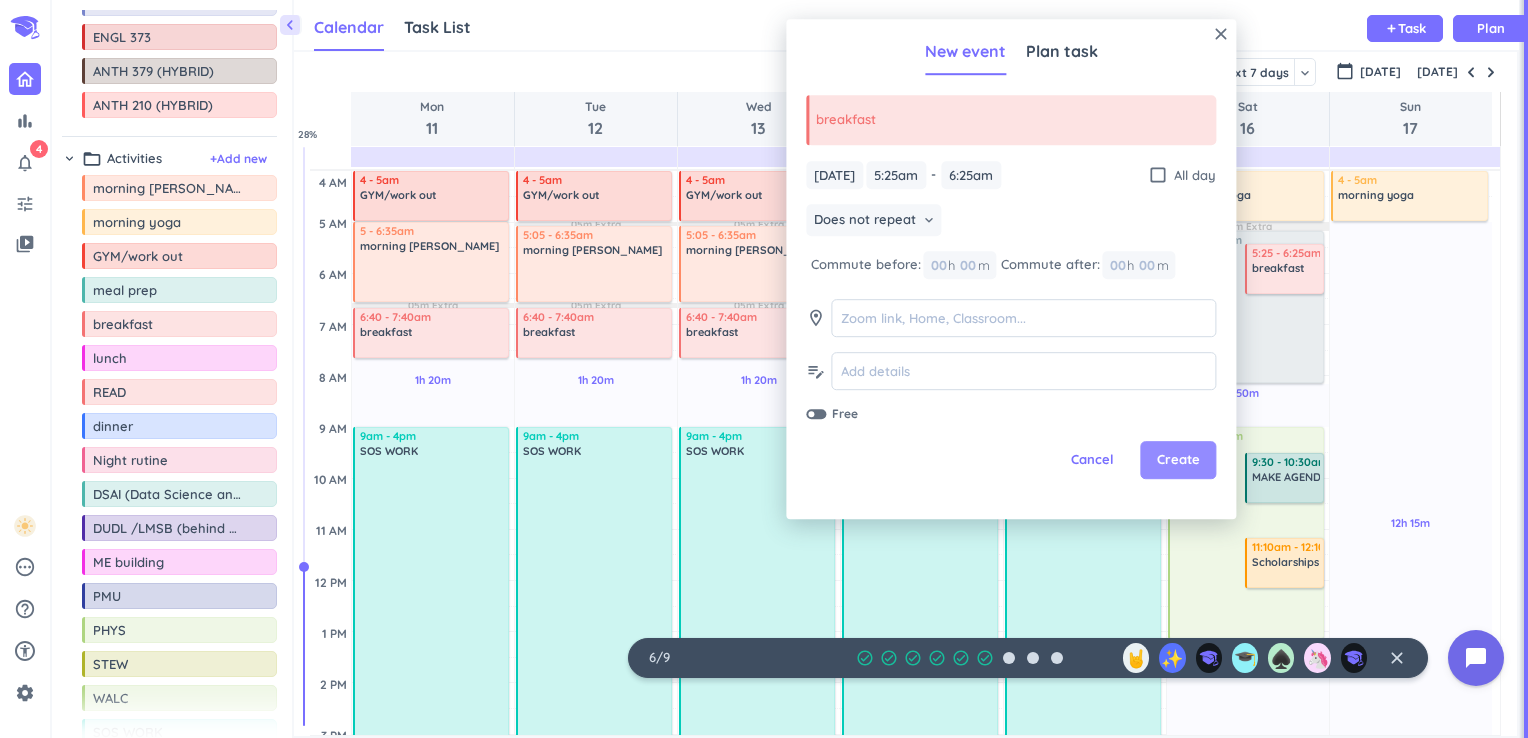 click on "Create" at bounding box center [1178, 461] 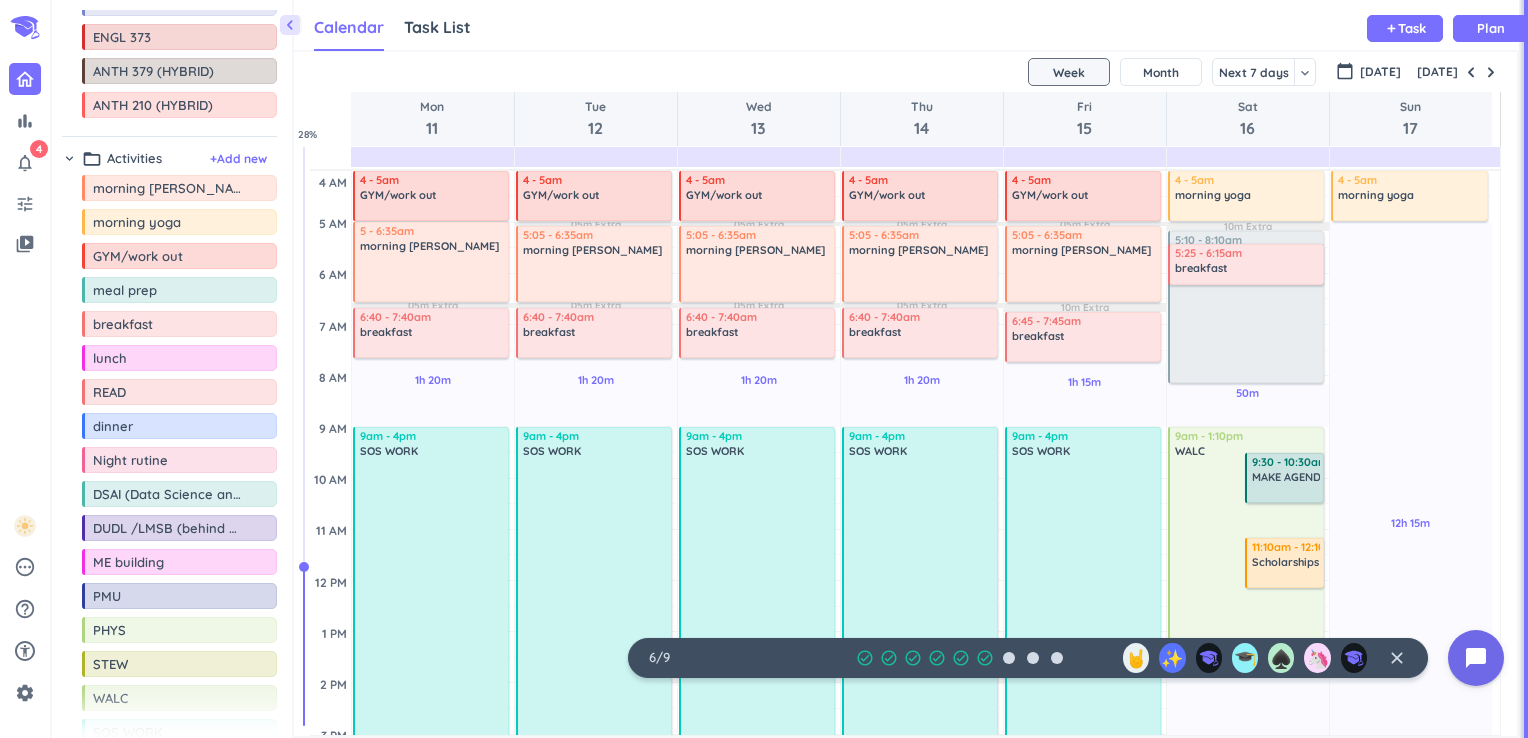 click on "50m Past due Plan 5h 05m Past due Plan 1h  Past due Plan 10m Extra Adjust Awake Time 5:10 - 8:10am loundry  delete_outline 5:25 - 6:25am breakfast delete_outline 9am - 1:10pm WALC delete_outline 9:30 - 10:30am MAKE AGENDA BOOK delete_outline 11:10am - 12:10pm Scholarships delete_outline 4 - 5am morning yoga delete_outline 6:15 - 7pm dinner delete_outline 7 - 8:20pm Night rutine delete_outline 8:20 - 9pm tv before bed SLEEP delete_outline 5:25 - 6:15am breakfast delete_outline" at bounding box center (1248, 785) 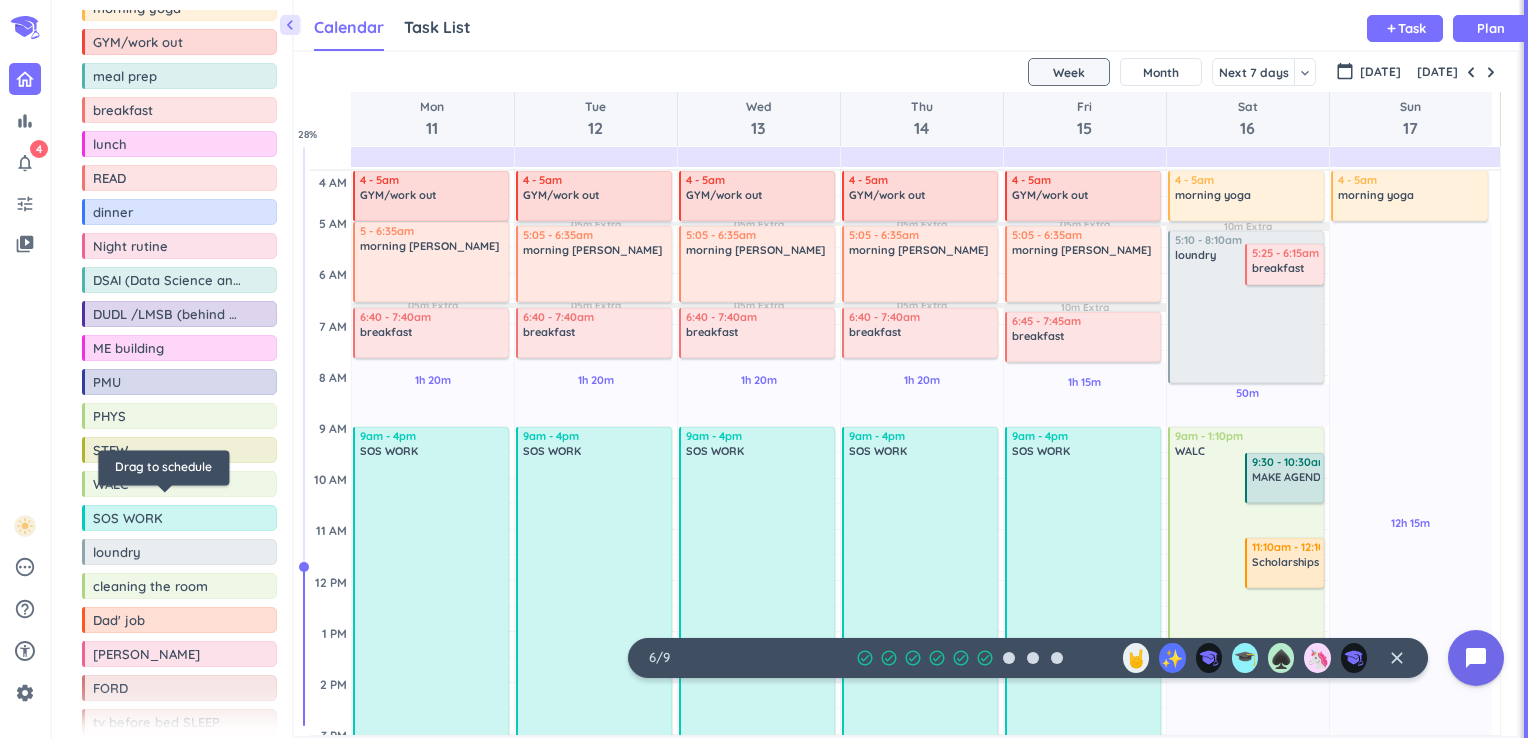 scroll, scrollTop: 506, scrollLeft: 0, axis: vertical 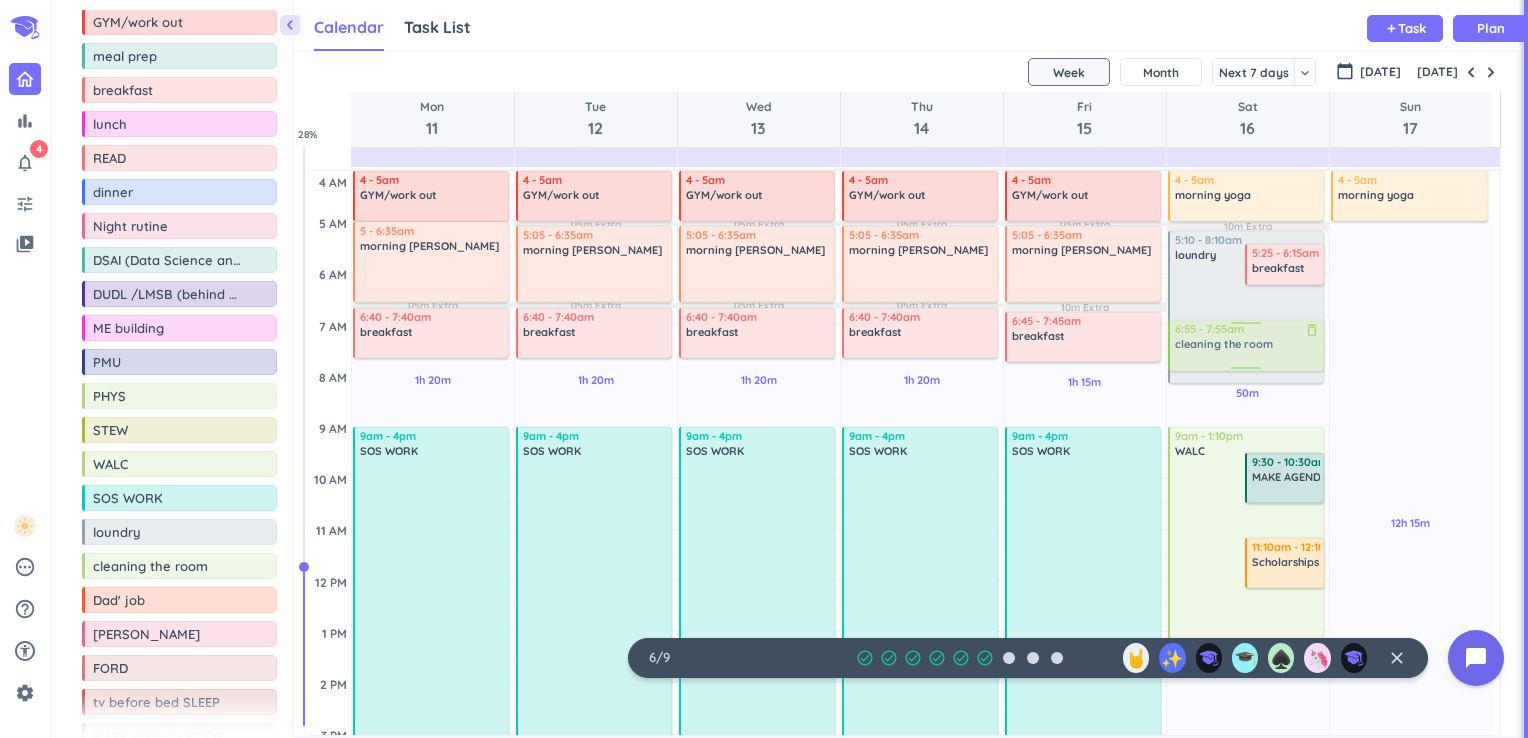 drag, startPoint x: 115, startPoint y: 562, endPoint x: 1218, endPoint y: 322, distance: 1128.8087 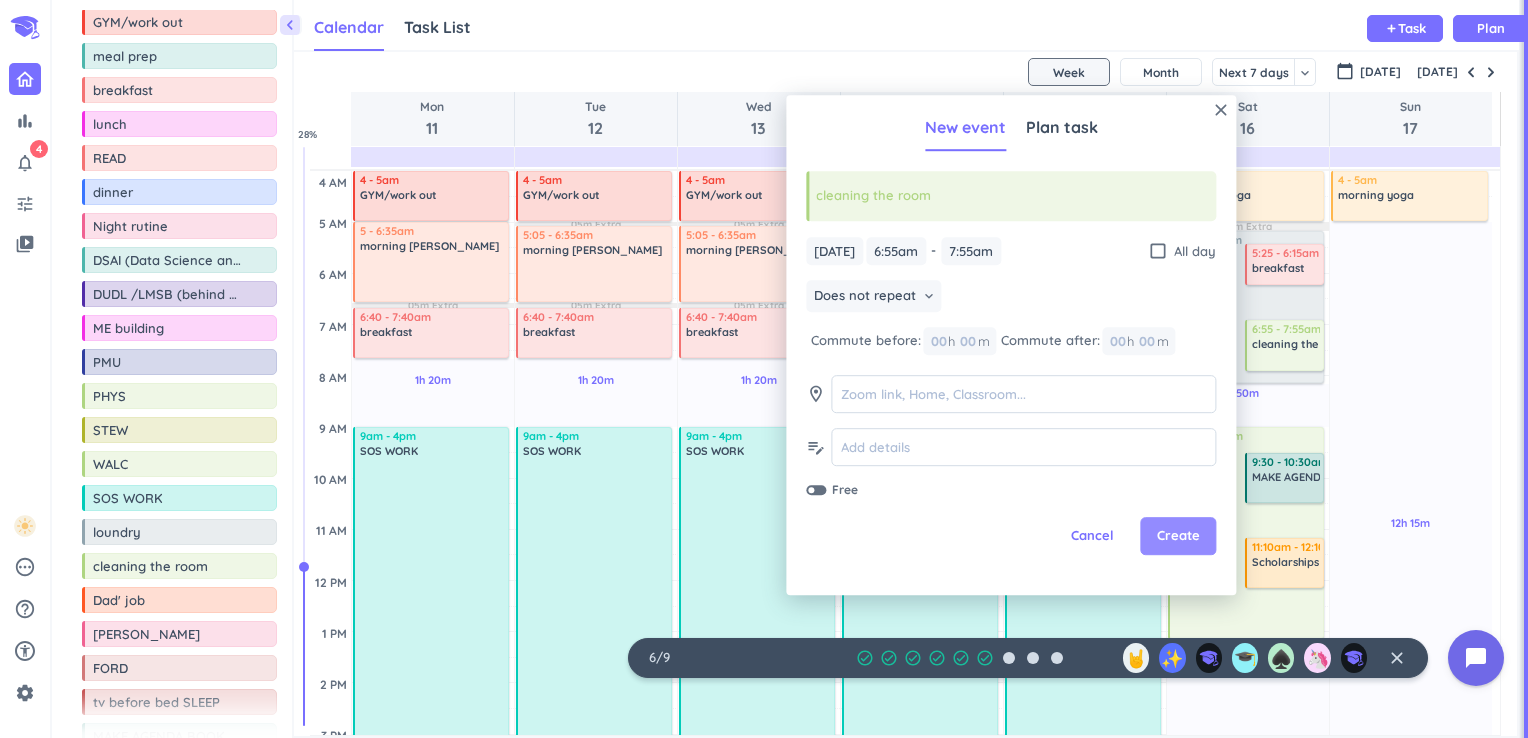 click on "Create" at bounding box center (1178, 537) 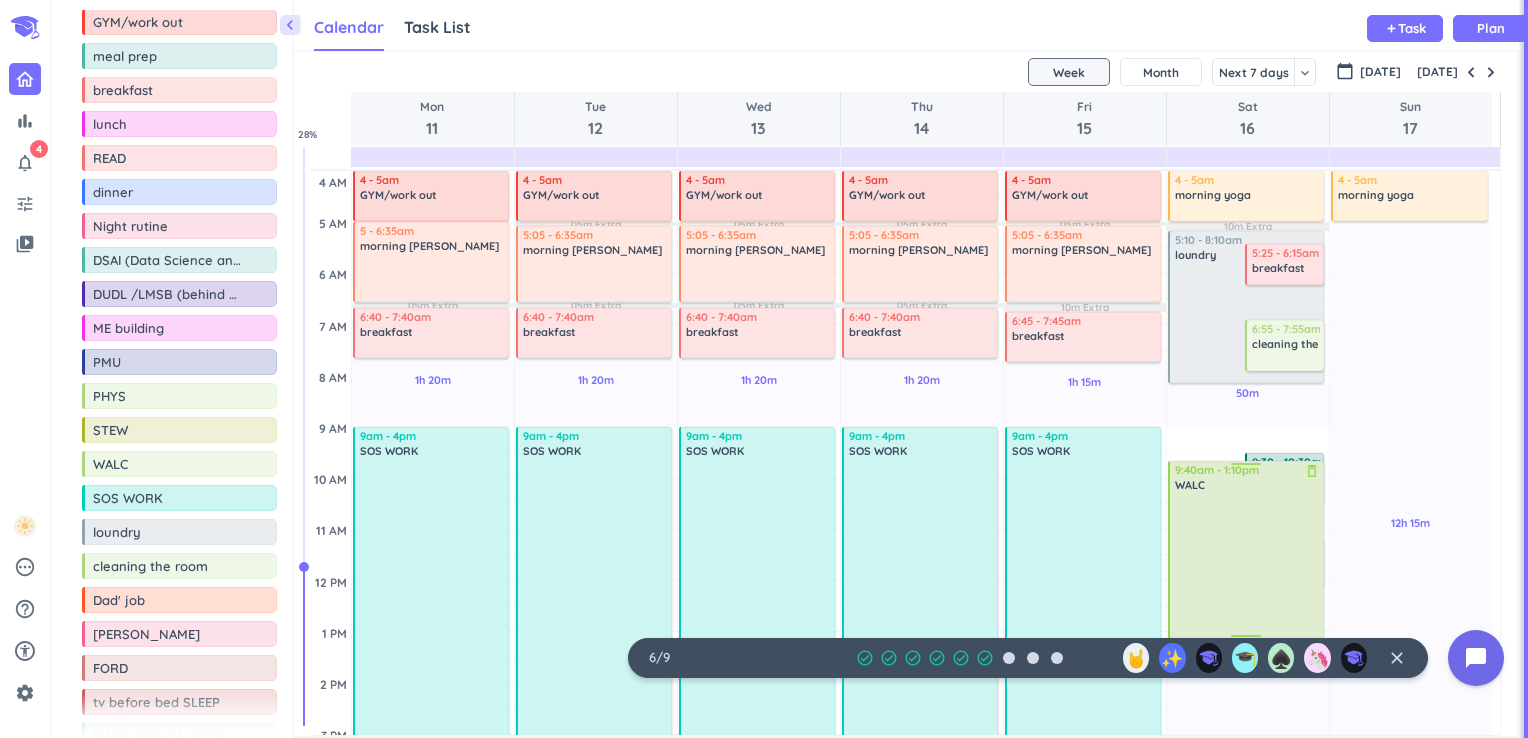 drag, startPoint x: 1242, startPoint y: 430, endPoint x: 1243, endPoint y: 461, distance: 31.016125 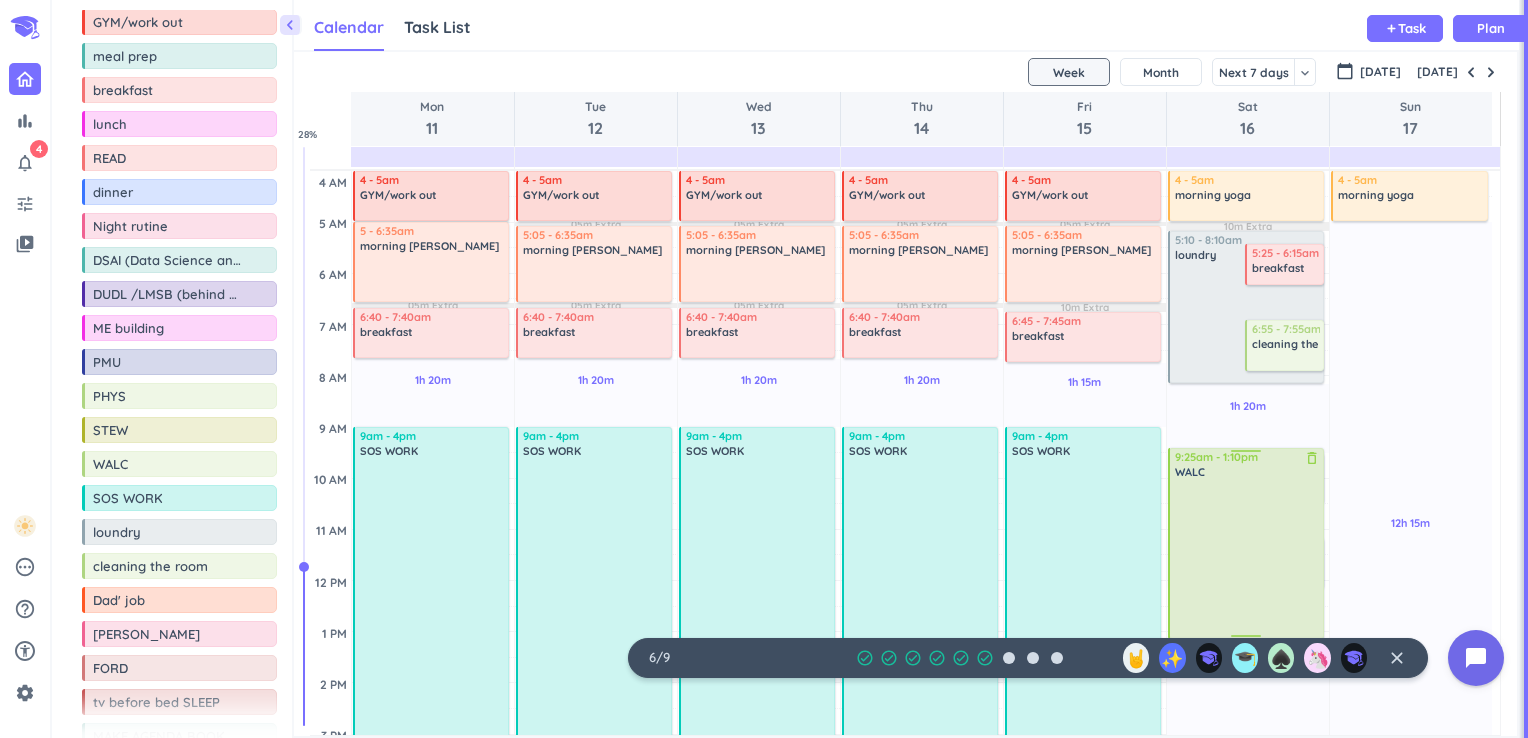 drag, startPoint x: 1280, startPoint y: 464, endPoint x: 1276, endPoint y: 451, distance: 13.601471 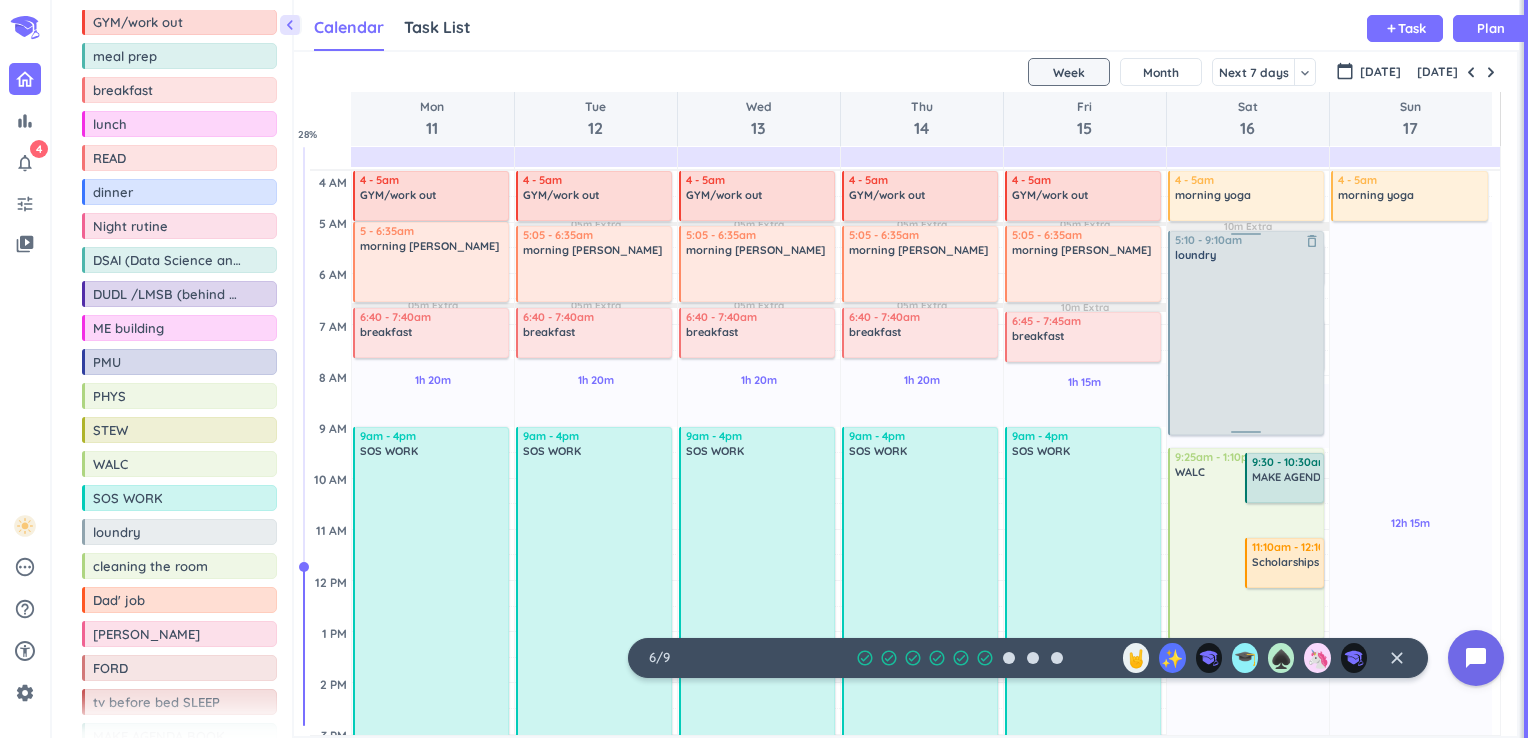 drag, startPoint x: 1244, startPoint y: 379, endPoint x: 1235, endPoint y: 430, distance: 51.78803 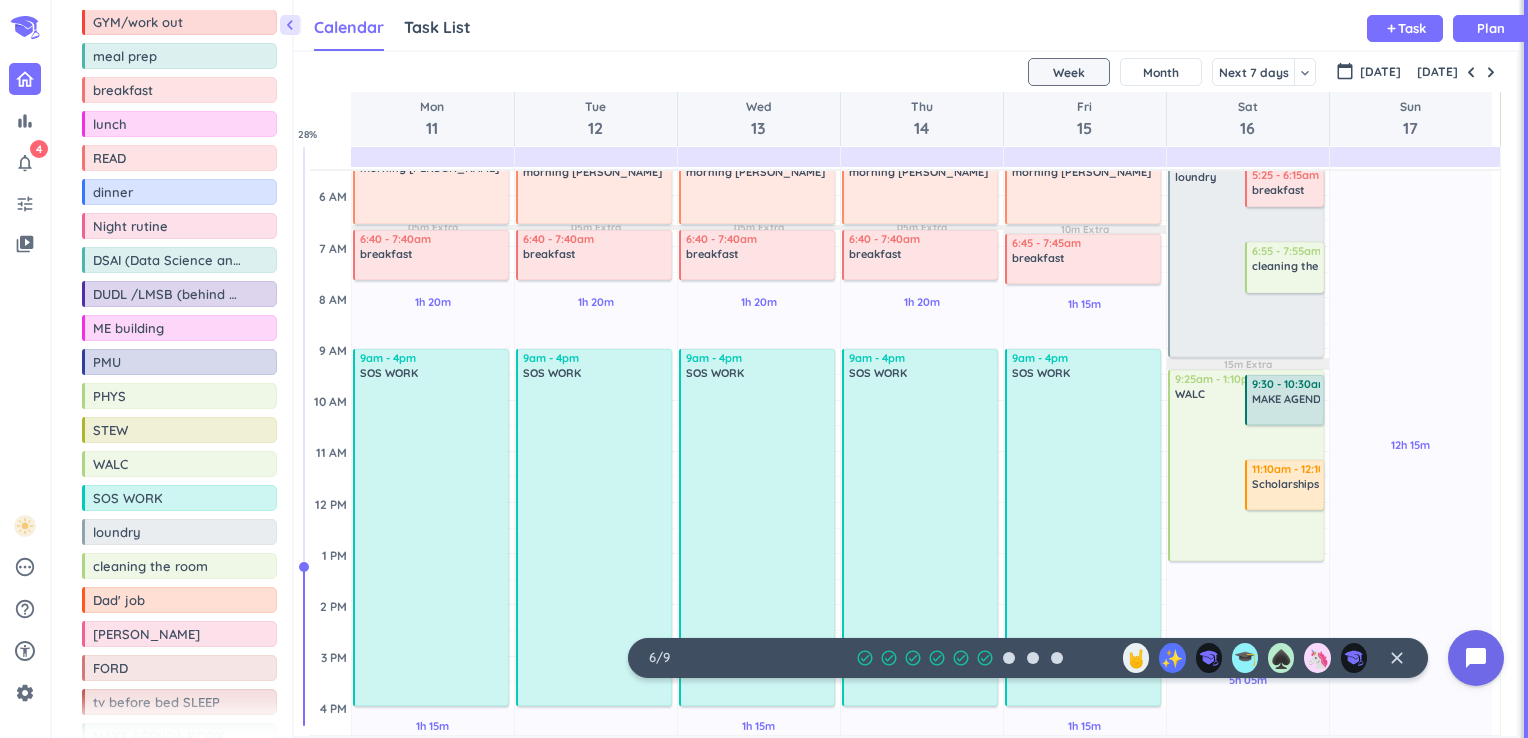 scroll, scrollTop: 176, scrollLeft: 0, axis: vertical 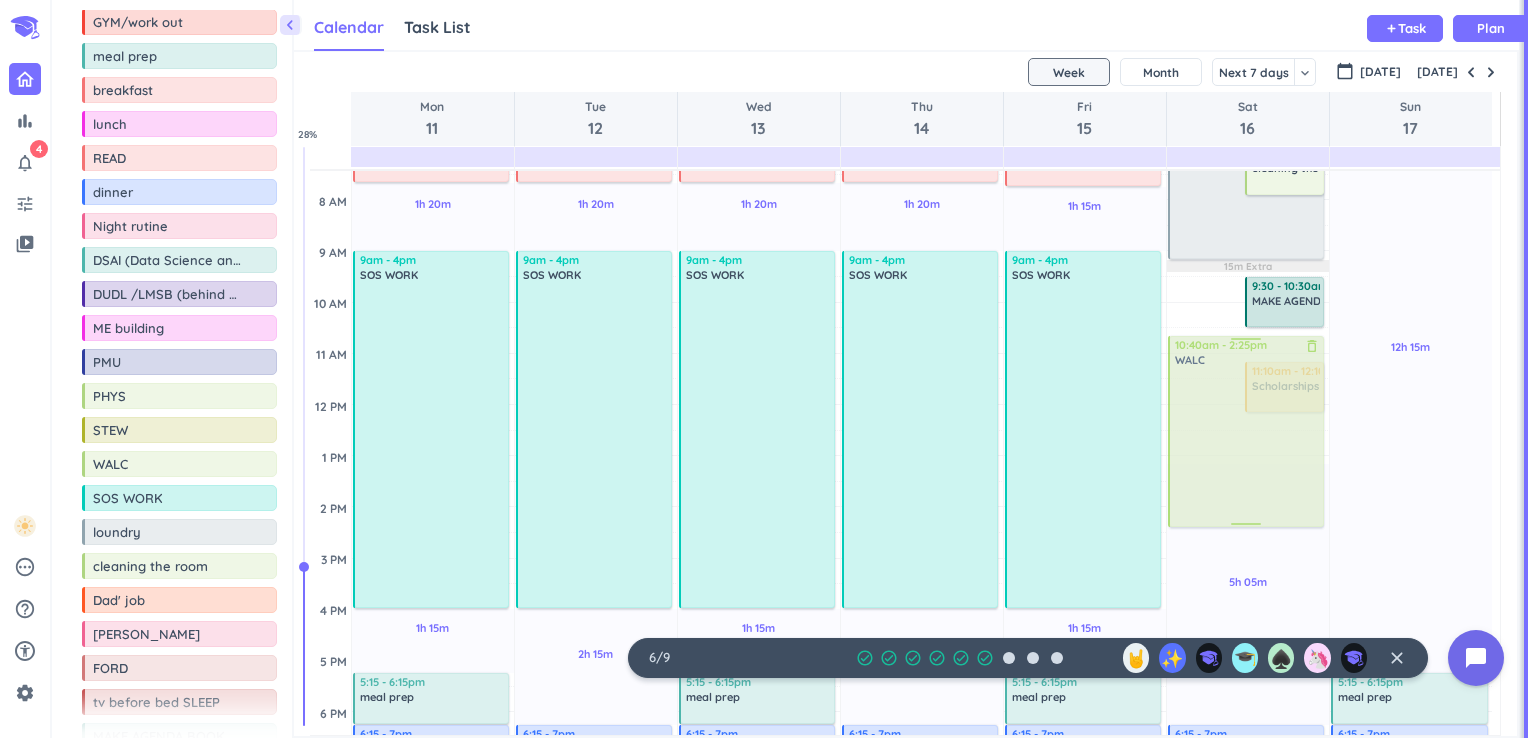 drag, startPoint x: 1203, startPoint y: 328, endPoint x: 1205, endPoint y: 383, distance: 55.03635 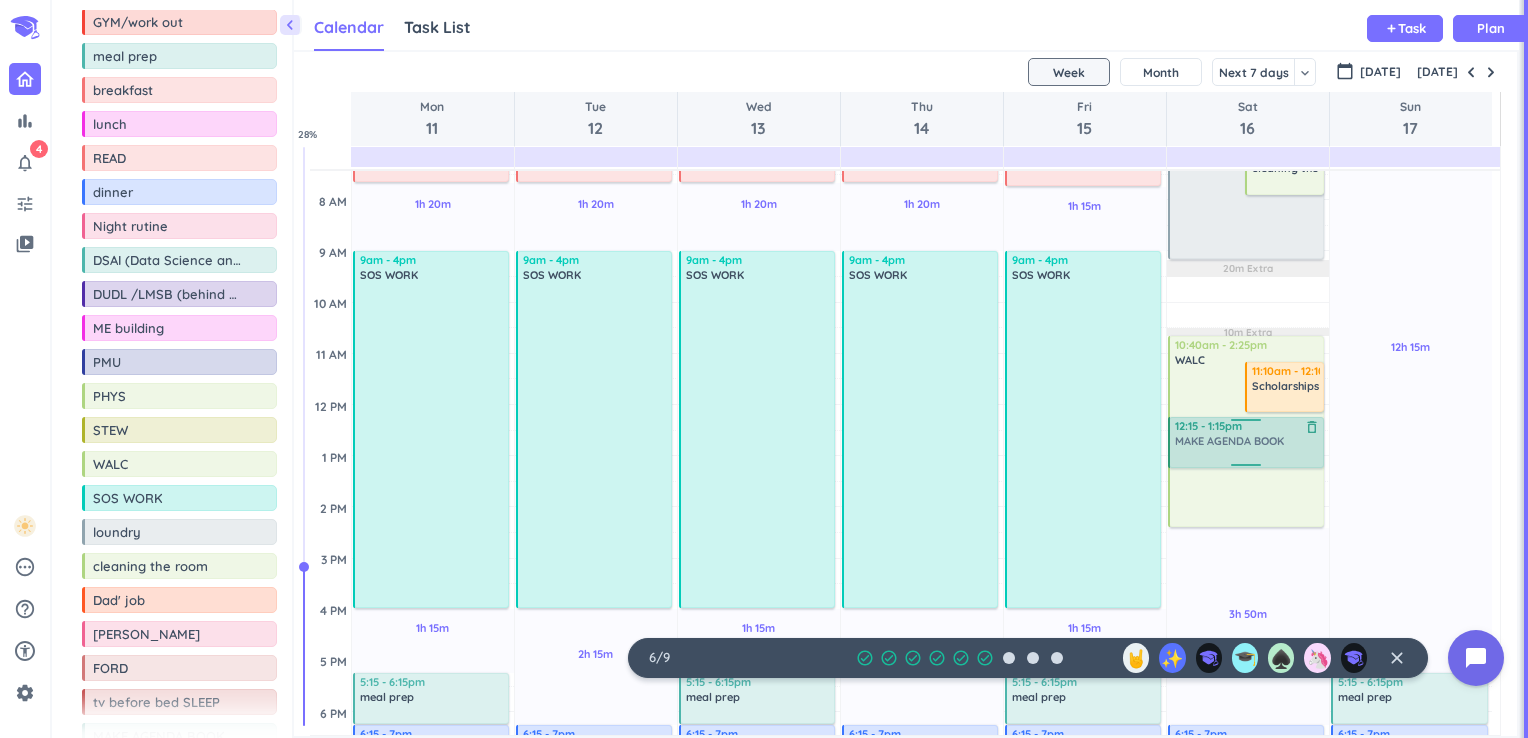 click on "3h 50m Past due Plan 1h  Past due Plan 10m Extra 20m Extra 10m Extra Adjust Awake Time 5:10 - 9:10am loundry  delete_outline 5:25 - 6:15am breakfast delete_outline 6:55 - 7:55am cleaning the room delete_outline 10:40am - 2:25pm WALC delete_outline 11:10am - 12:10pm Scholarships delete_outline 4 - 5am morning yoga delete_outline 9:30 - 10:30am MAKE AGENDA BOOK delete_outline 6:15 - 7pm dinner delete_outline 7 - 8:20pm Night rutine delete_outline 8:20 - 9pm tv before bed SLEEP delete_outline 12:15 - 1:15pm MAKE AGENDA BOOK delete_outline" at bounding box center (1248, 609) 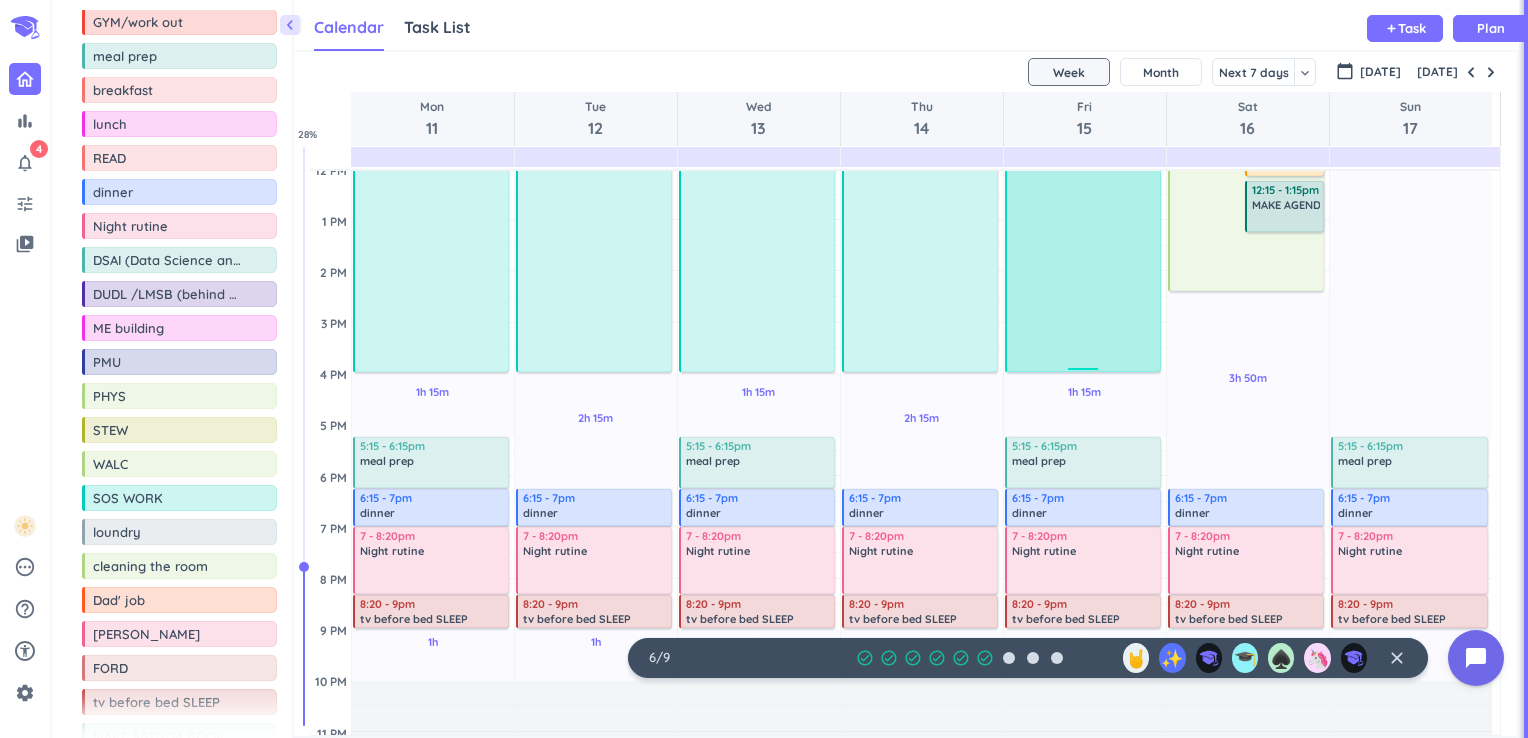 scroll, scrollTop: 424, scrollLeft: 0, axis: vertical 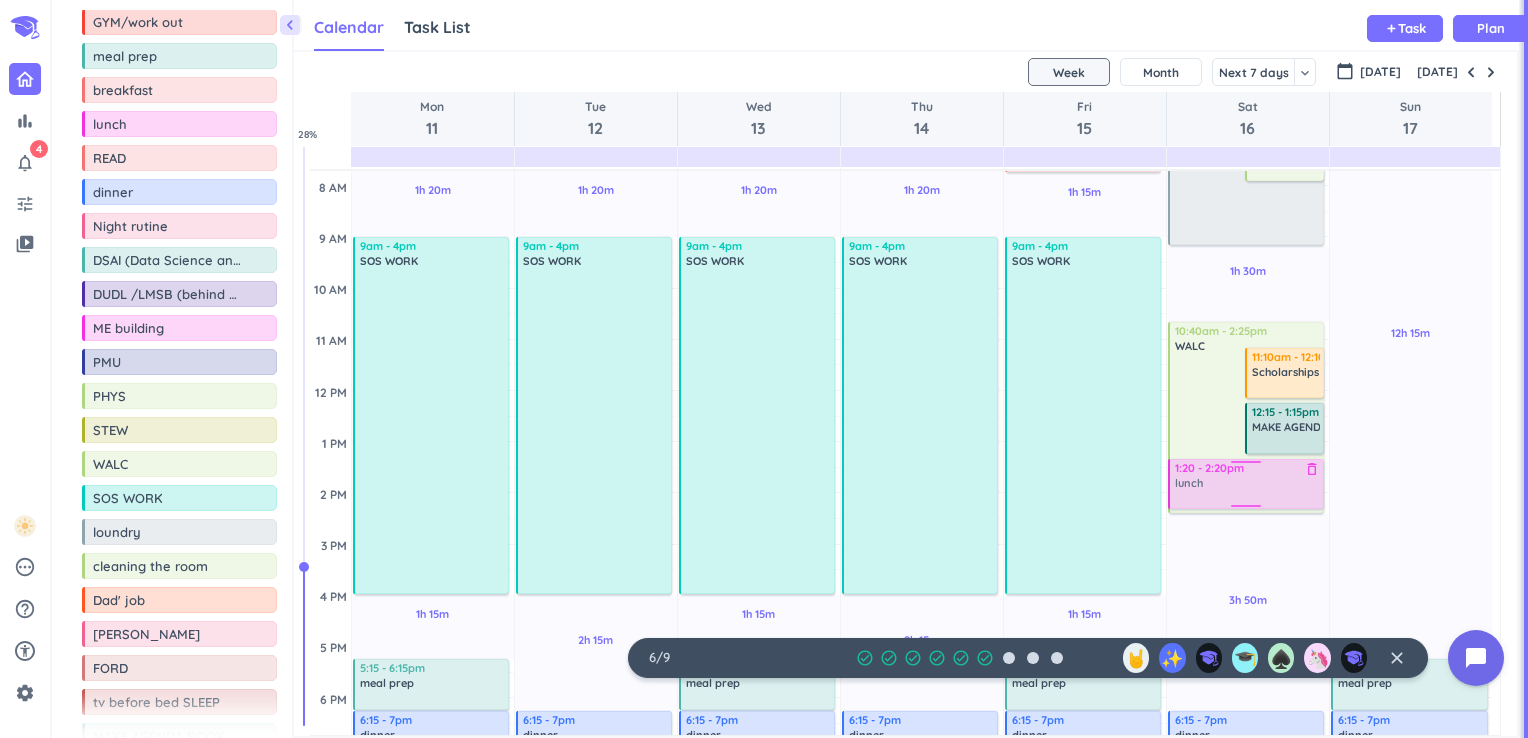 drag, startPoint x: 132, startPoint y: 121, endPoint x: 1205, endPoint y: 459, distance: 1124.9769 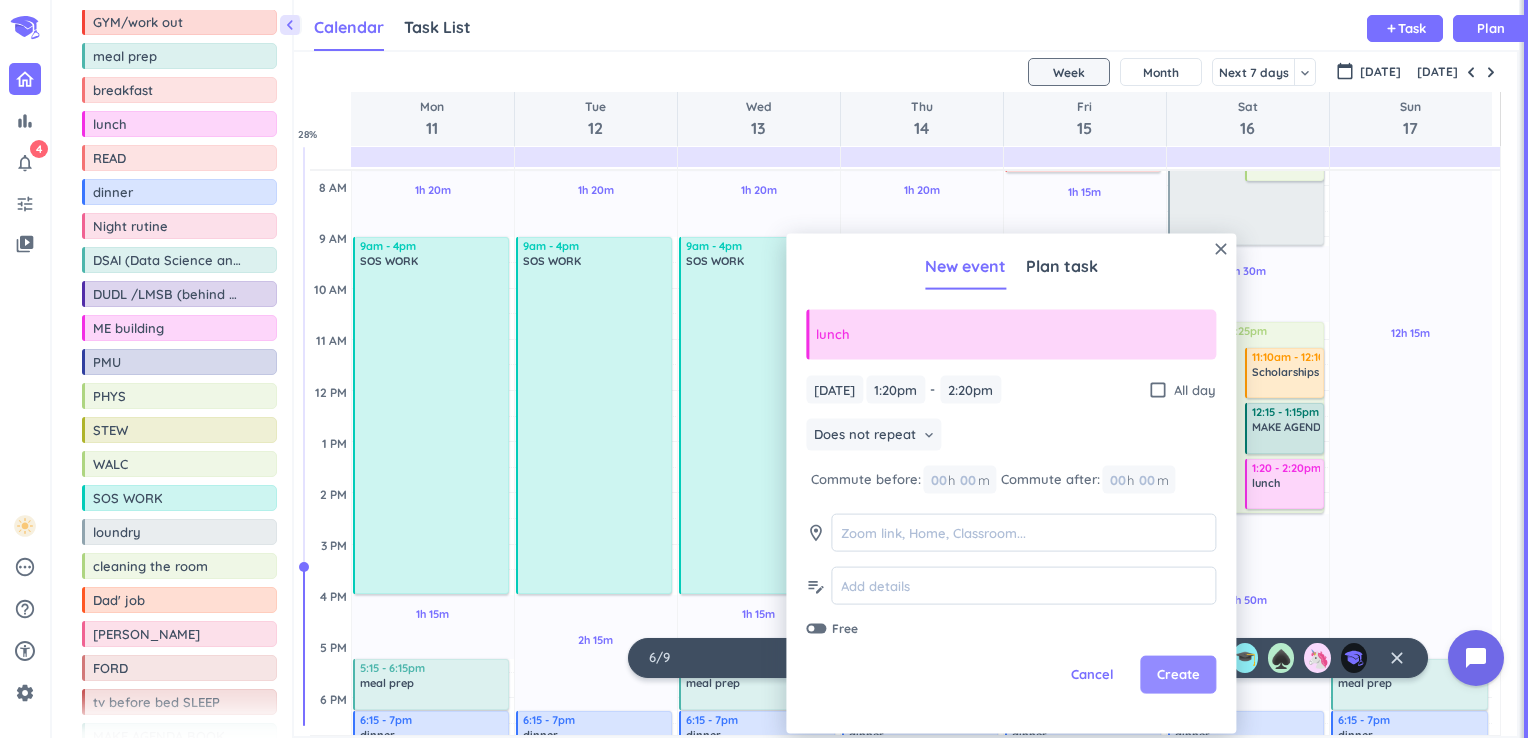 click on "Create" at bounding box center [1178, 675] 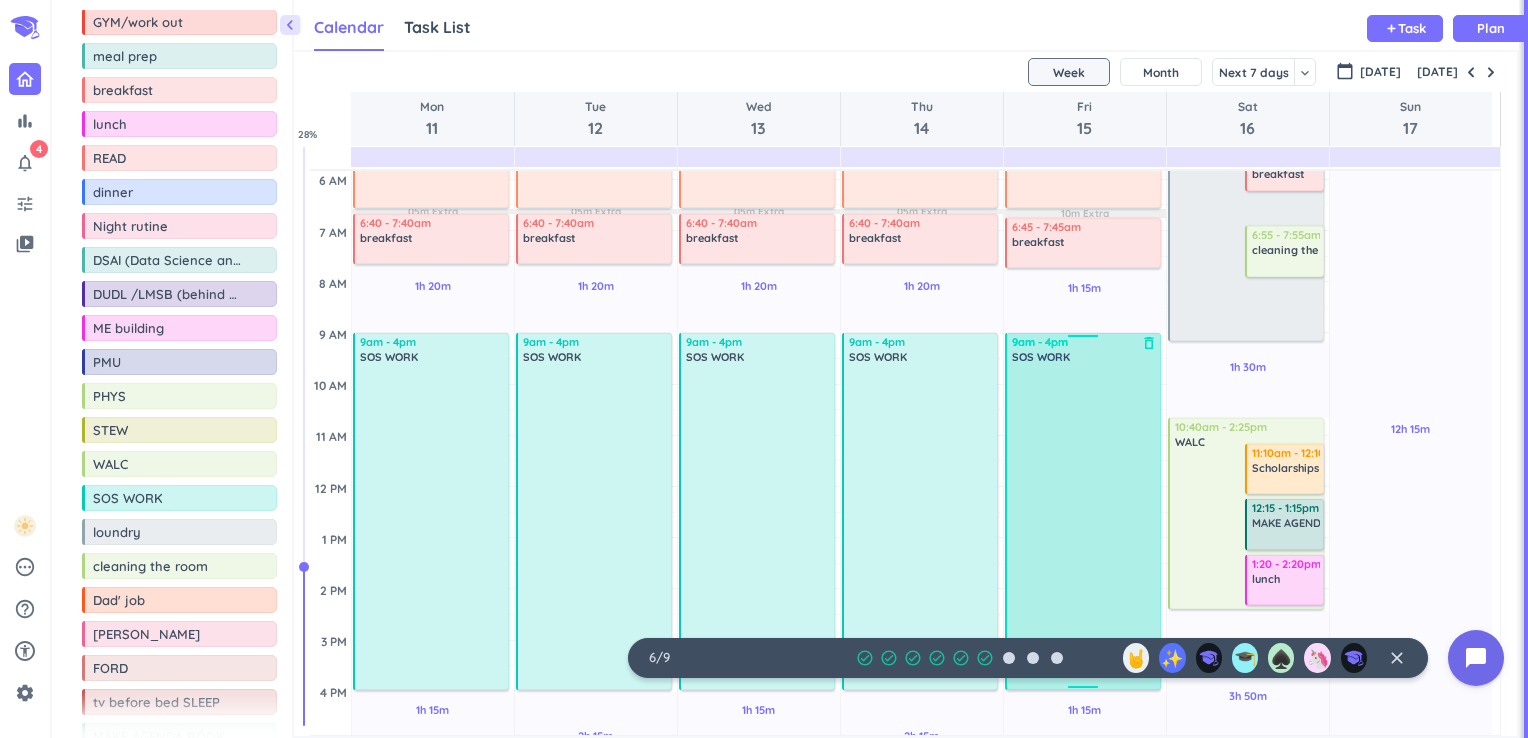 scroll, scrollTop: 0, scrollLeft: 0, axis: both 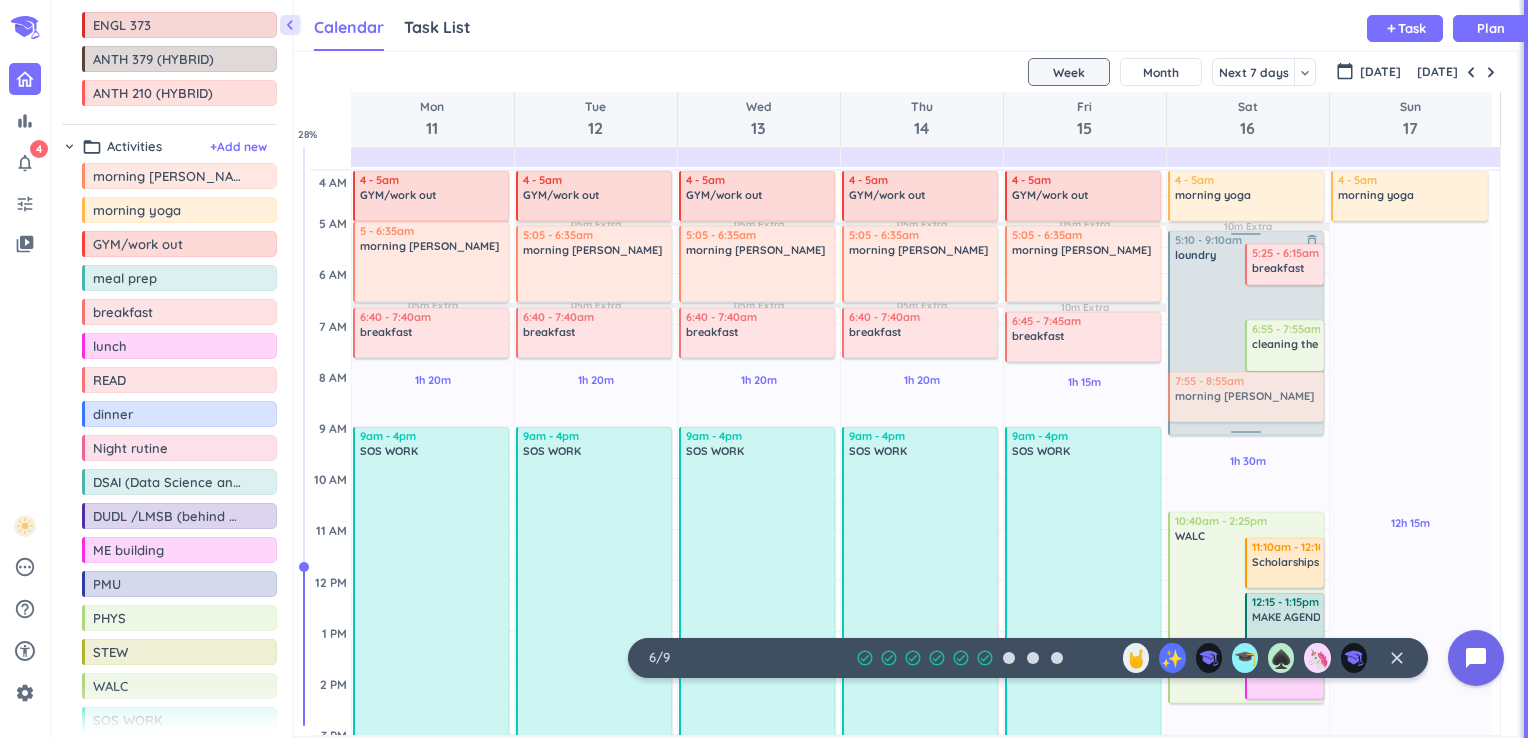 drag, startPoint x: 139, startPoint y: 181, endPoint x: 1221, endPoint y: 378, distance: 1099.7877 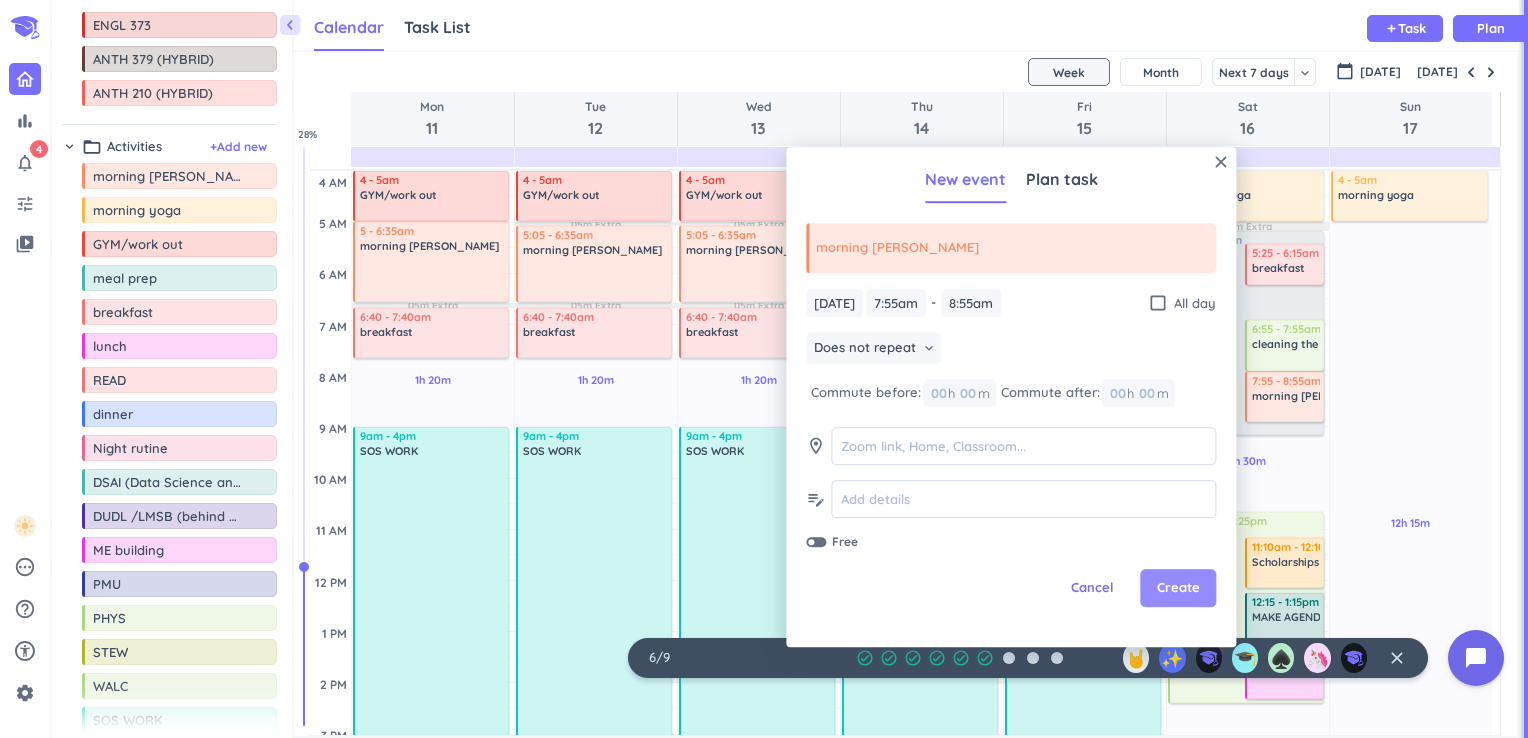 click on "Create" at bounding box center (1178, 589) 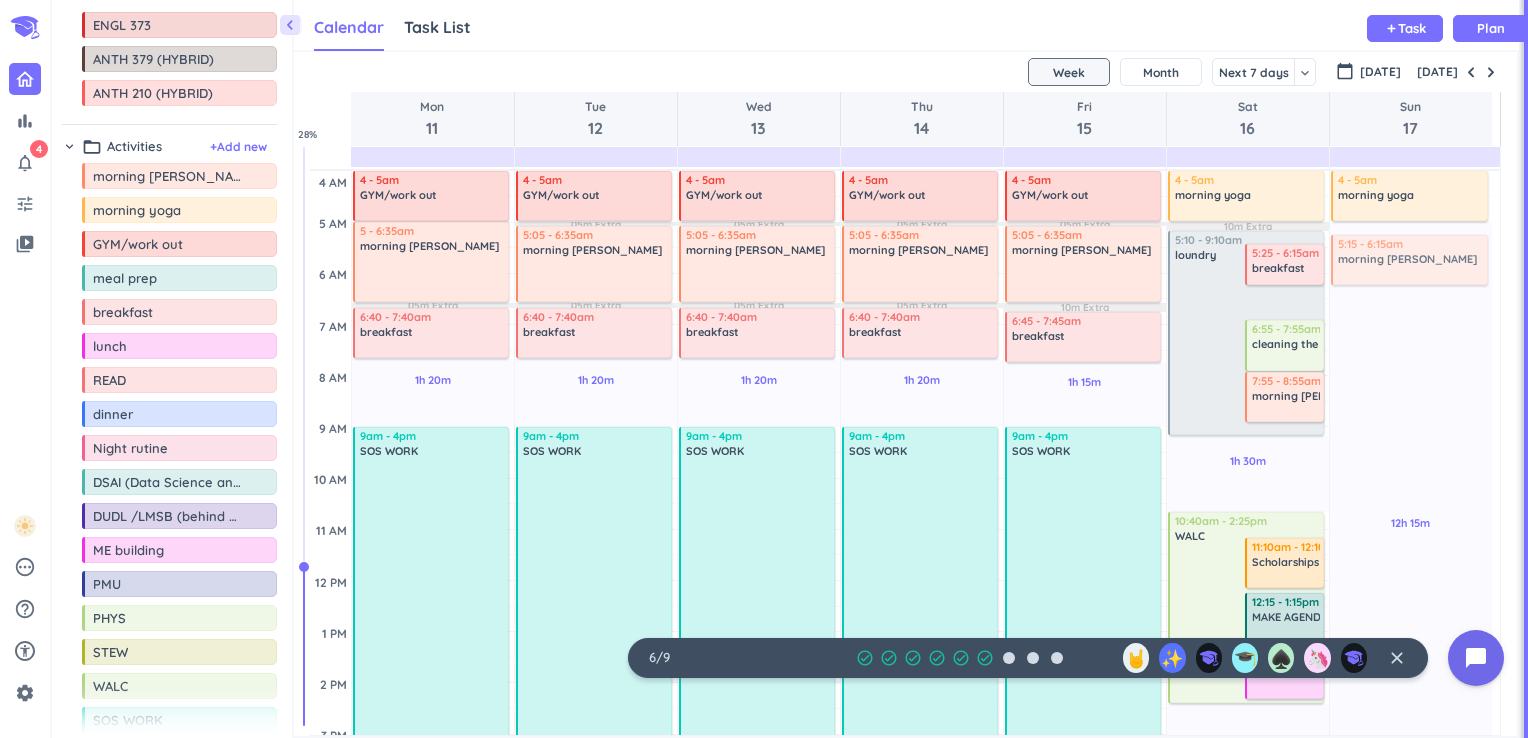 drag, startPoint x: 116, startPoint y: 178, endPoint x: 1395, endPoint y: 239, distance: 1280.4539 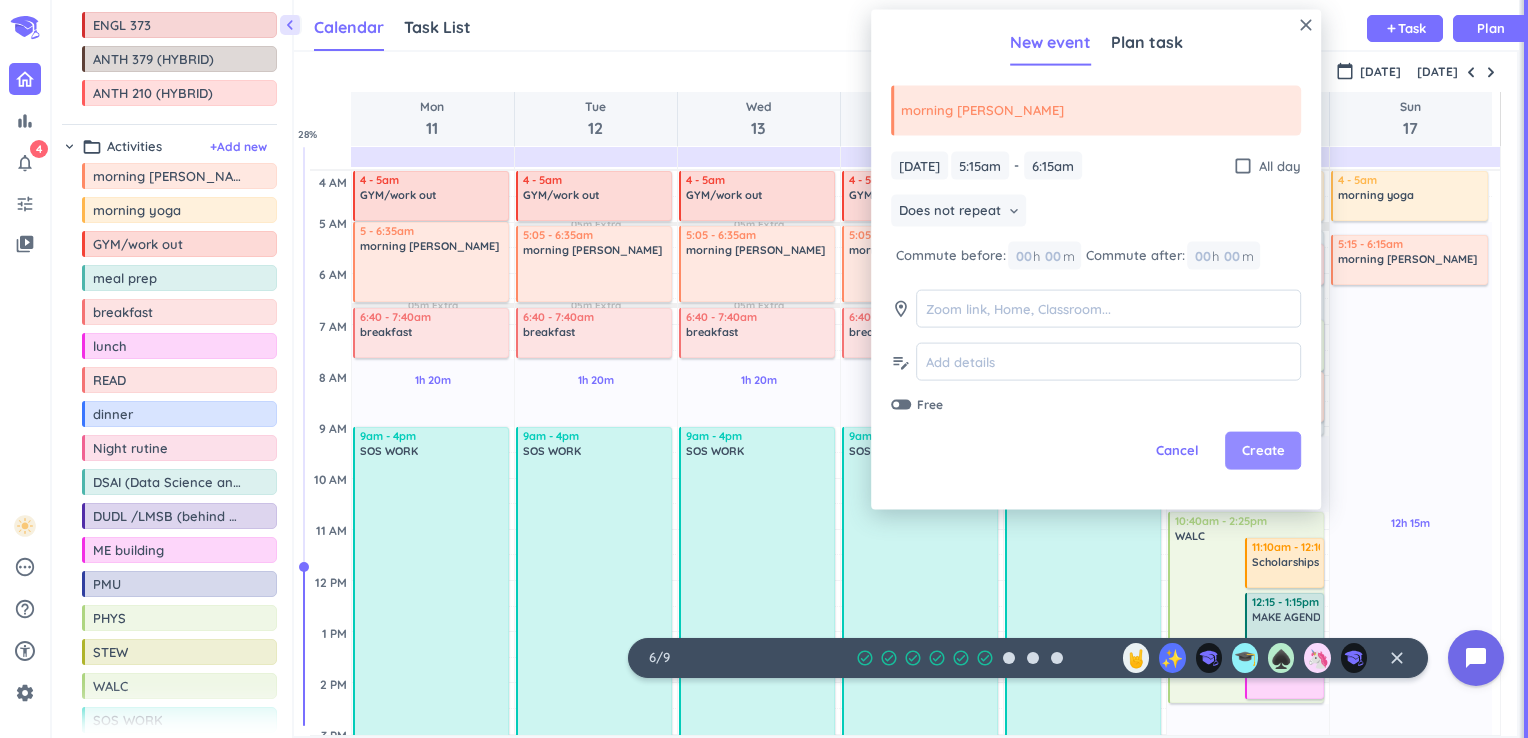 click on "Create" at bounding box center (1263, 451) 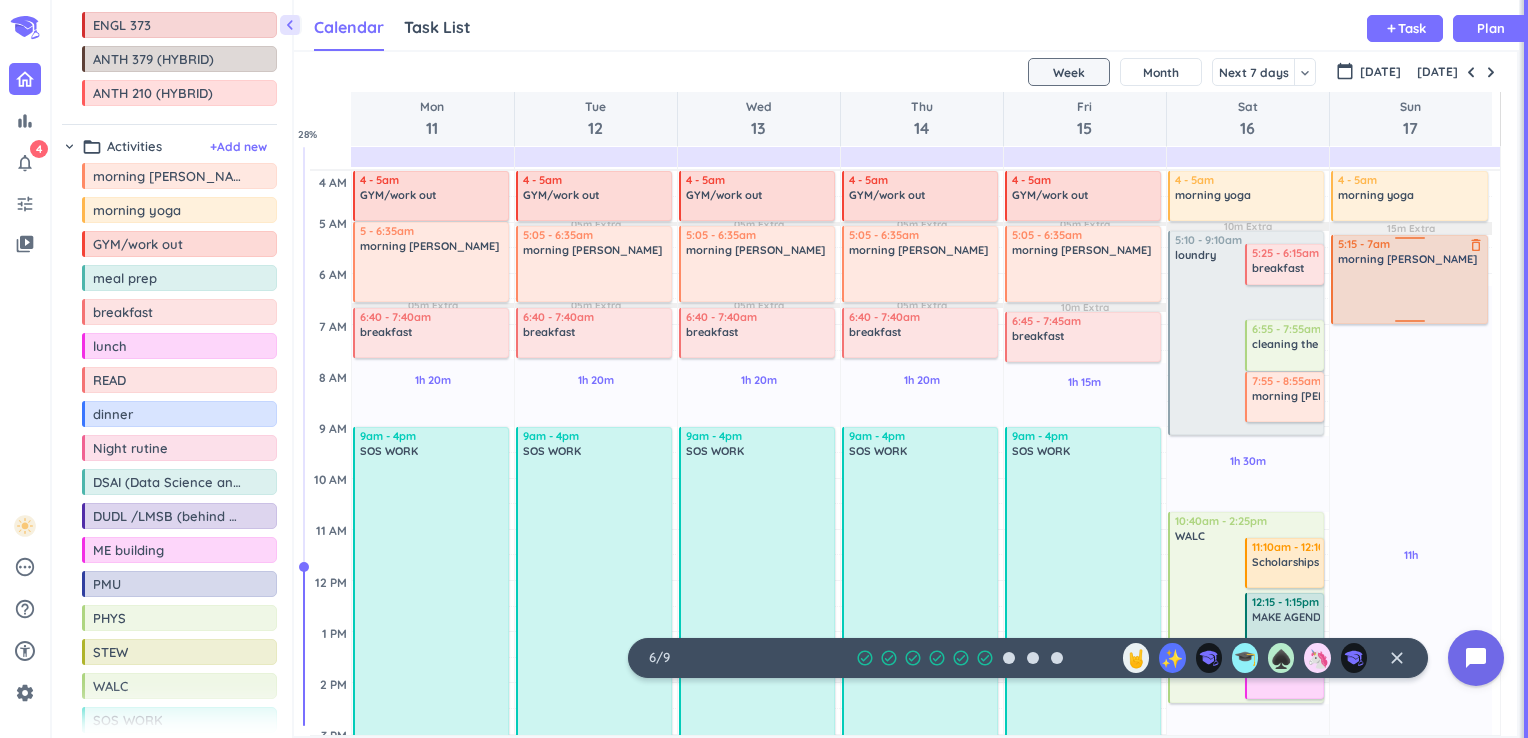 drag, startPoint x: 1404, startPoint y: 284, endPoint x: 1408, endPoint y: 322, distance: 38.209946 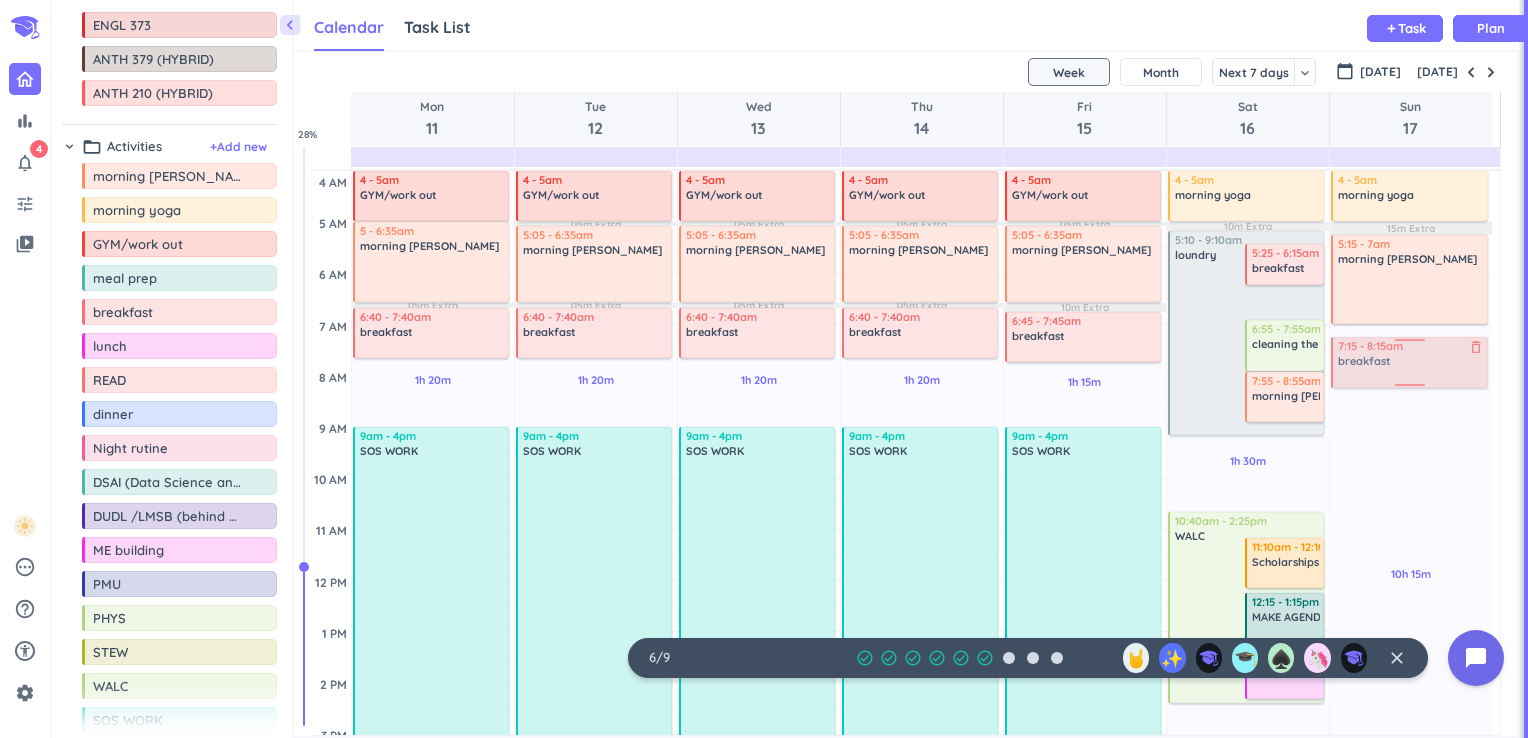 drag, startPoint x: 117, startPoint y: 314, endPoint x: 1388, endPoint y: 338, distance: 1271.2266 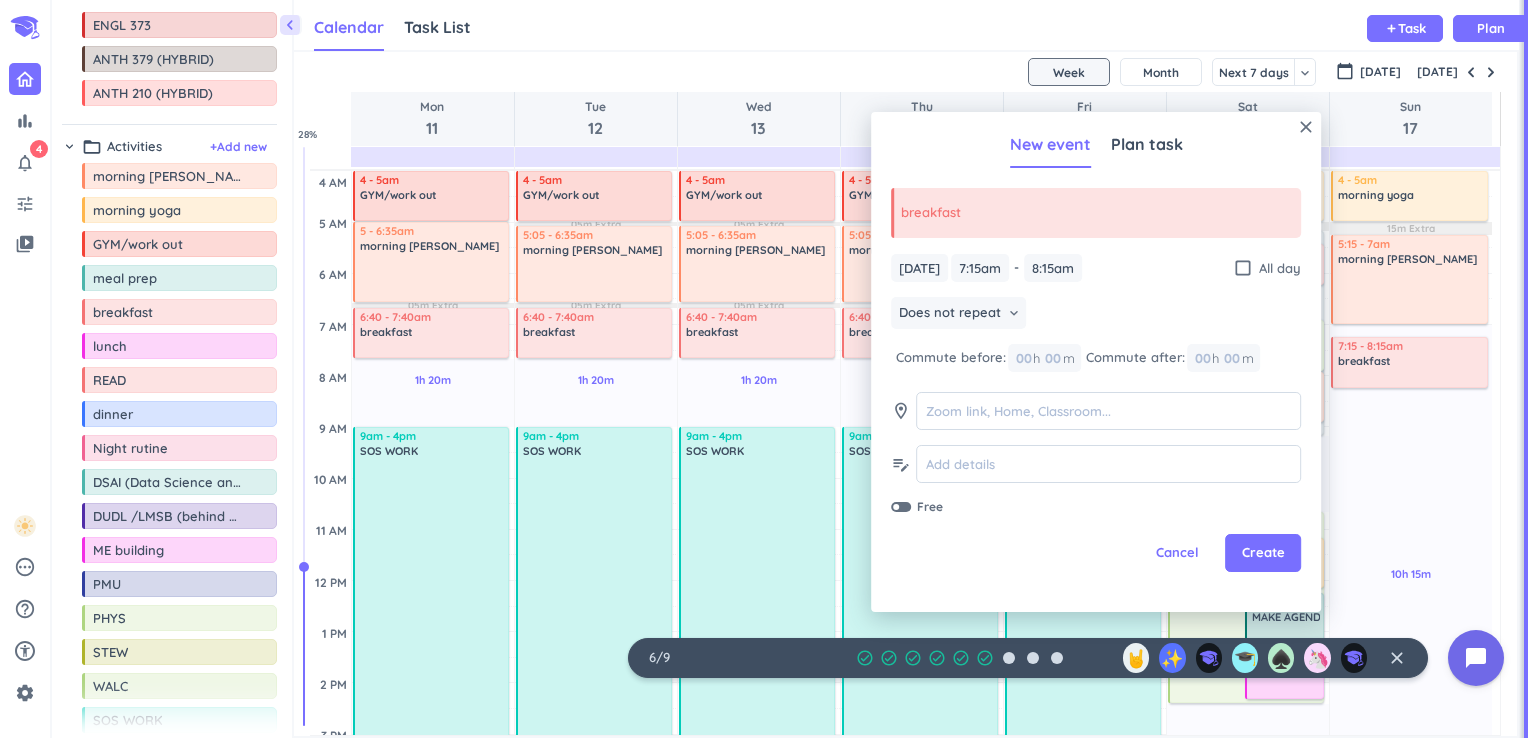 click on "close New event Plan task breakfast [DATE] [DATE]   7:15am 7:15am - 8:15am 8:15am check_box_outline_blank All day Does not repeat keyboard_arrow_down Commute before: 00 h 00 m Commute after: 00 h 00 m room edit_note Free Cancel Create" at bounding box center [1096, 362] 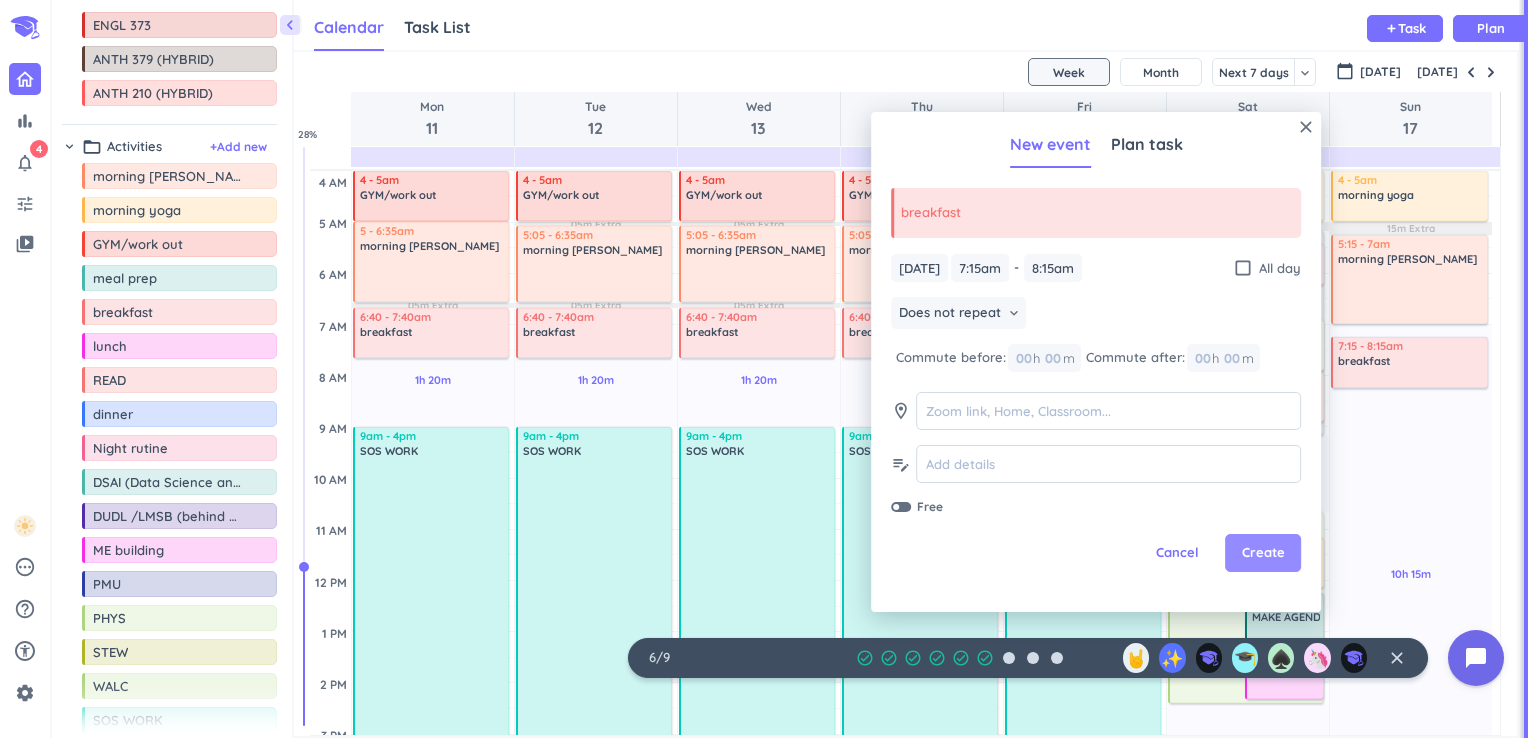 click on "Create" at bounding box center [1263, 553] 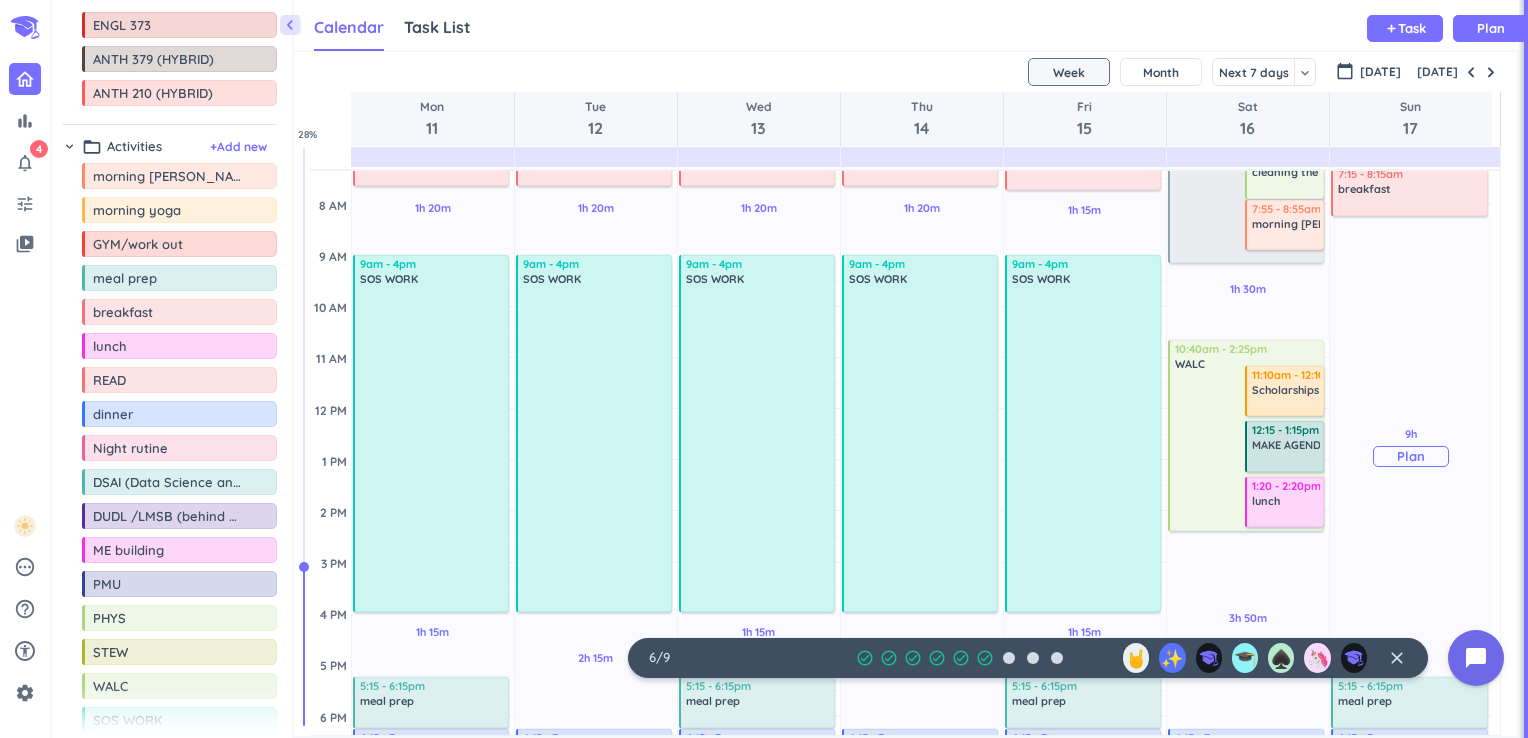 scroll, scrollTop: 172, scrollLeft: 0, axis: vertical 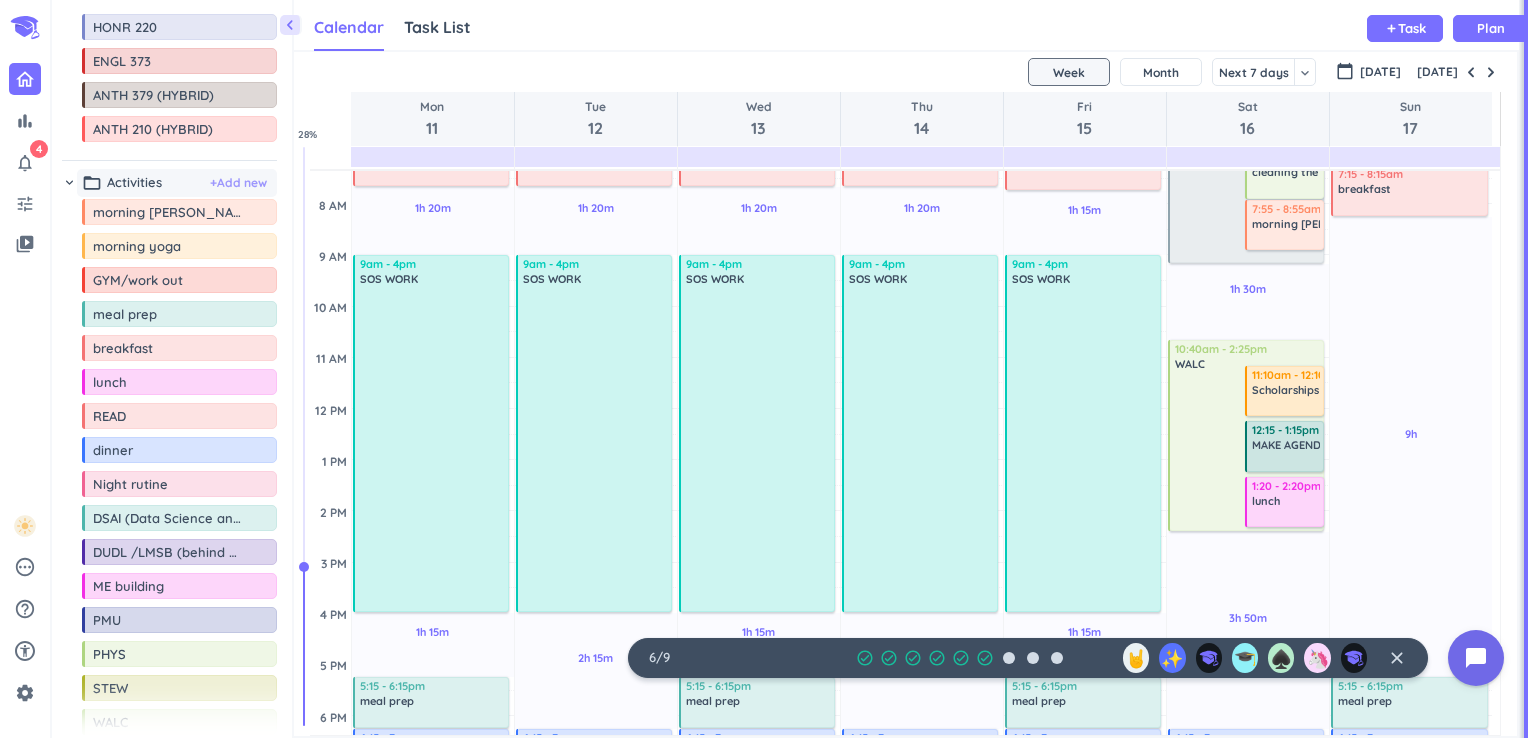 click on "+  Add new" at bounding box center [238, 183] 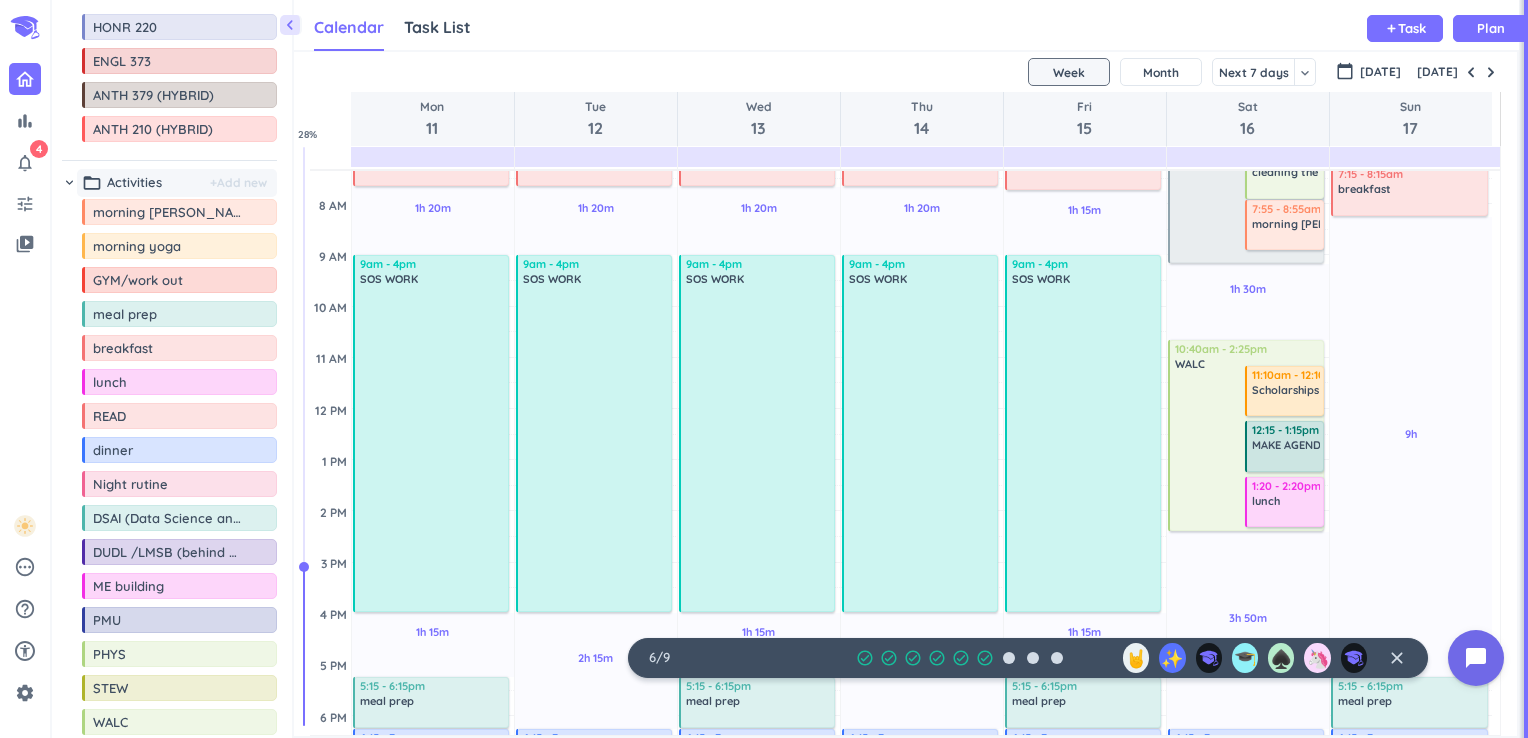 scroll, scrollTop: 795, scrollLeft: 0, axis: vertical 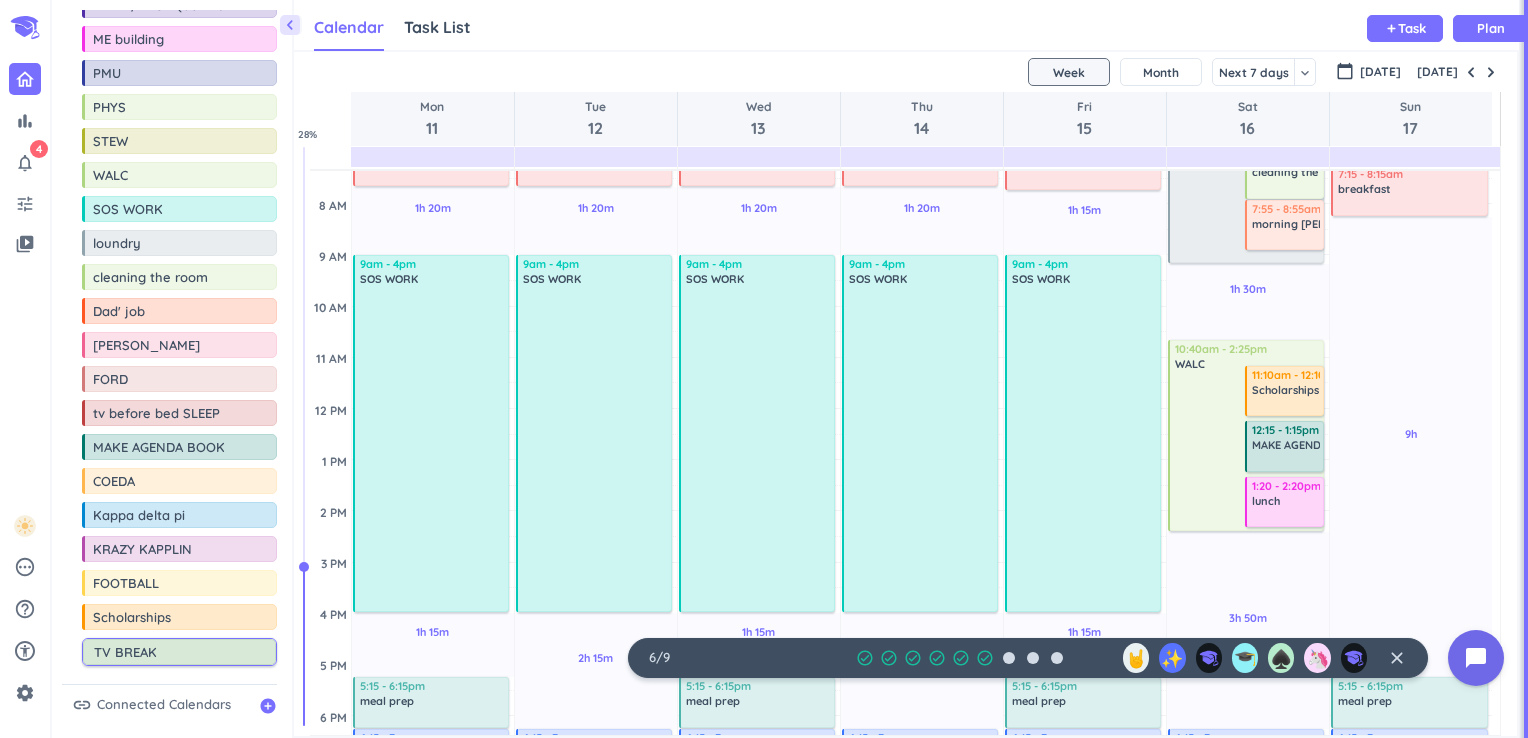 type on "TV BREAK" 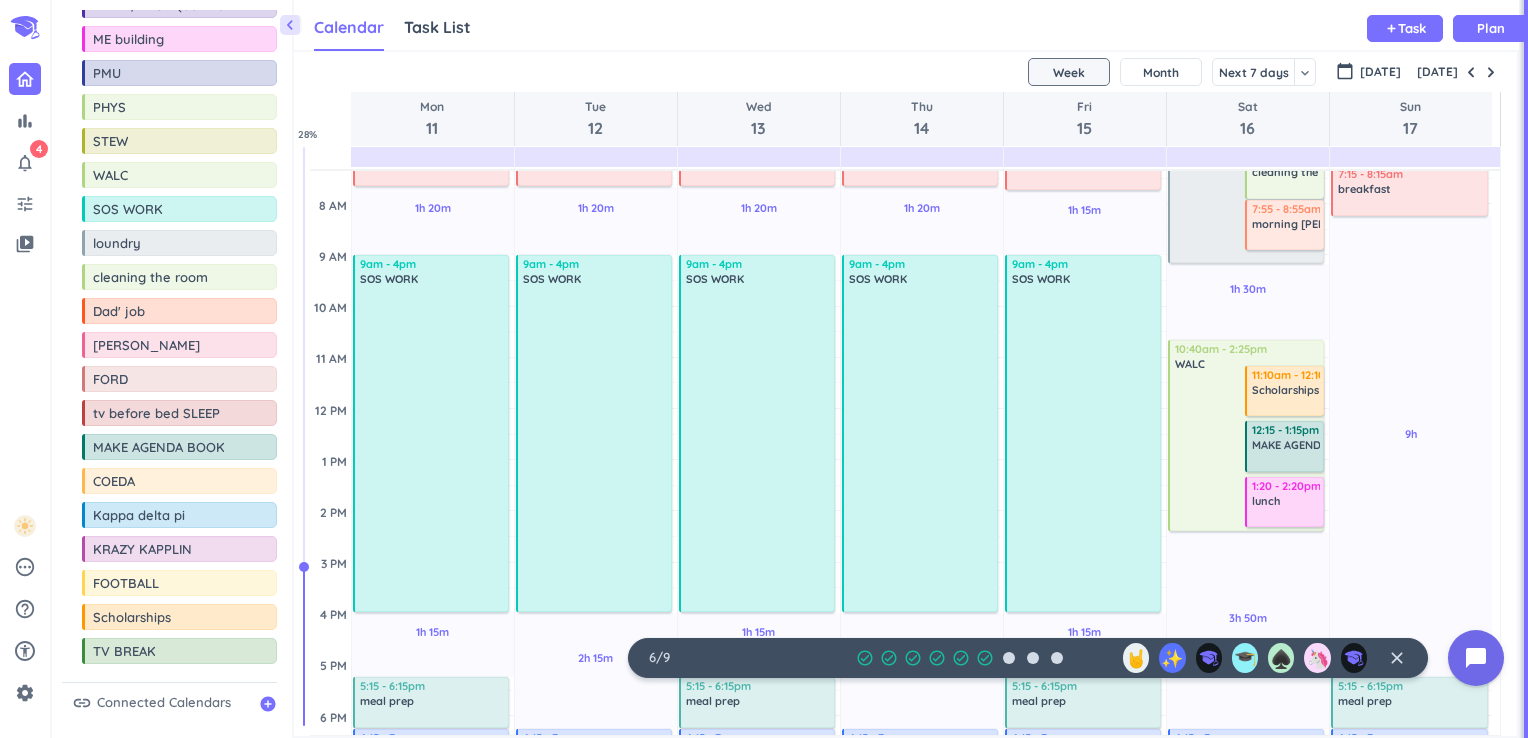 scroll, scrollTop: 793, scrollLeft: 0, axis: vertical 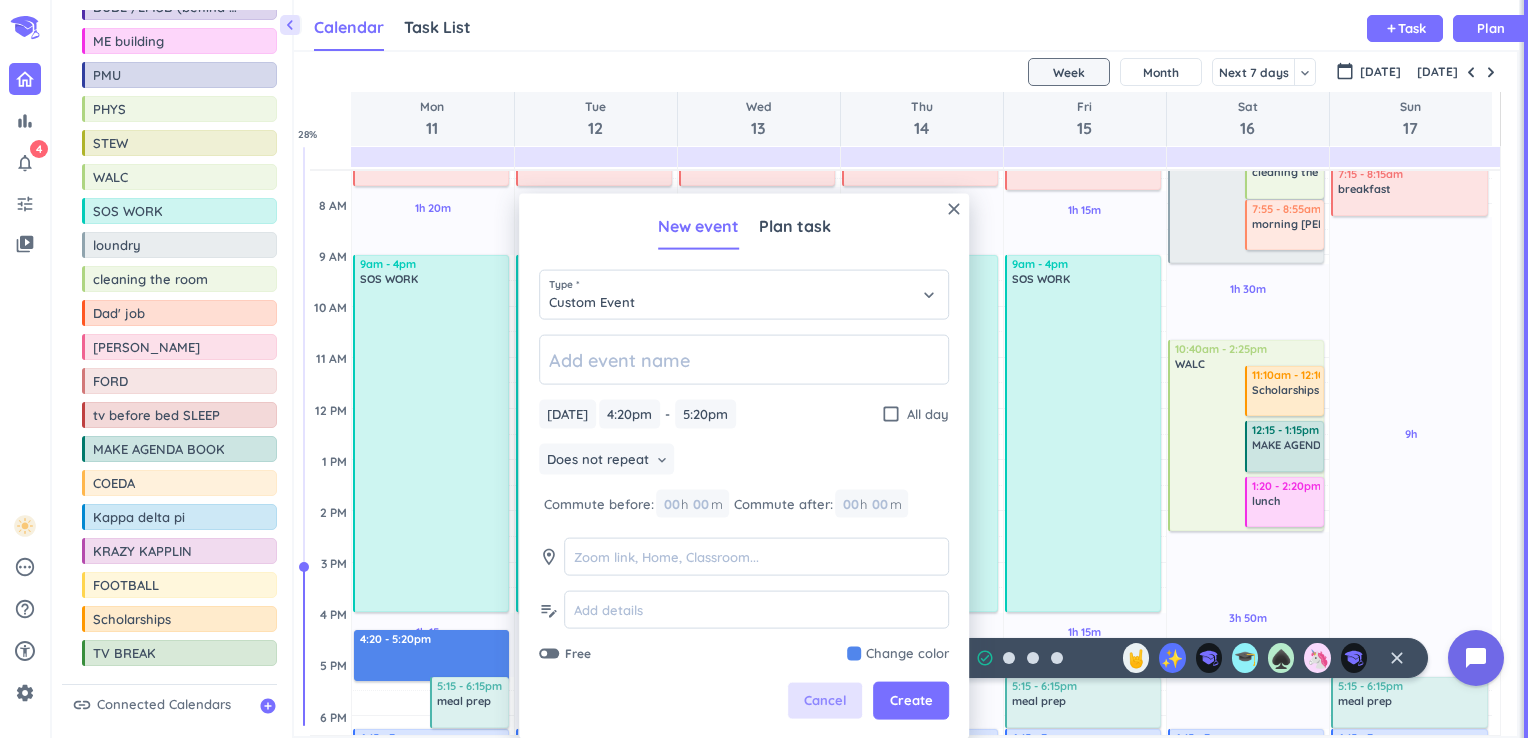 click on "Cancel" at bounding box center (825, 701) 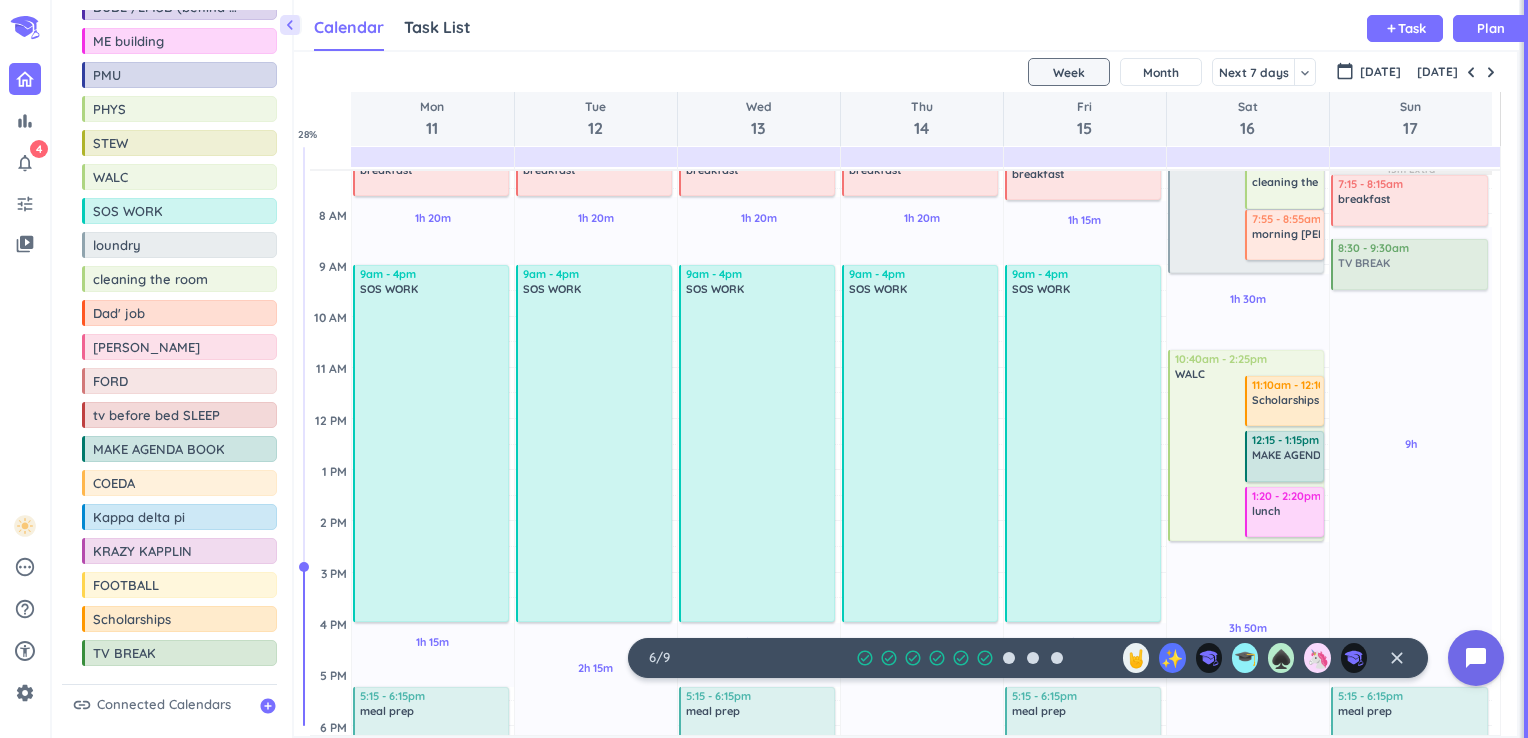 click on "chevron_left Drag a custom event format_color_fill chevron_right folder_open Courses   +  Add new drag_indicator HIST 105 more_horiz drag_indicator SPAN 101 more_horiz drag_indicator SPAN 102 more_horiz drag_indicator WGSS 280 more_horiz drag_indicator MA 153 more_horiz drag_indicator HONR 220 more_horiz drag_indicator ENGL 373 more_horiz drag_indicator ANTH 379 (HYBRID) more_horiz drag_indicator ANTH 210 (HYBRID) more_horiz chevron_right folder_open Activities   +  Add new drag_indicator morning rutine more_horiz drag_indicator morning yoga more_horiz drag_indicator GYM/work out more_horiz drag_indicator meal prep more_horiz drag_indicator breakfast more_horiz drag_indicator lunch more_horiz drag_indicator READ more_horiz drag_indicator dinner more_horiz drag_indicator Night rutine more_horiz drag_indicator DSAI (Data Science and AI) more_horiz drag_indicator DUDL /LMSB (behind walc) more_horiz drag_indicator ME building more_horiz drag_indicator PMU more_horiz drag_indicator PHYS more_horiz drag_indicator %" at bounding box center (790, 369) 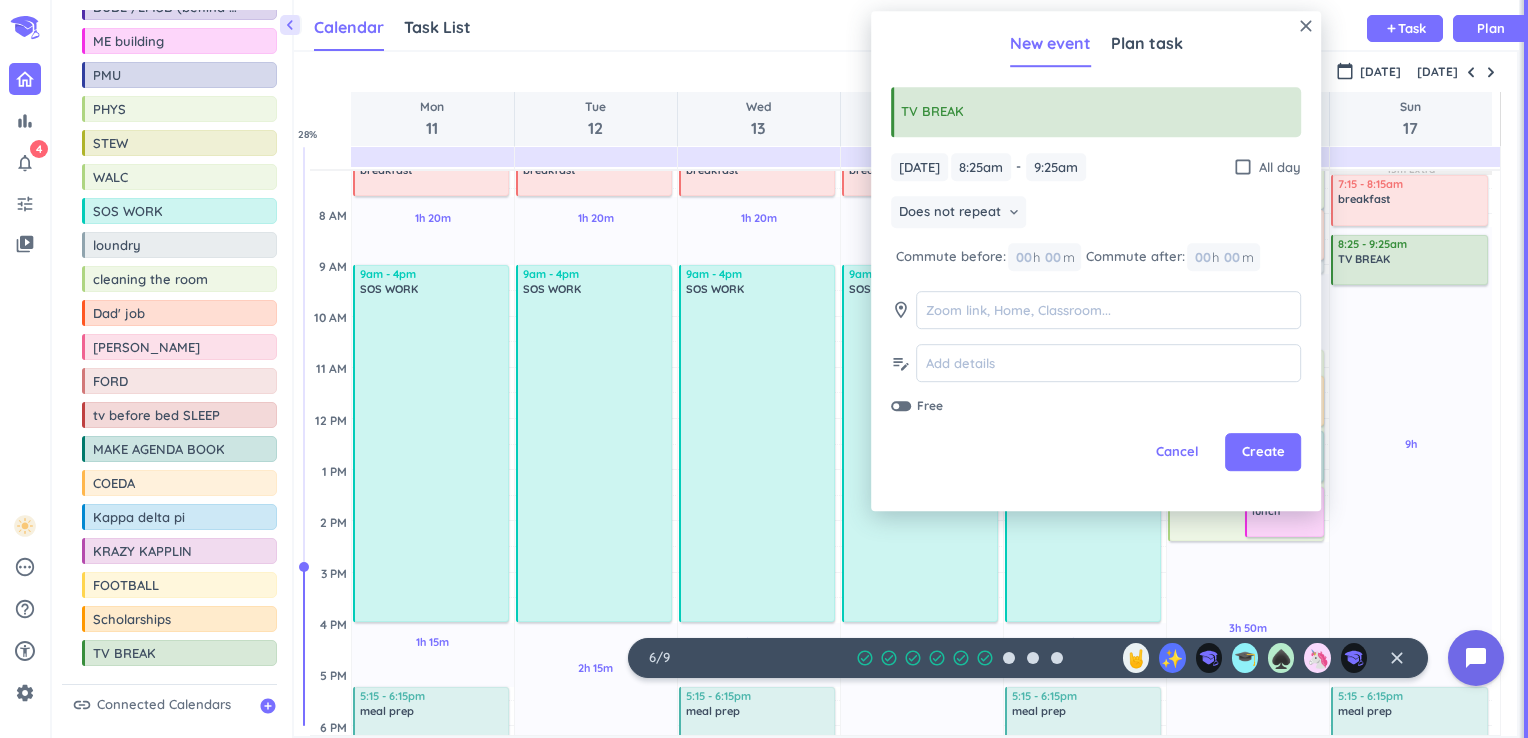 scroll, scrollTop: 160, scrollLeft: 0, axis: vertical 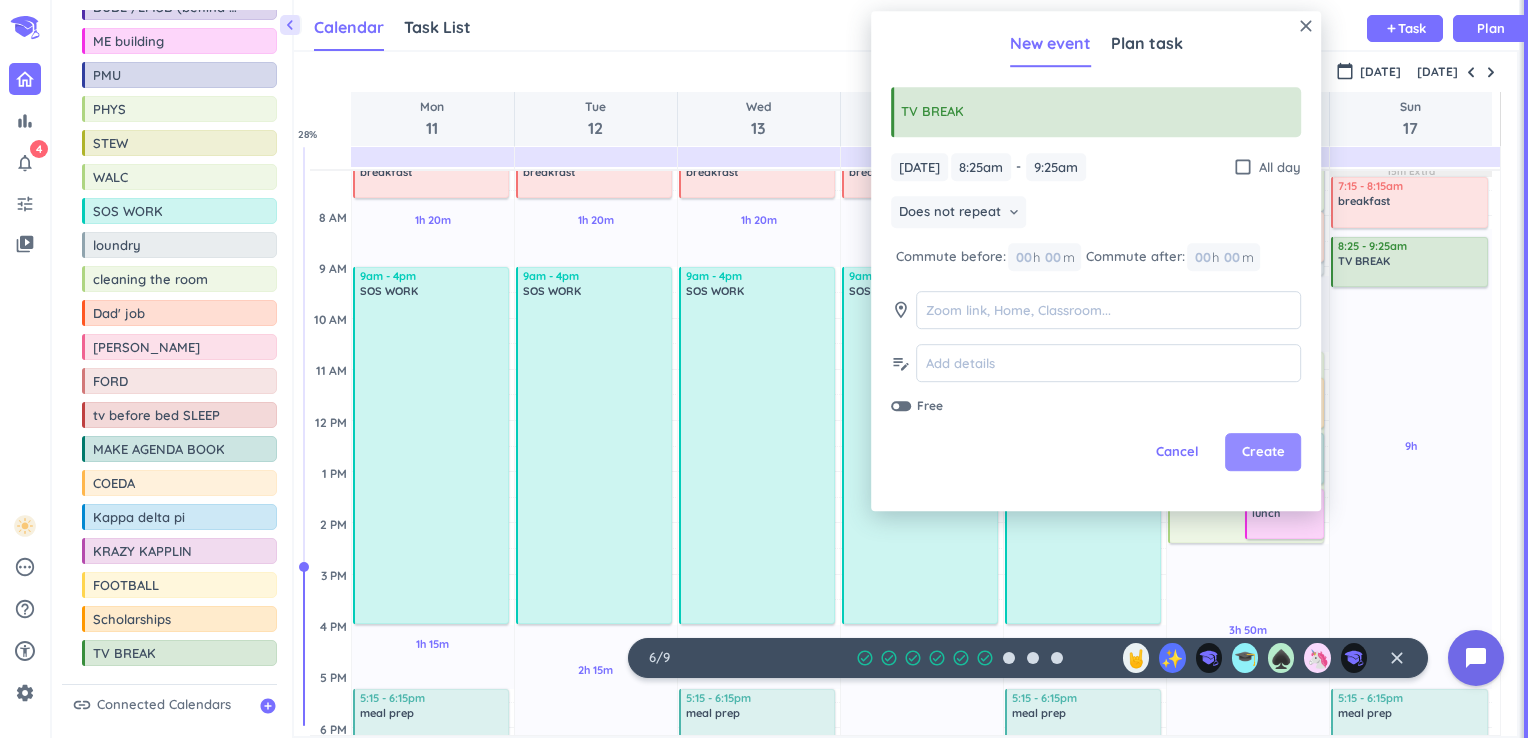 click on "Create" at bounding box center (1263, 453) 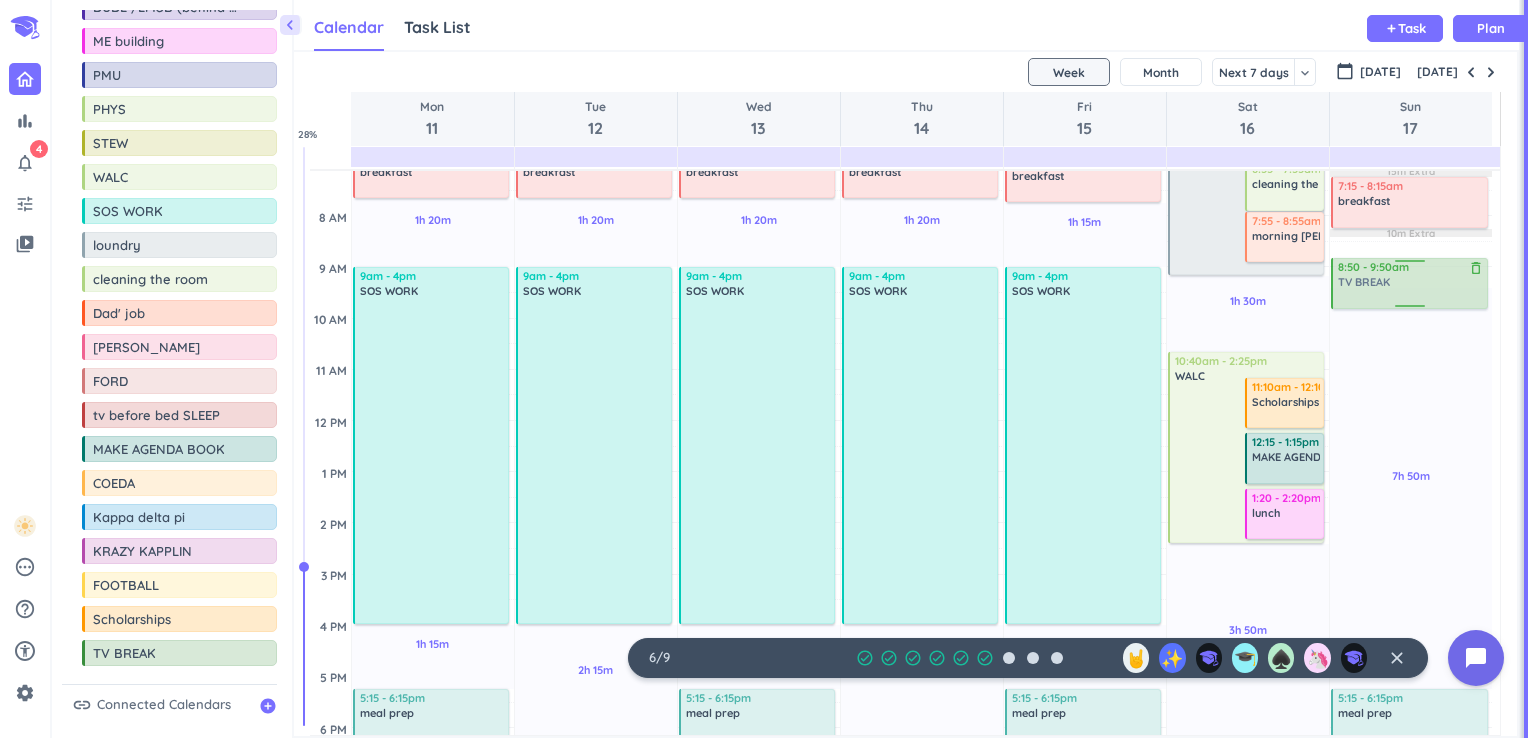 drag, startPoint x: 1328, startPoint y: 330, endPoint x: 1372, endPoint y: 280, distance: 66.6033 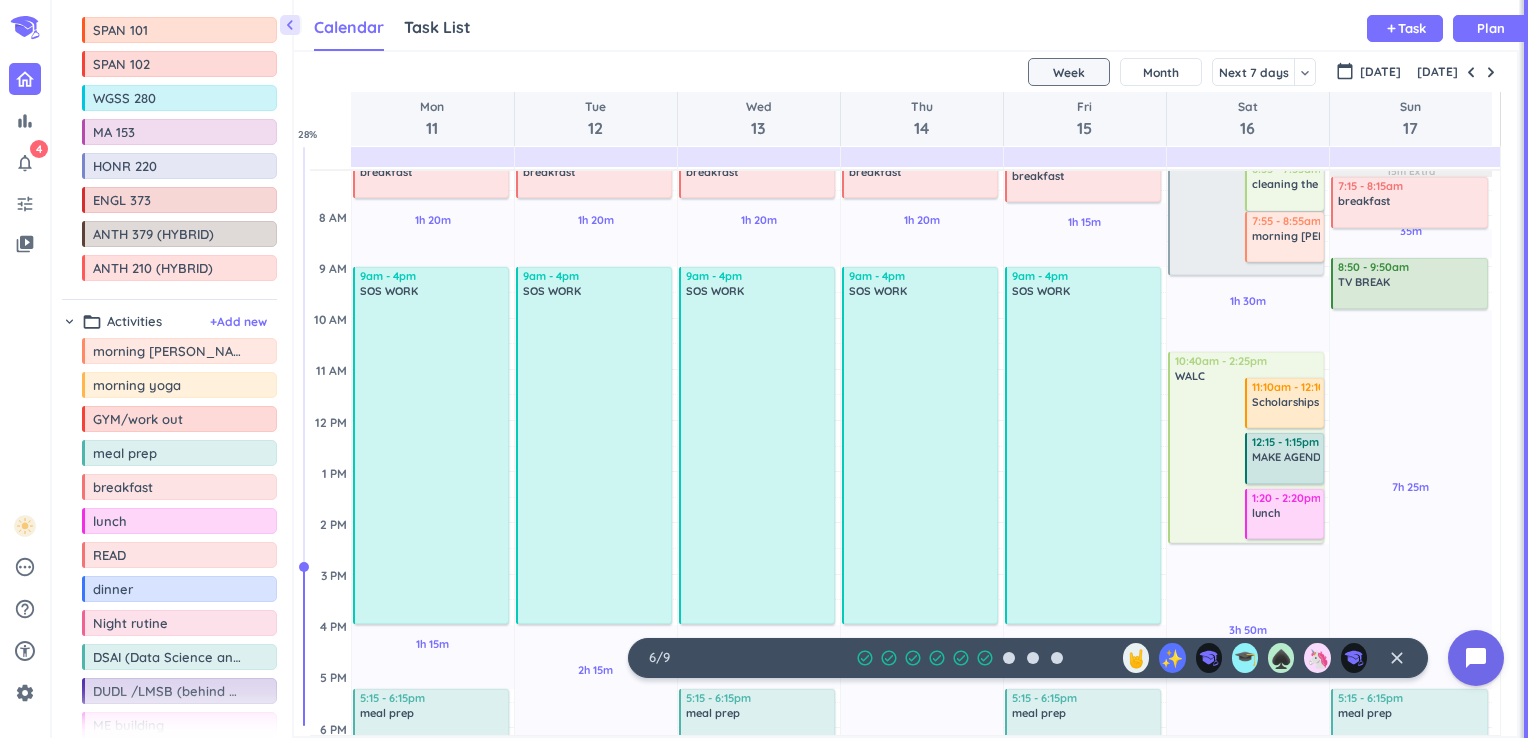 scroll, scrollTop: 108, scrollLeft: 0, axis: vertical 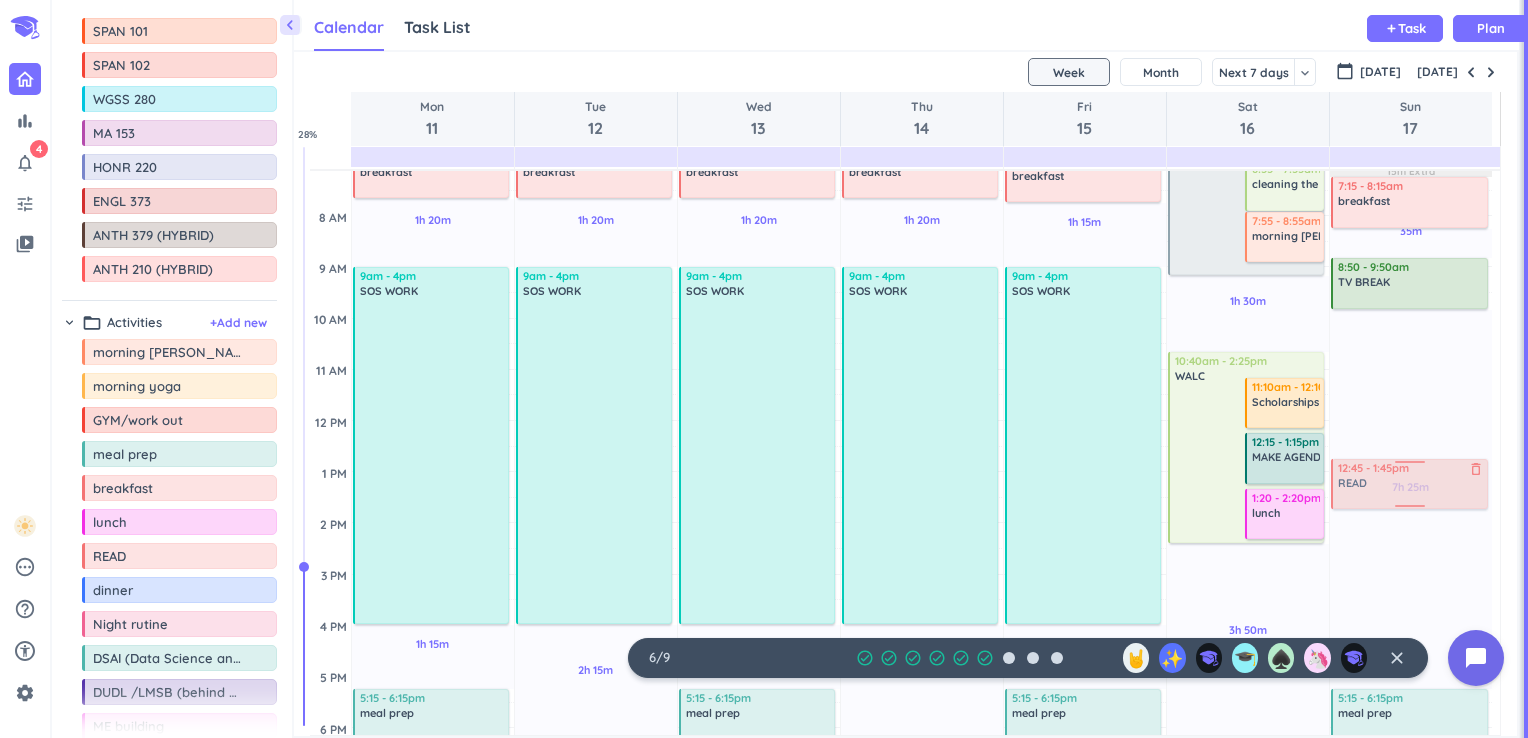 drag, startPoint x: 161, startPoint y: 554, endPoint x: 1406, endPoint y: 461, distance: 1248.4686 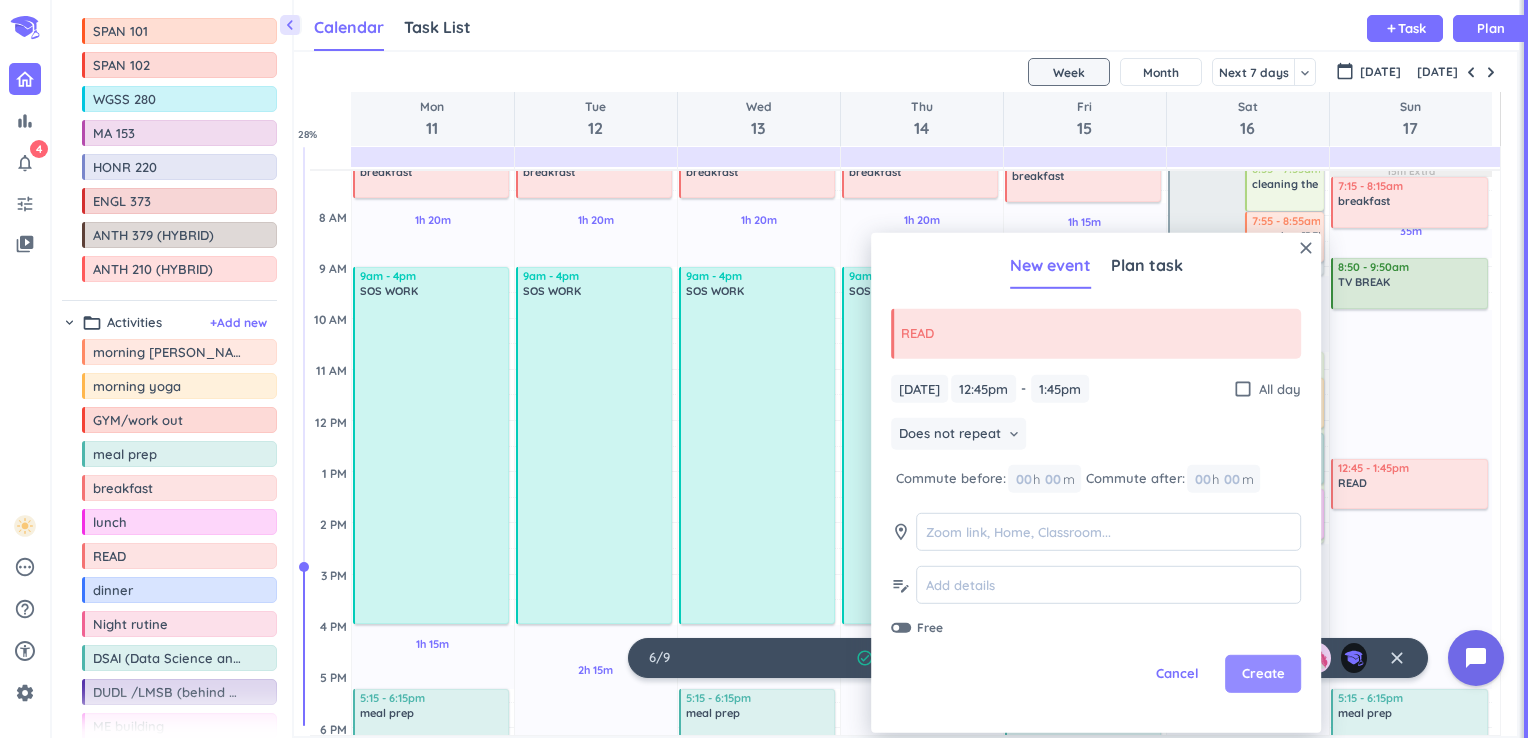 click on "Create" at bounding box center [1263, 674] 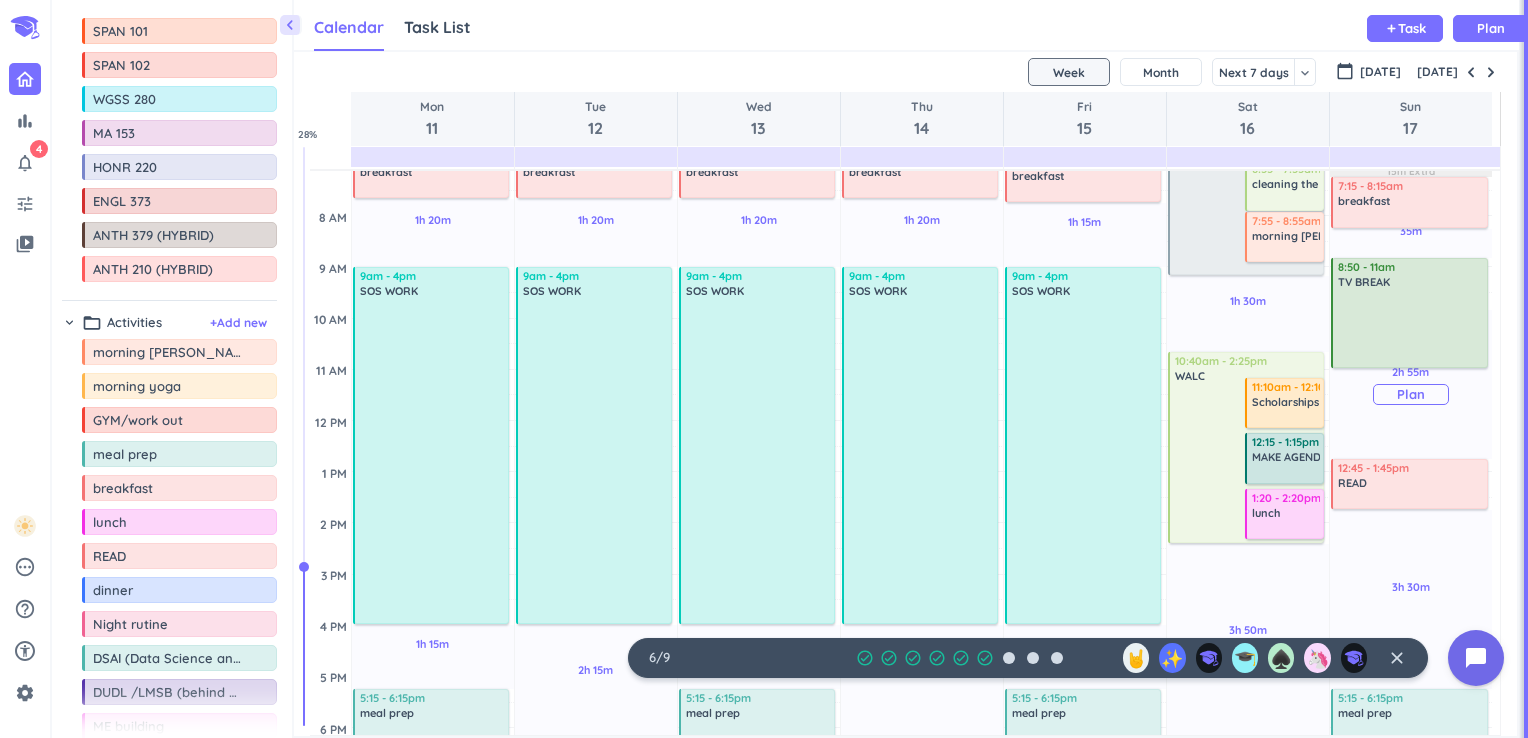 drag, startPoint x: 1413, startPoint y: 309, endPoint x: 1405, endPoint y: 371, distance: 62.514 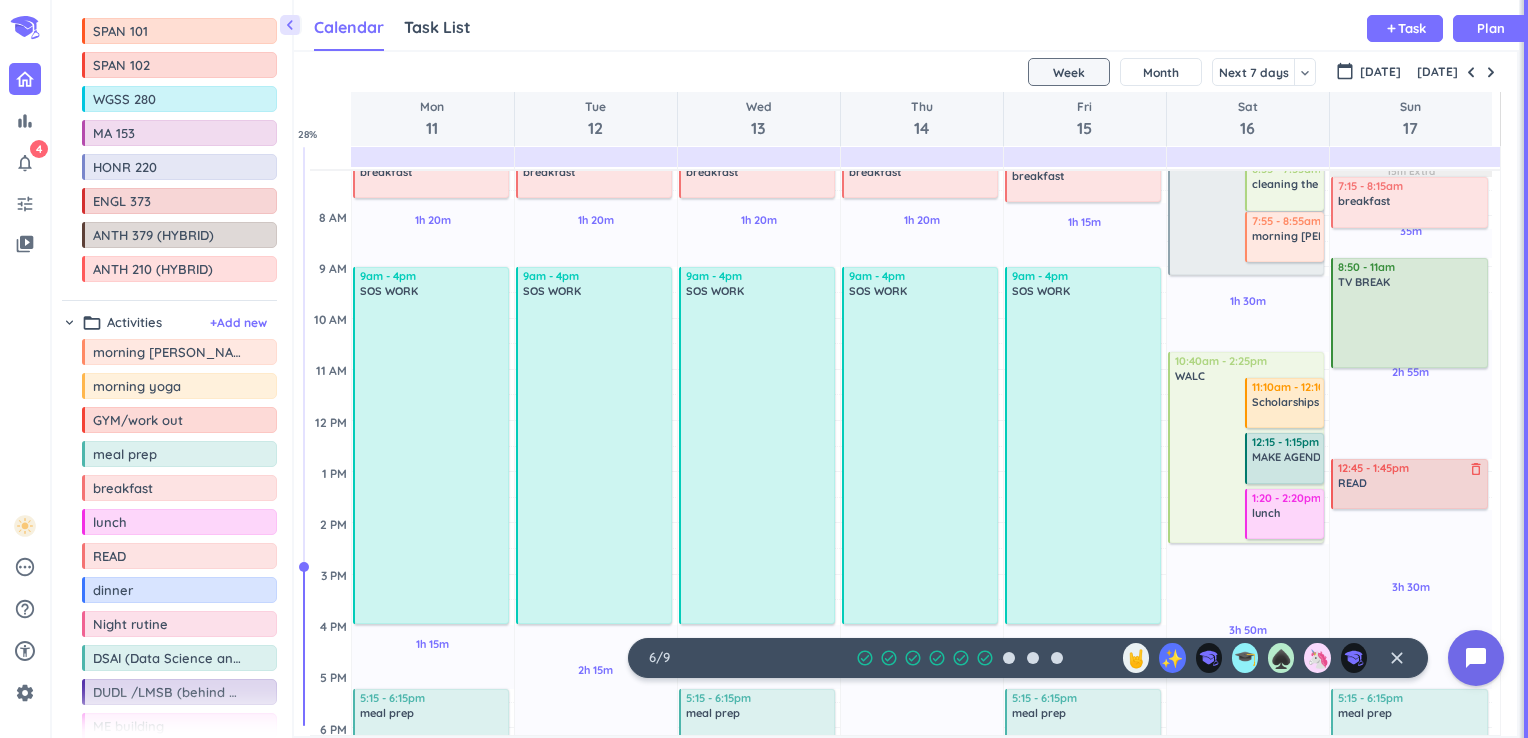 drag, startPoint x: 1404, startPoint y: 496, endPoint x: 1400, endPoint y: 459, distance: 37.215588 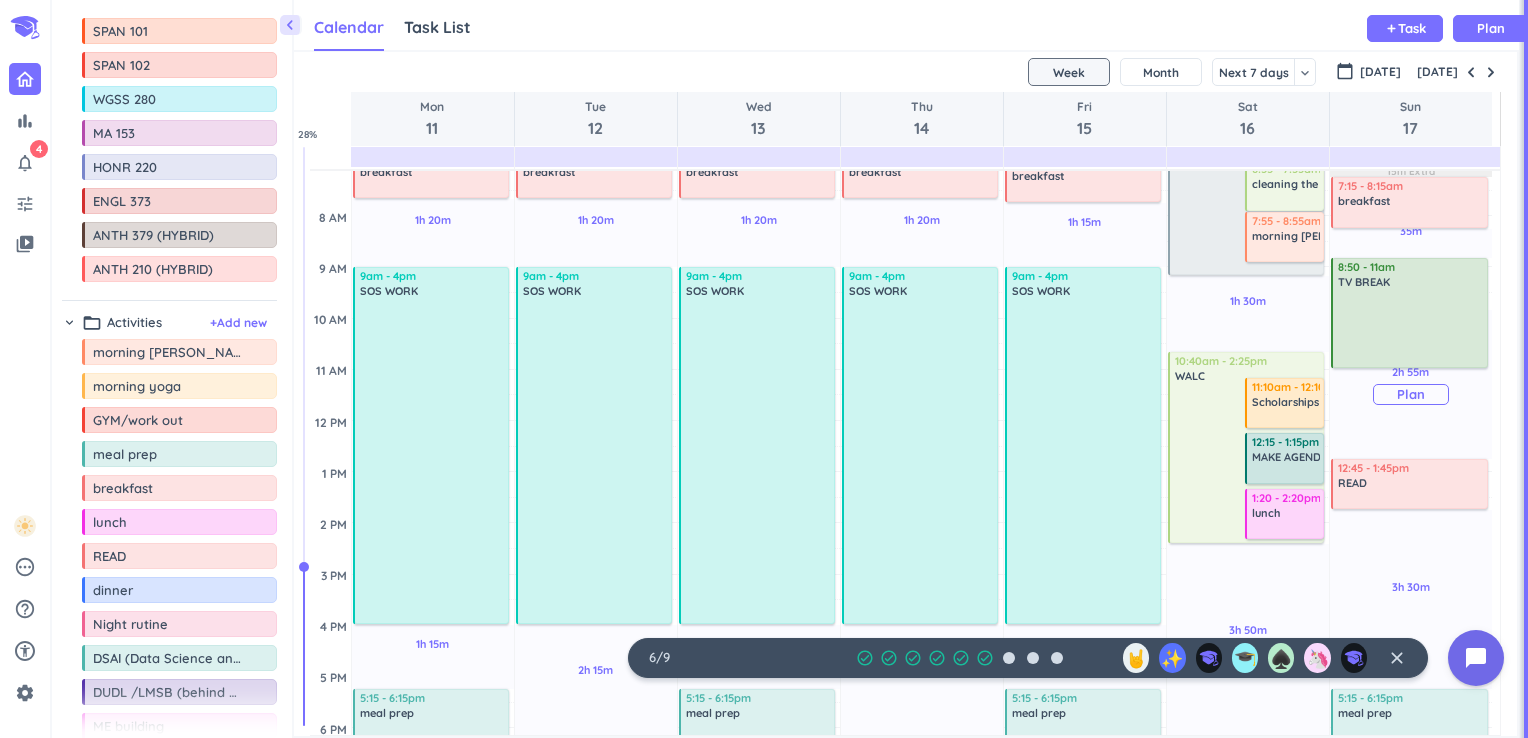 drag, startPoint x: 1390, startPoint y: 490, endPoint x: 1390, endPoint y: 447, distance: 43 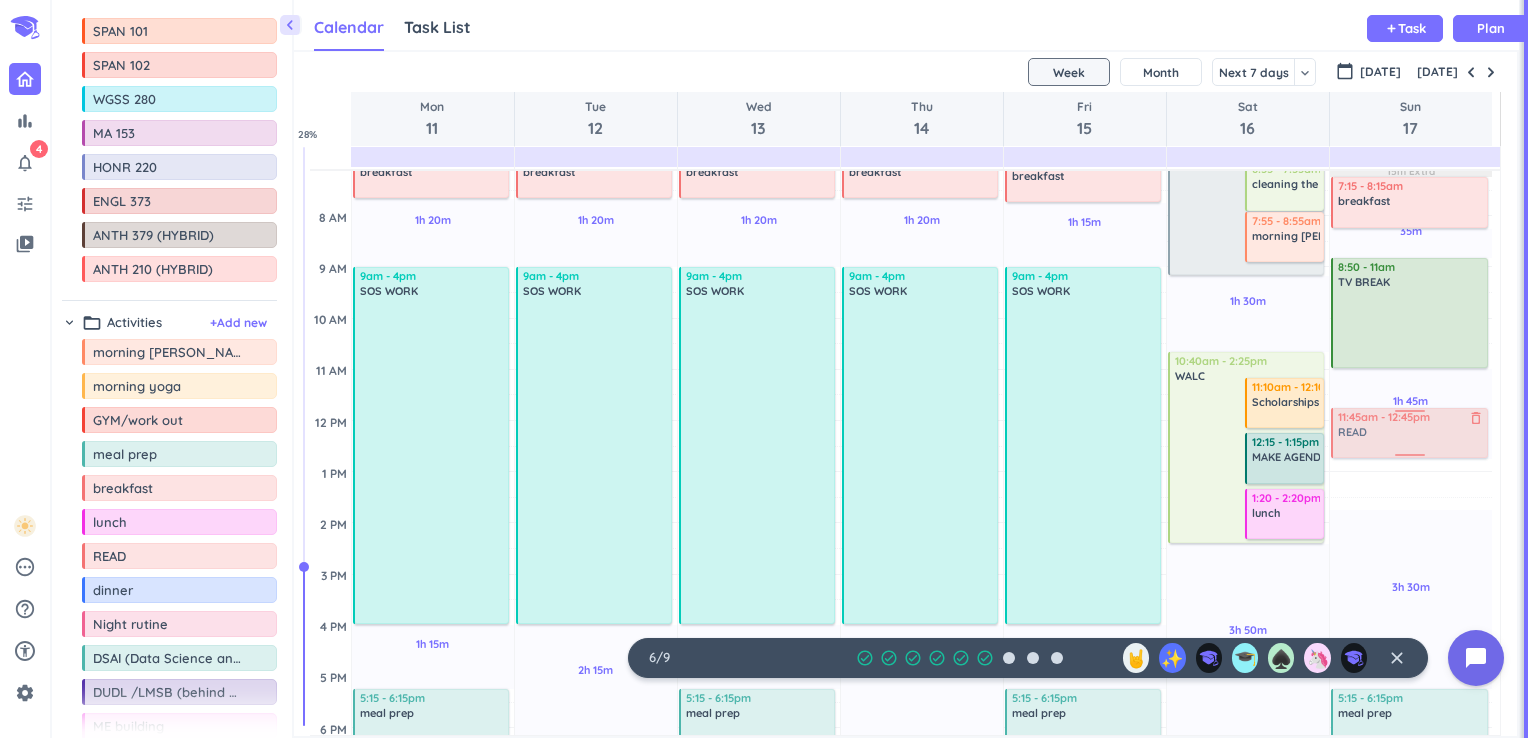 drag, startPoint x: 1389, startPoint y: 490, endPoint x: 1391, endPoint y: 444, distance: 46.043457 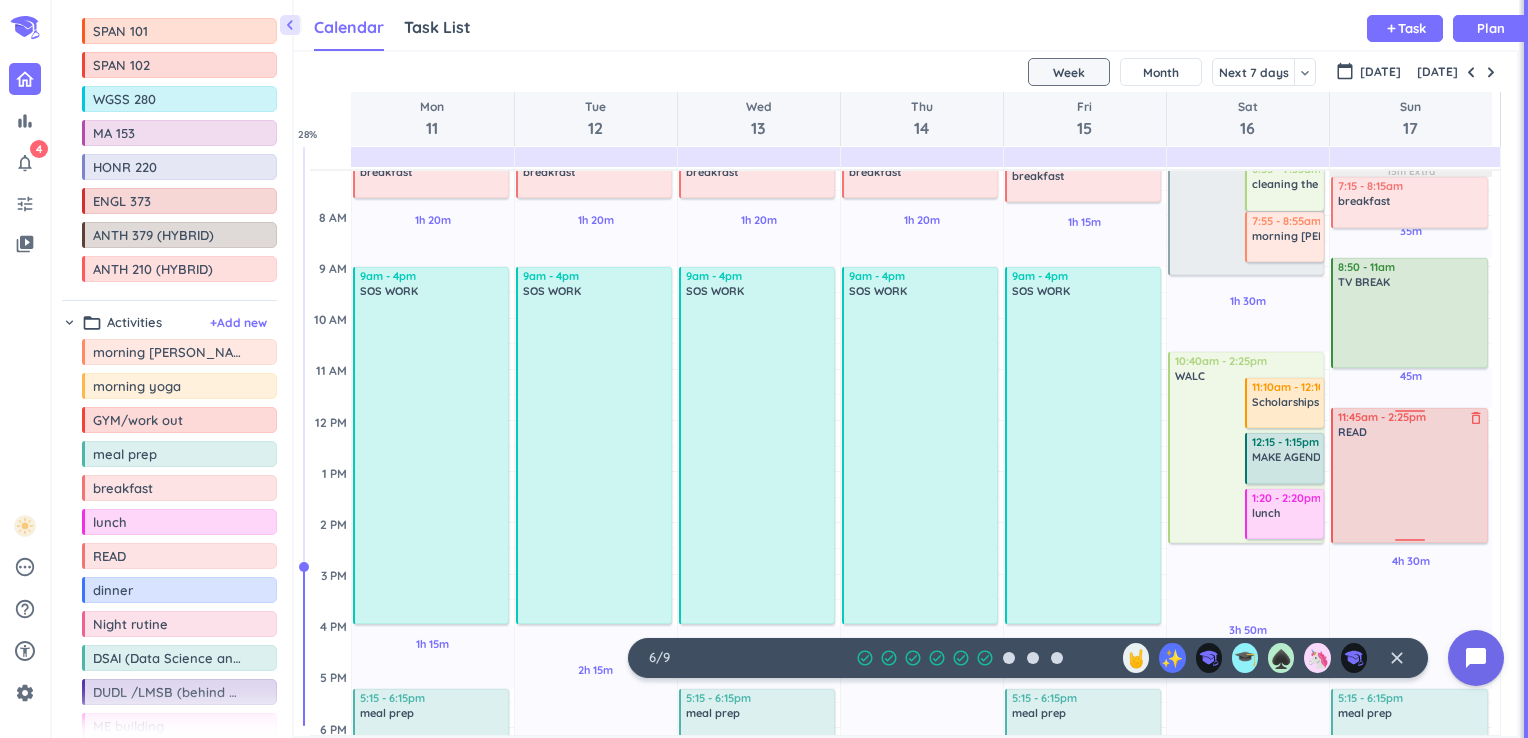 drag, startPoint x: 1406, startPoint y: 454, endPoint x: 1393, endPoint y: 543, distance: 89.94443 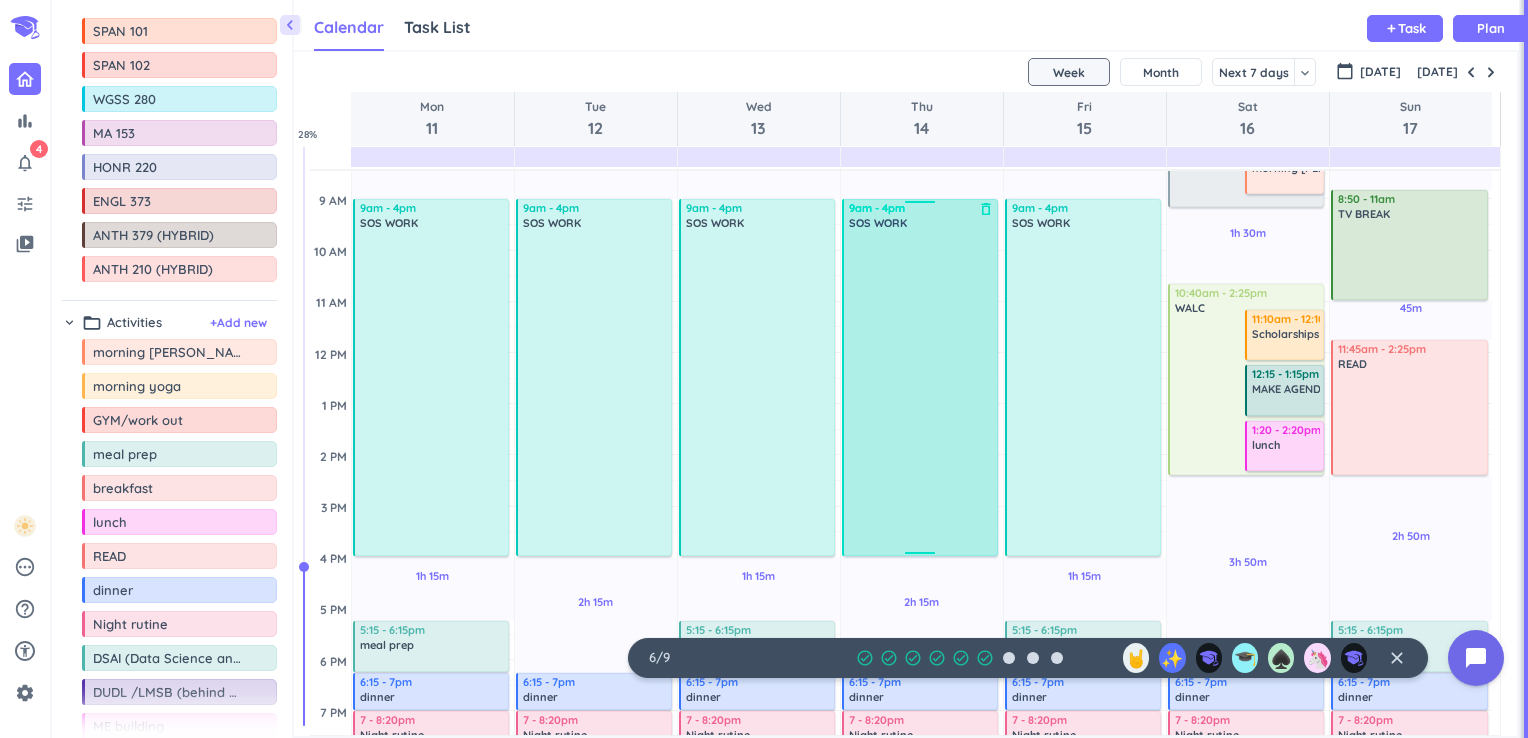 scroll, scrollTop: 0, scrollLeft: 0, axis: both 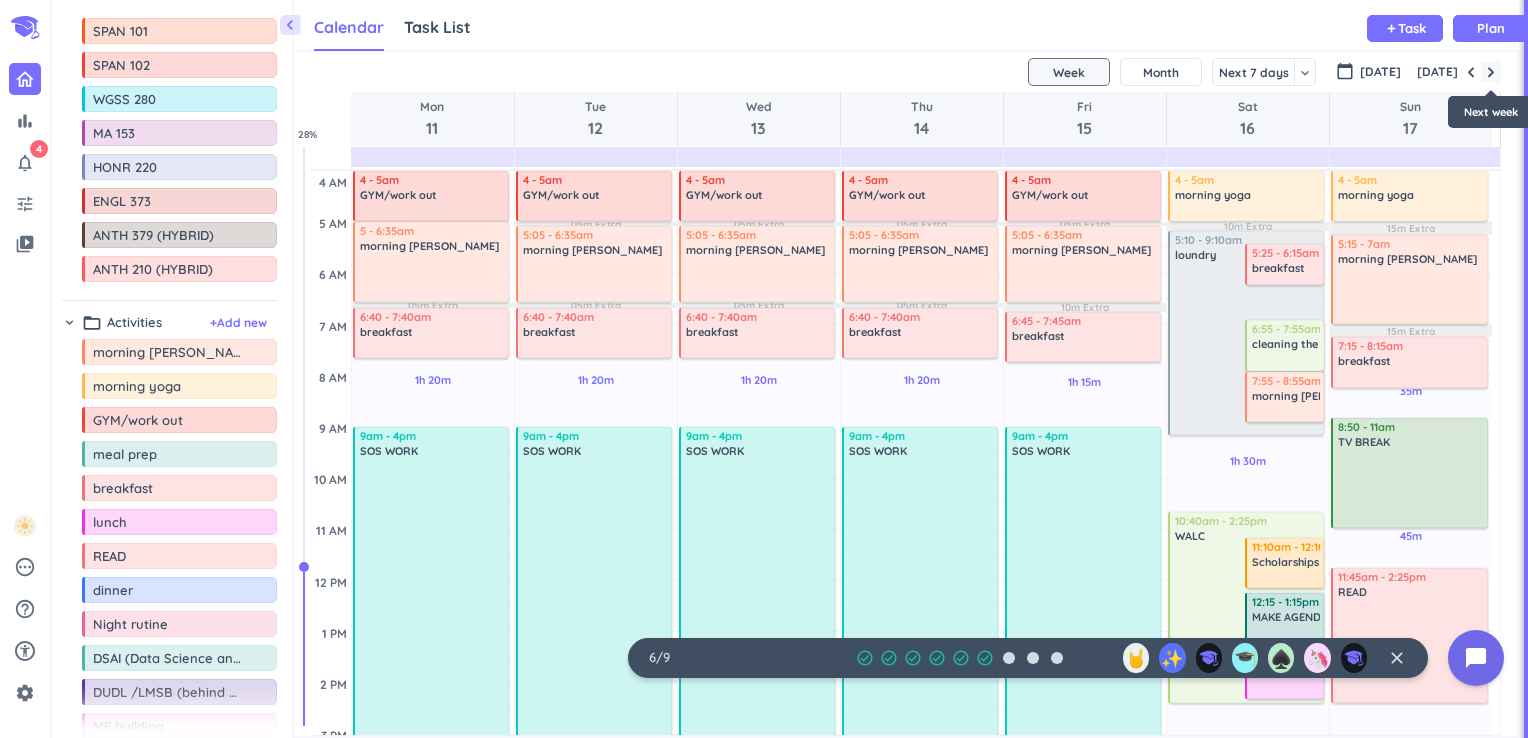 click at bounding box center (1491, 72) 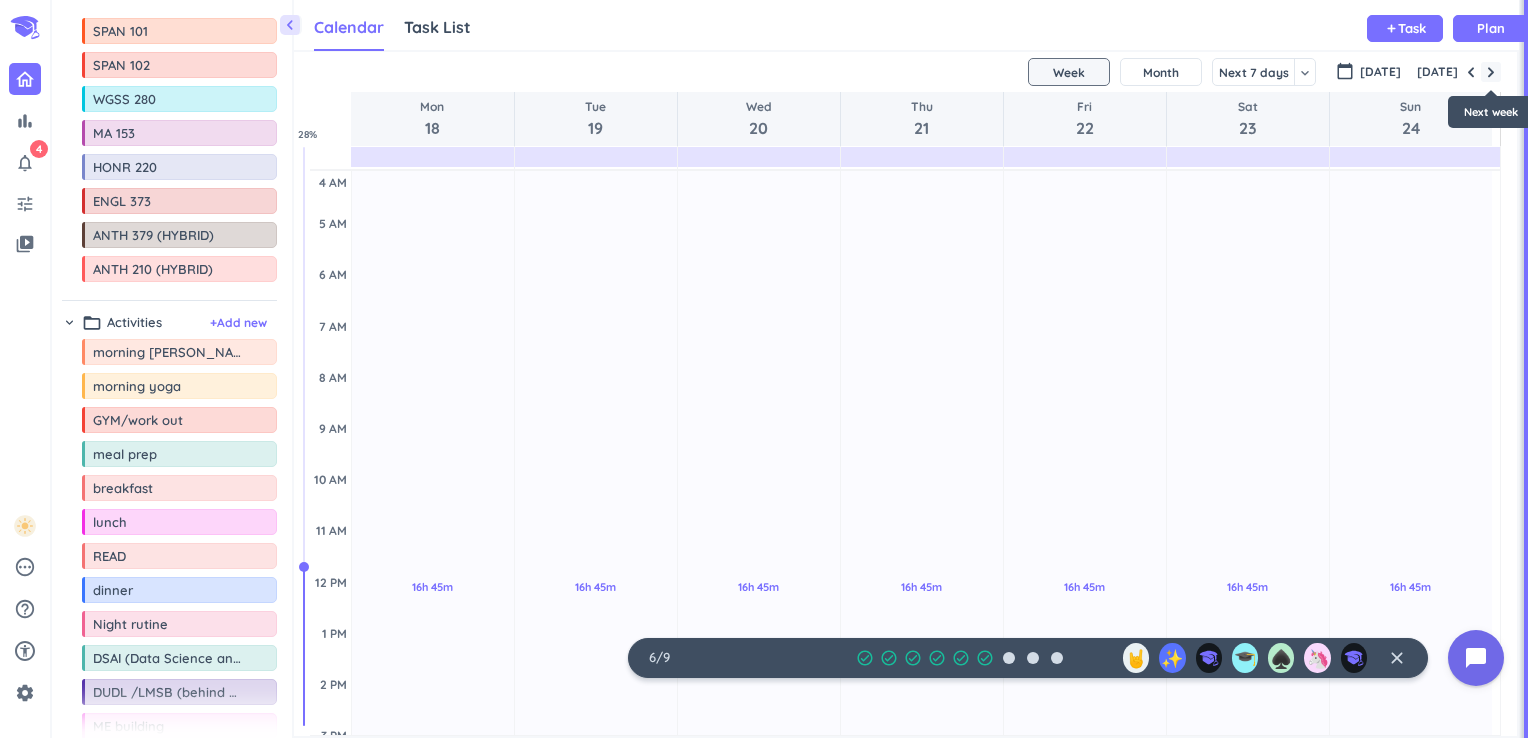scroll, scrollTop: 27, scrollLeft: 0, axis: vertical 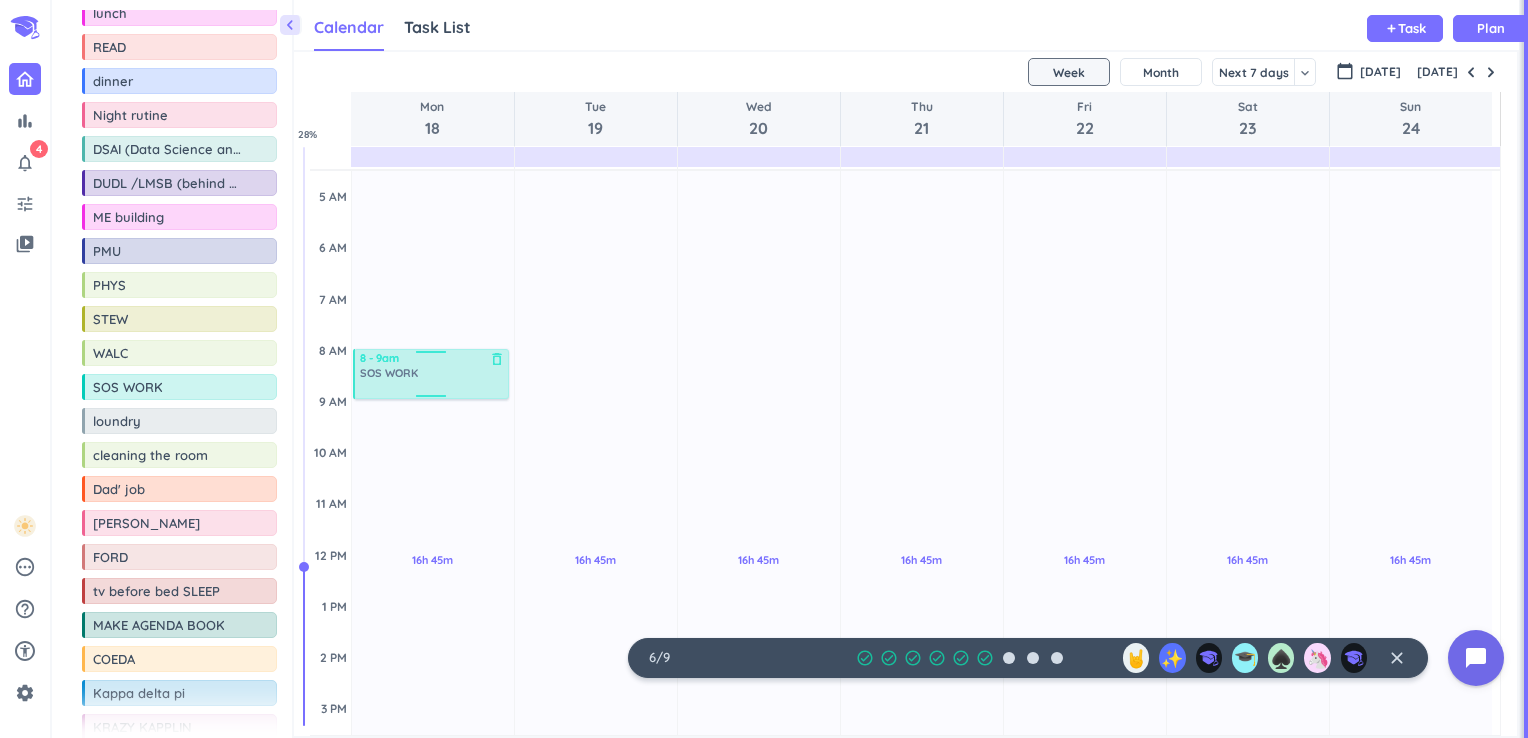 drag, startPoint x: 112, startPoint y: 382, endPoint x: 372, endPoint y: 350, distance: 261.96182 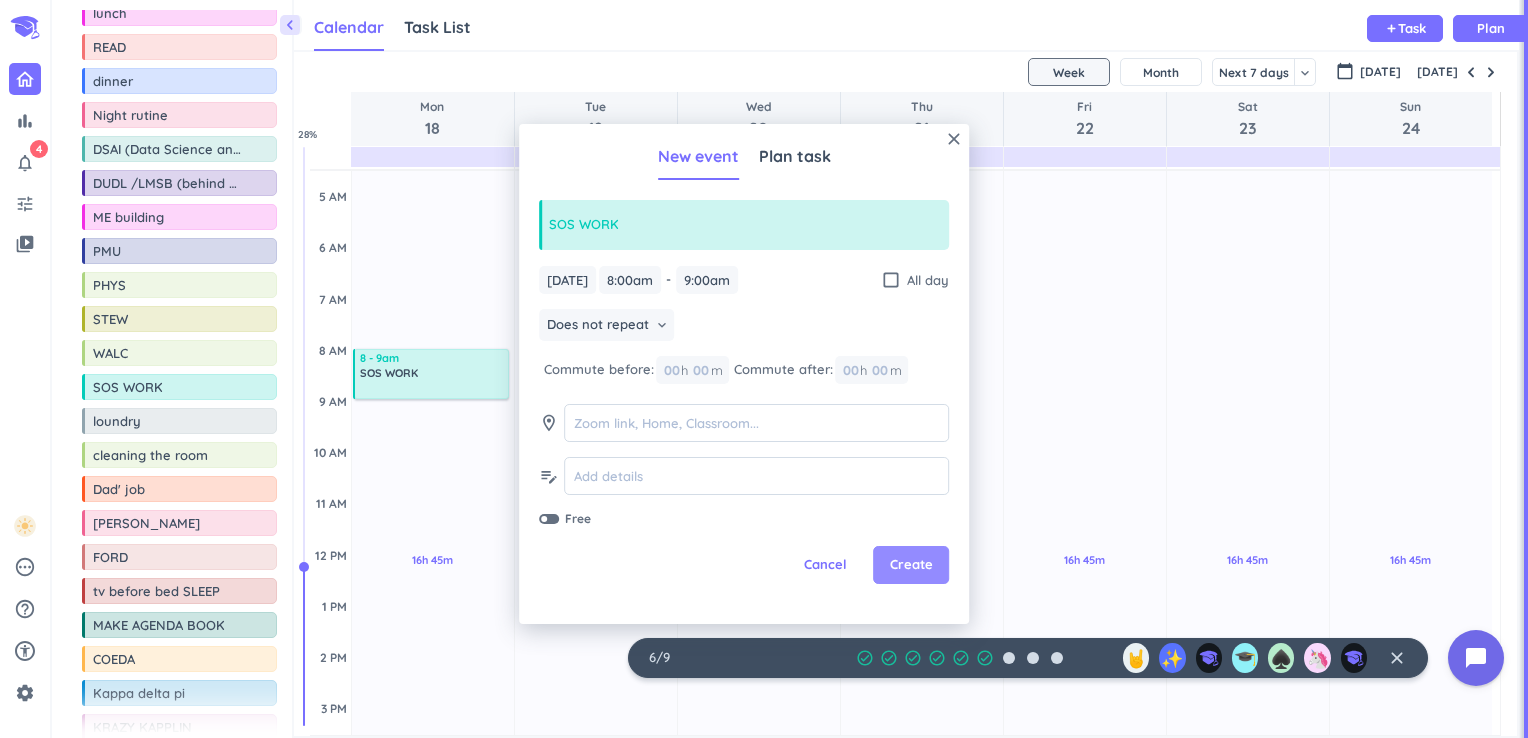 click on "Create" at bounding box center [911, 565] 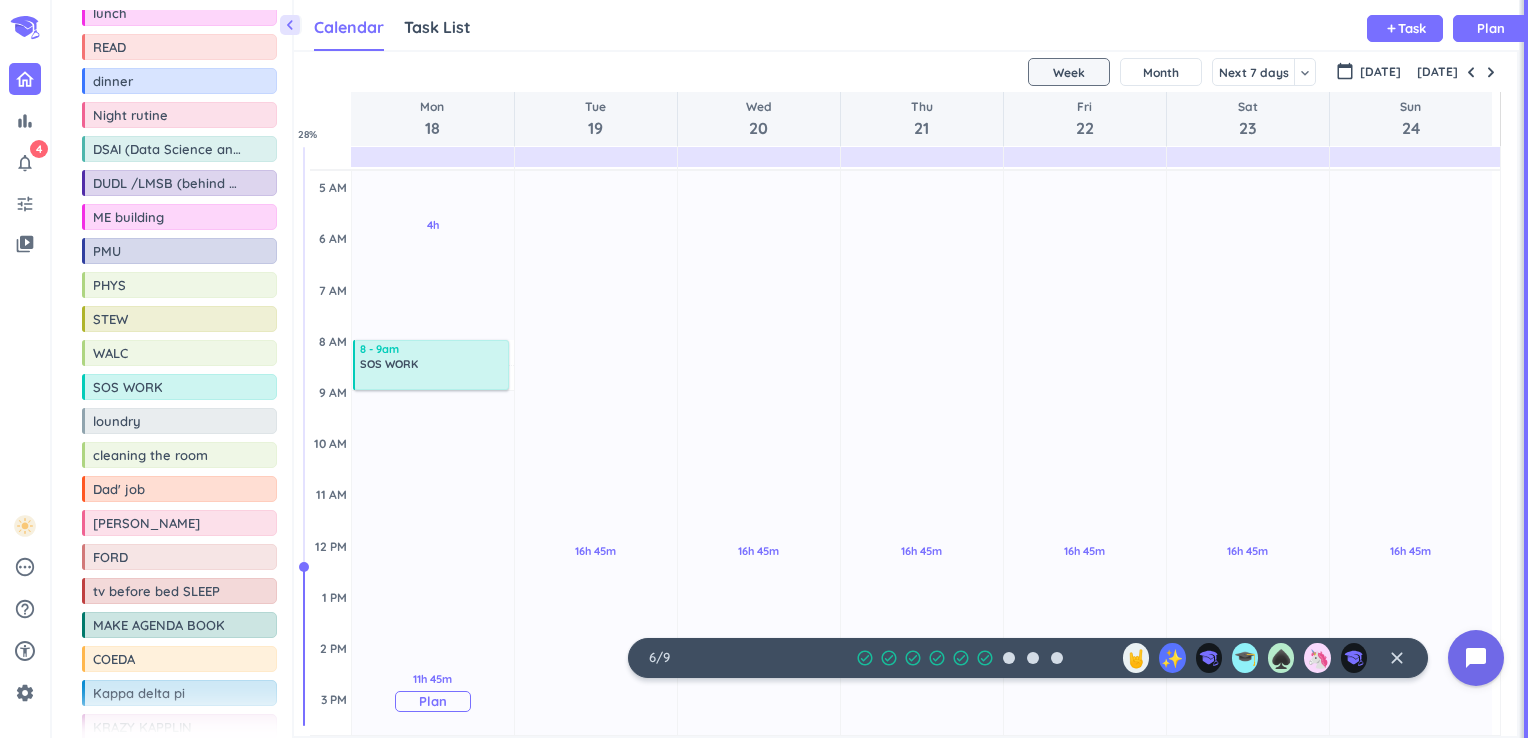 scroll, scrollTop: 34, scrollLeft: 0, axis: vertical 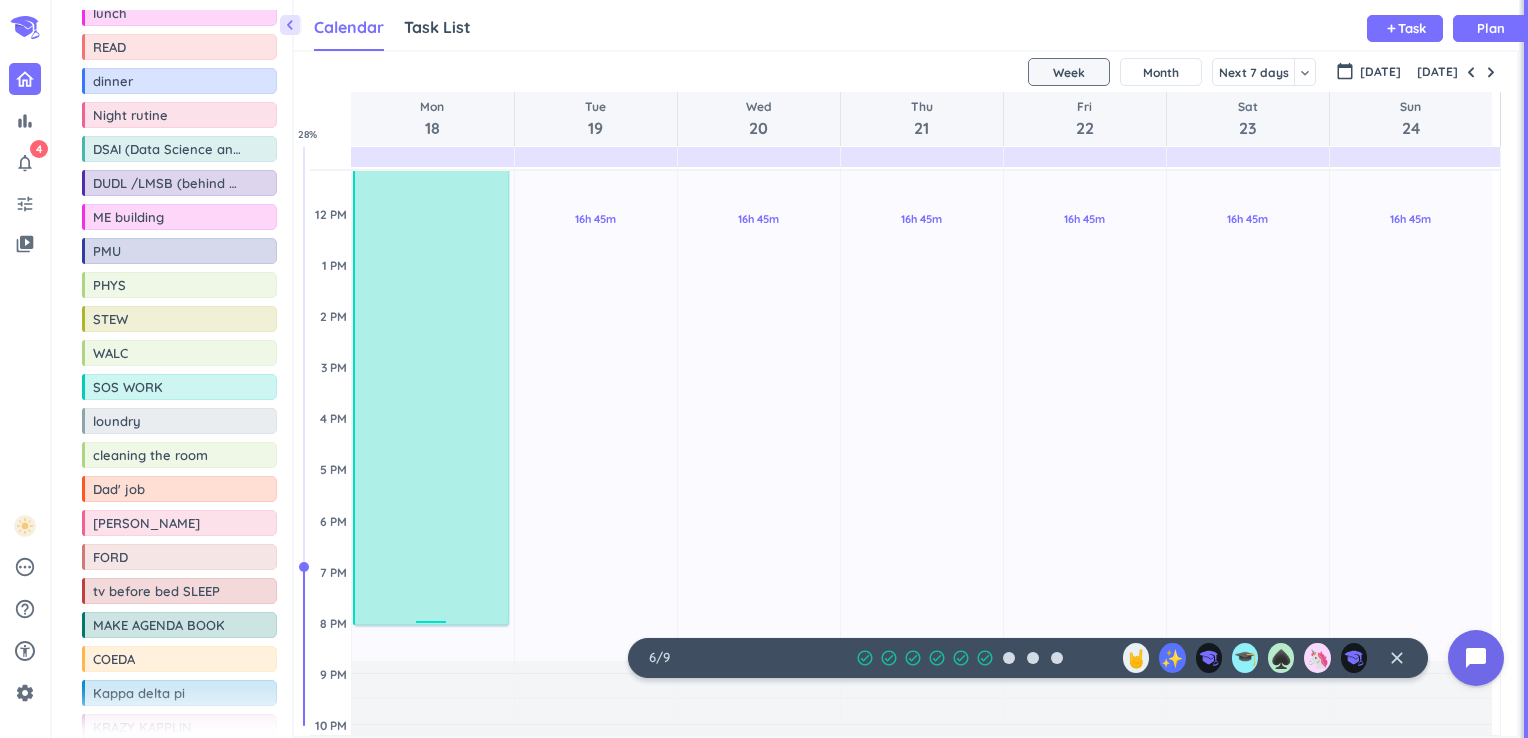 drag, startPoint x: 428, startPoint y: 391, endPoint x: 425, endPoint y: 622, distance: 231.01949 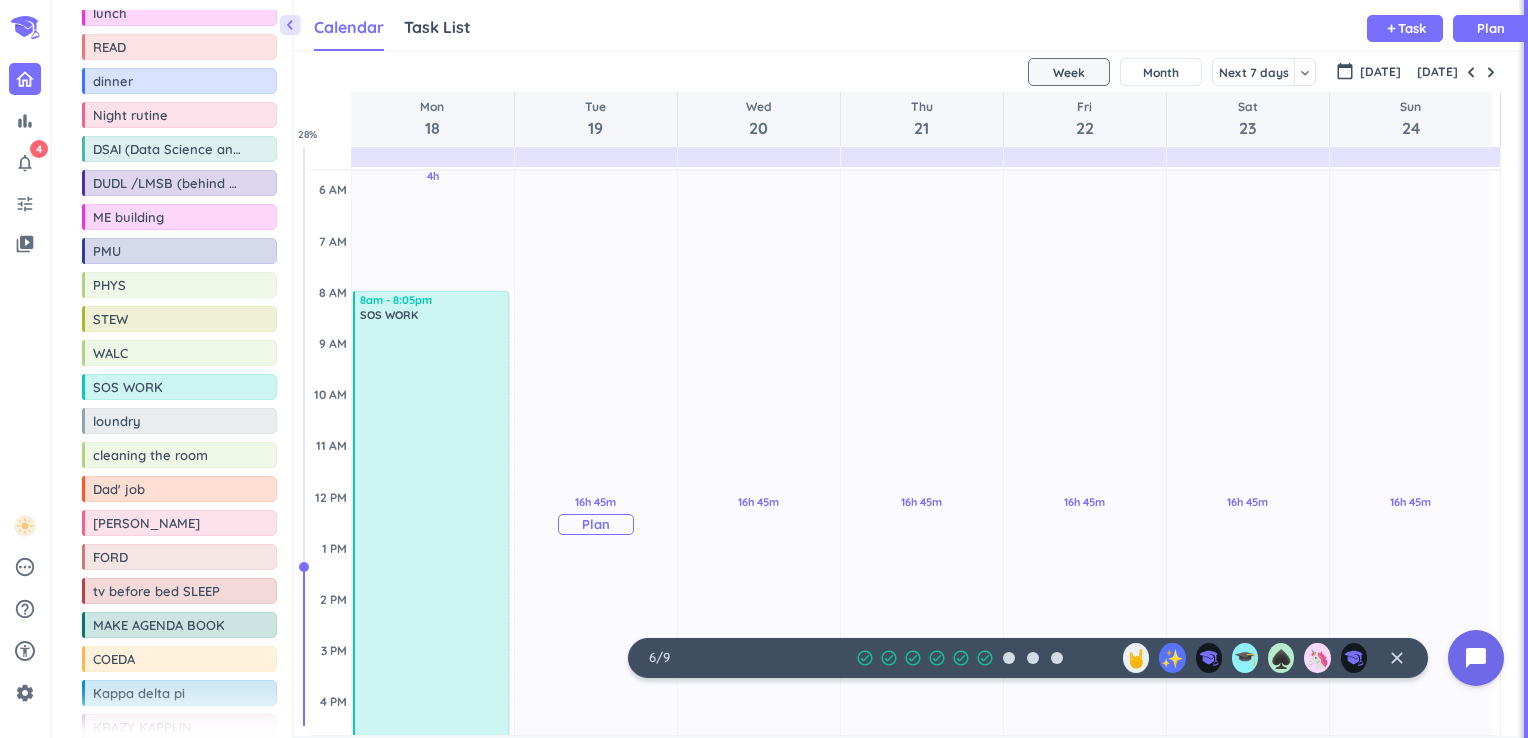 scroll, scrollTop: 32, scrollLeft: 0, axis: vertical 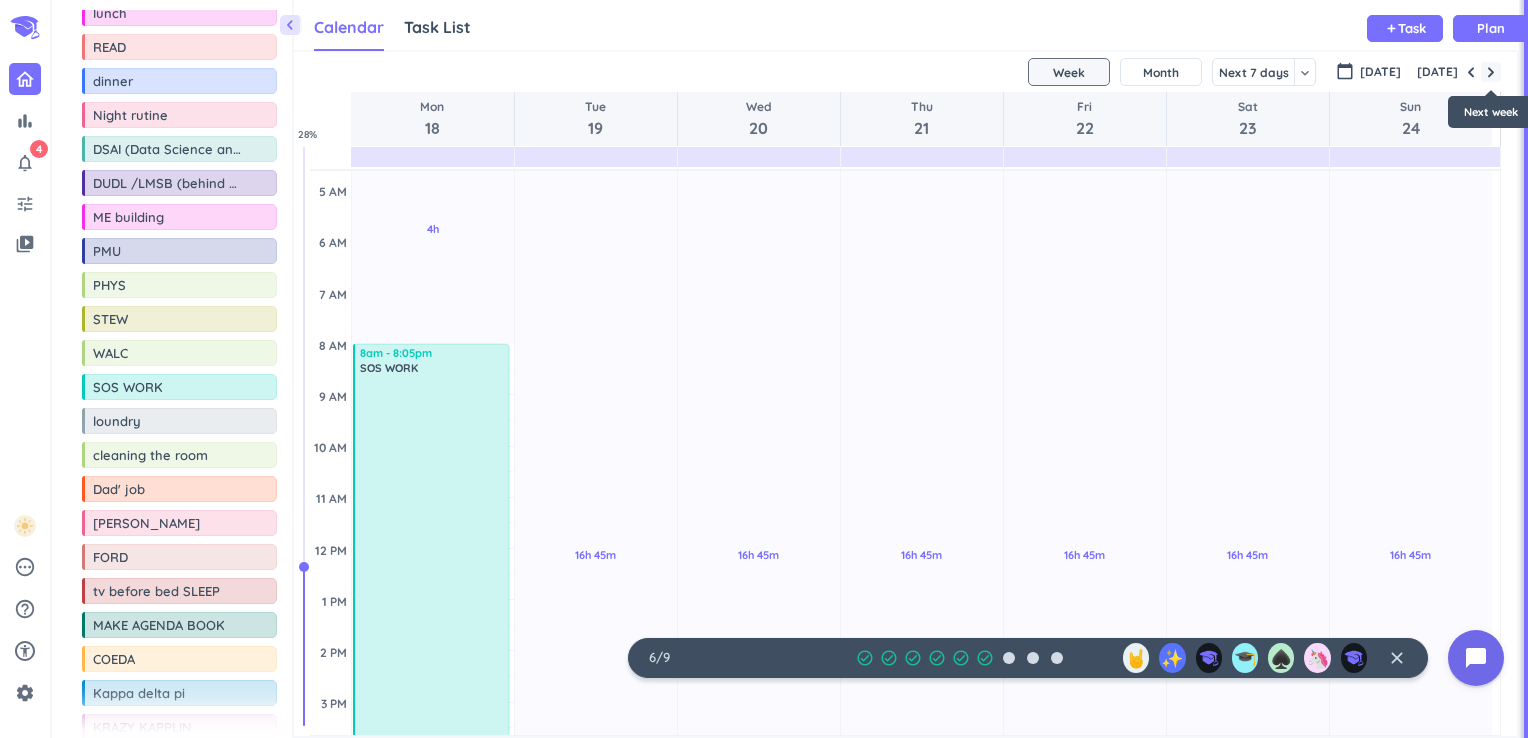 click at bounding box center (1491, 72) 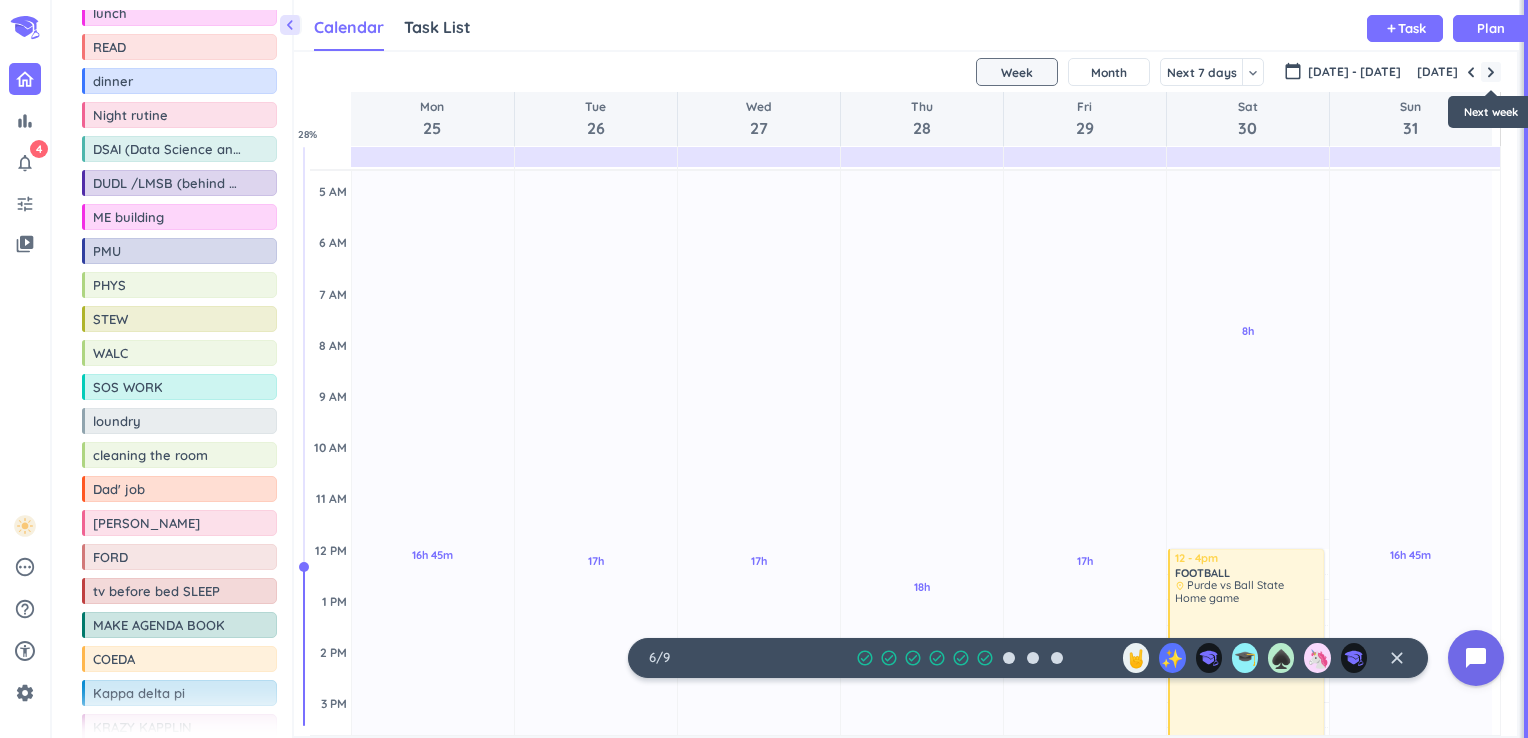 scroll, scrollTop: 27, scrollLeft: 0, axis: vertical 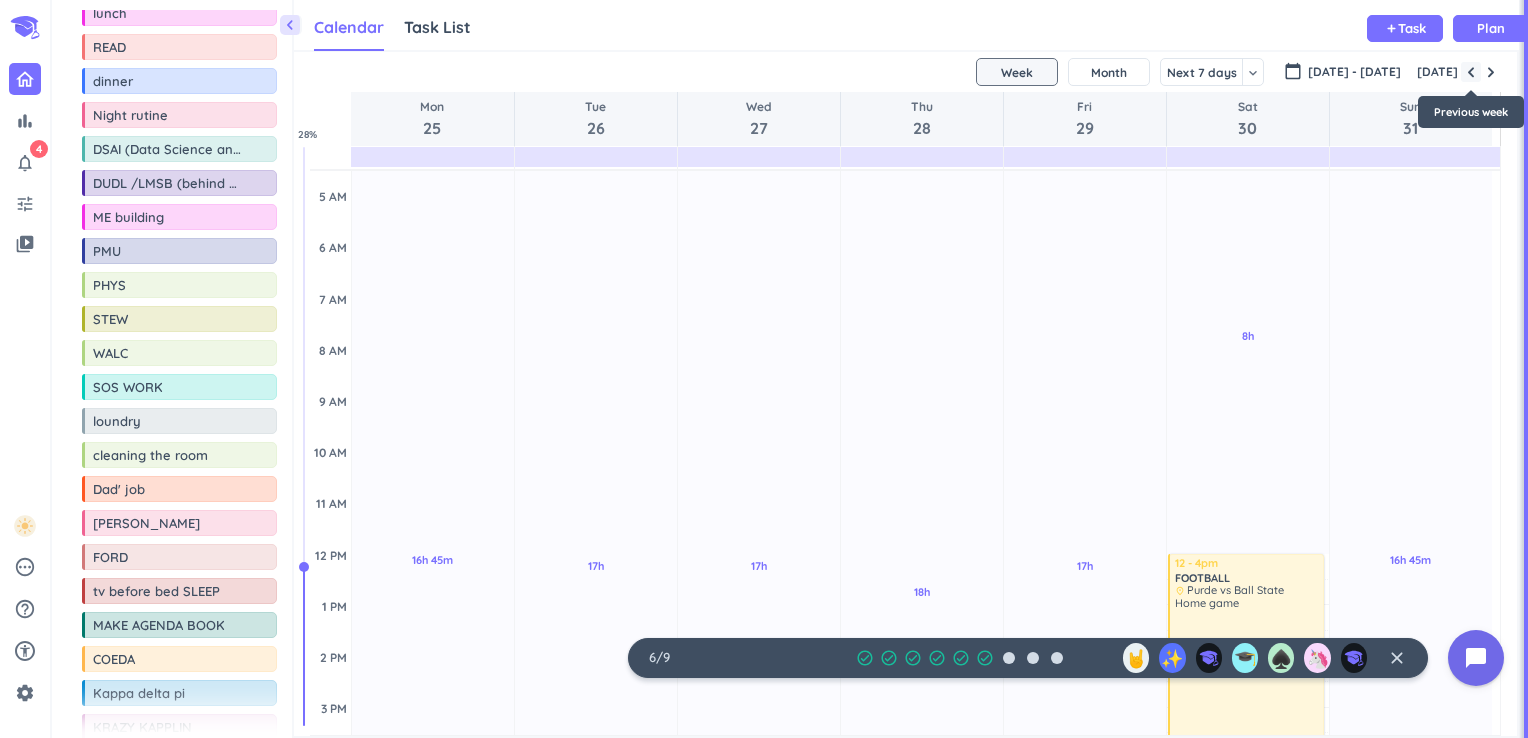 click at bounding box center [1471, 72] 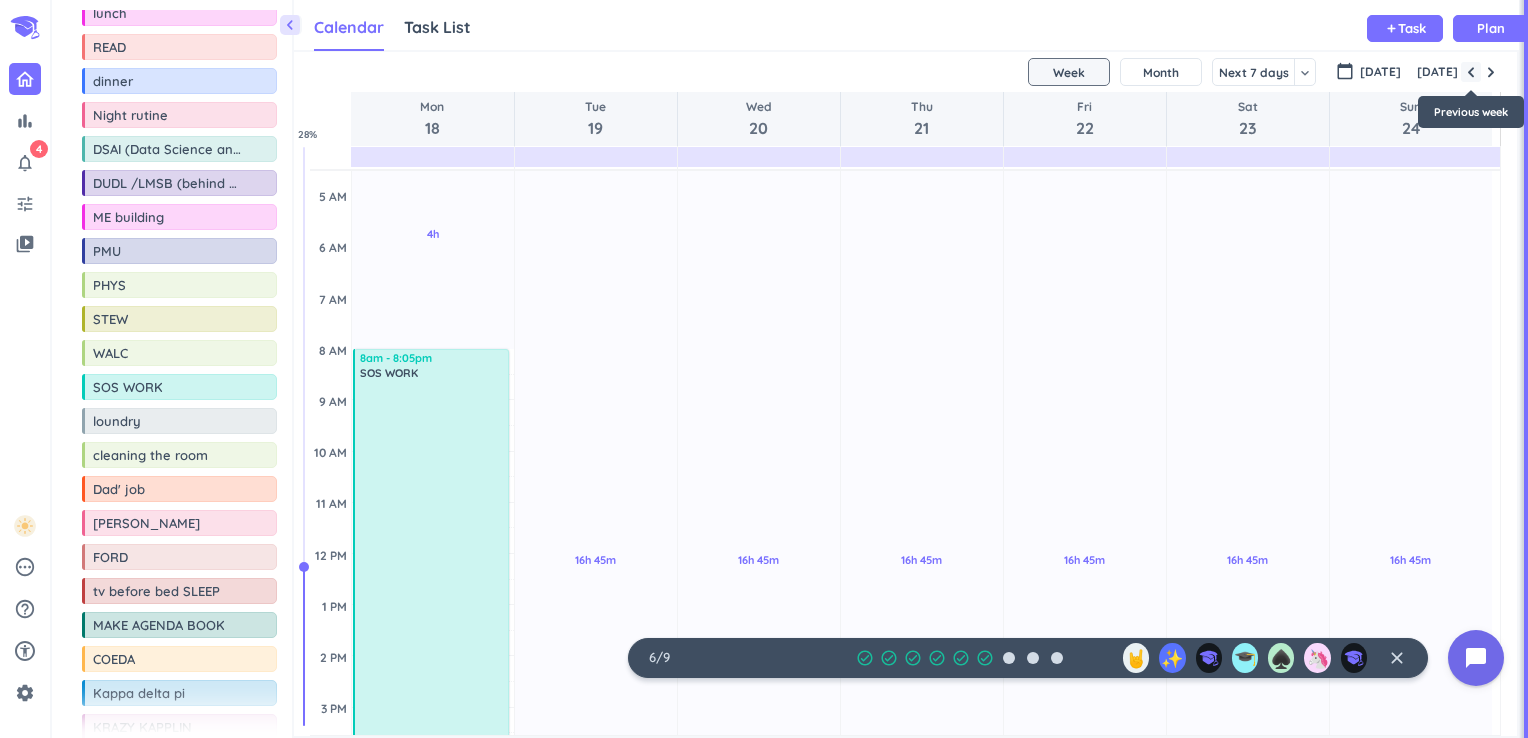 click at bounding box center [1471, 72] 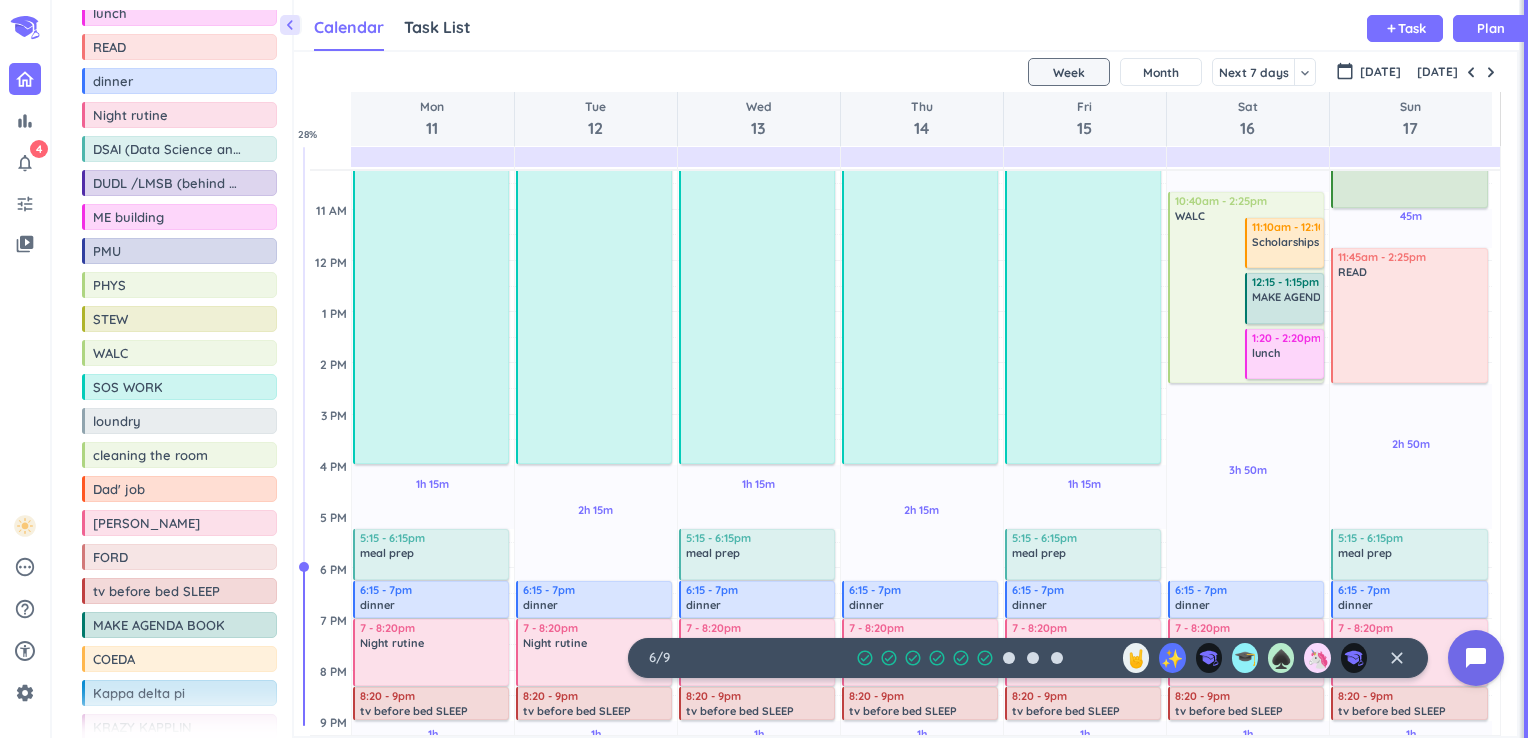 scroll, scrollTop: 347, scrollLeft: 0, axis: vertical 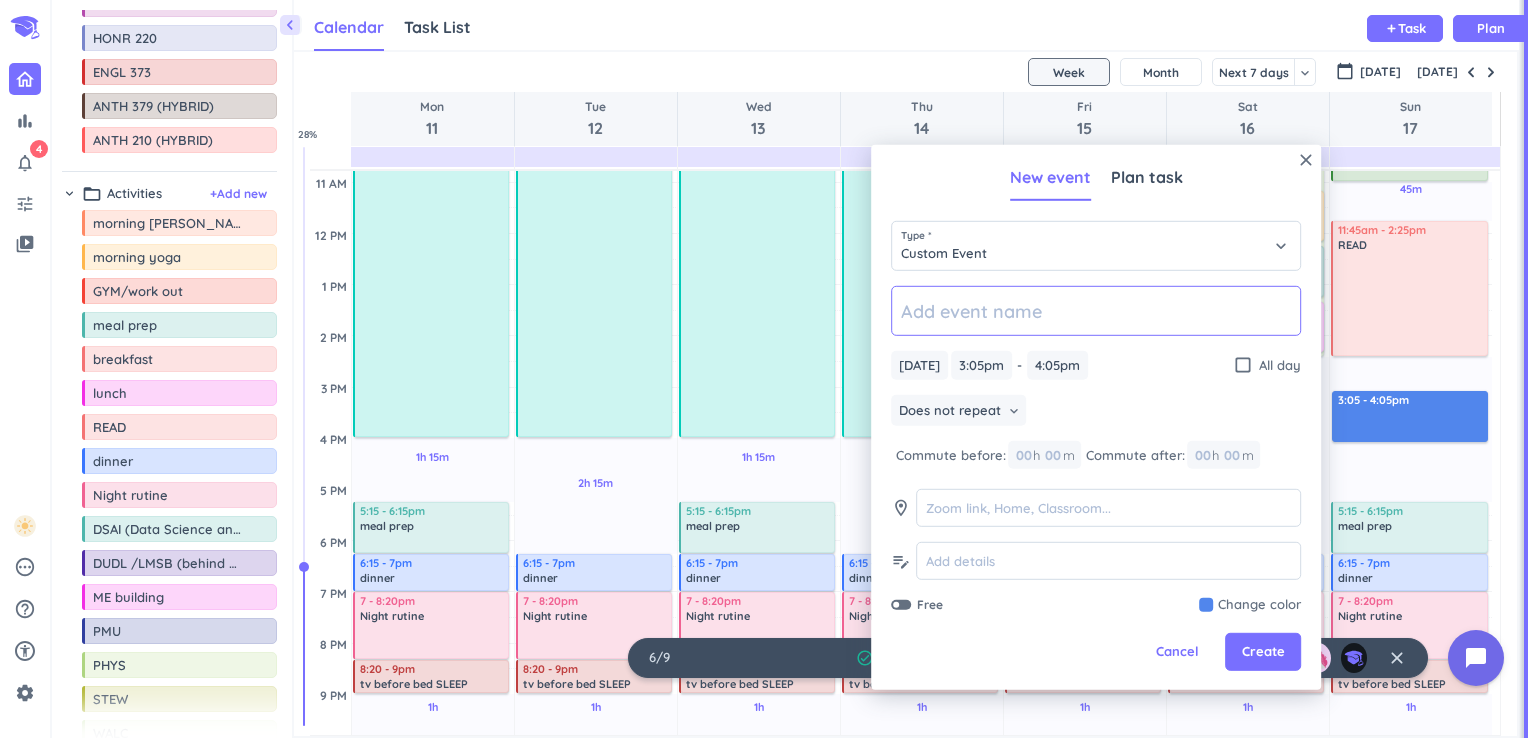 type on "h" 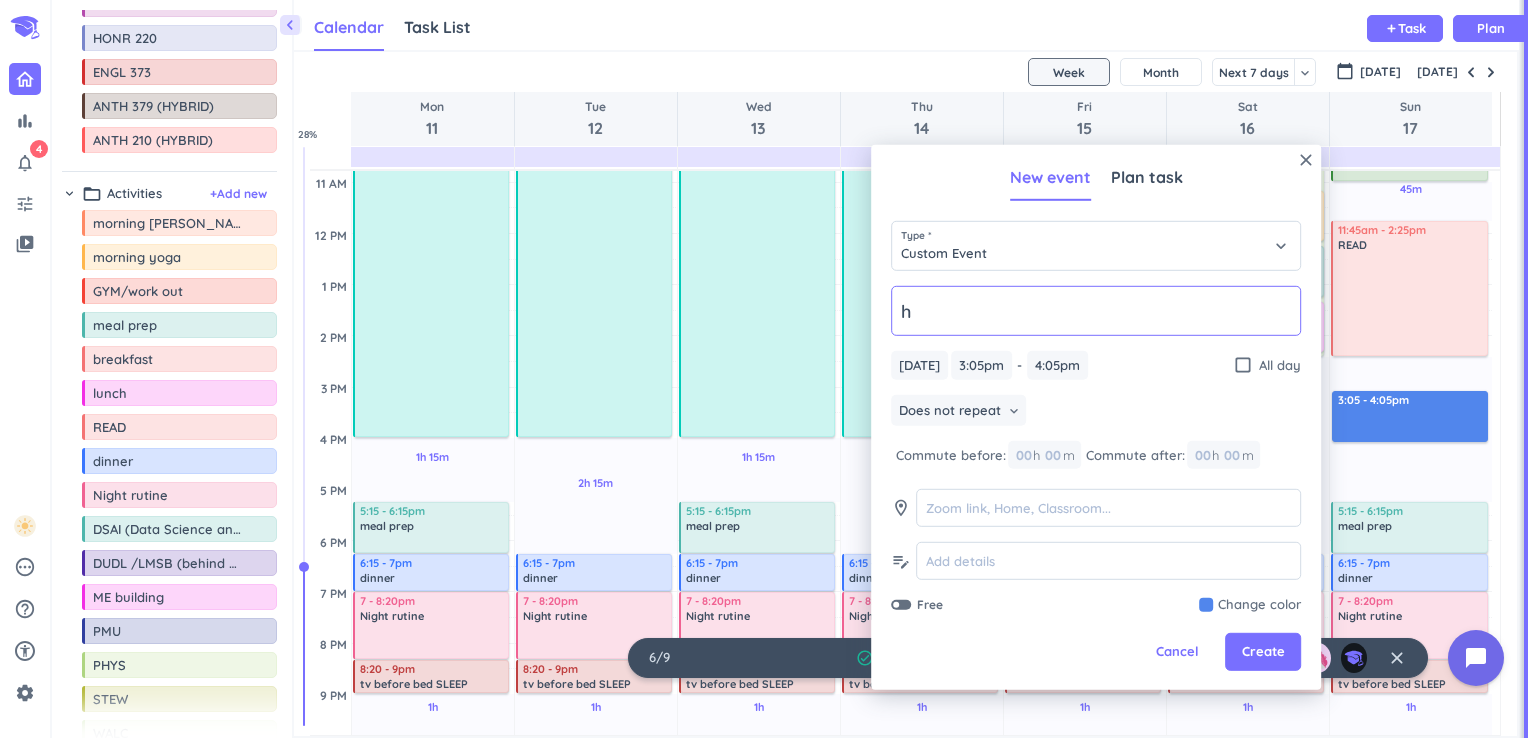 type 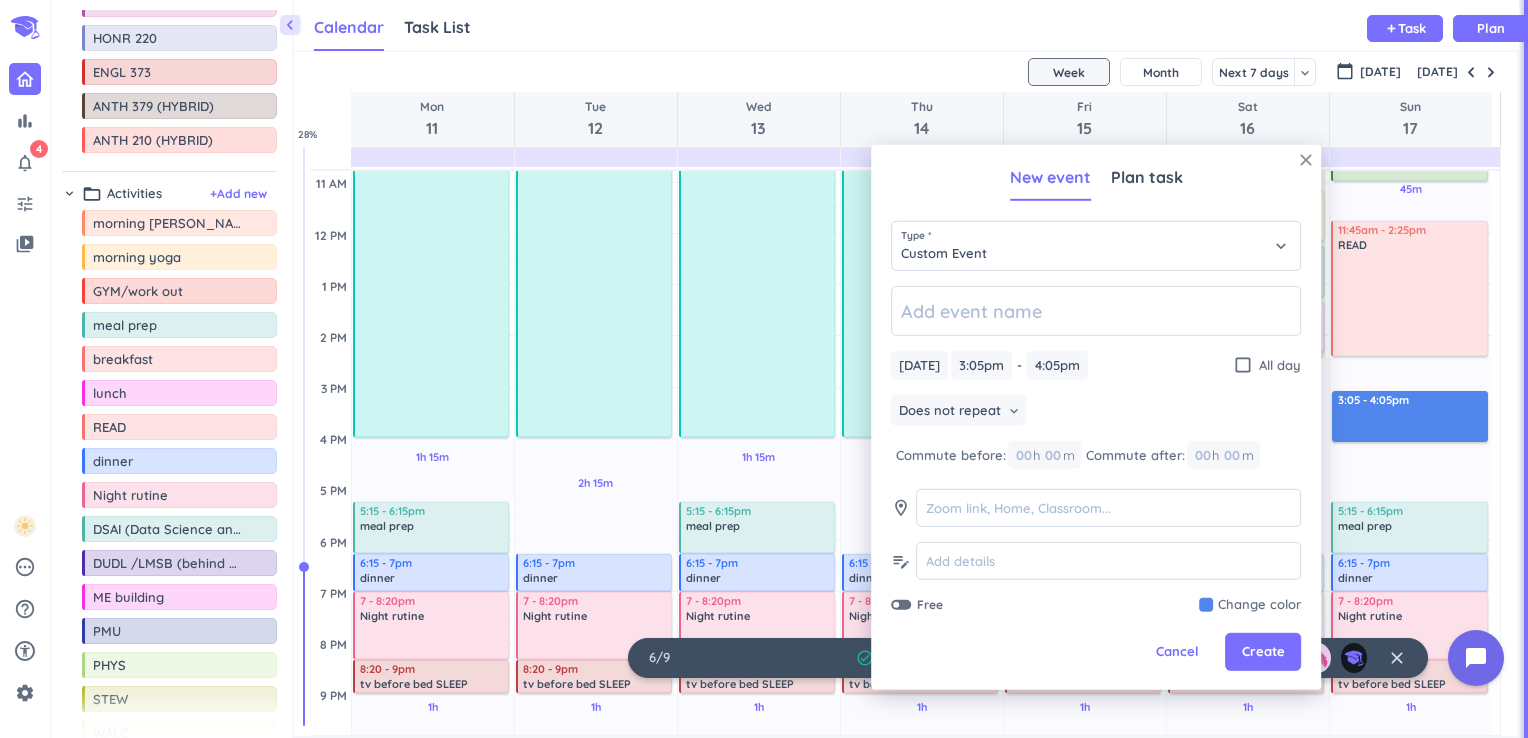 click on "close" at bounding box center (1306, 160) 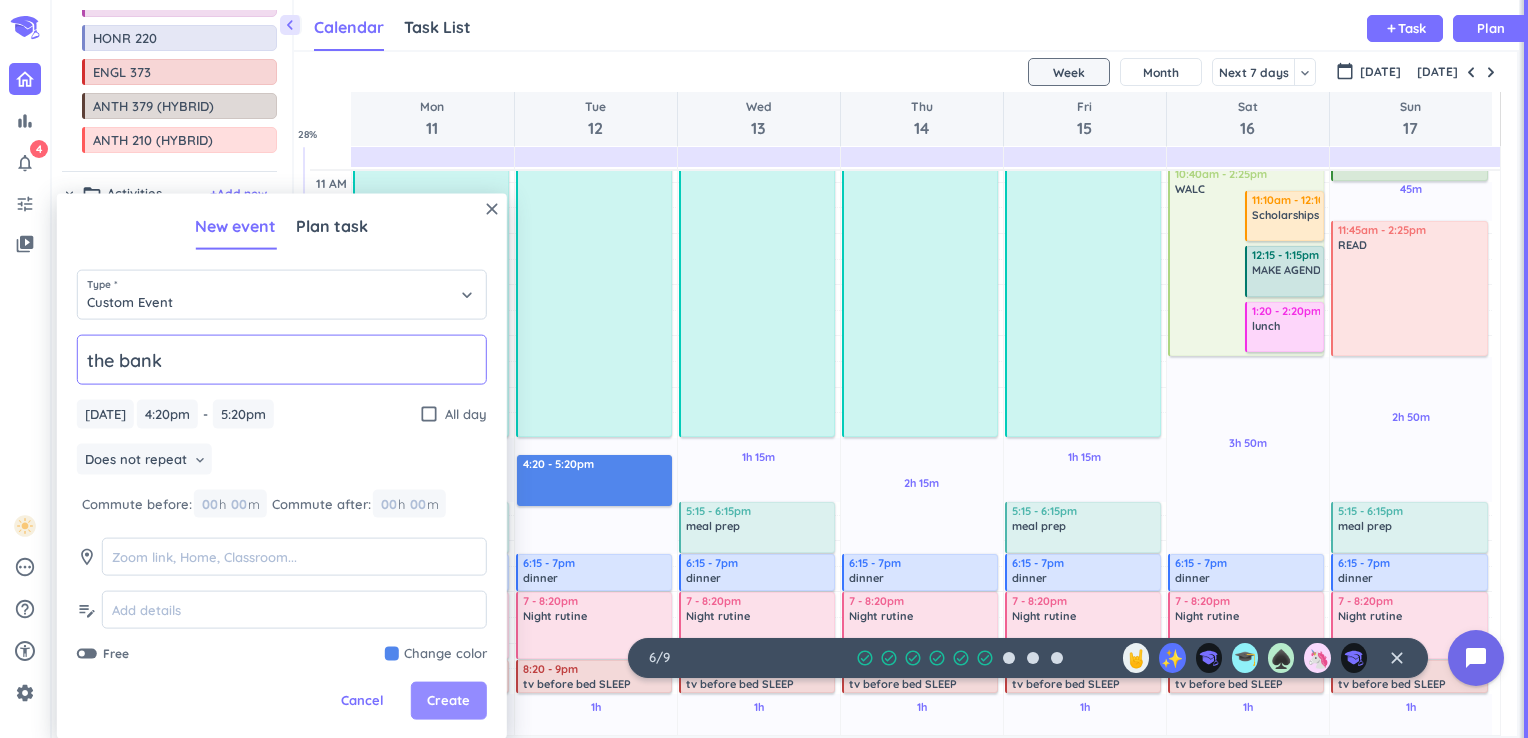 type on "the bank" 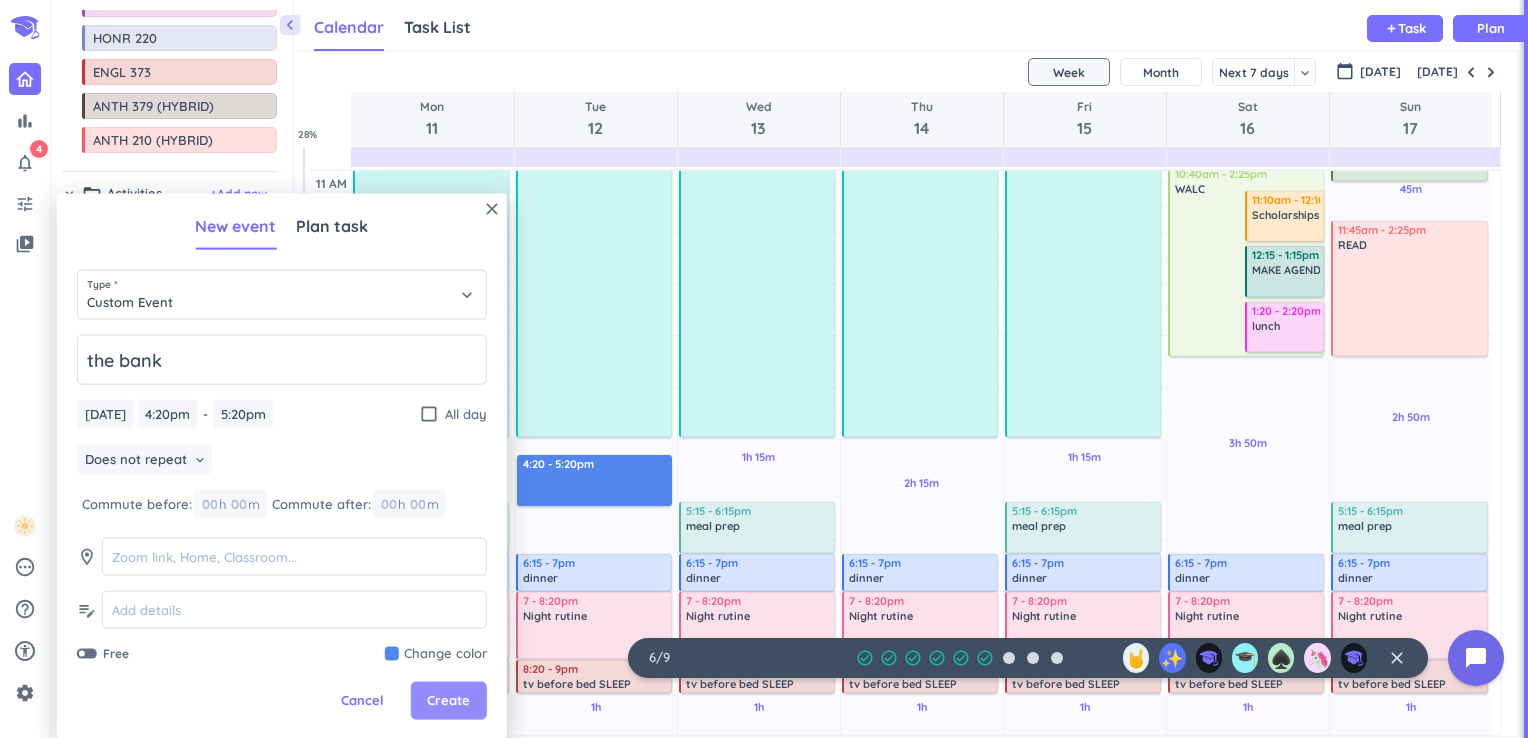 click on "Create" at bounding box center (448, 701) 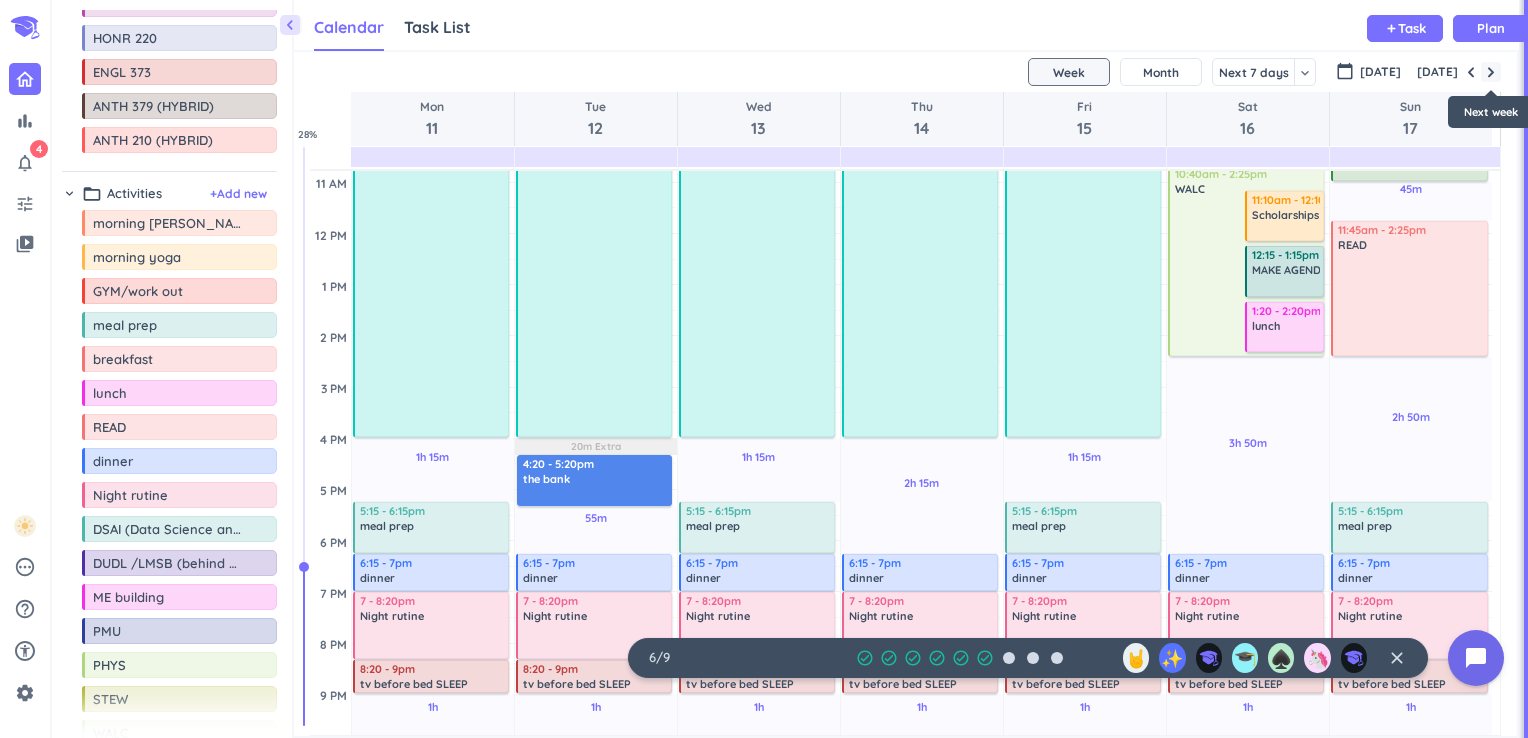click at bounding box center [1491, 72] 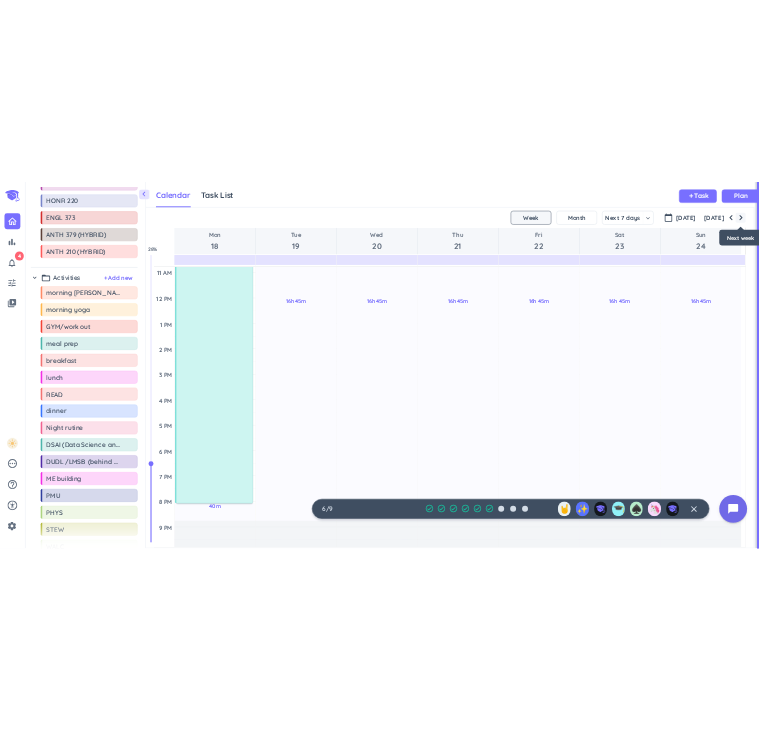 scroll, scrollTop: 27, scrollLeft: 0, axis: vertical 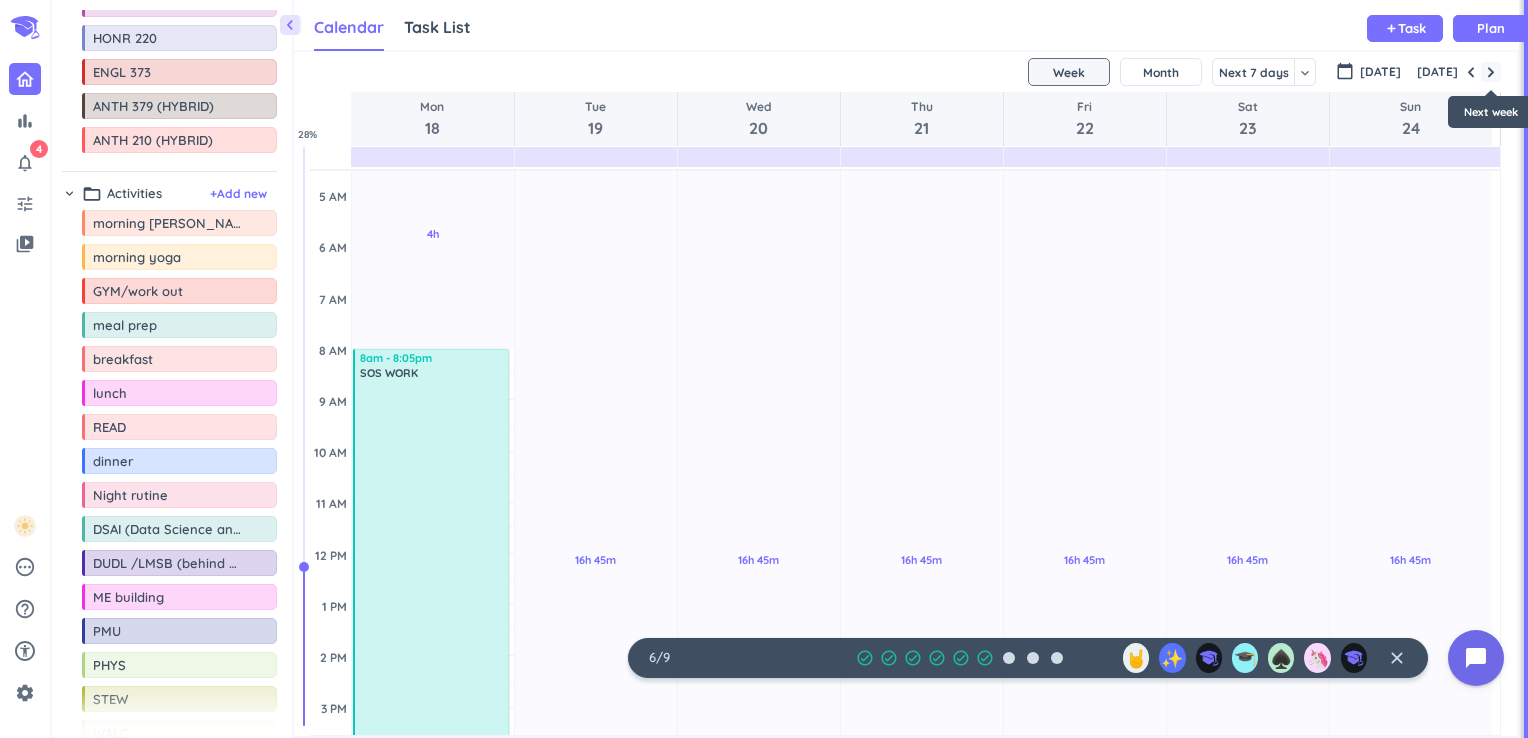 click at bounding box center [1491, 72] 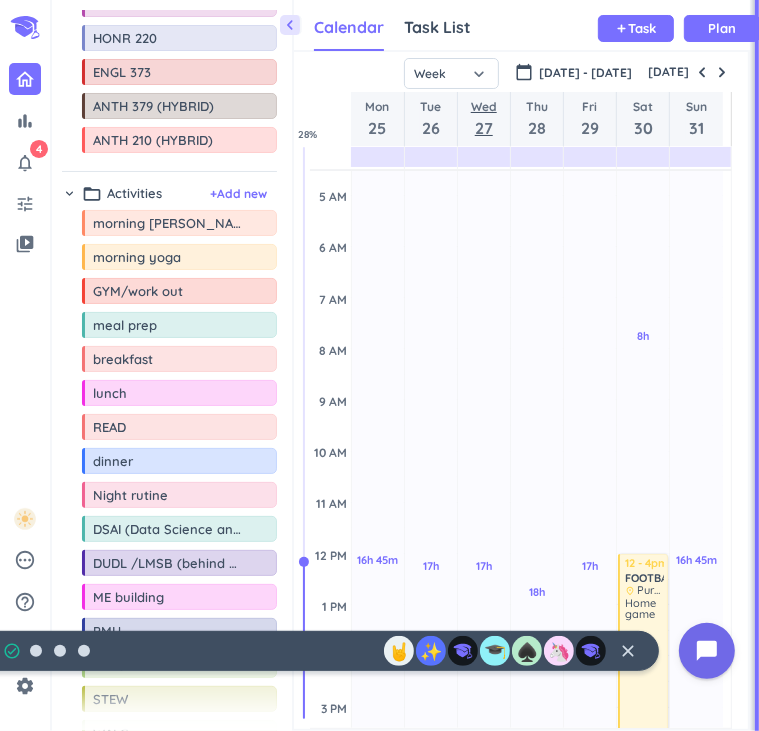 scroll, scrollTop: 41, scrollLeft: 448, axis: both 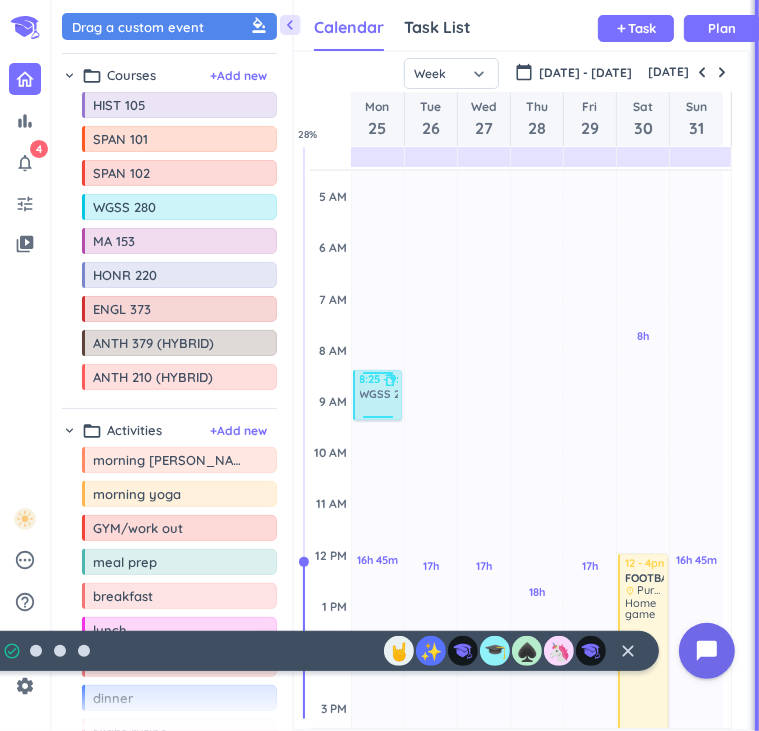 drag, startPoint x: 121, startPoint y: 212, endPoint x: 380, endPoint y: 371, distance: 303.91116 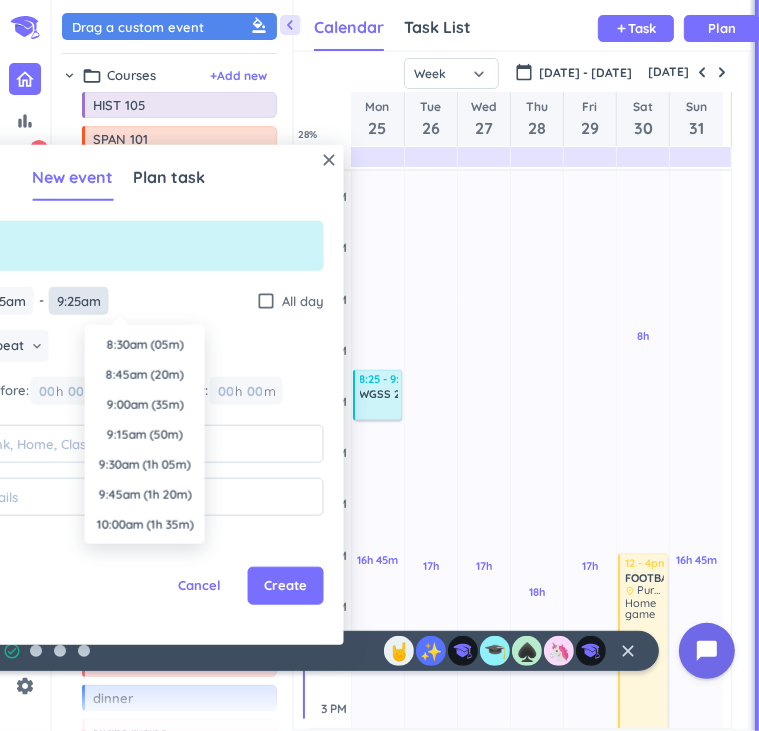 click on "9:25am" at bounding box center (79, 300) 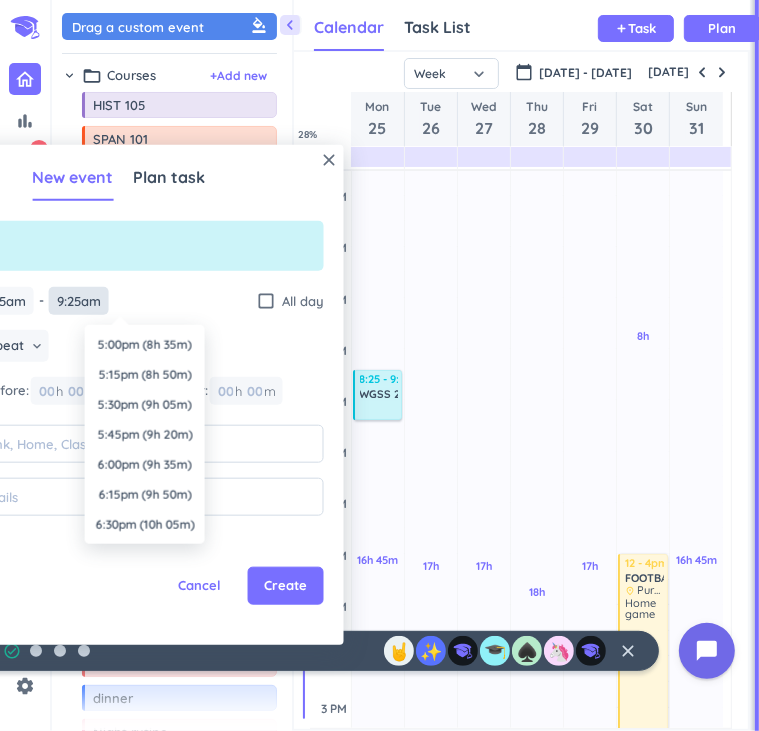 click on "9:25am" at bounding box center [79, 300] 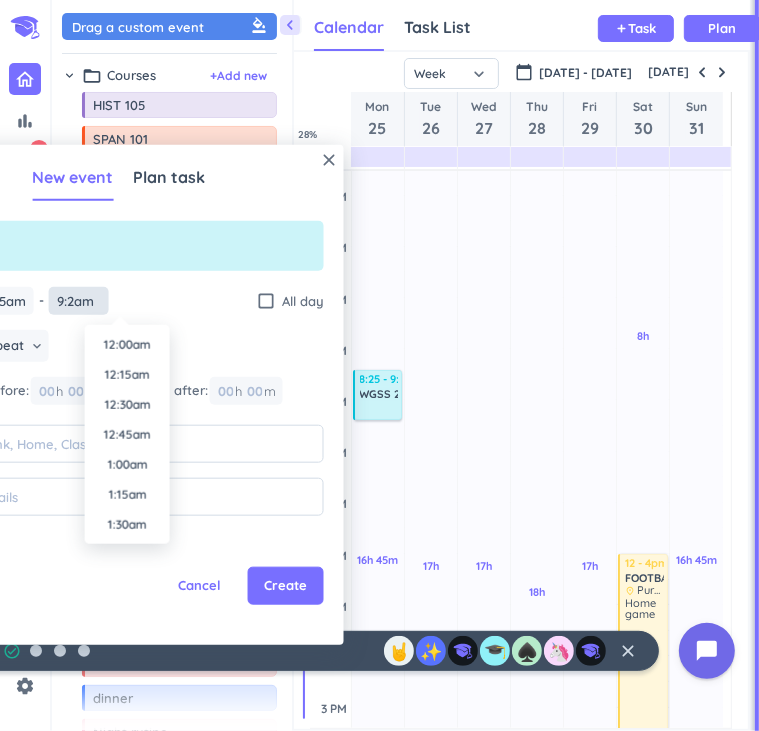 scroll, scrollTop: 990, scrollLeft: 0, axis: vertical 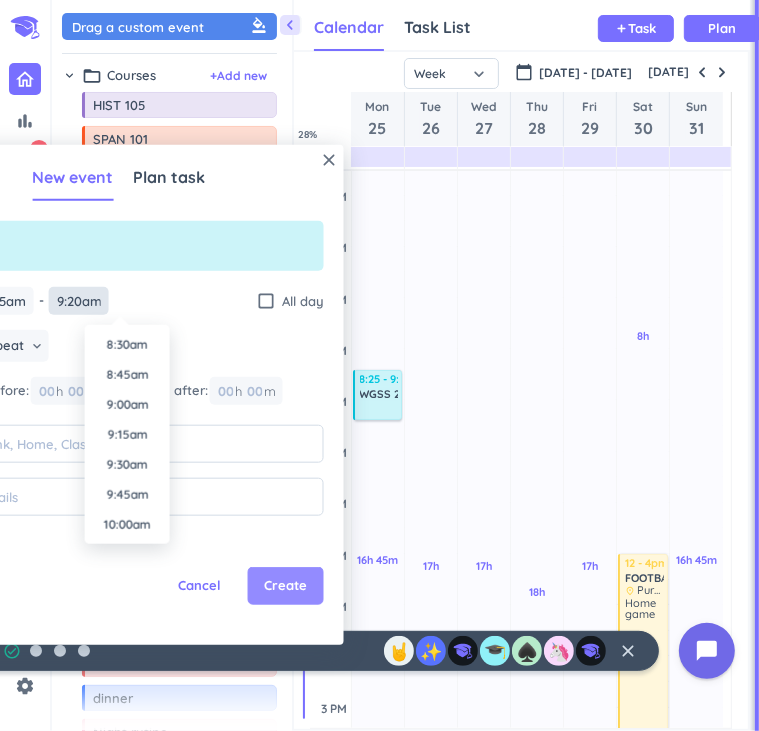 type on "9:20am" 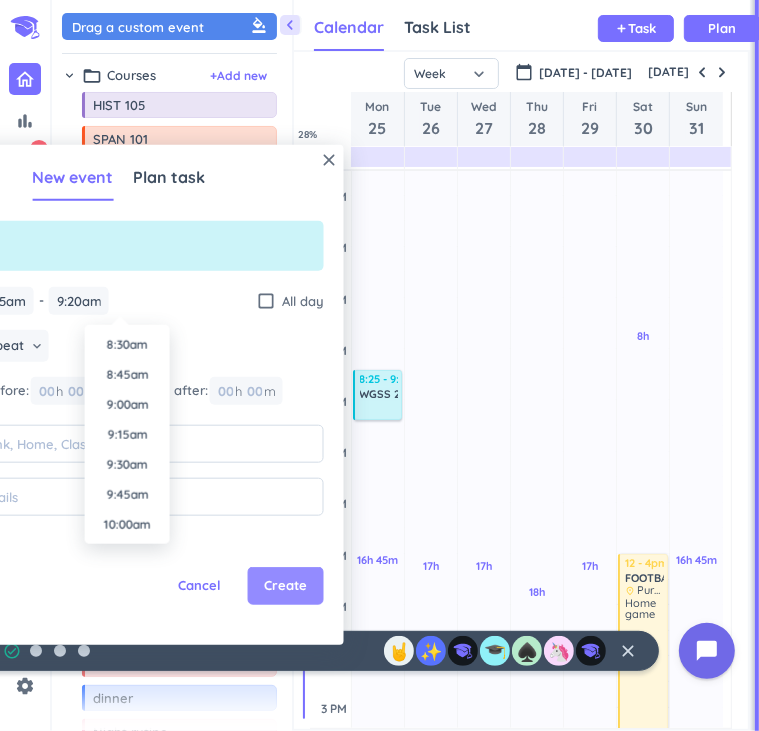 click on "Create" at bounding box center (285, 586) 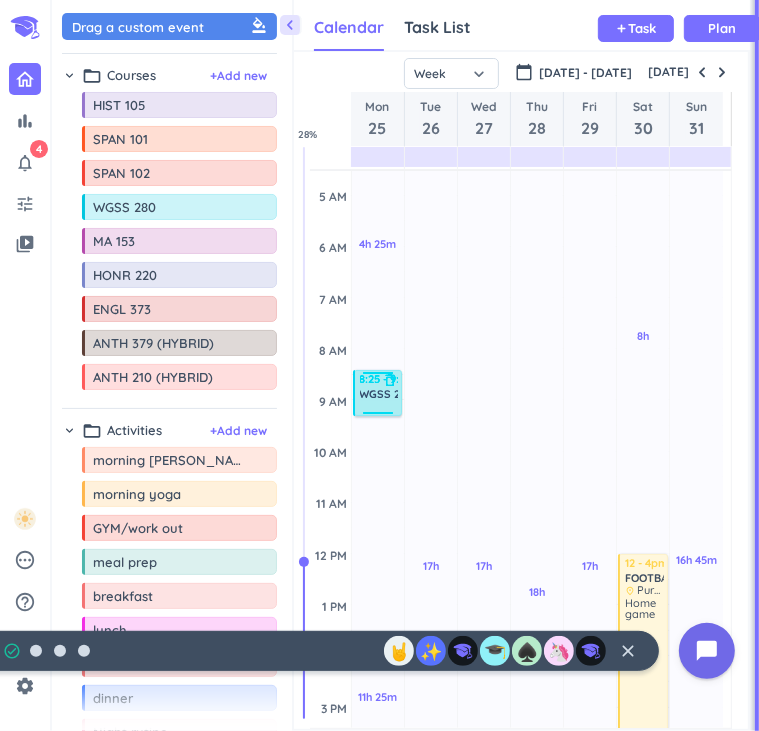click on "8:25 - 9:20am" at bounding box center [379, 379] 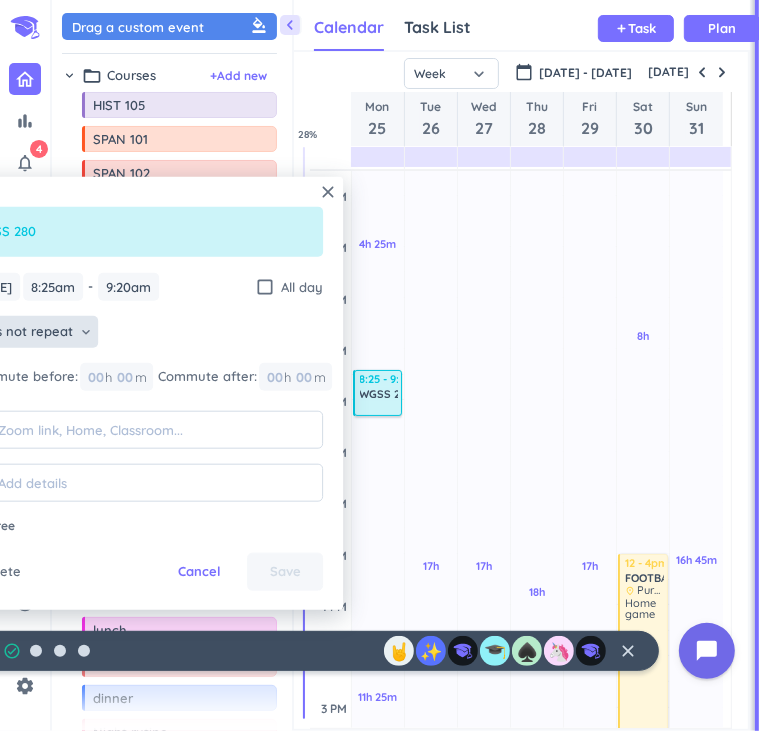 click on "Does not repeat keyboard_arrow_down" at bounding box center [30, 332] 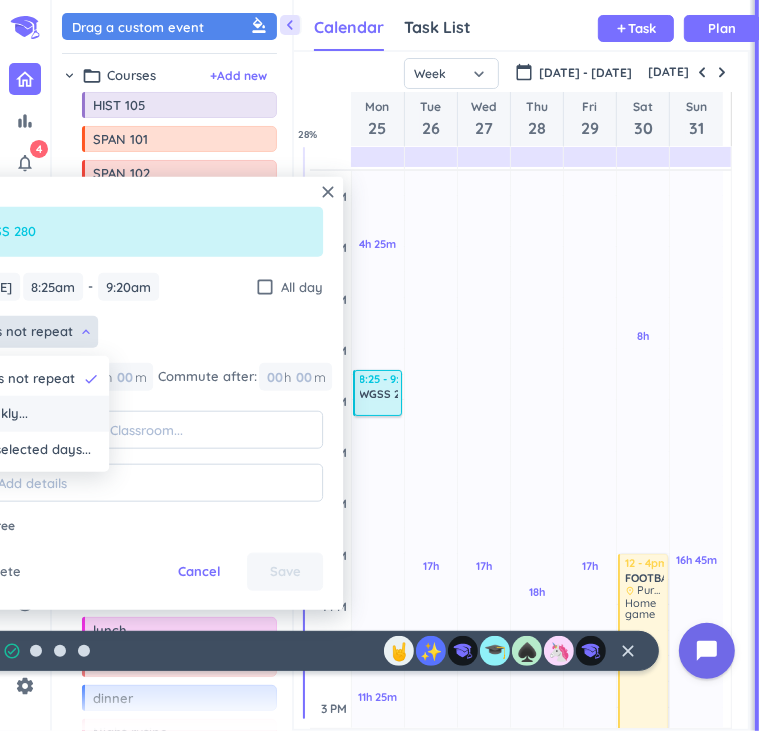 click on "Weekly..." at bounding box center (0, 414) 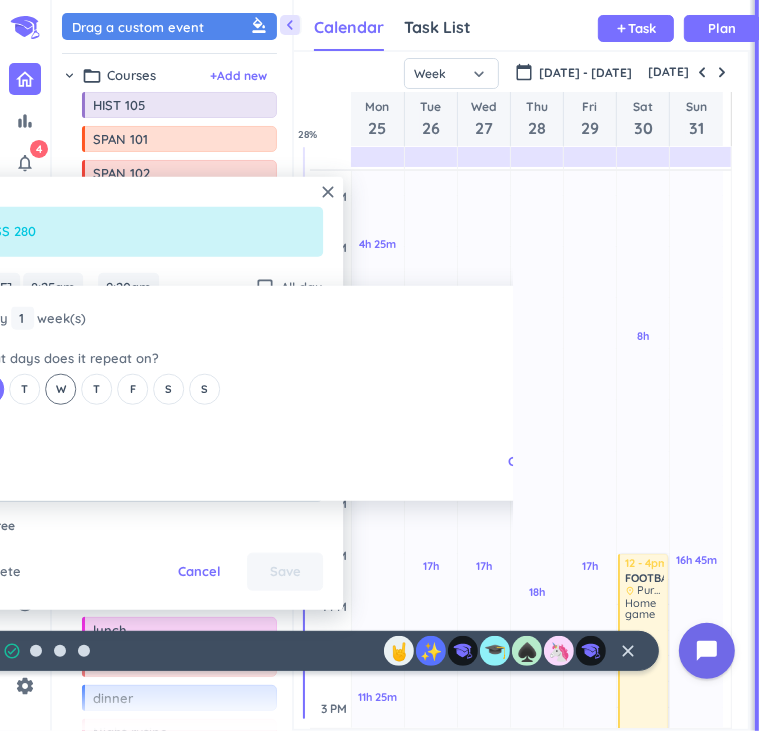 click on "W" at bounding box center (61, 389) 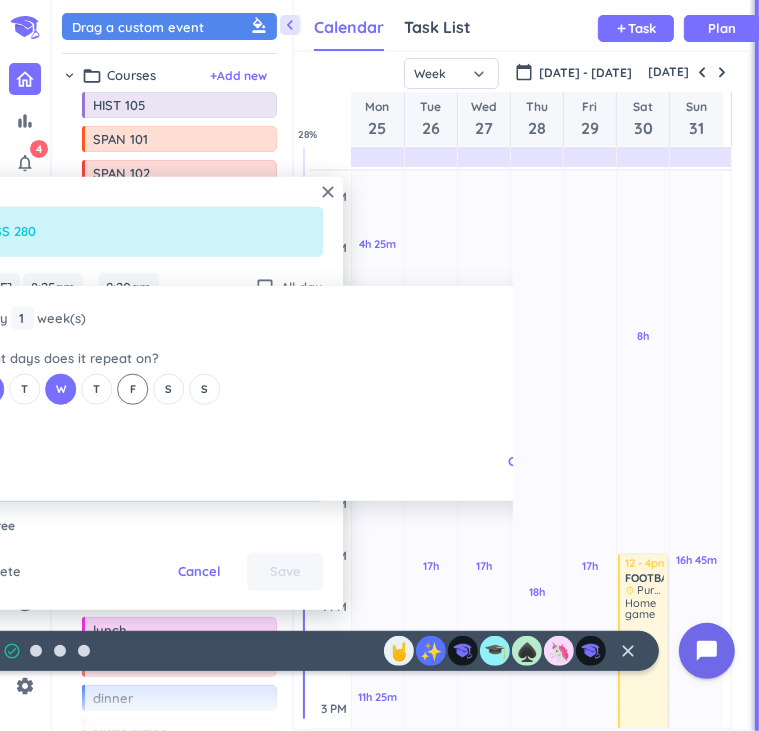 click on "F" at bounding box center (133, 389) 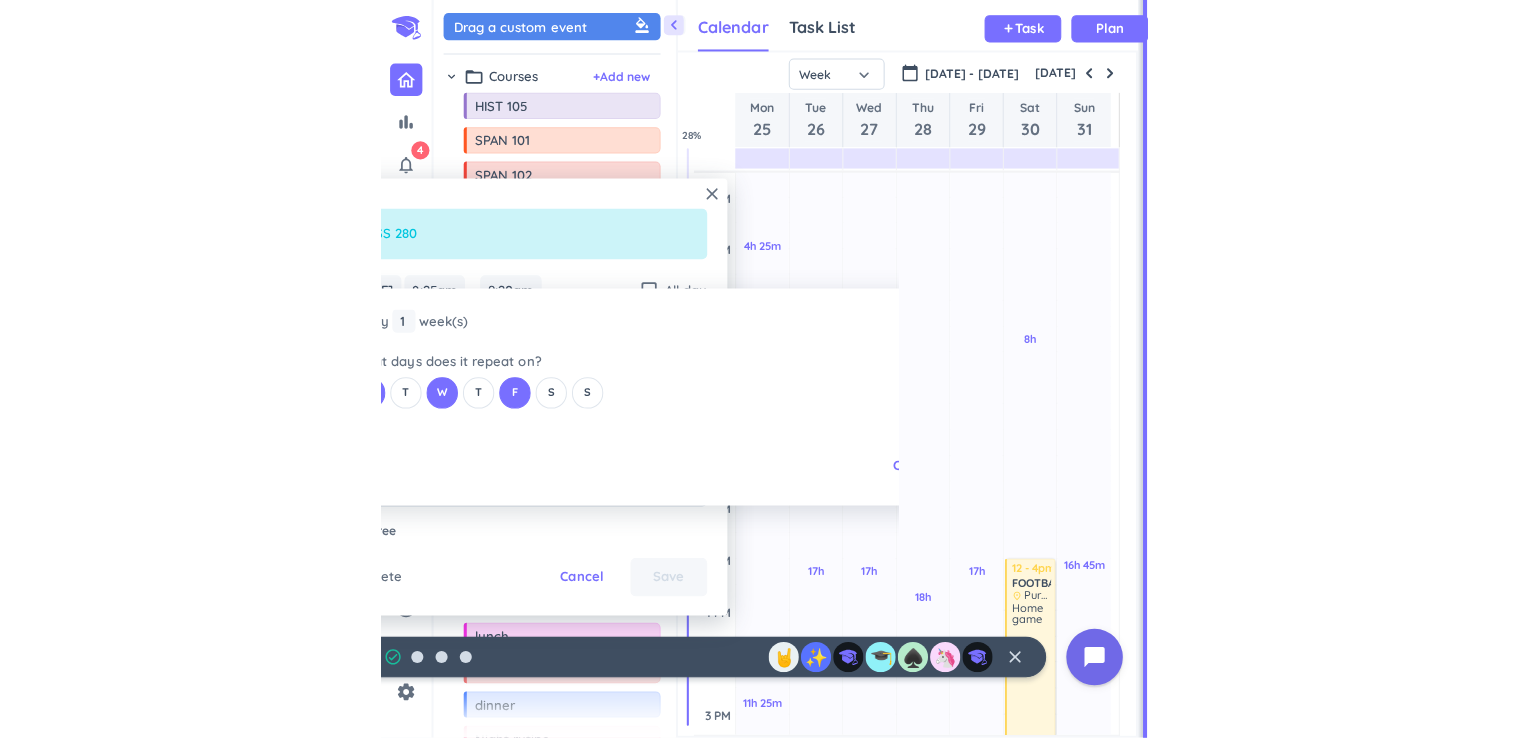 scroll, scrollTop: 8, scrollLeft: 9, axis: both 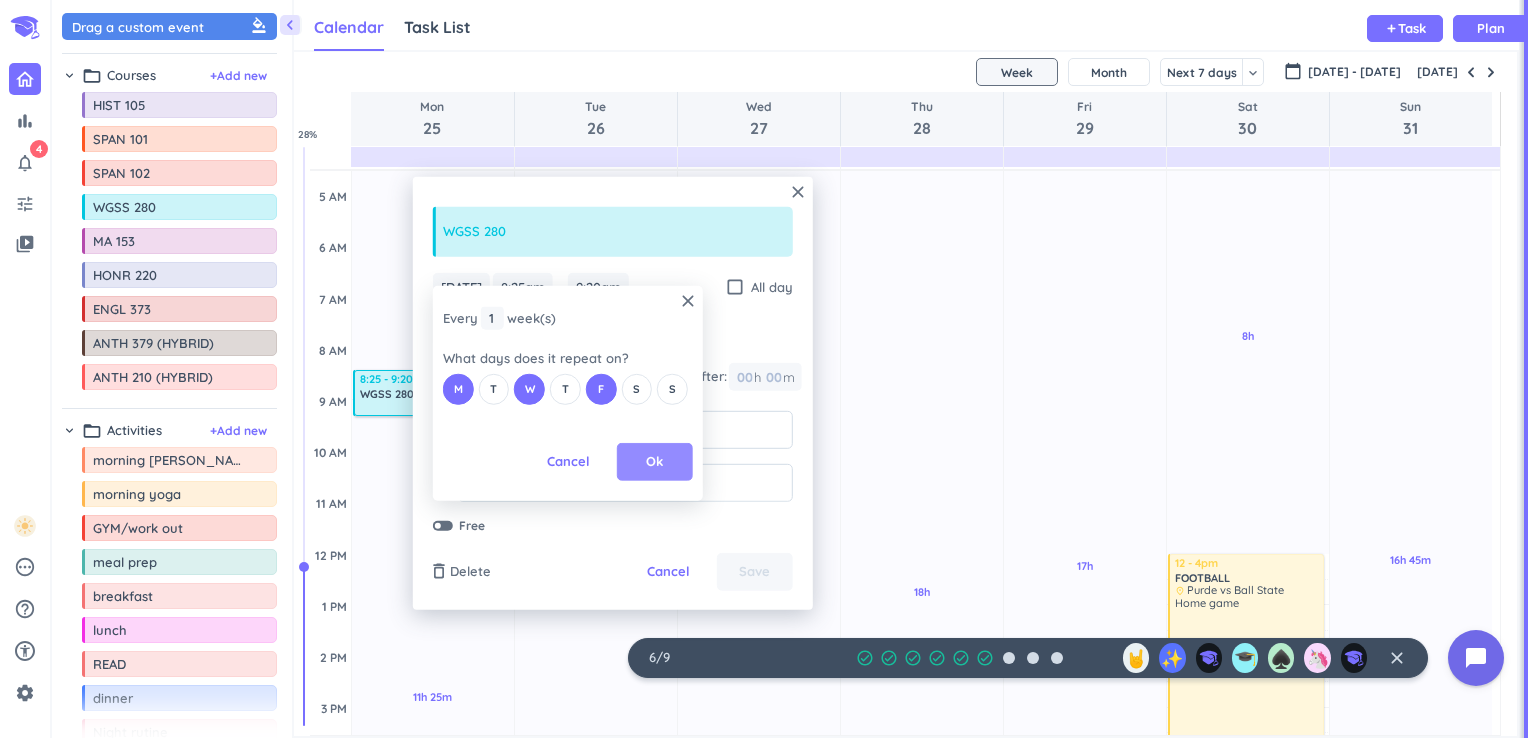 click on "Ok" at bounding box center [654, 462] 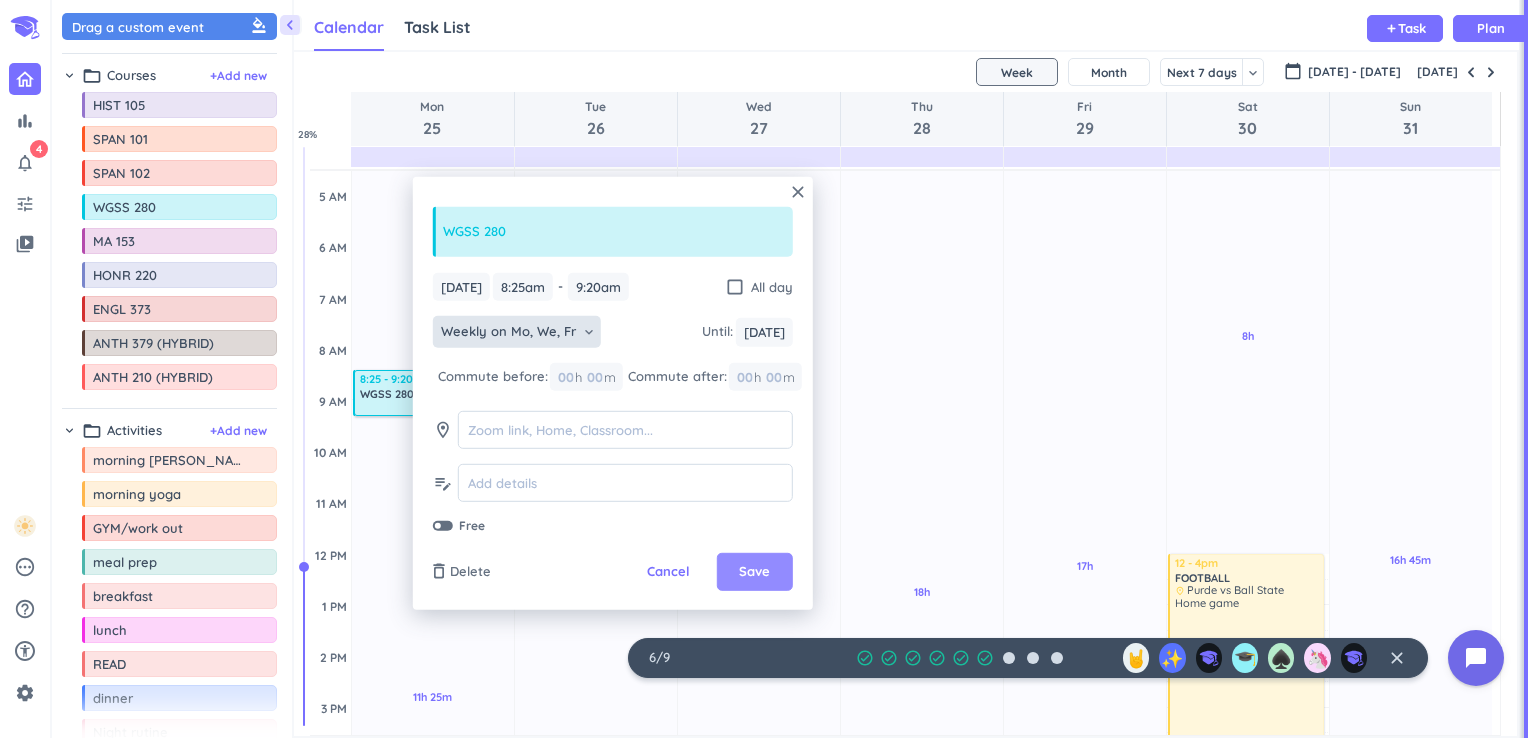 click on "Save" at bounding box center (754, 572) 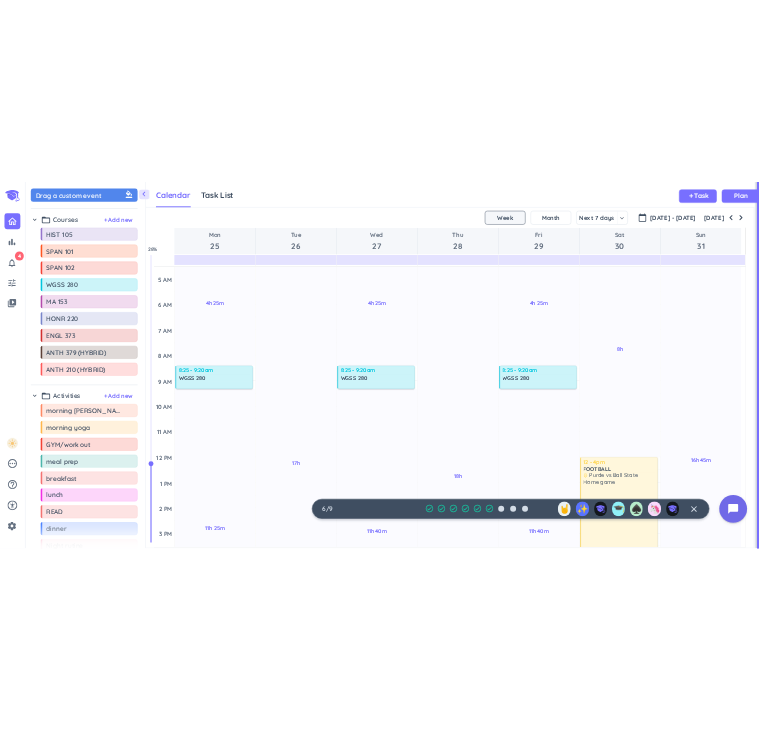 scroll, scrollTop: 41, scrollLeft: 448, axis: both 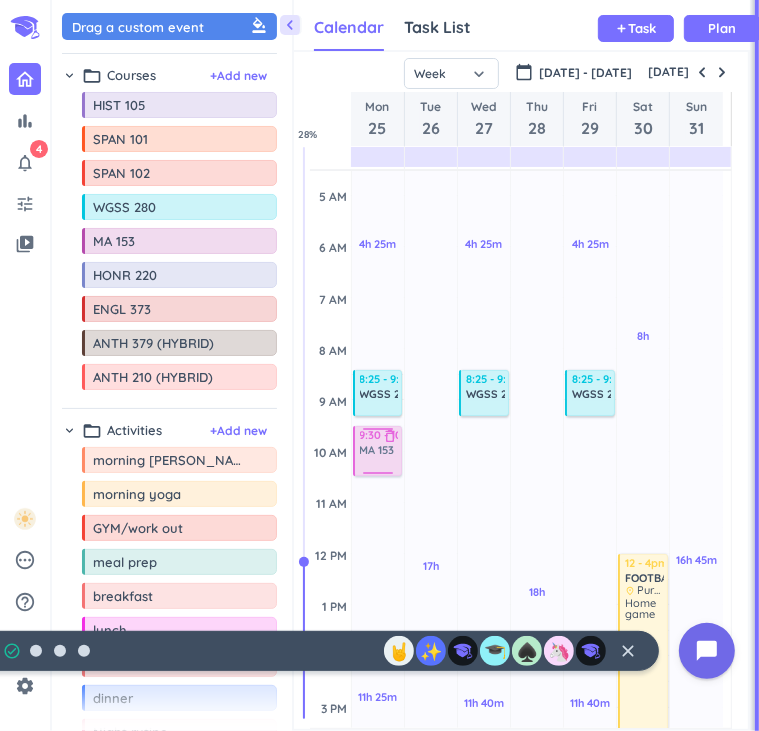 drag, startPoint x: 105, startPoint y: 247, endPoint x: 360, endPoint y: 427, distance: 312.1298 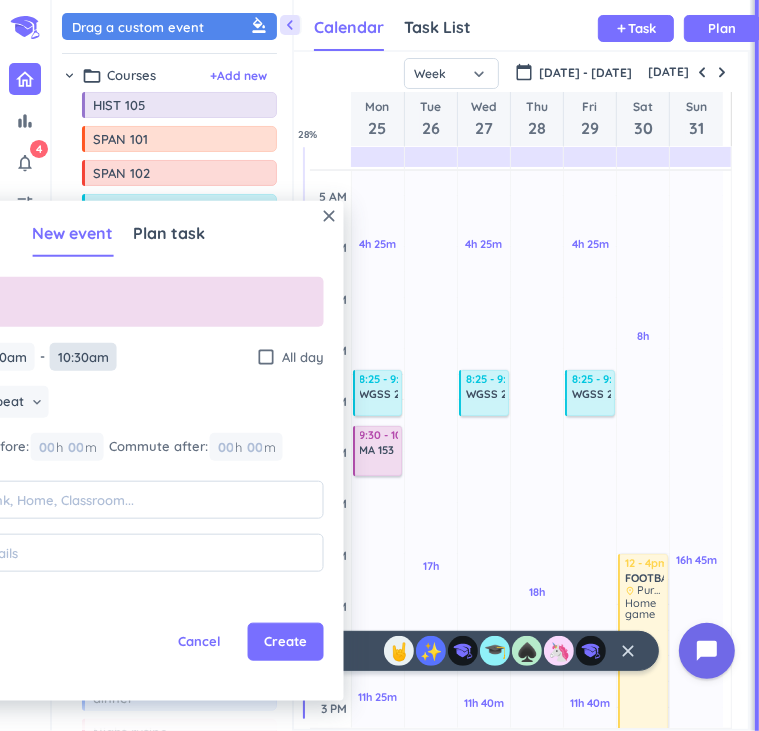 click on "10:30am" at bounding box center [83, 356] 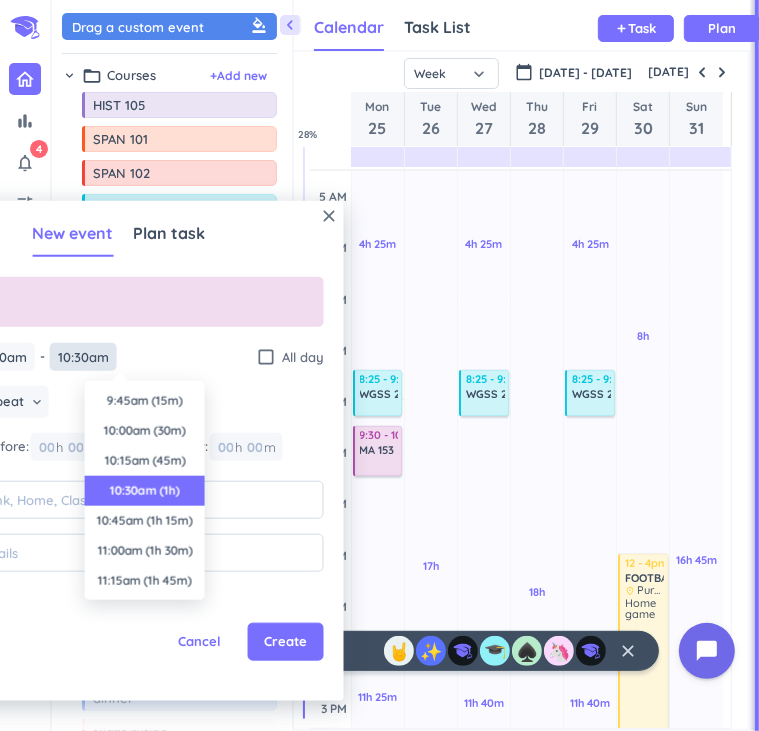 scroll, scrollTop: 90, scrollLeft: 0, axis: vertical 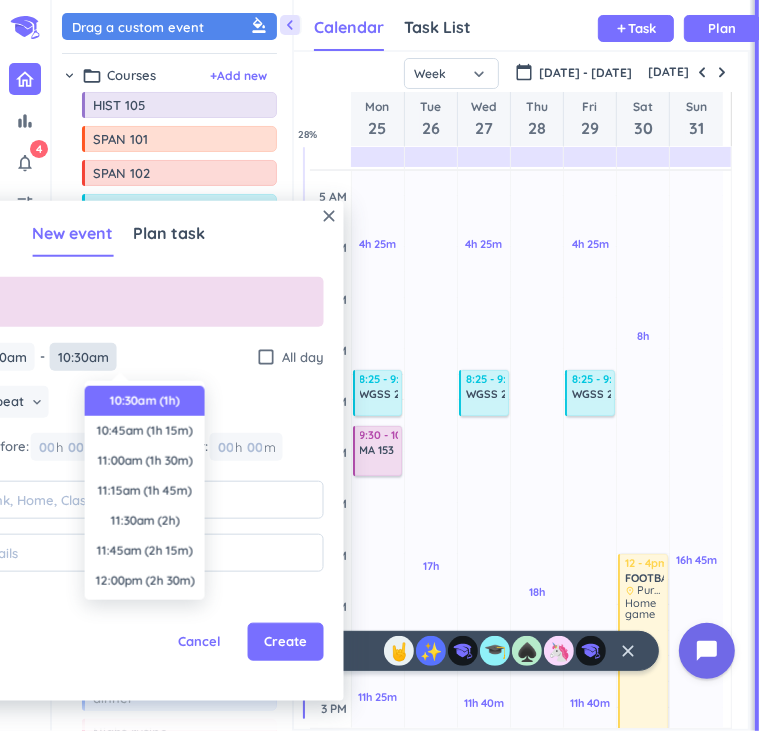 click on "10:30am" at bounding box center [83, 356] 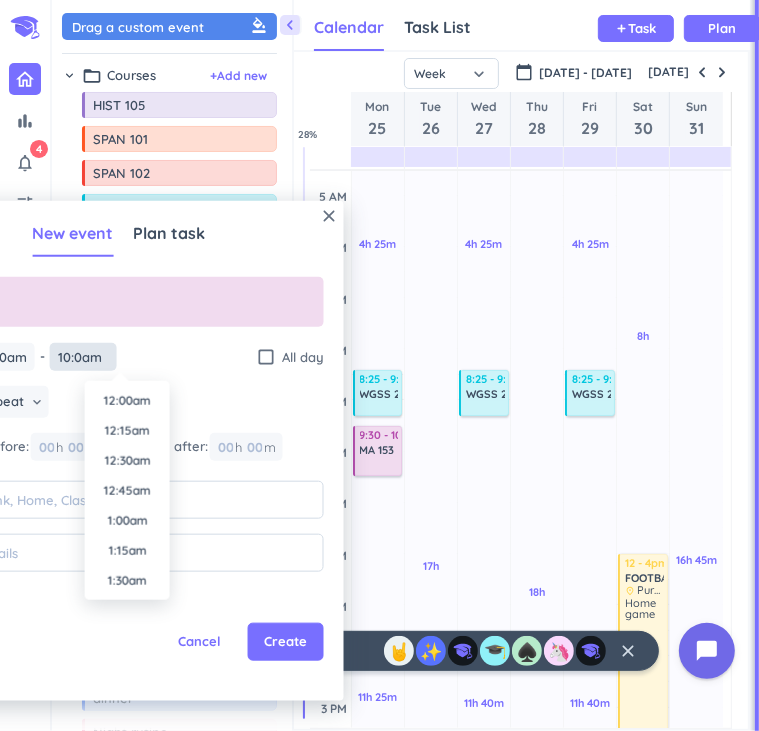 scroll, scrollTop: 1110, scrollLeft: 0, axis: vertical 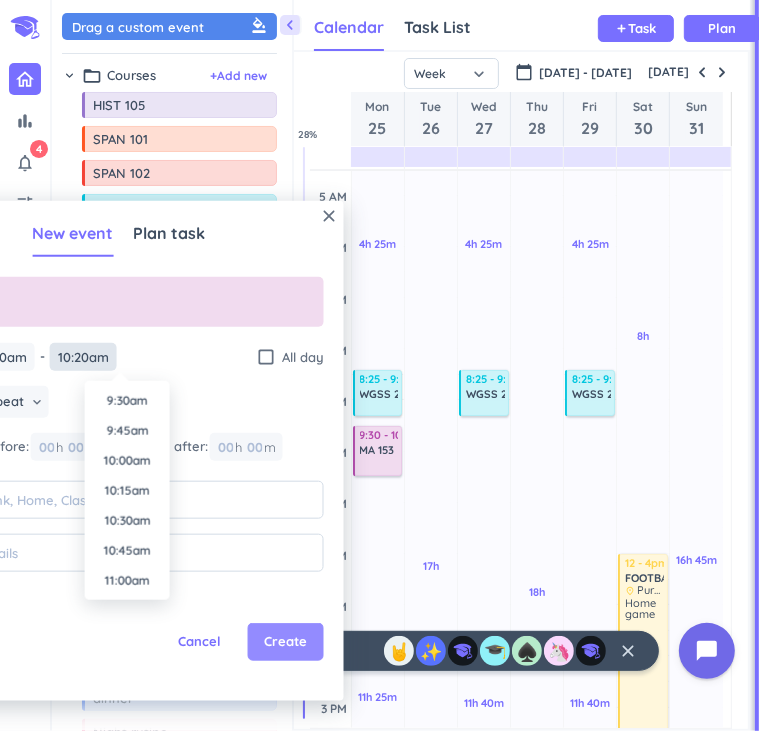 type on "10:20am" 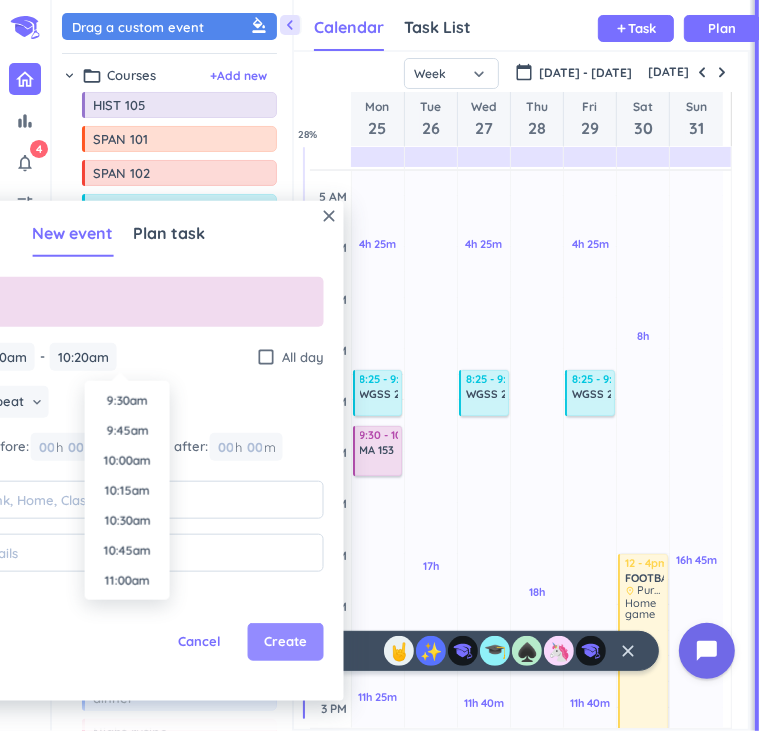 click on "Create" at bounding box center [285, 642] 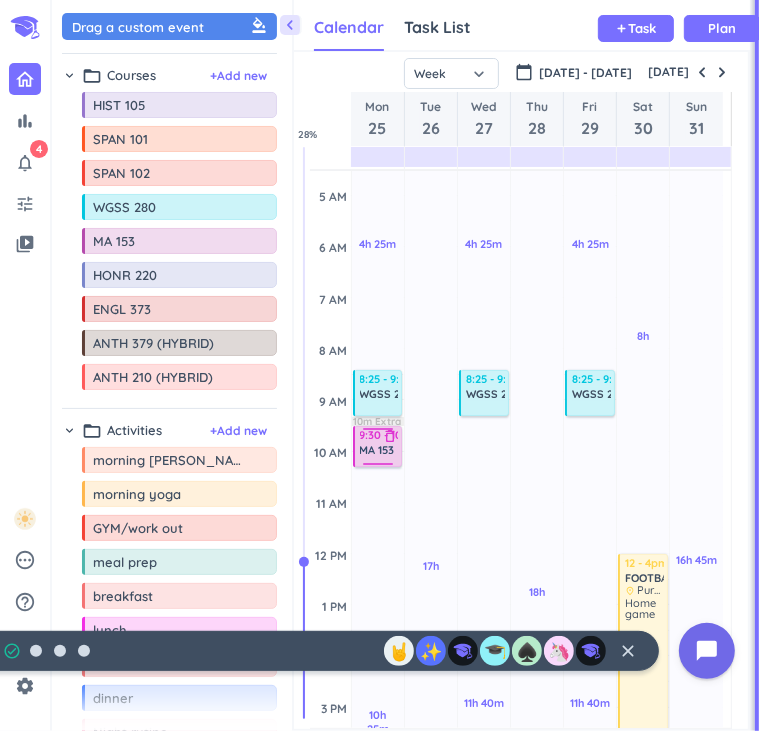 click on "MA 153" at bounding box center (377, 450) 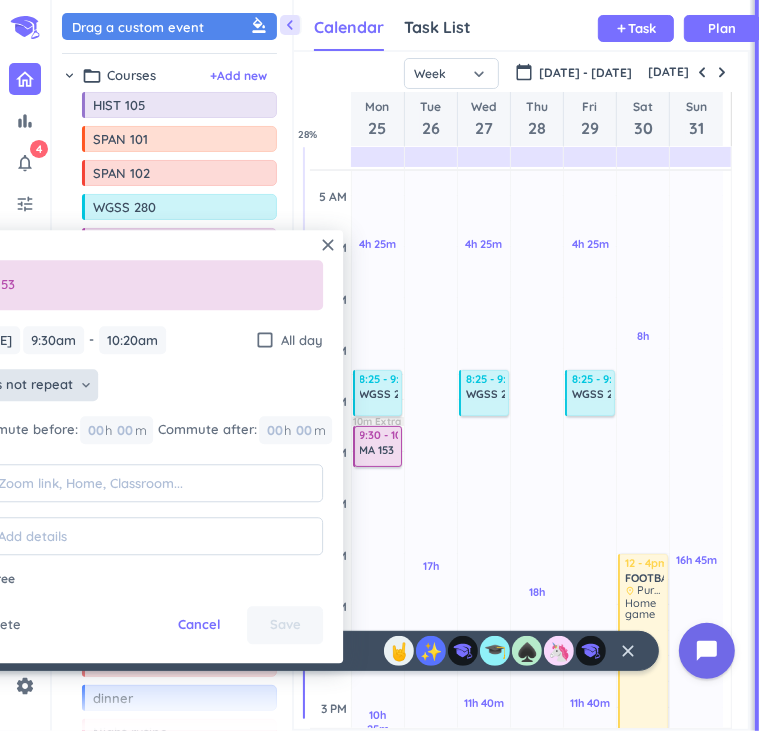 click on "Does not repeat" at bounding box center (22, 386) 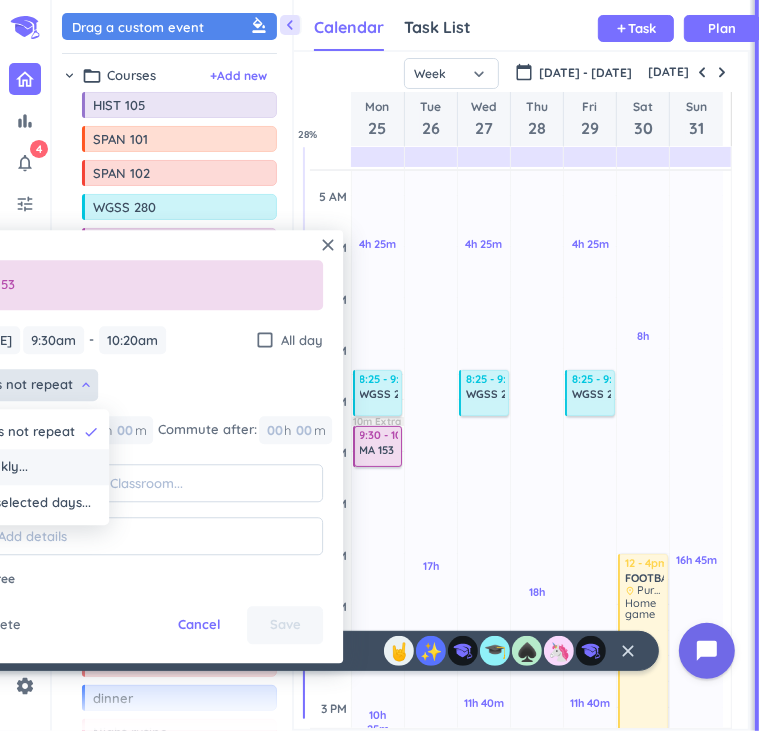 click on "Weekly..." at bounding box center (36, 468) 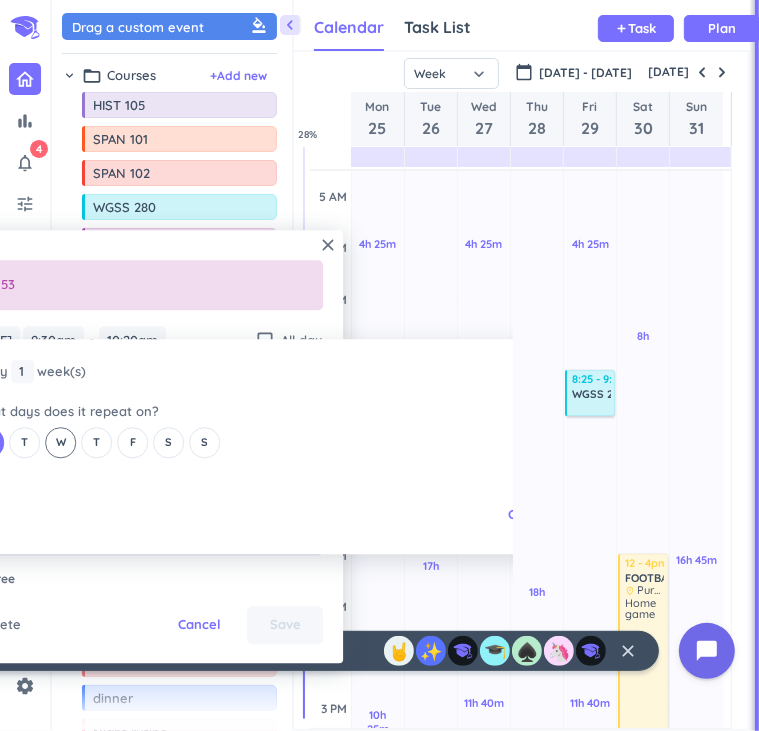 click on "W" at bounding box center (61, 442) 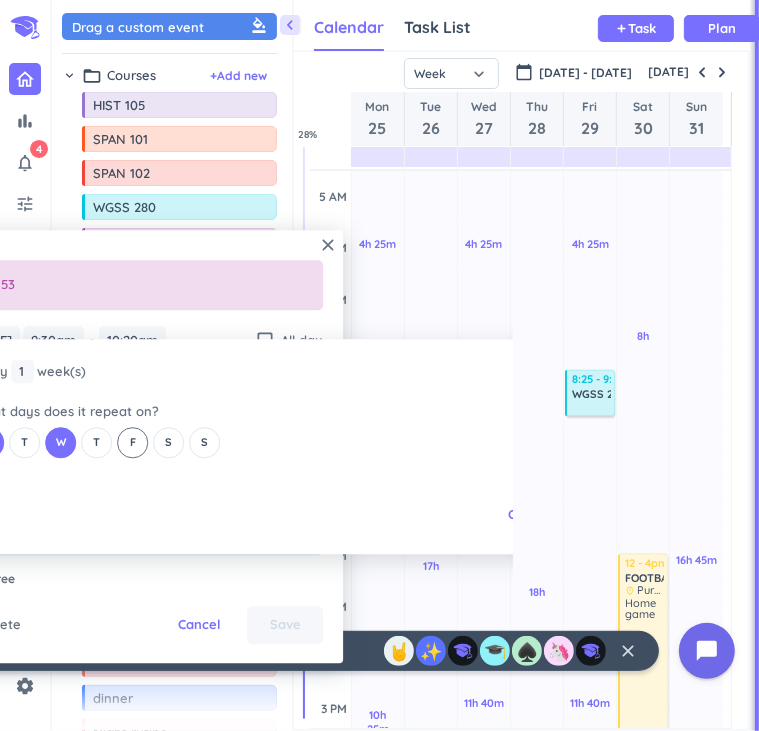click on "F" at bounding box center [132, 442] 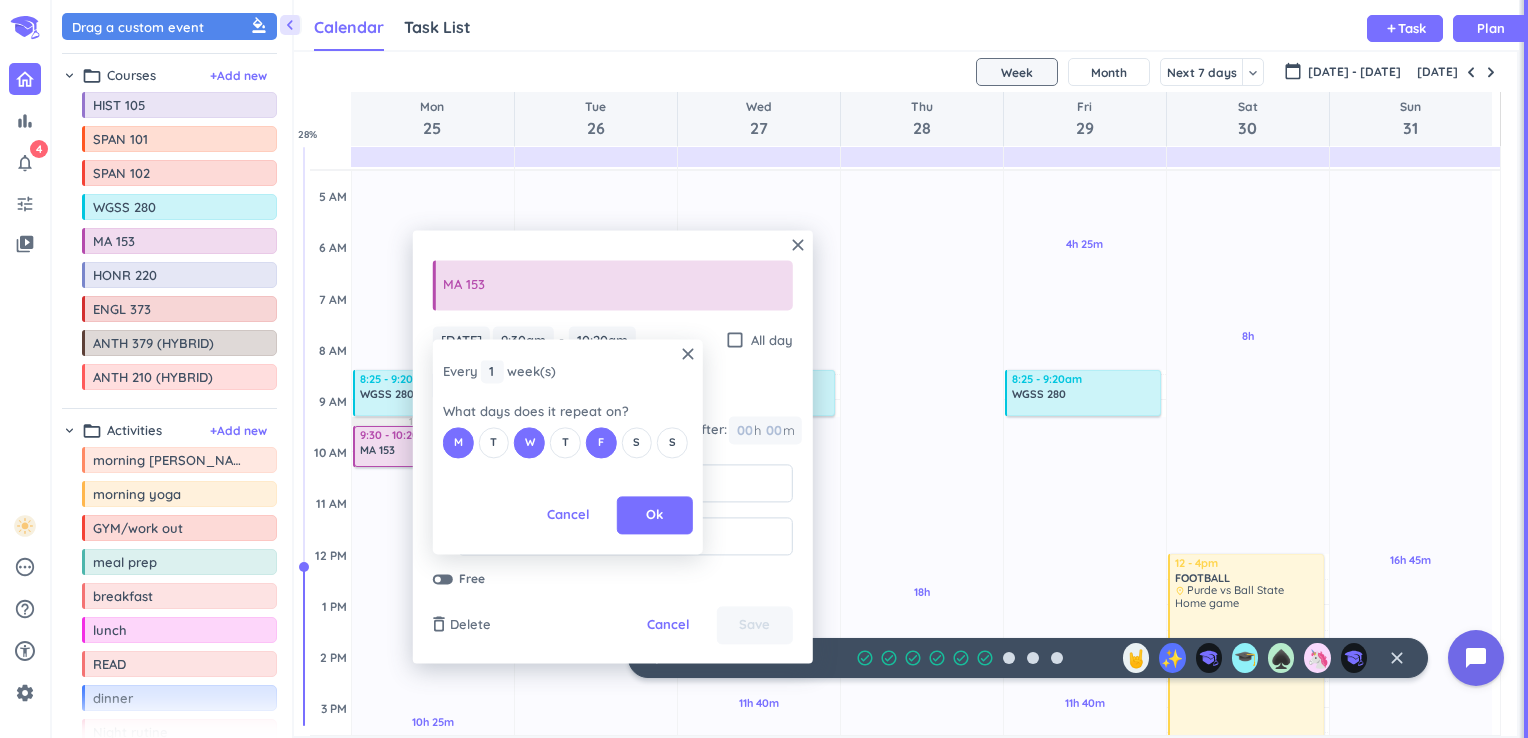 scroll, scrollTop: 8, scrollLeft: 9, axis: both 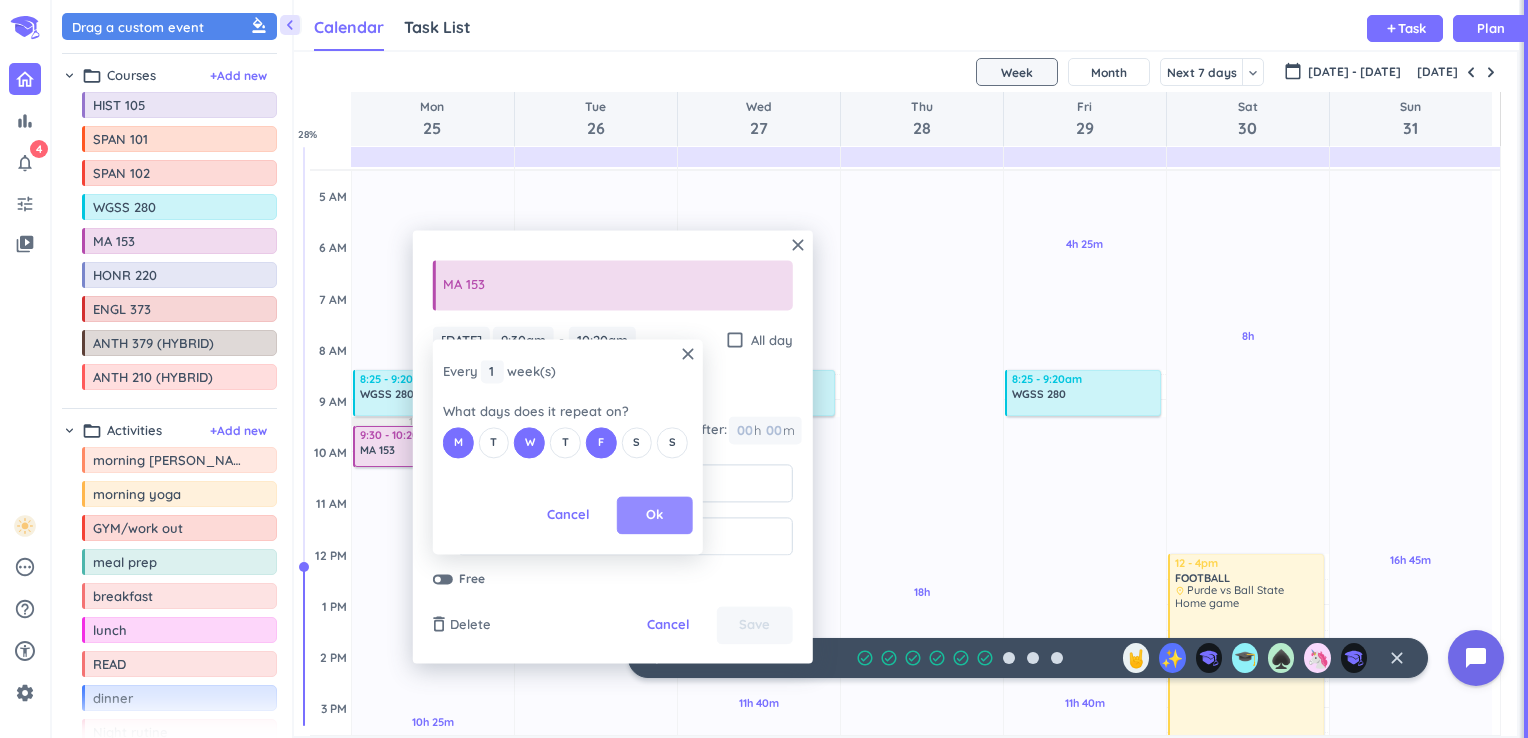 click on "Ok" at bounding box center [654, 516] 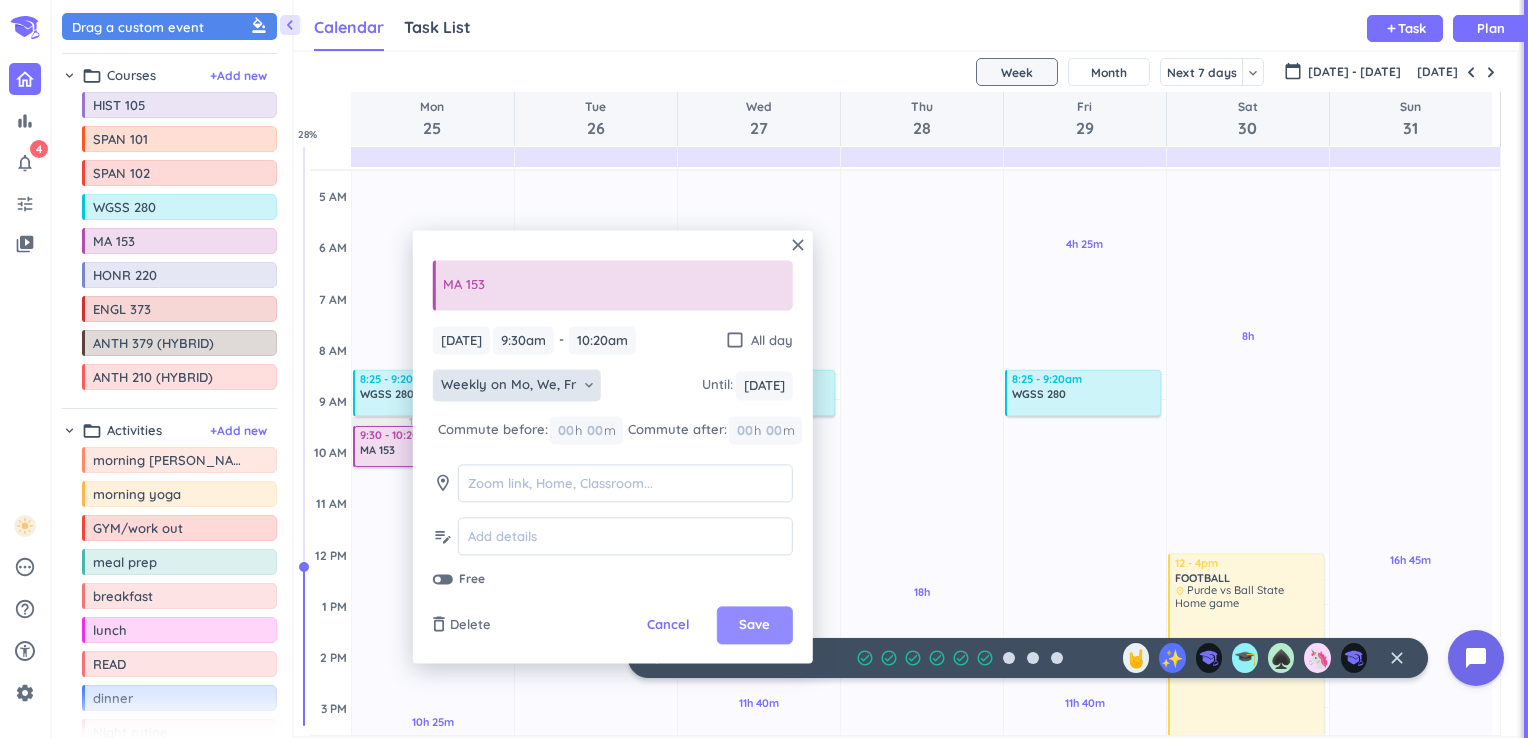 click on "Save" at bounding box center [754, 626] 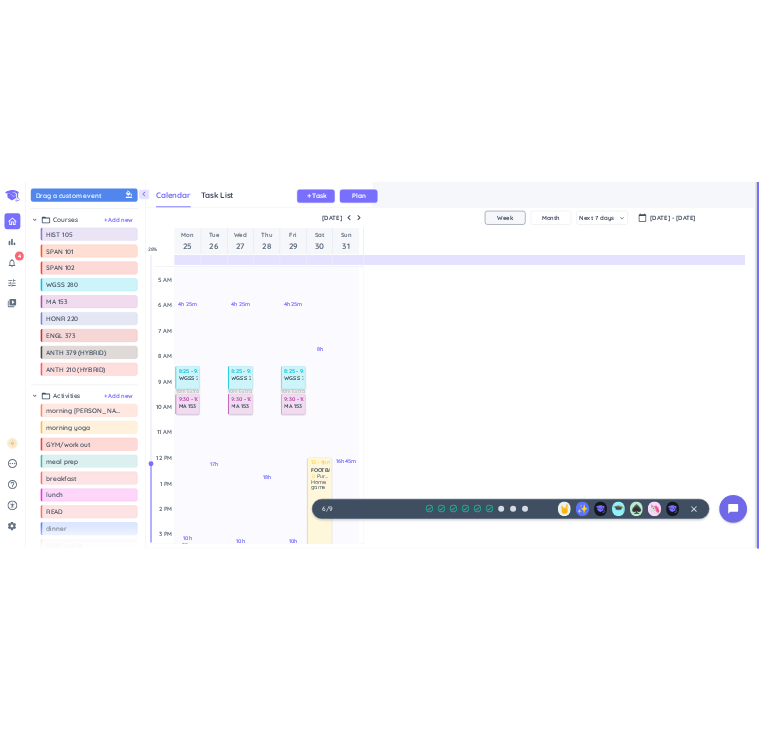 scroll, scrollTop: 41, scrollLeft: 448, axis: both 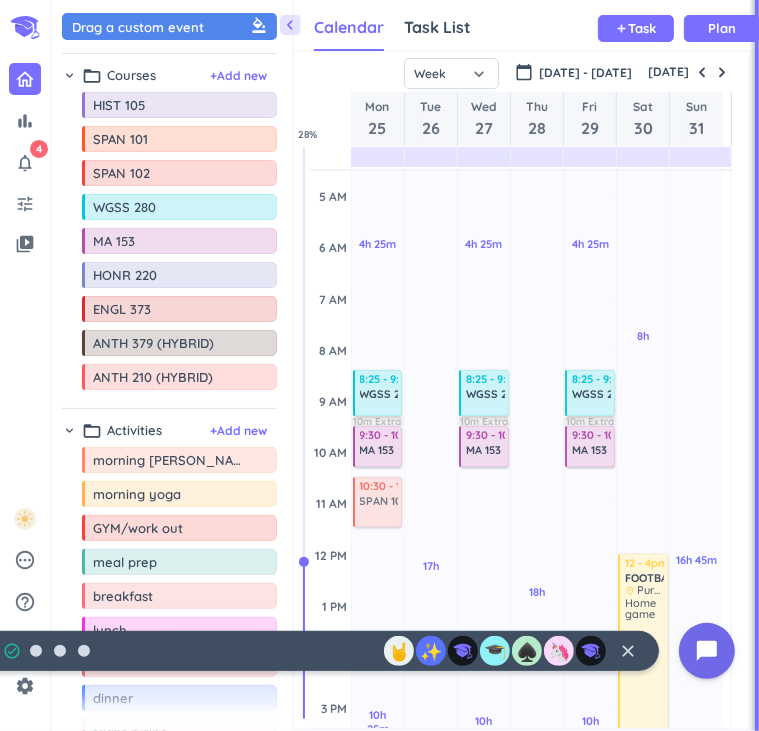 drag, startPoint x: 117, startPoint y: 179, endPoint x: 394, endPoint y: 474, distance: 404.66528 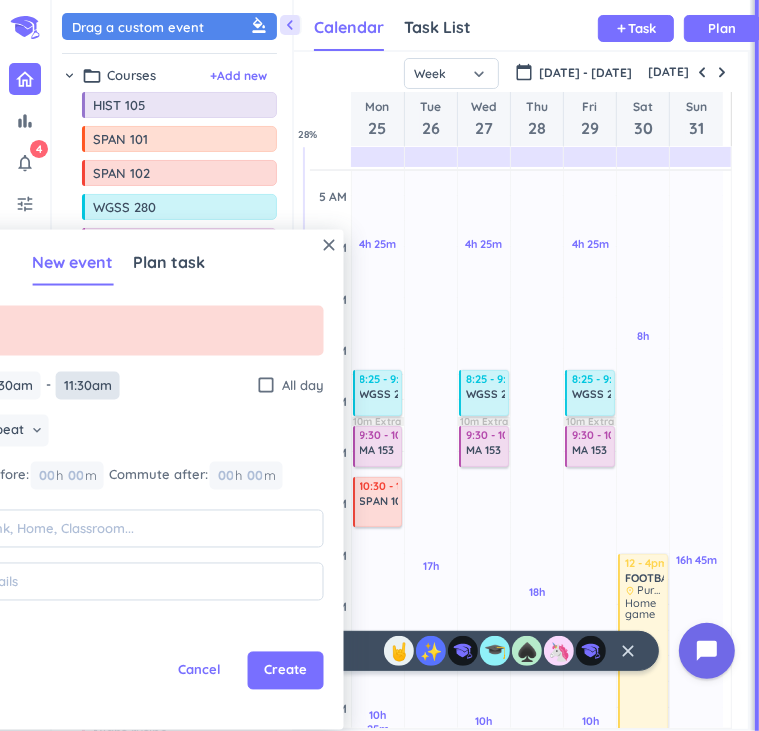 click on "11:30am" at bounding box center (88, 385) 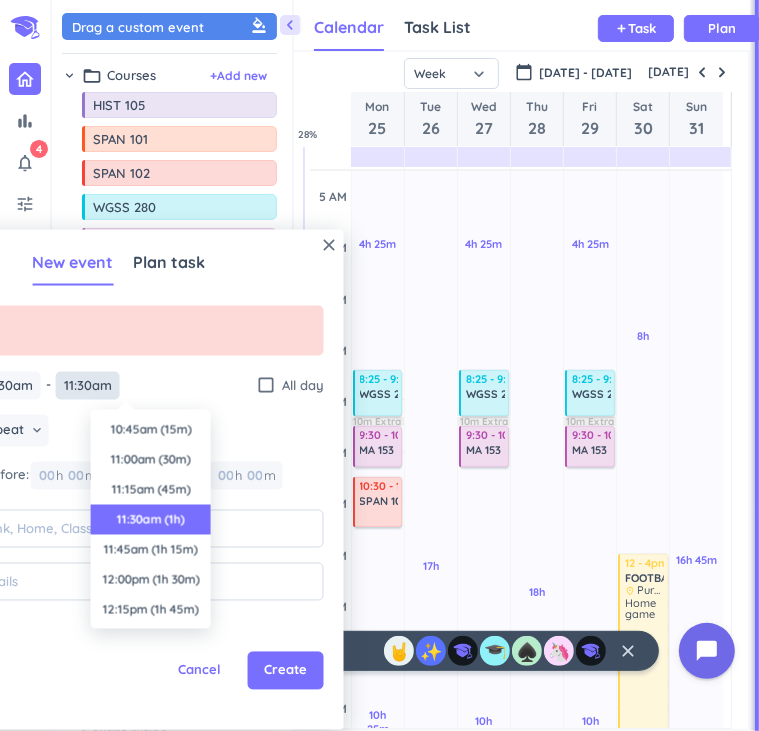 scroll, scrollTop: 90, scrollLeft: 0, axis: vertical 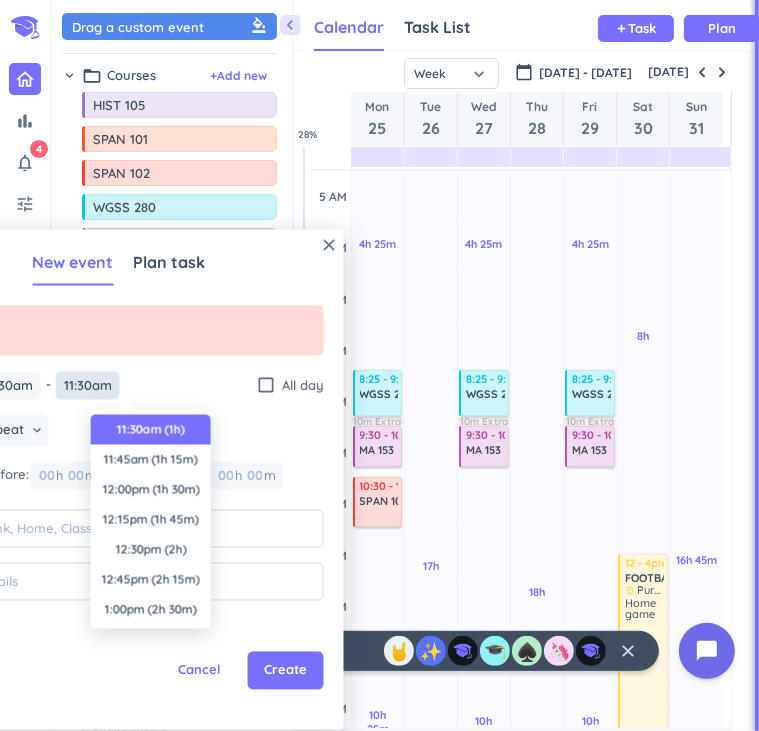 click on "11:30am" at bounding box center (88, 385) 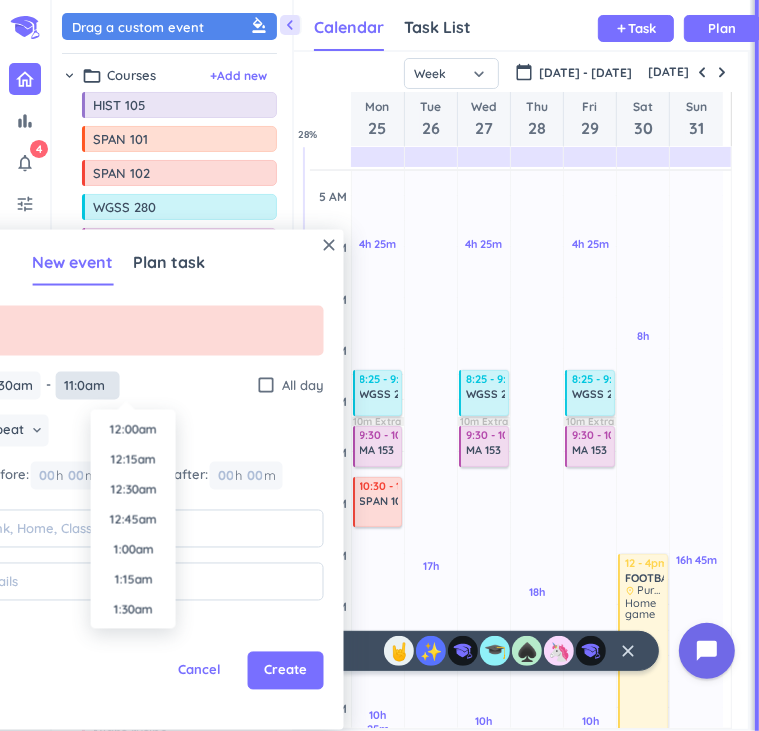scroll, scrollTop: 1230, scrollLeft: 0, axis: vertical 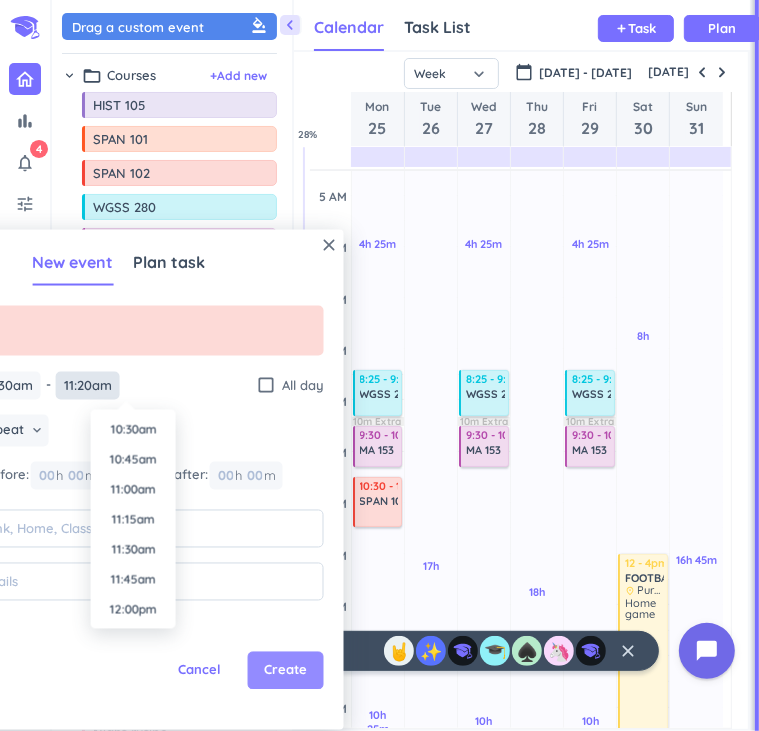 type on "11:20am" 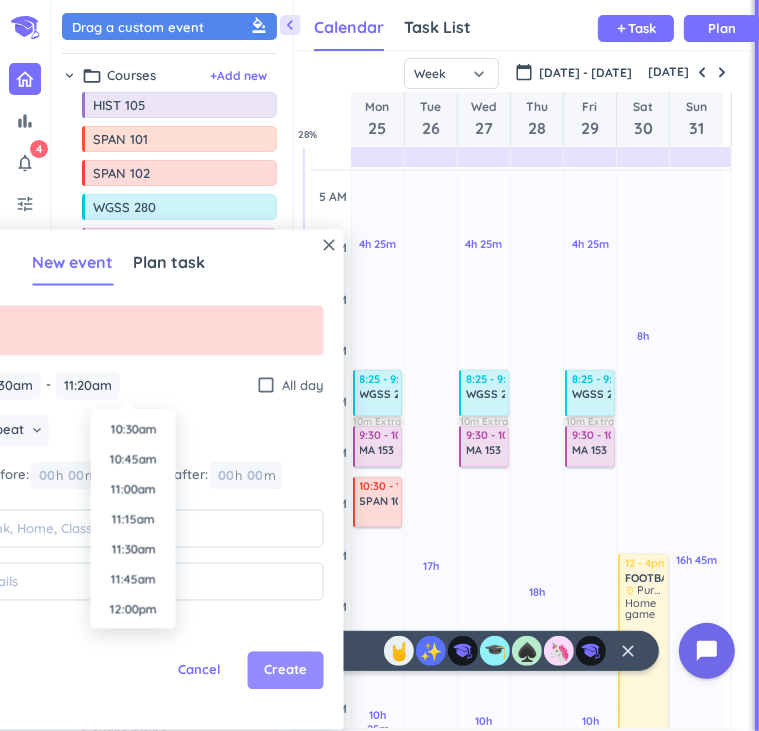 click on "Create" at bounding box center [285, 671] 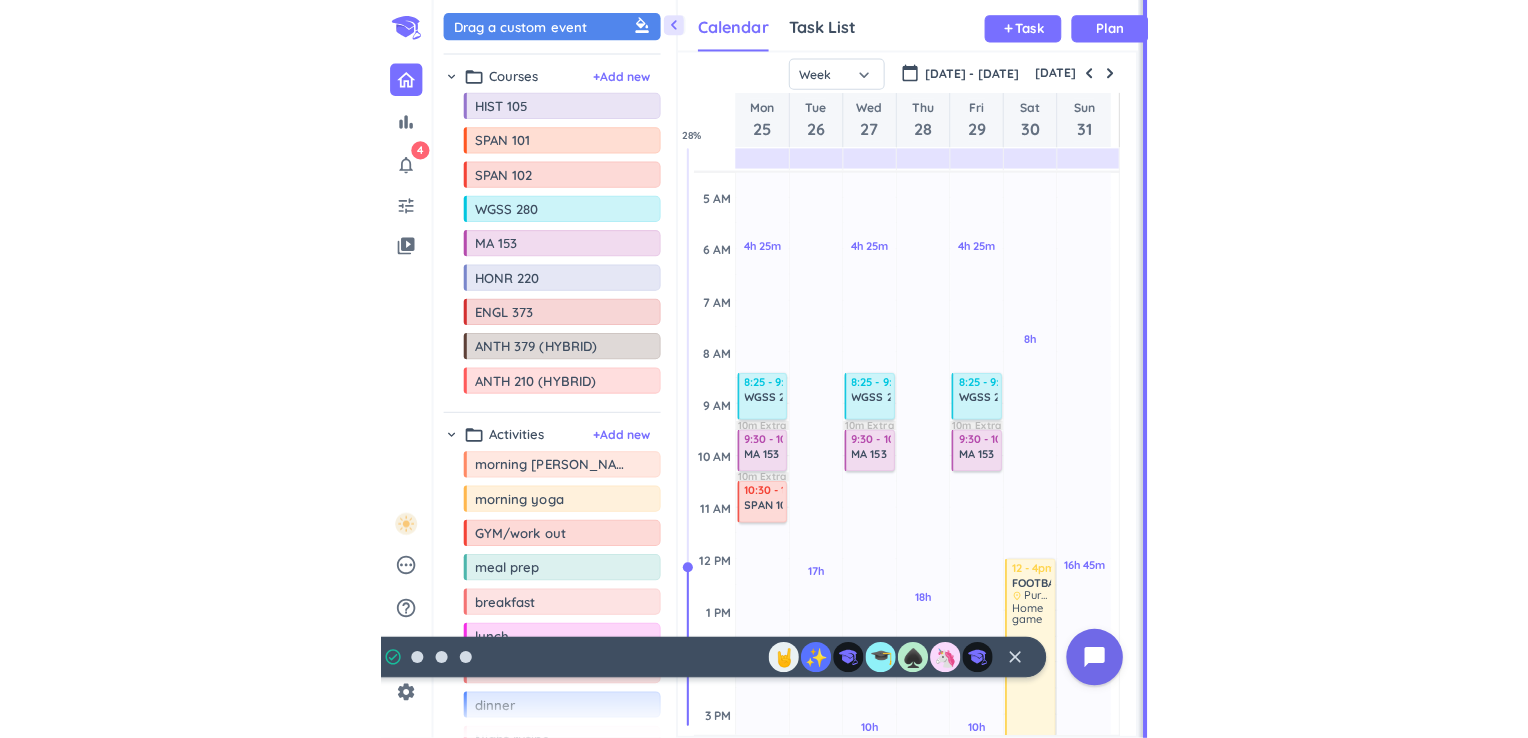 scroll, scrollTop: 8, scrollLeft: 9, axis: both 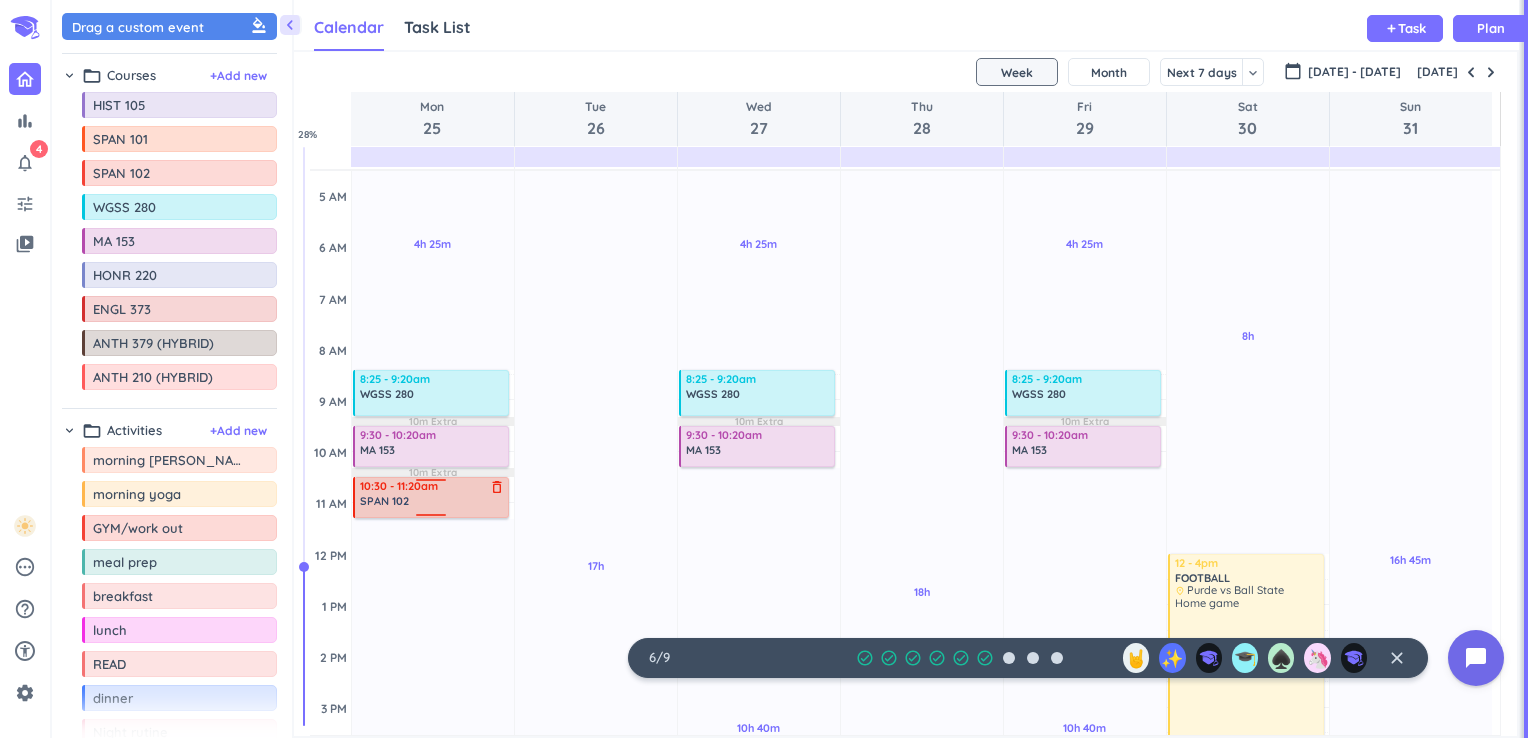 click on "SPAN 102" at bounding box center [433, 501] 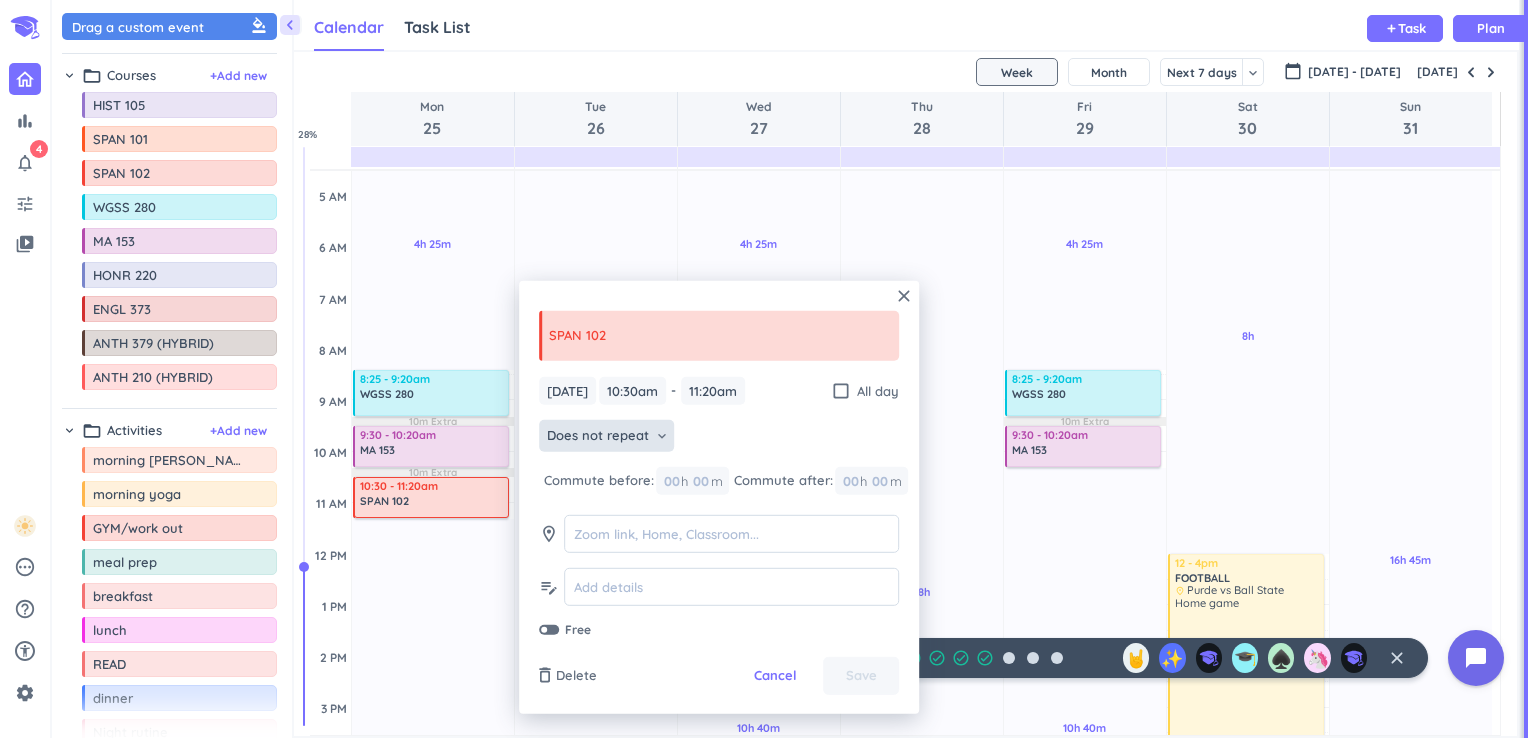 click on "Does not repeat" at bounding box center [598, 436] 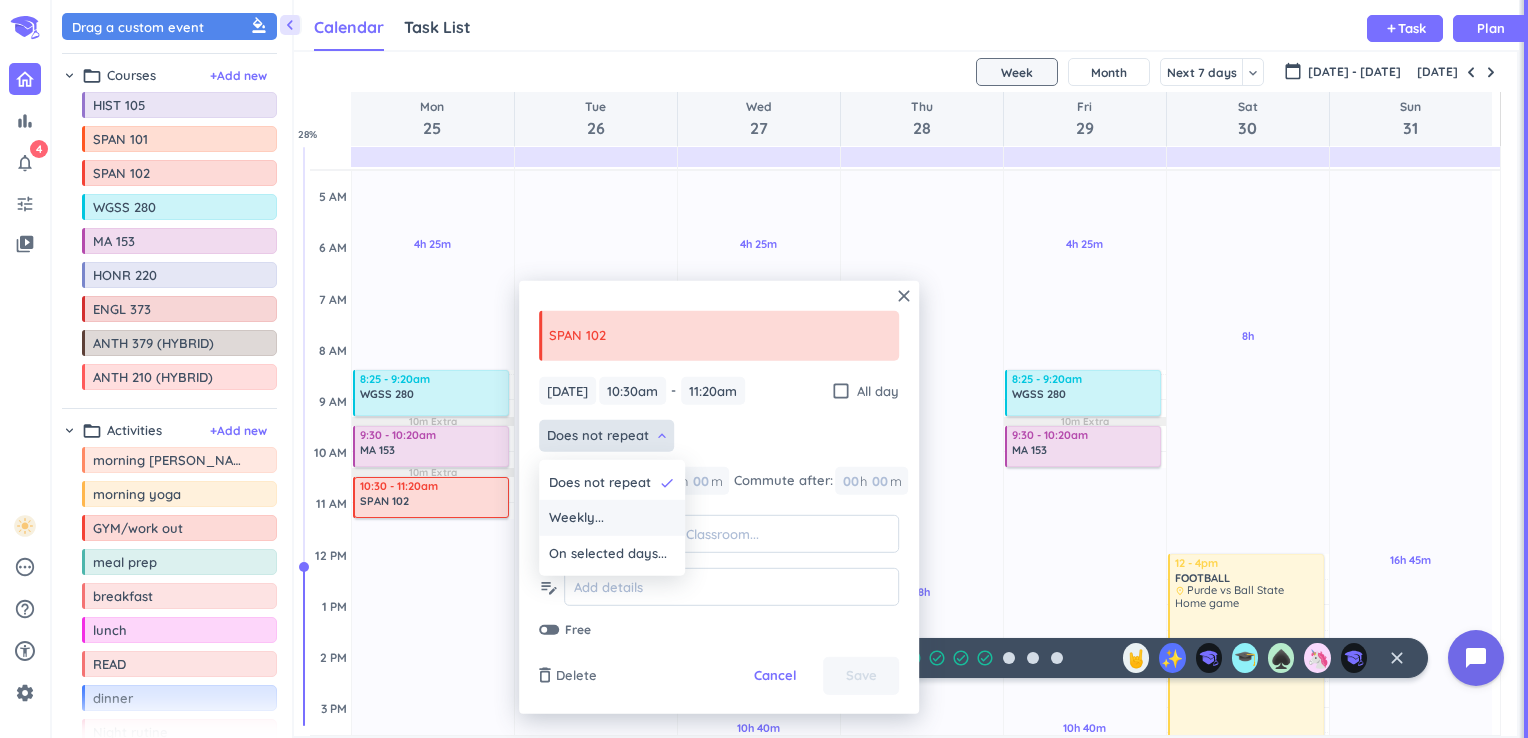 click on "Weekly..." at bounding box center [576, 518] 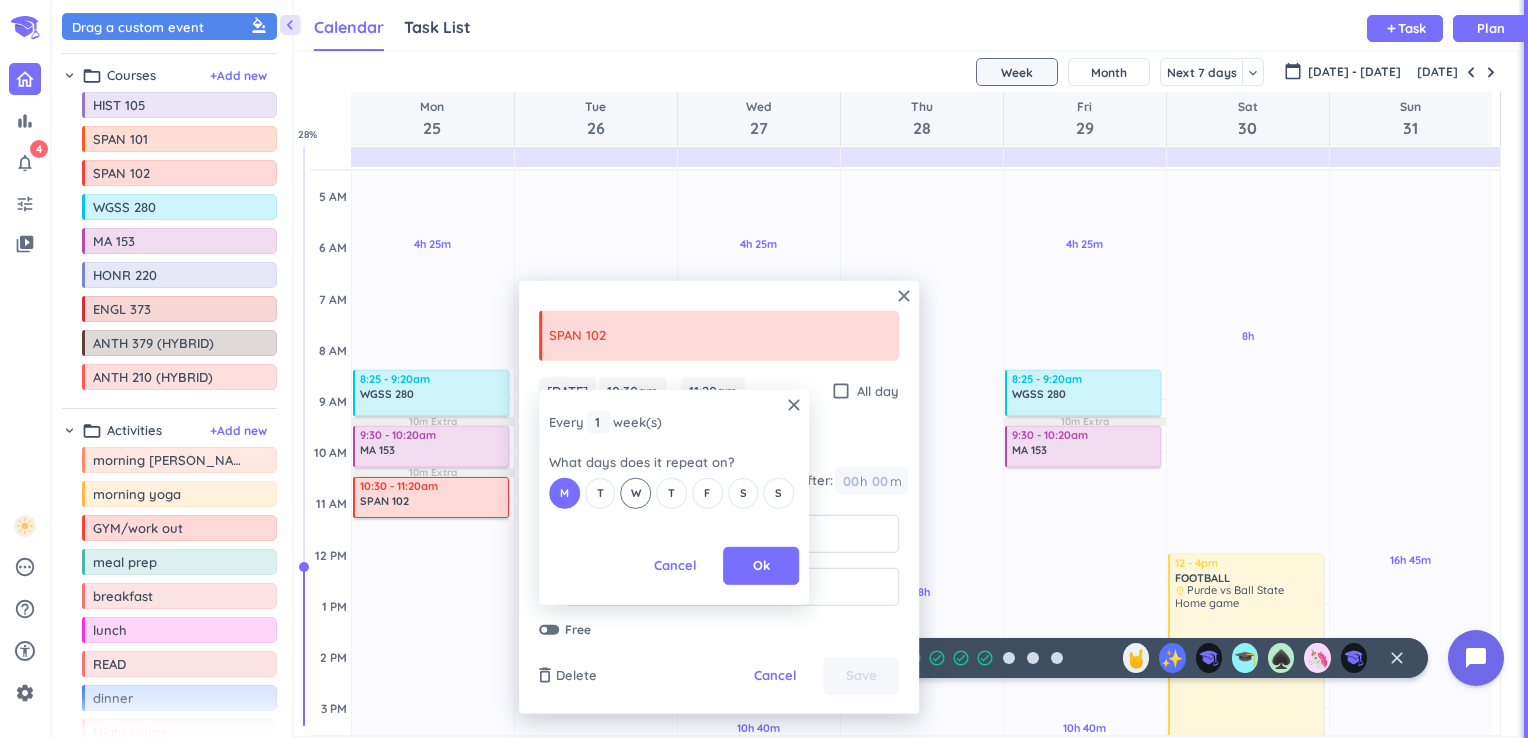 click on "W" at bounding box center [636, 493] 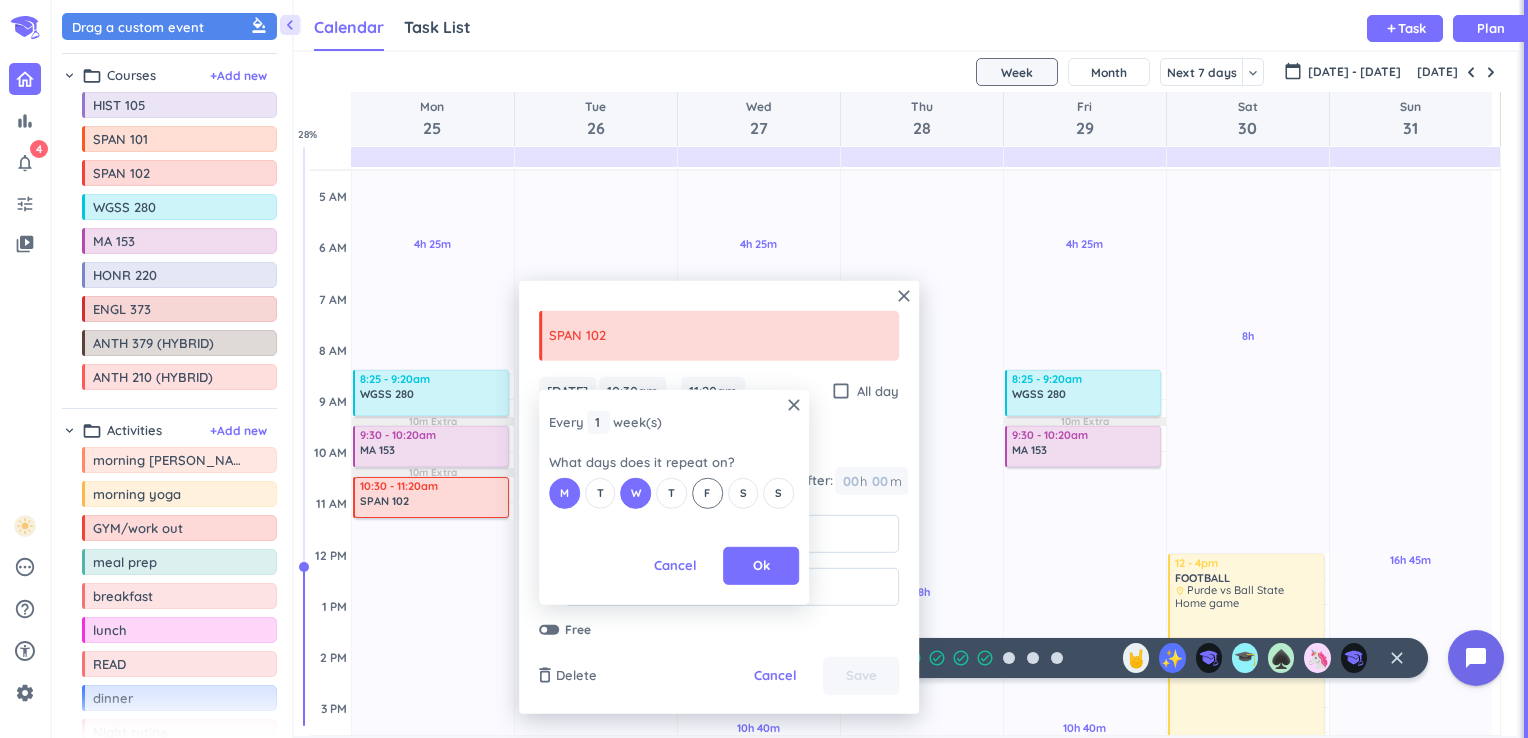 click on "F" at bounding box center [707, 492] 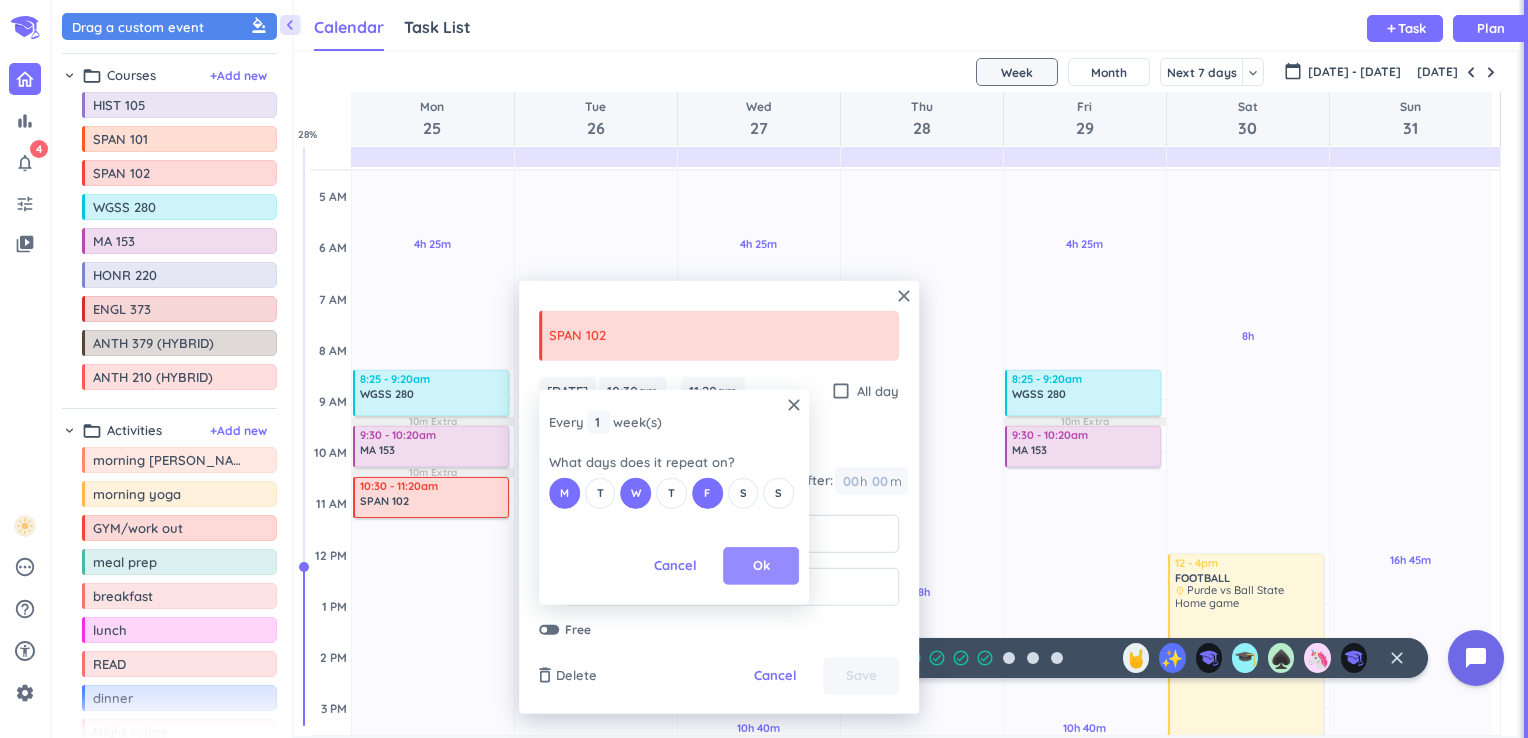 click on "Ok" at bounding box center [761, 566] 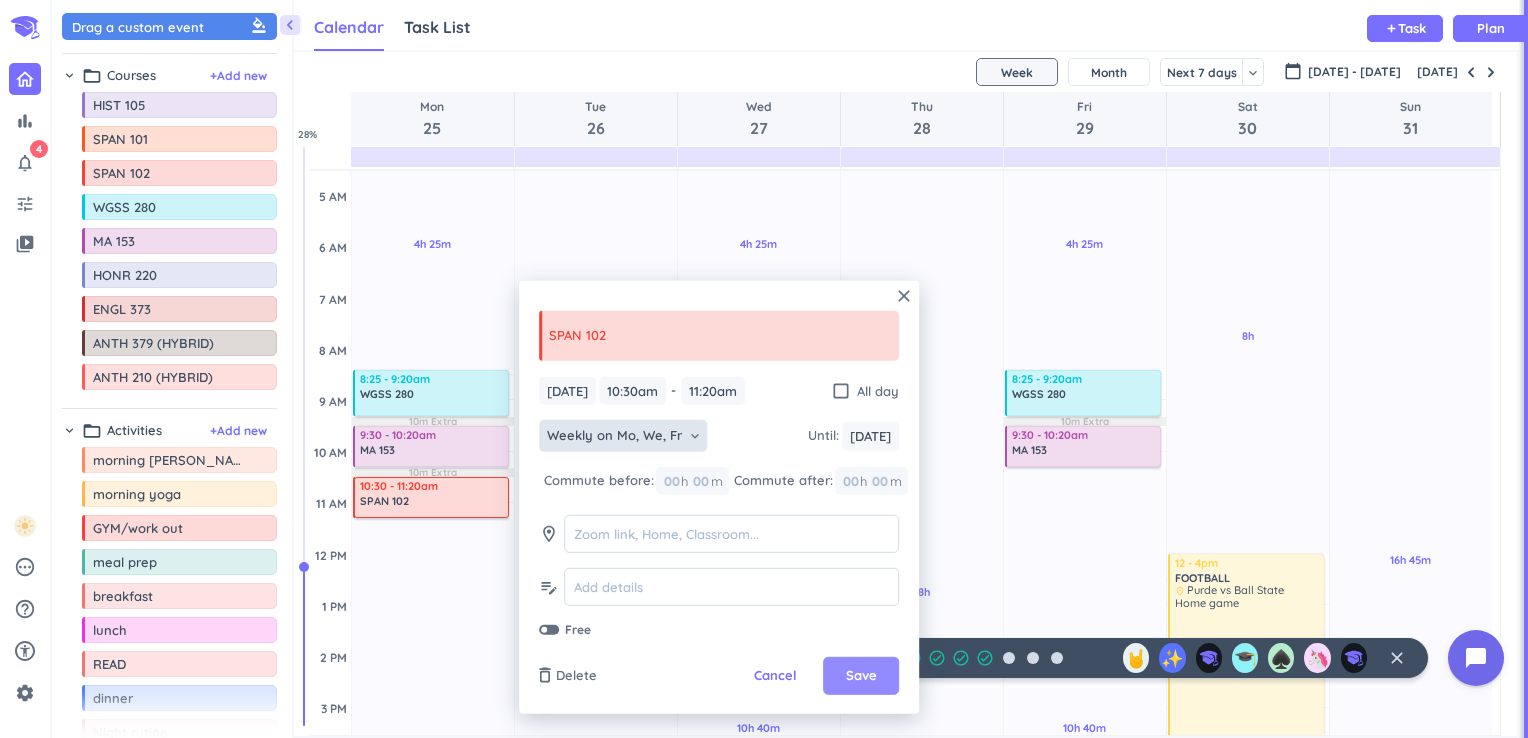 click on "Save" at bounding box center [861, 676] 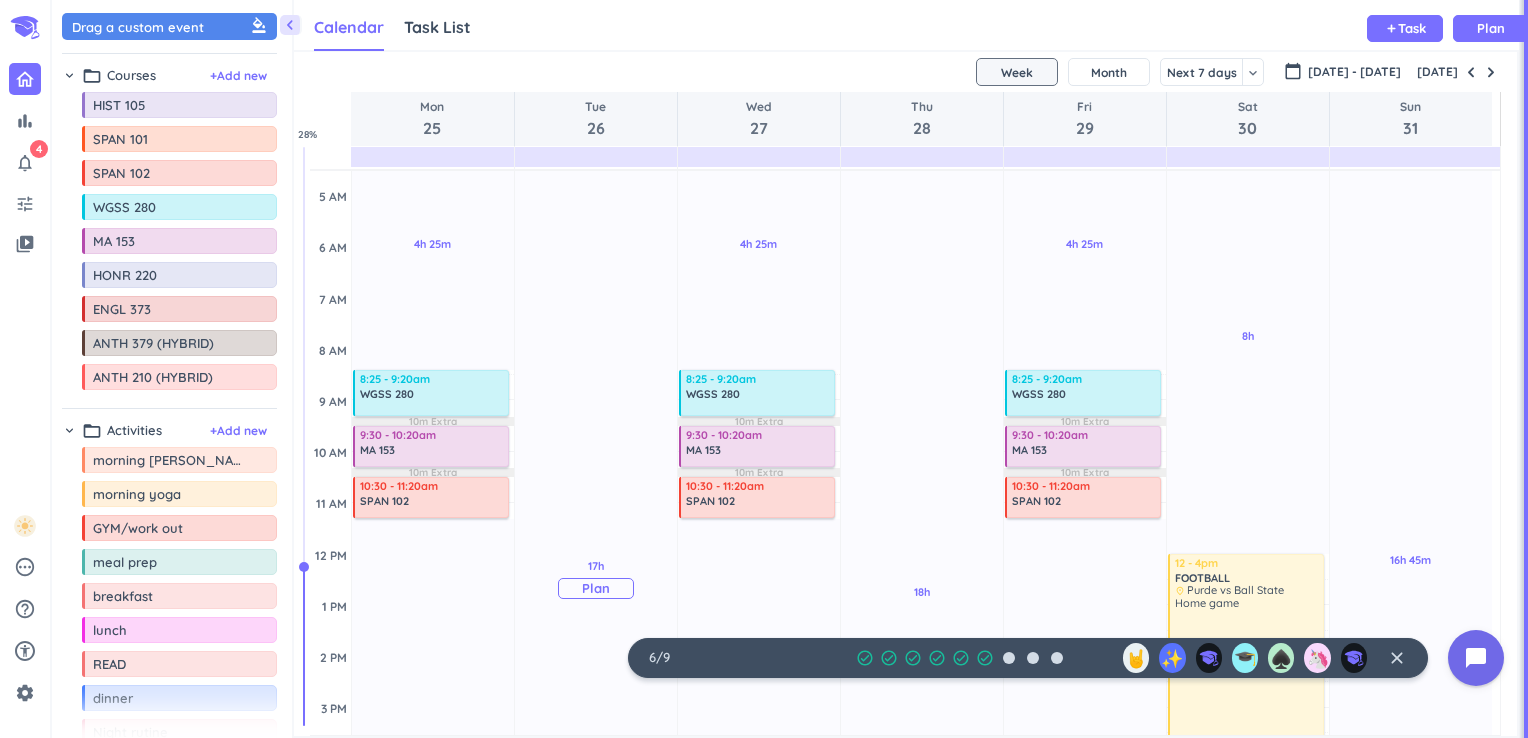 scroll, scrollTop: 0, scrollLeft: 0, axis: both 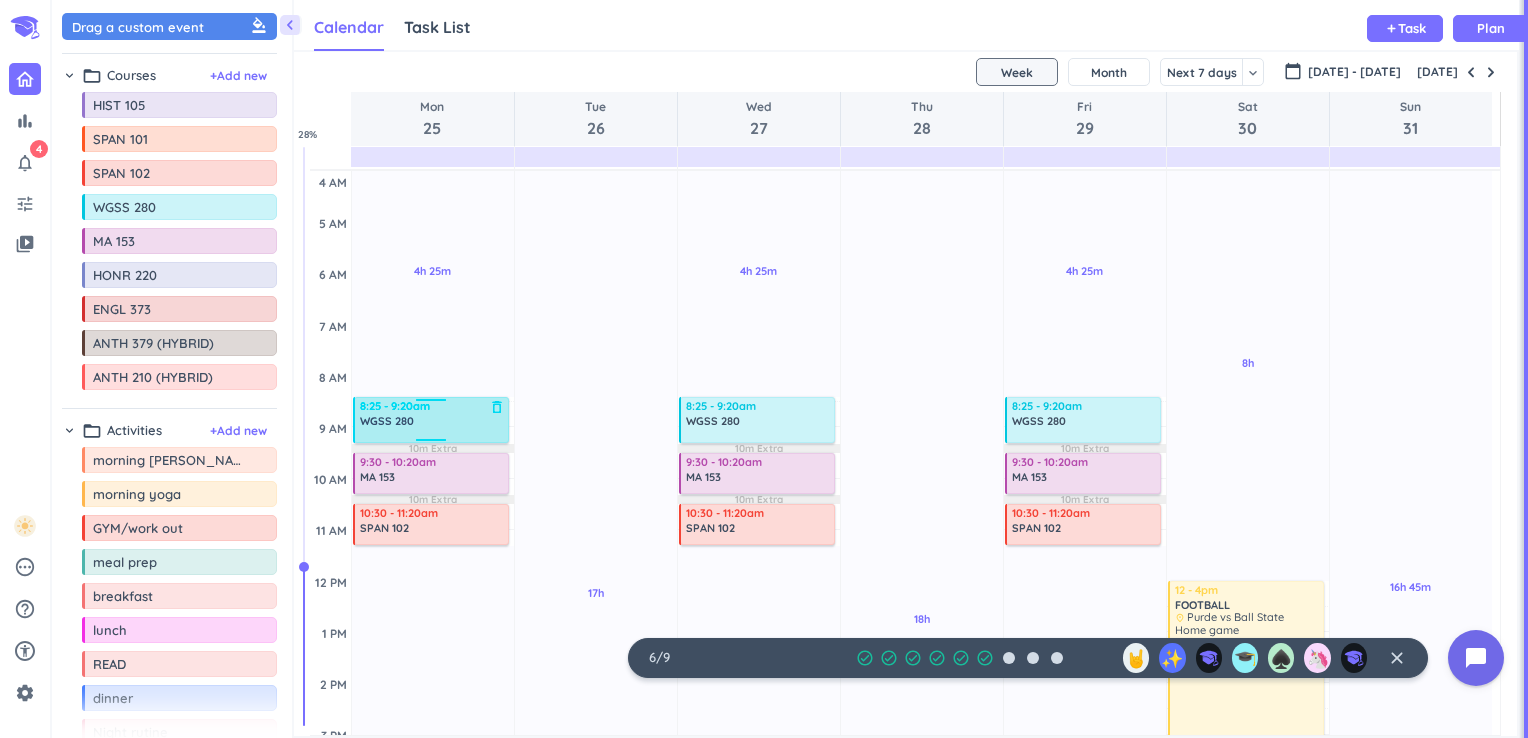 click on "8:25 - 9:20am WGSS 280 delete_outline" at bounding box center [433, 419] 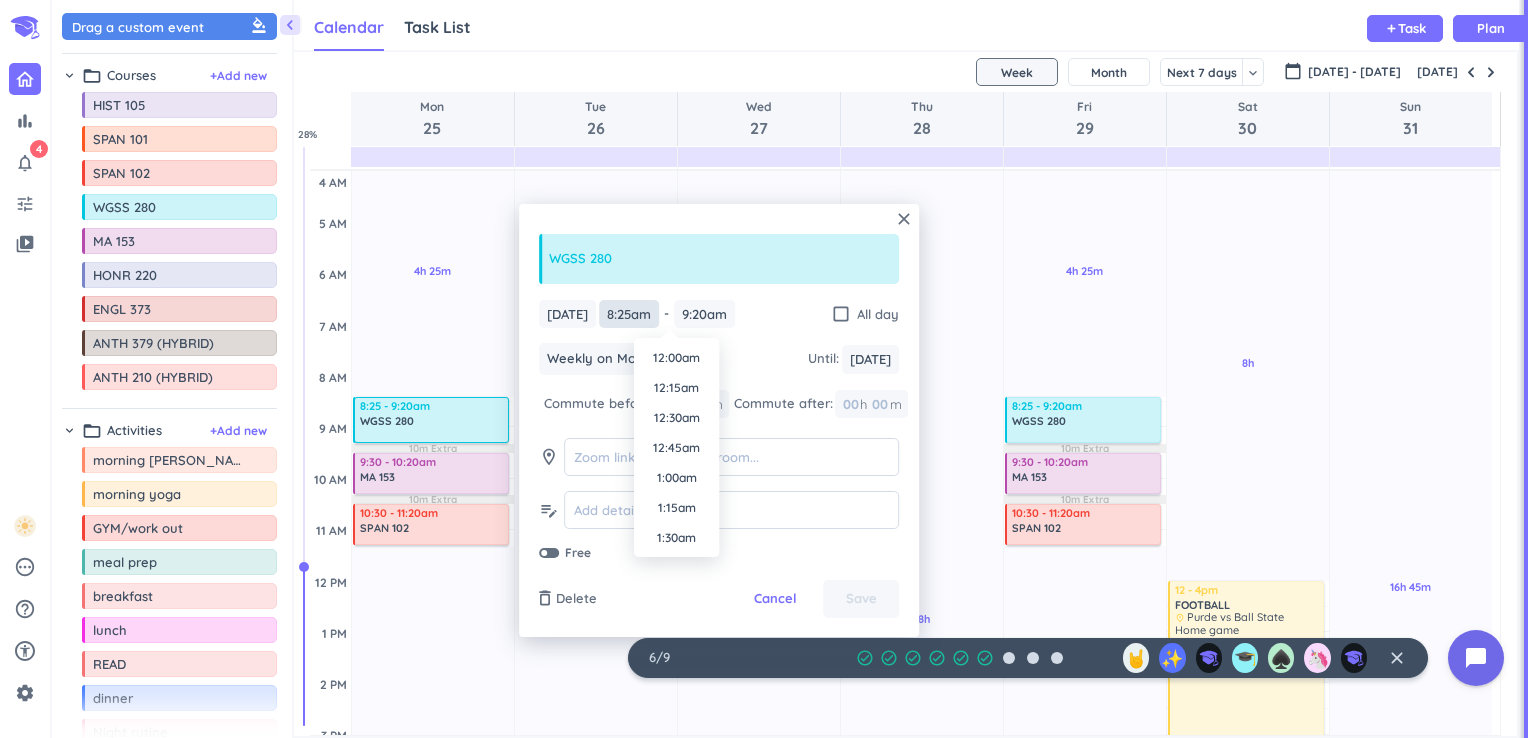 click on "8:25am" at bounding box center [629, 314] 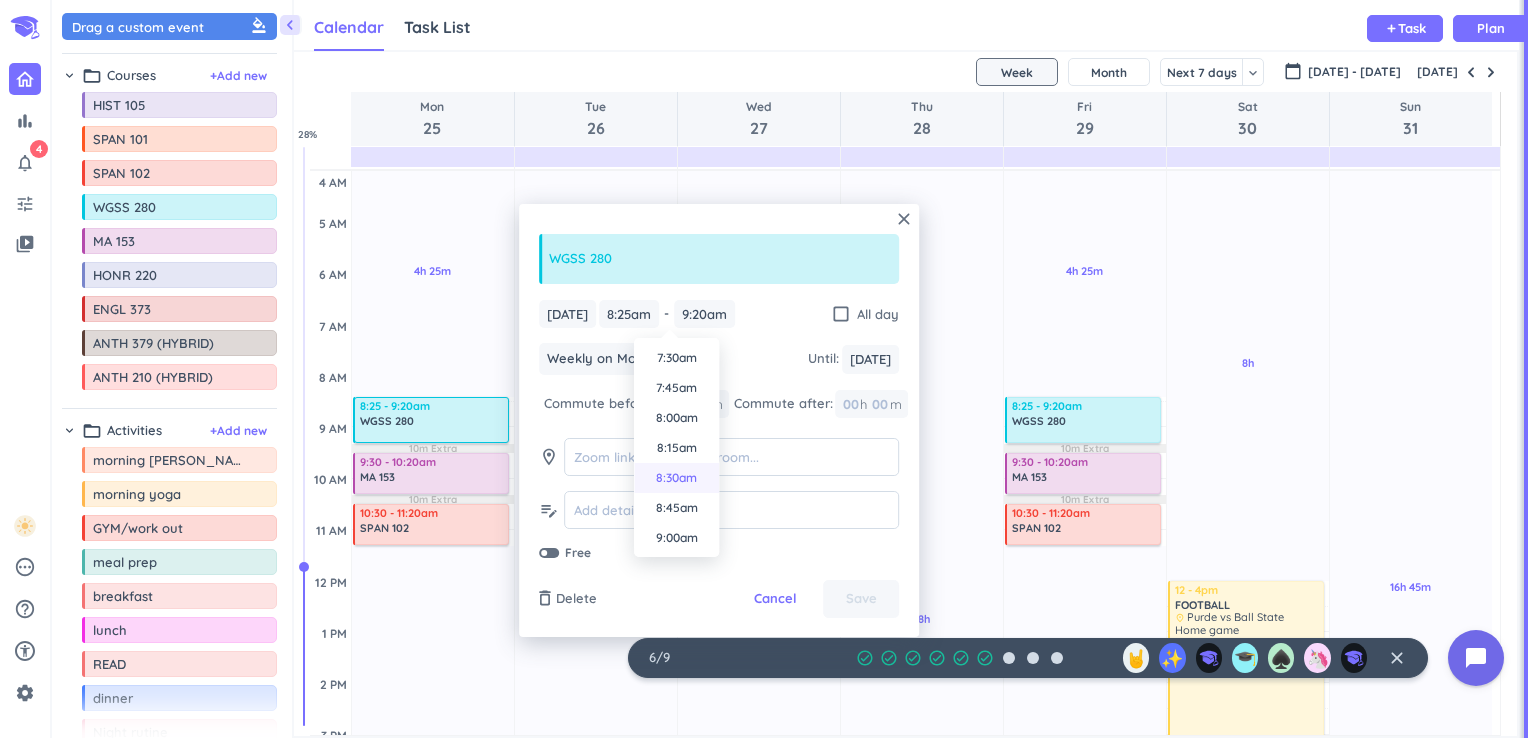 click on "8:30am" at bounding box center [676, 478] 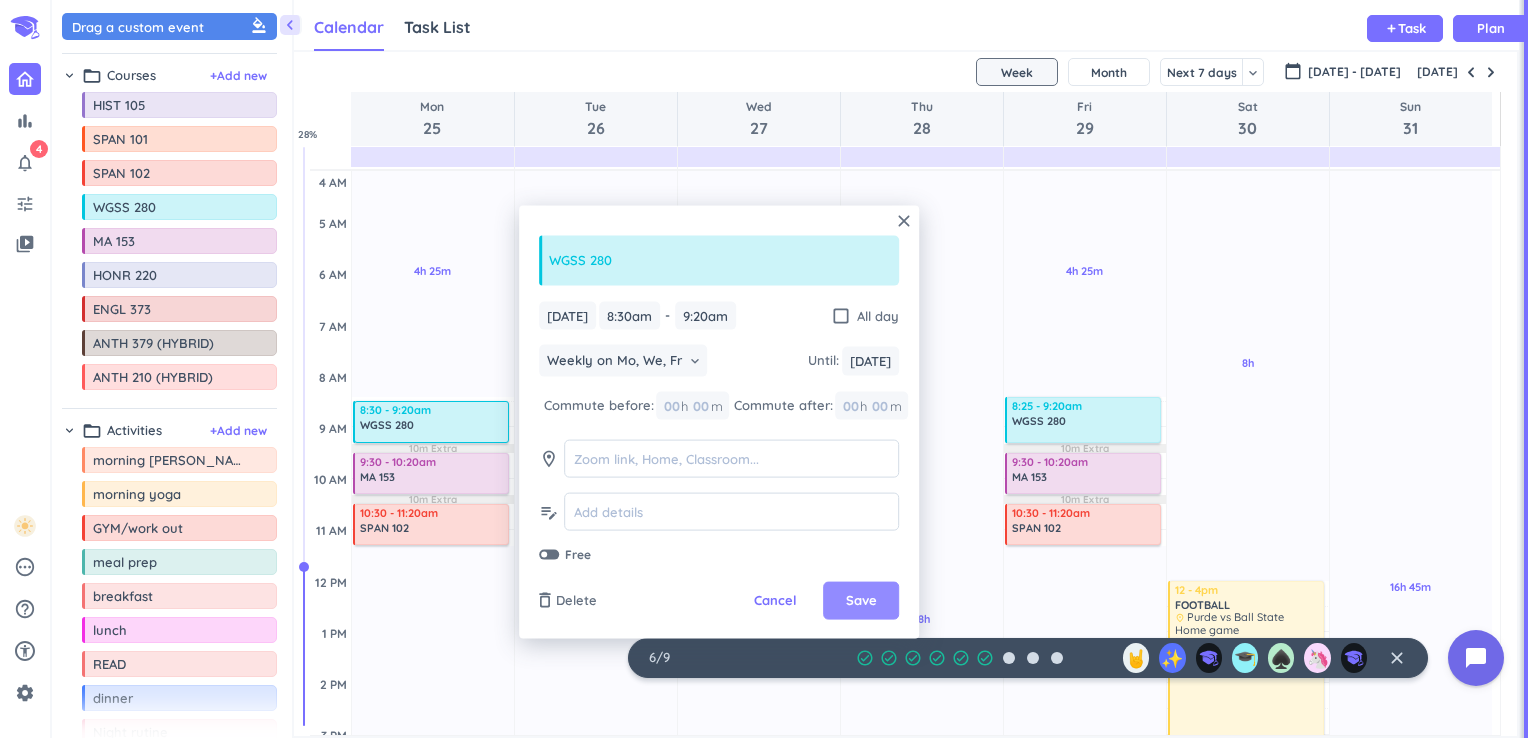 click on "Save" at bounding box center (861, 601) 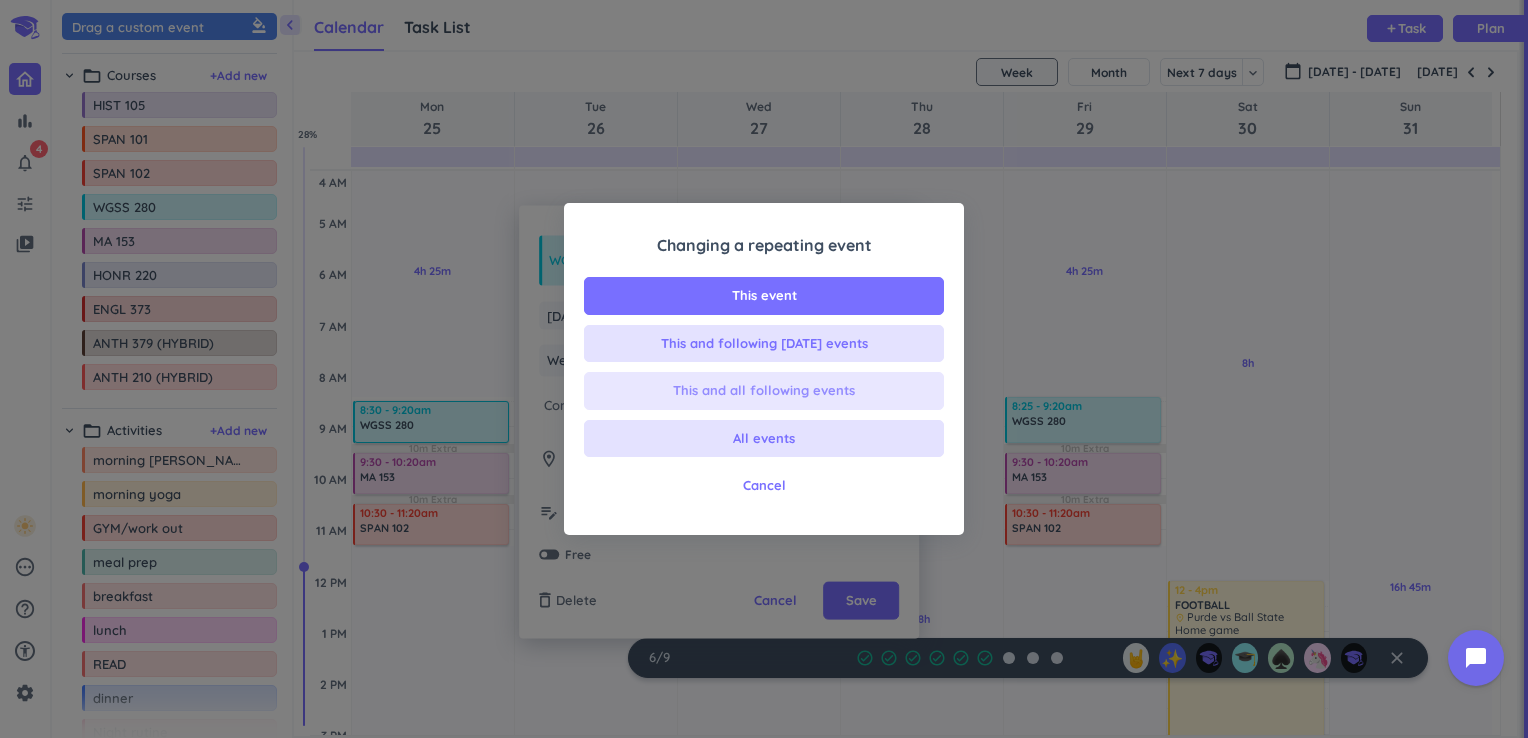 click on "This and all following events" at bounding box center (764, 391) 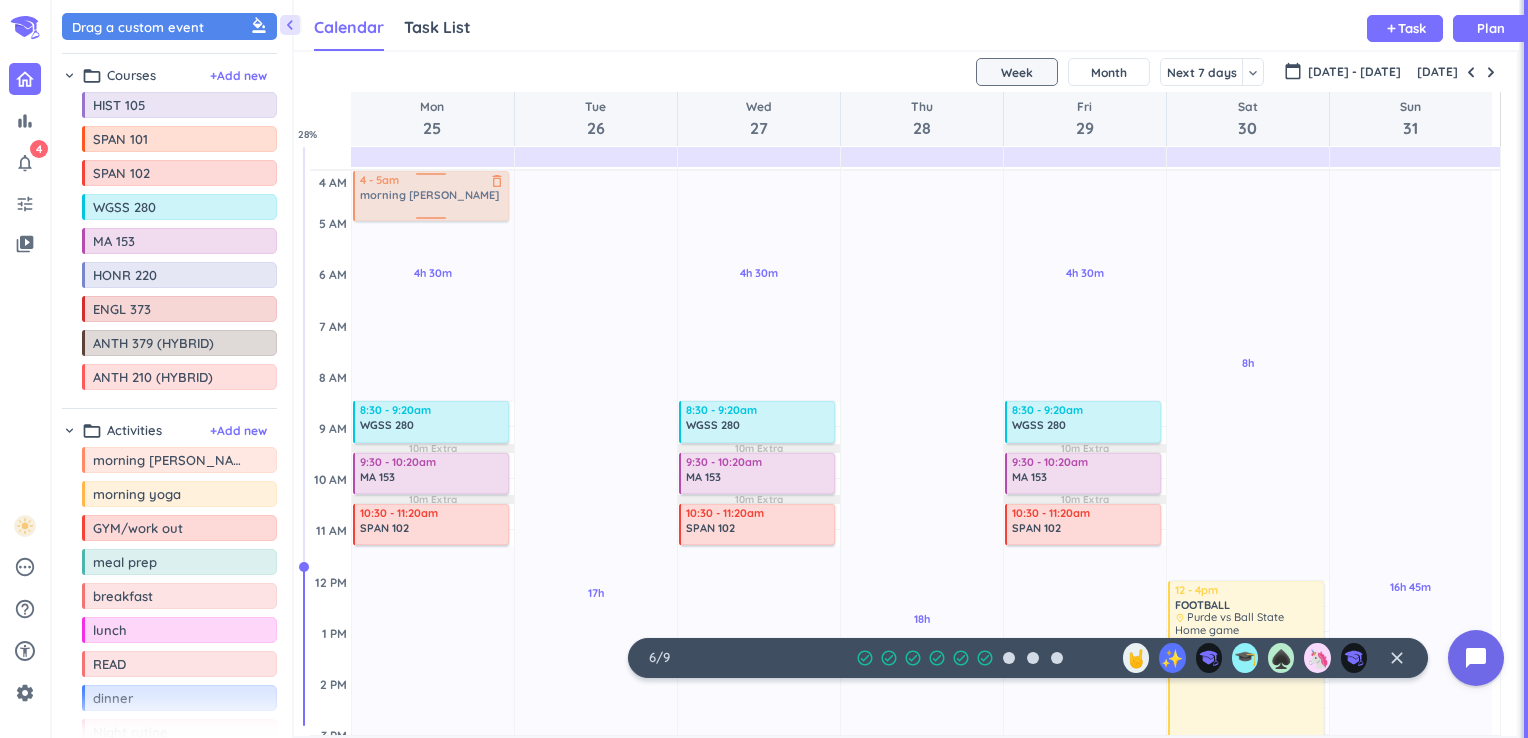 drag, startPoint x: 106, startPoint y: 461, endPoint x: 368, endPoint y: 171, distance: 390.82477 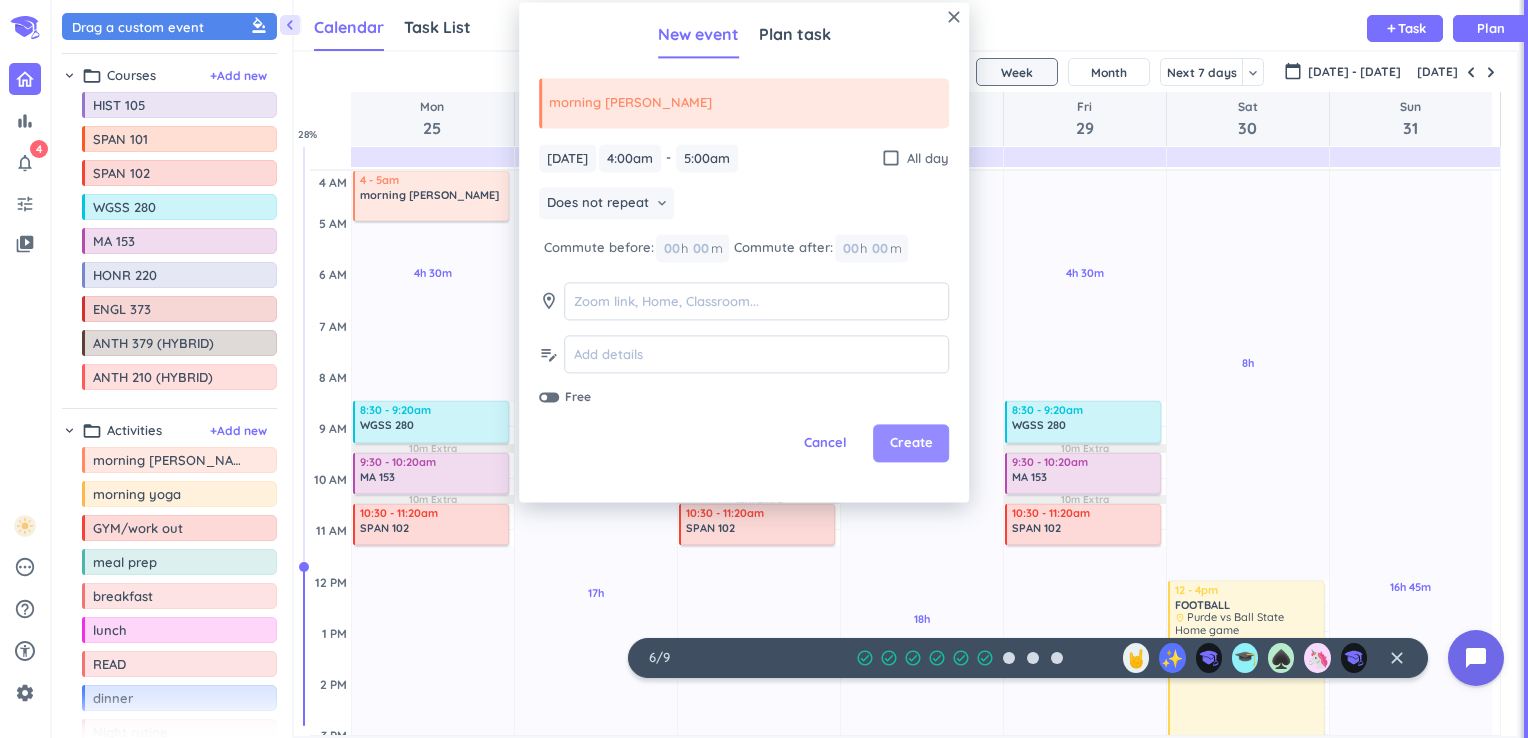 click on "Create" at bounding box center [911, 444] 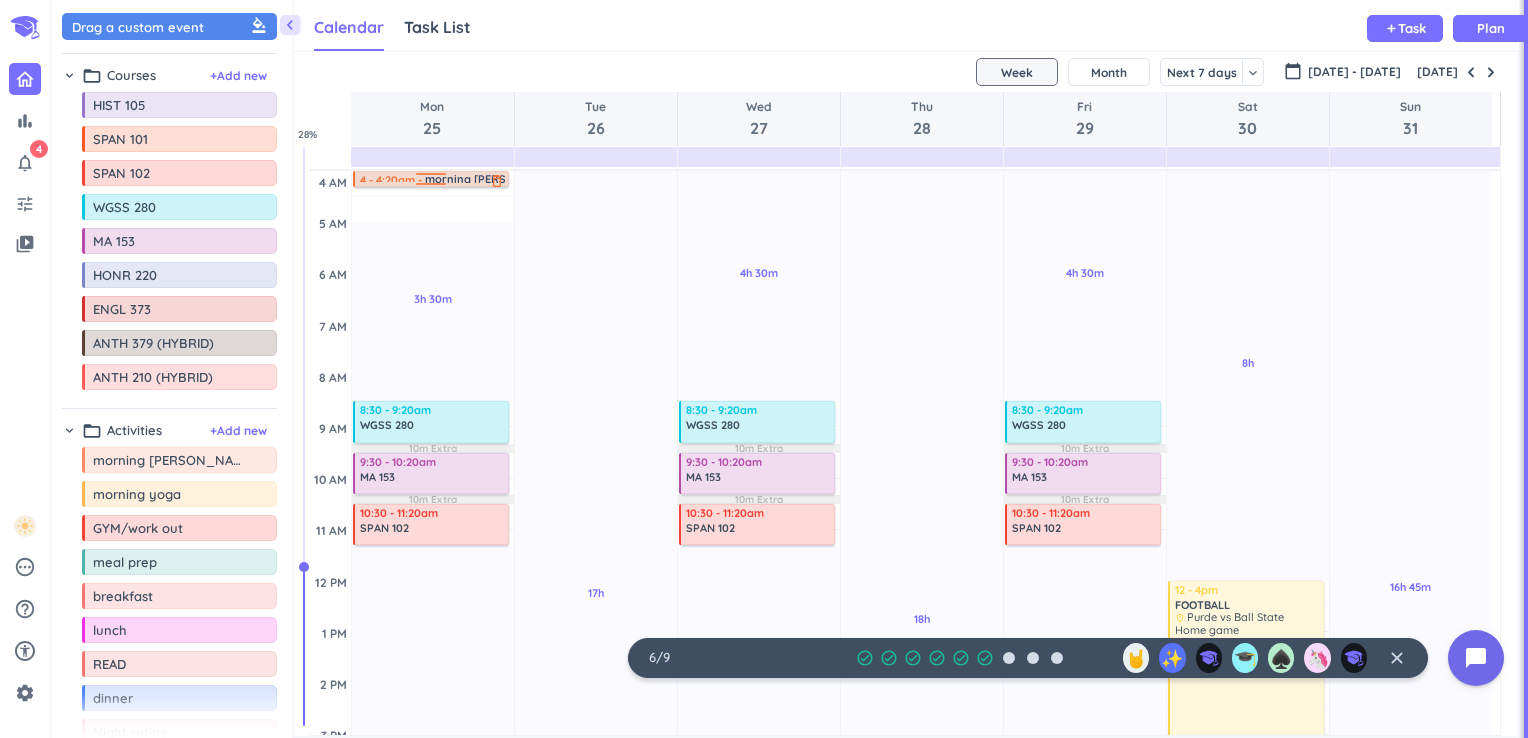drag, startPoint x: 428, startPoint y: 218, endPoint x: 429, endPoint y: 185, distance: 33.01515 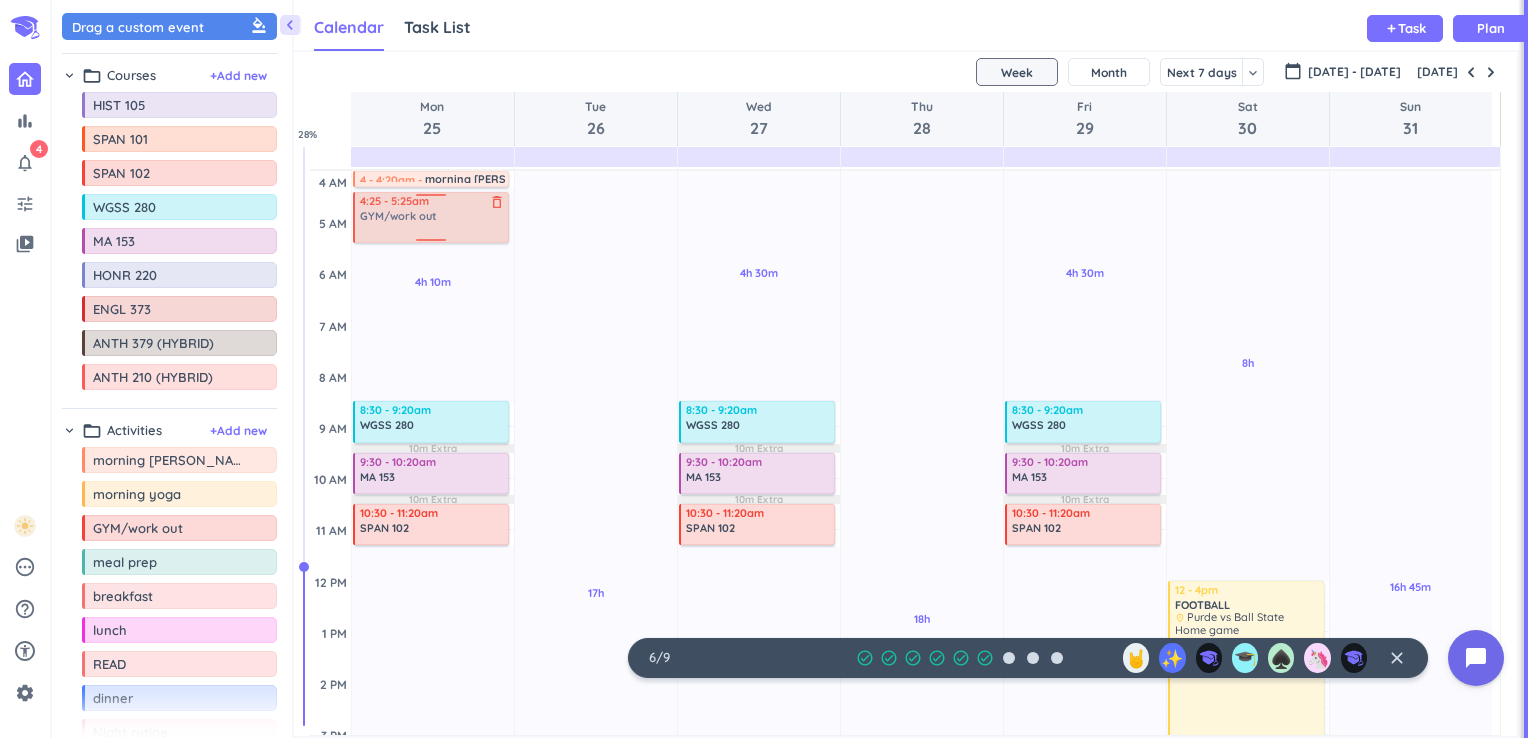 drag, startPoint x: 122, startPoint y: 534, endPoint x: 376, endPoint y: 194, distance: 424.40076 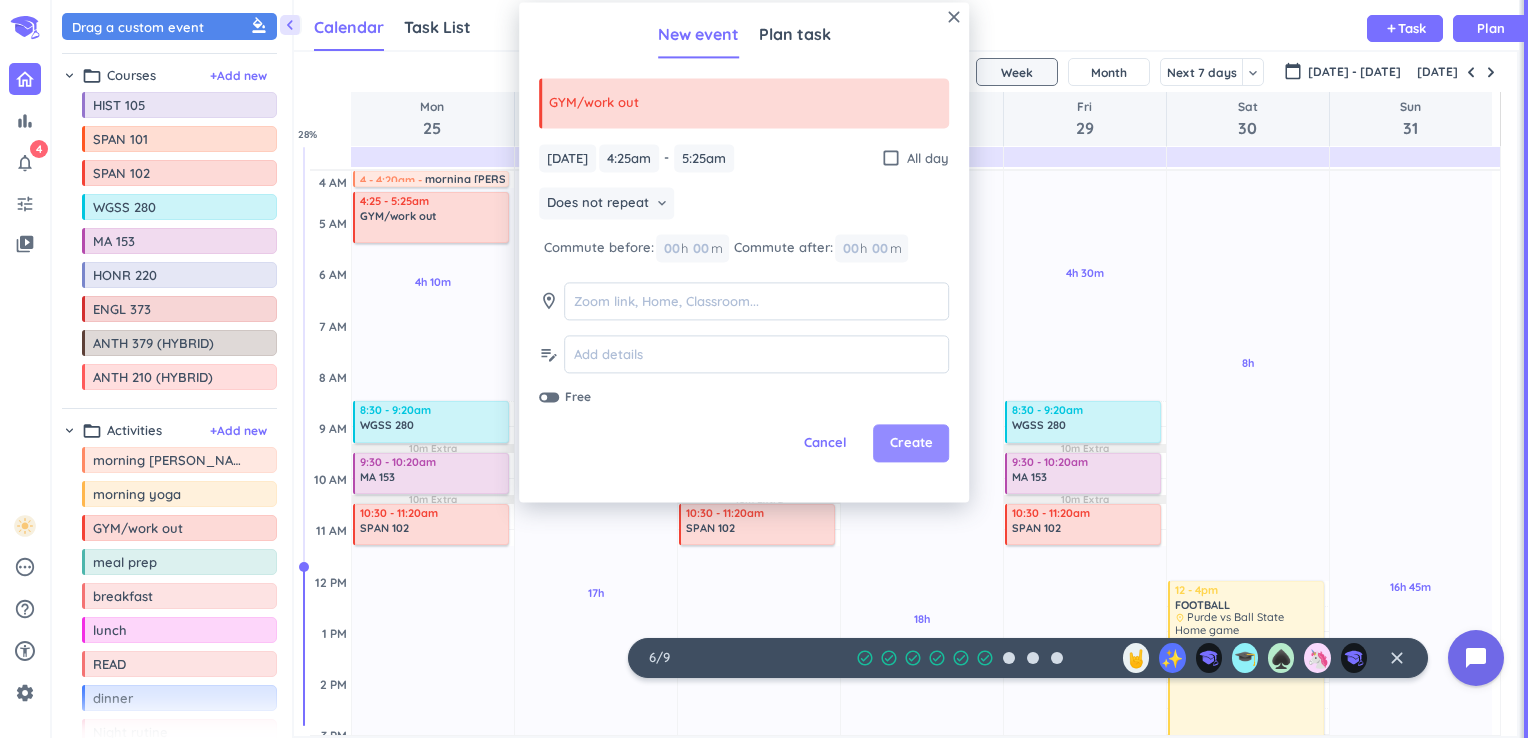 click on "Create" at bounding box center (911, 444) 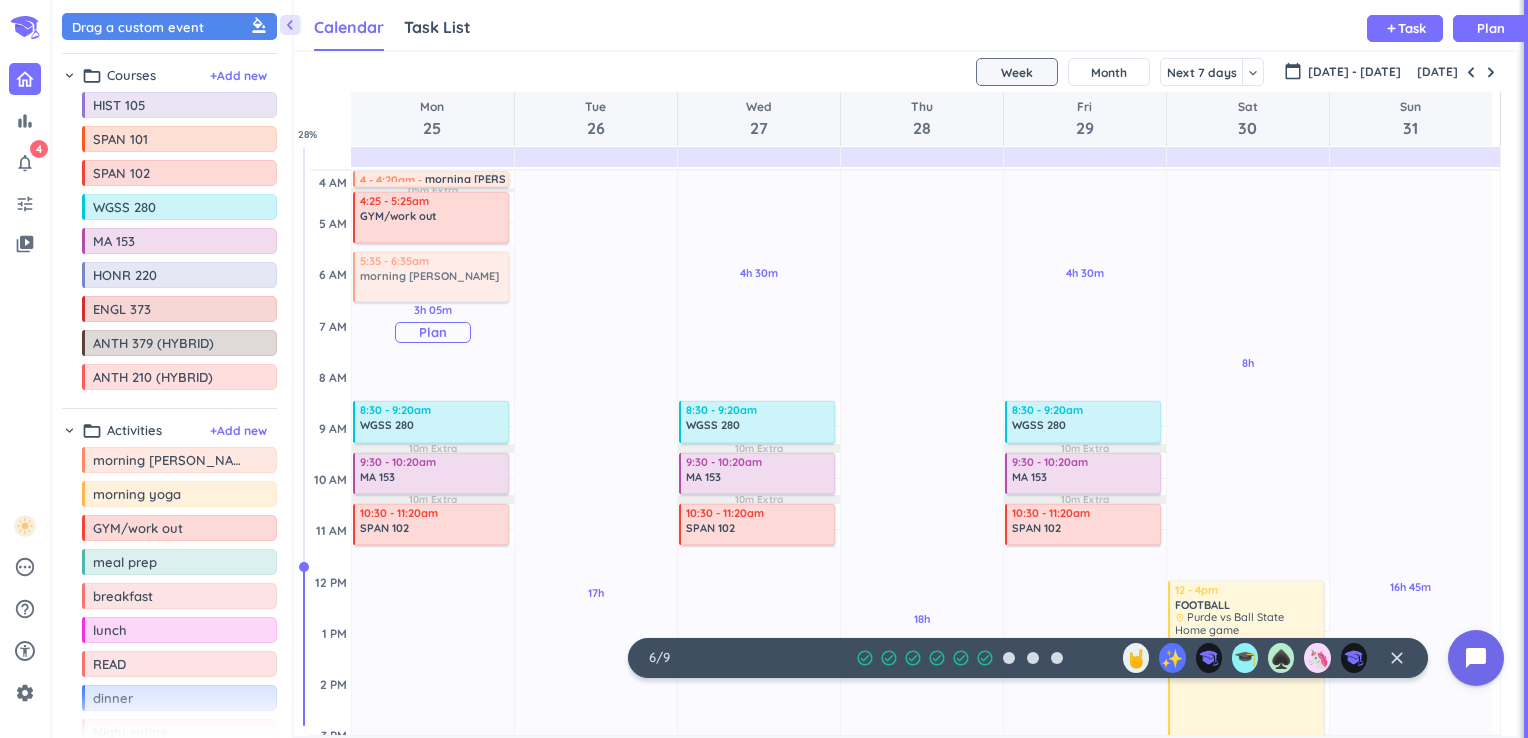 drag, startPoint x: 146, startPoint y: 459, endPoint x: 381, endPoint y: 262, distance: 306.64963 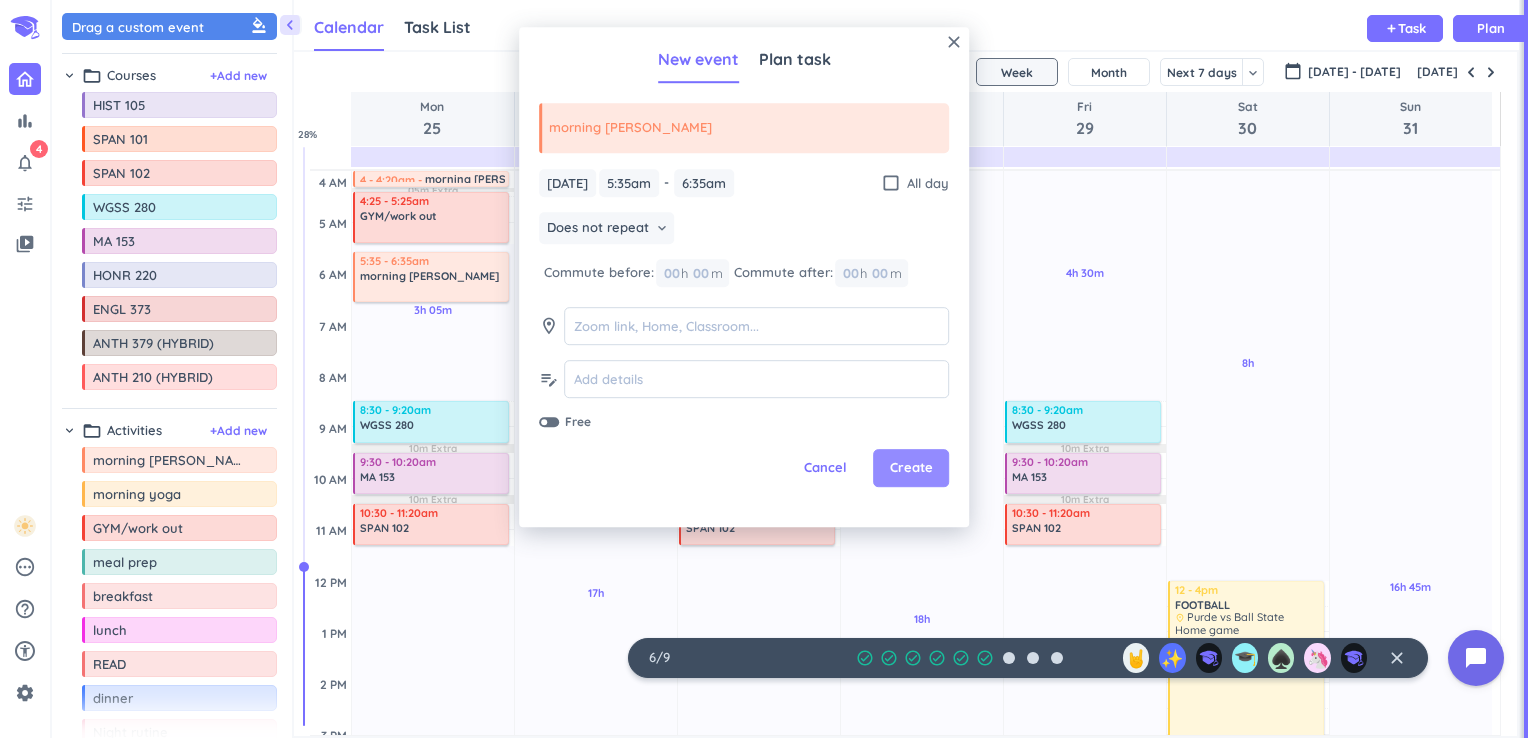click on "Create" at bounding box center [911, 469] 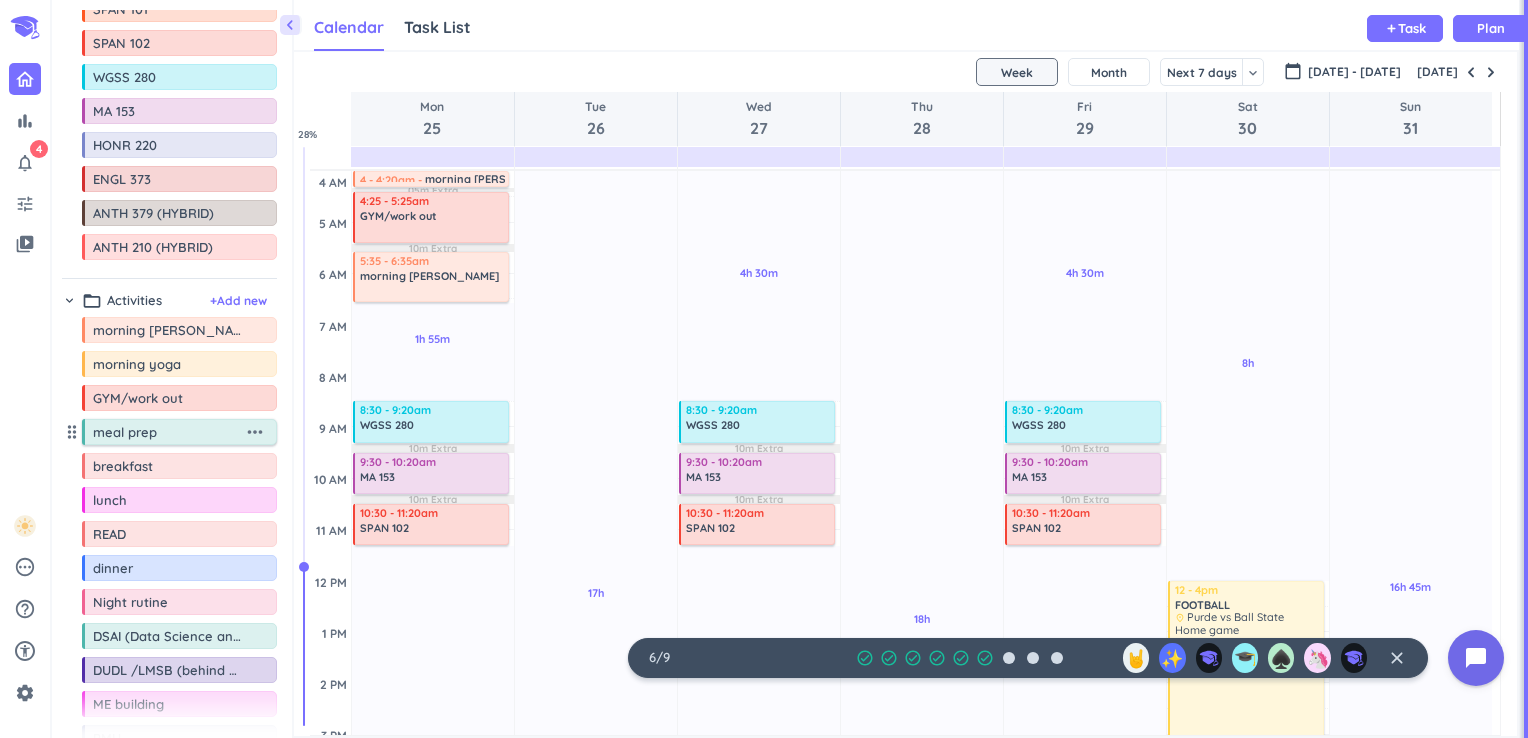 scroll, scrollTop: 132, scrollLeft: 0, axis: vertical 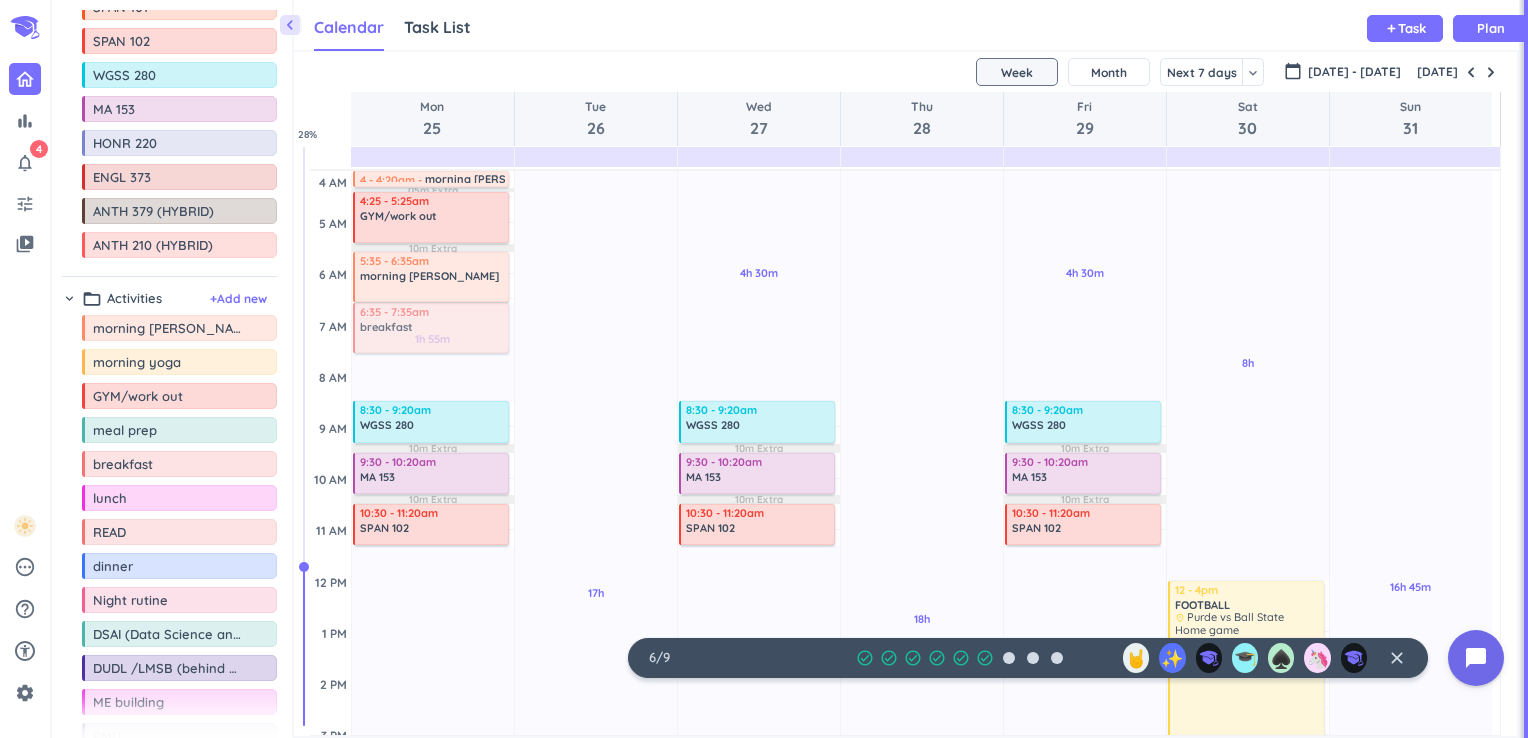 drag, startPoint x: 111, startPoint y: 469, endPoint x: 376, endPoint y: 307, distance: 310.5946 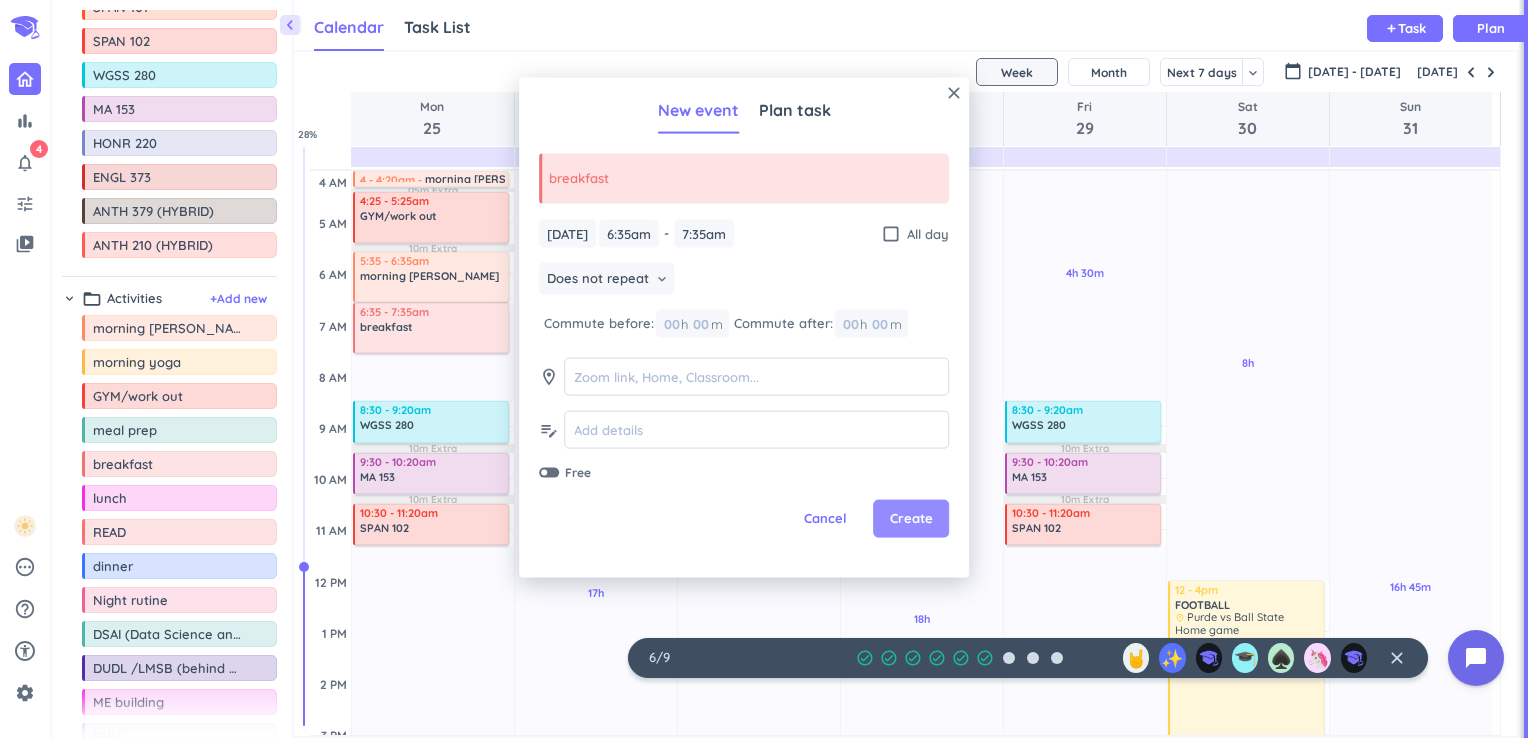 click on "Create" at bounding box center [911, 518] 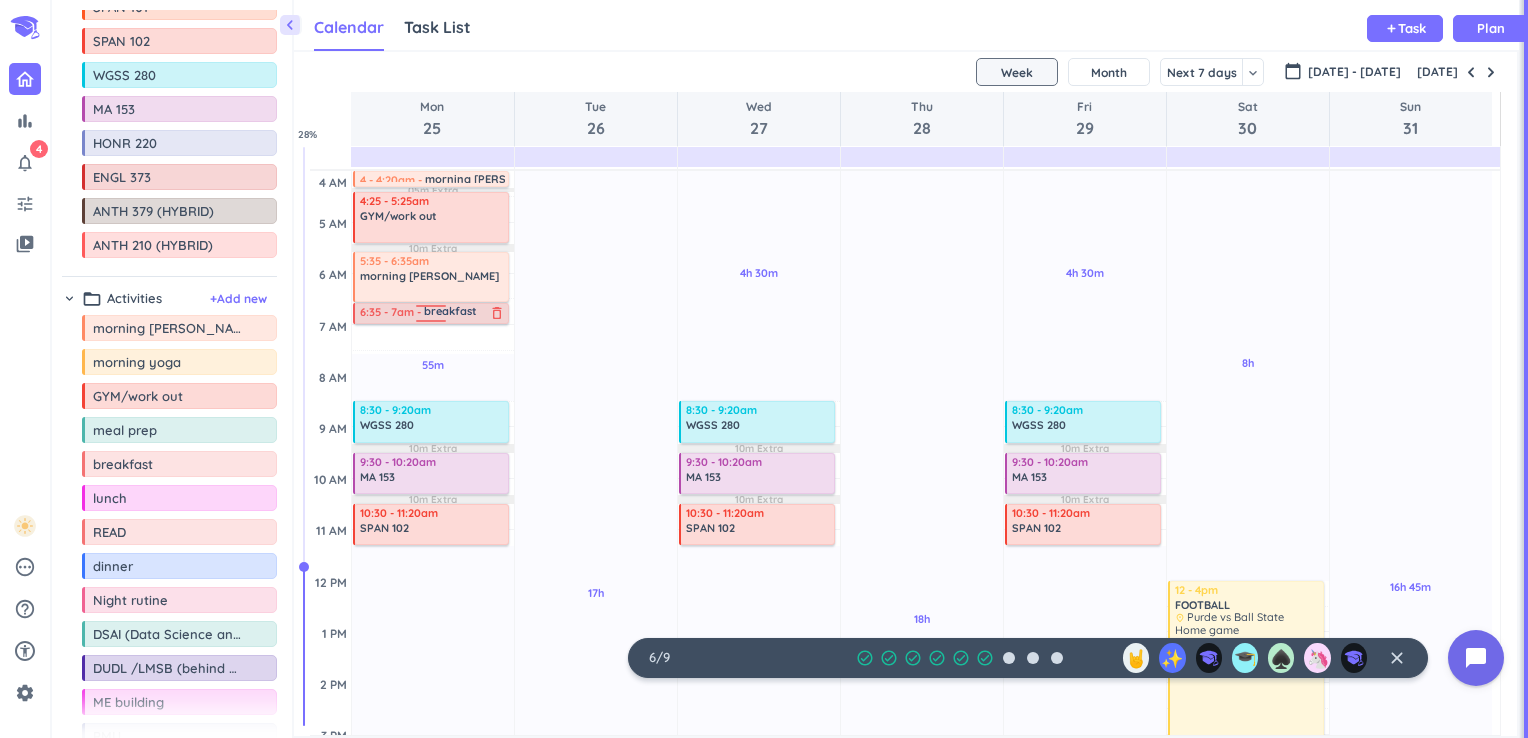 drag, startPoint x: 428, startPoint y: 349, endPoint x: 426, endPoint y: 317, distance: 32.06244 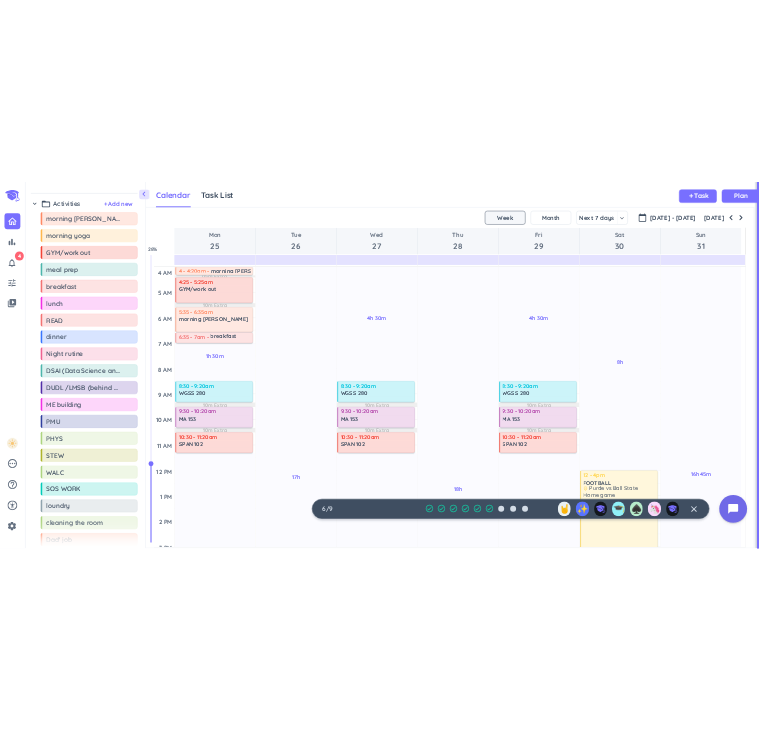 scroll, scrollTop: 391, scrollLeft: 0, axis: vertical 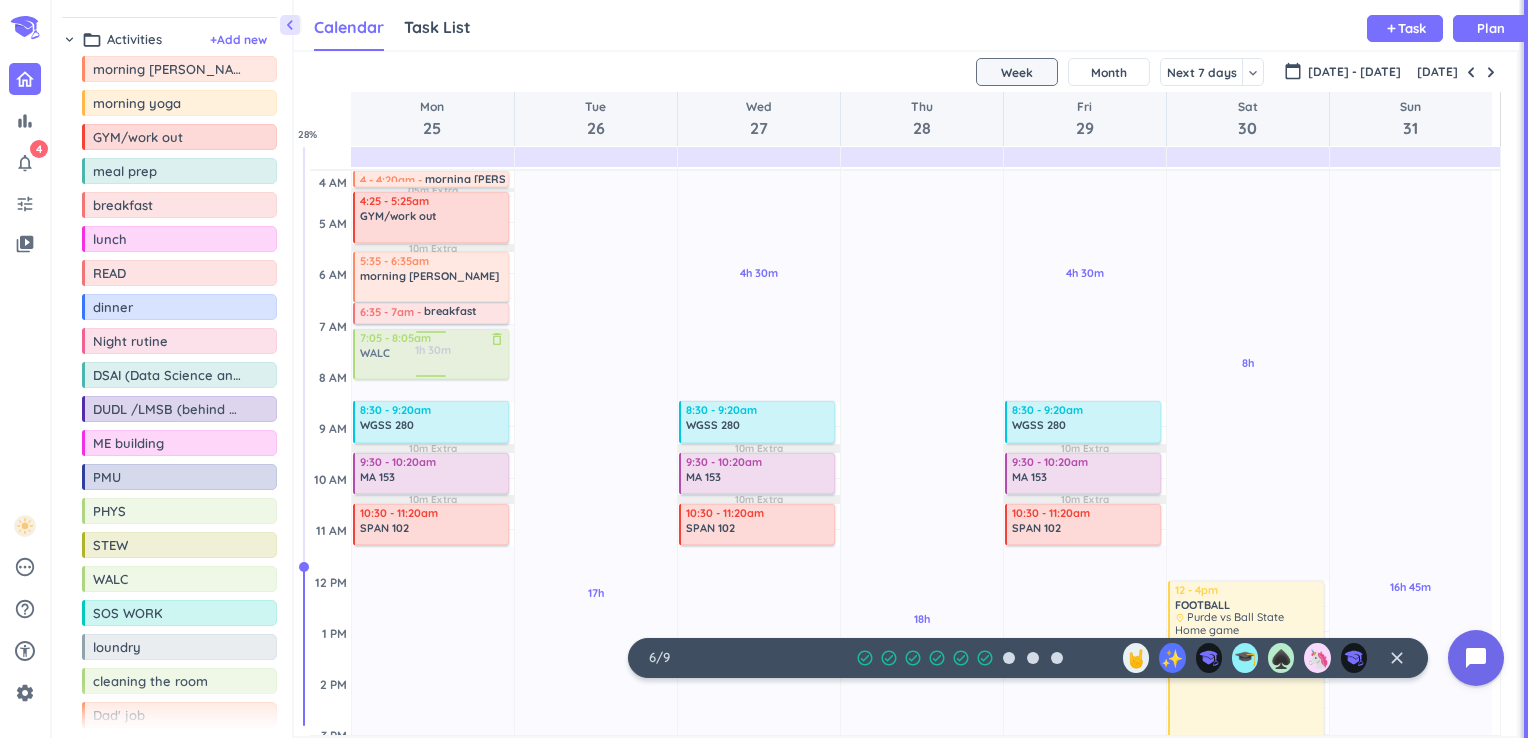 drag, startPoint x: 124, startPoint y: 574, endPoint x: 384, endPoint y: 330, distance: 356.56134 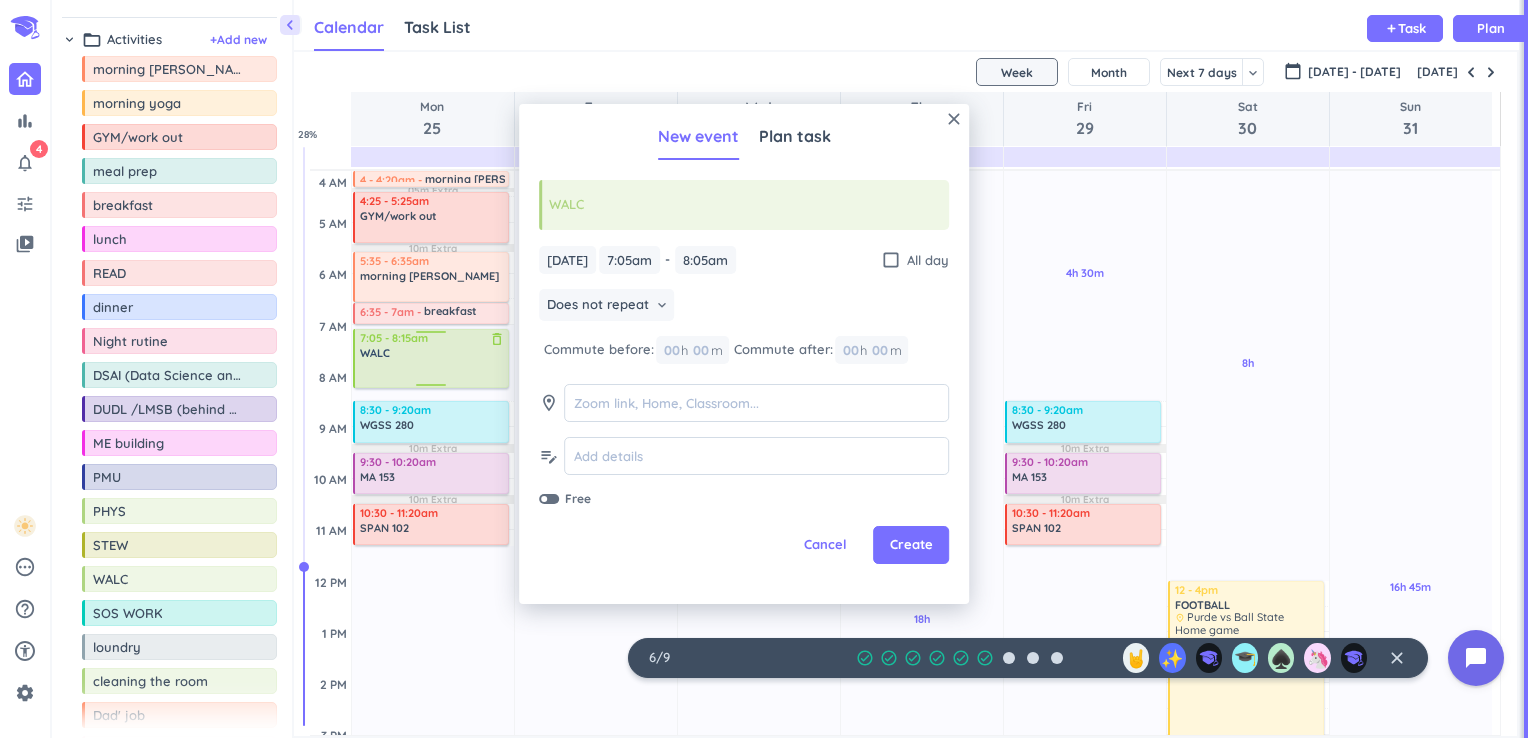 click on "1h 30m Past due Plan 9h 25m Past due Plan 05m Extra 10m Extra 10m Extra 10m Extra Adjust Awake Time 4 - 4:20am morning rutine delete_outline 4:25 - 5:25am GYM/work out delete_outline 5:35 - 6:35am morning rutine delete_outline 6:35 - 7am breakfast delete_outline 7:05 - 8:05am WALC delete_outline 8:30 - 9:20am WGSS 280 delete_outline 9:30 - 10:20am MA 153 delete_outline 10:30 - 11:20am SPAN 102 delete_outline 7:05 - 8:15am WALC delete_outline" at bounding box center (433, 785) 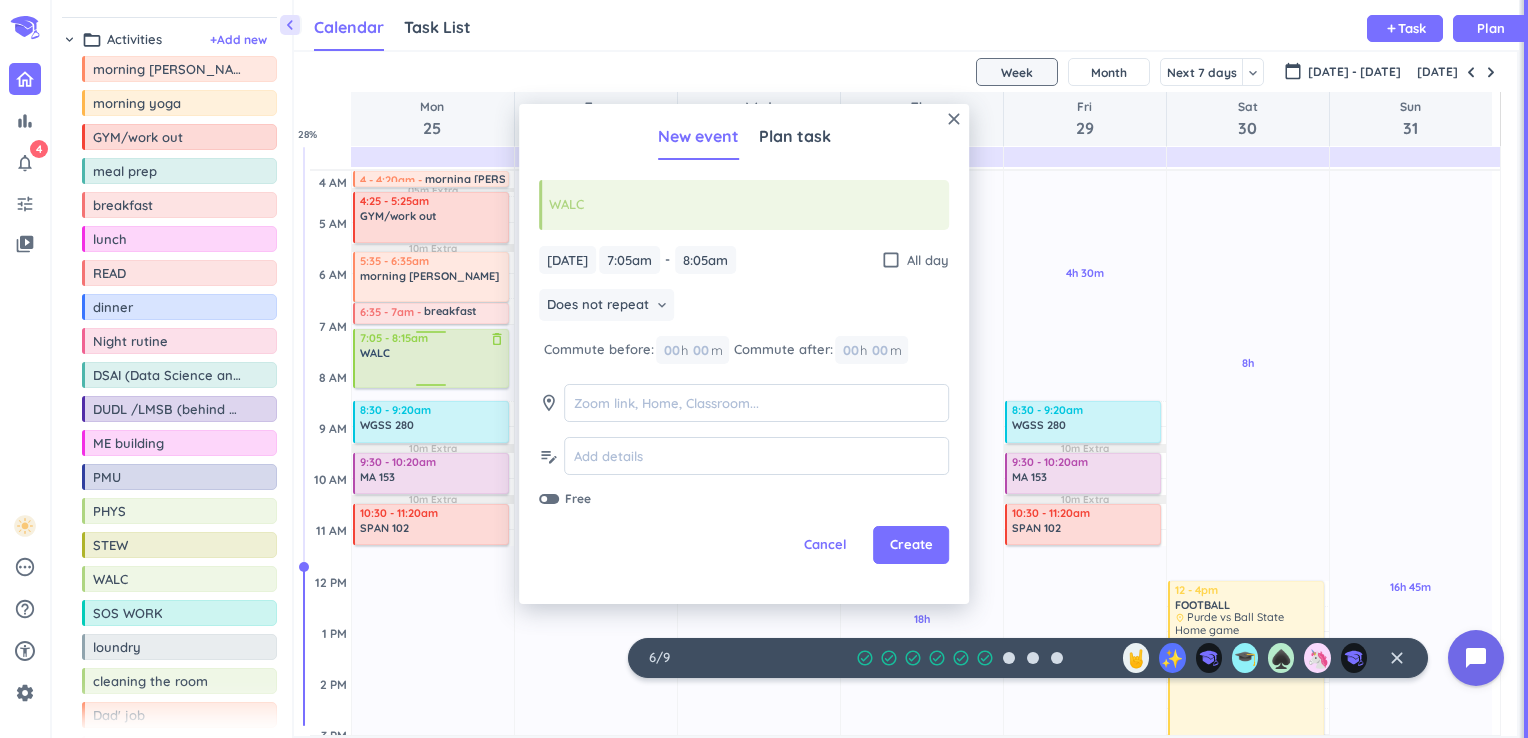 type on "8:15am" 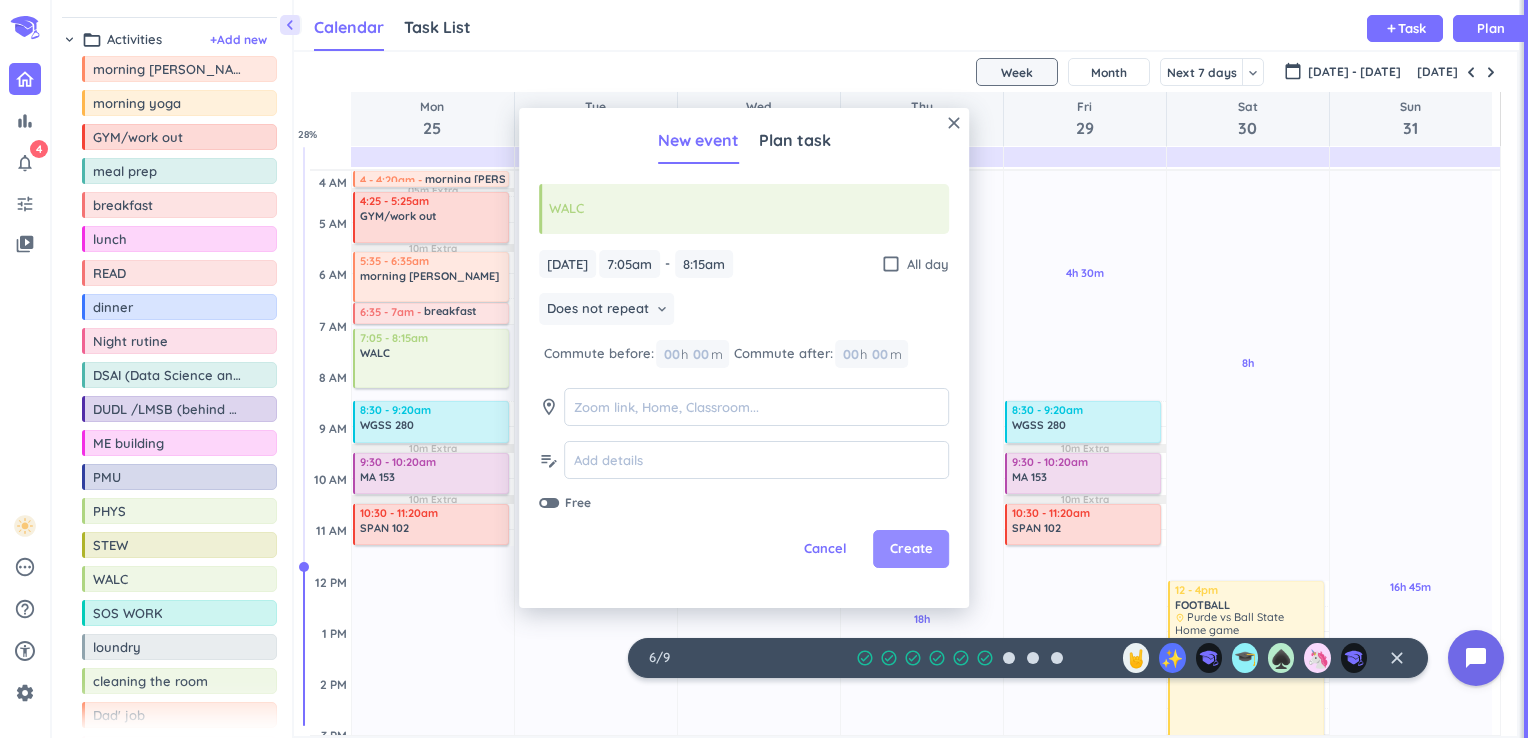click on "Create" at bounding box center [911, 549] 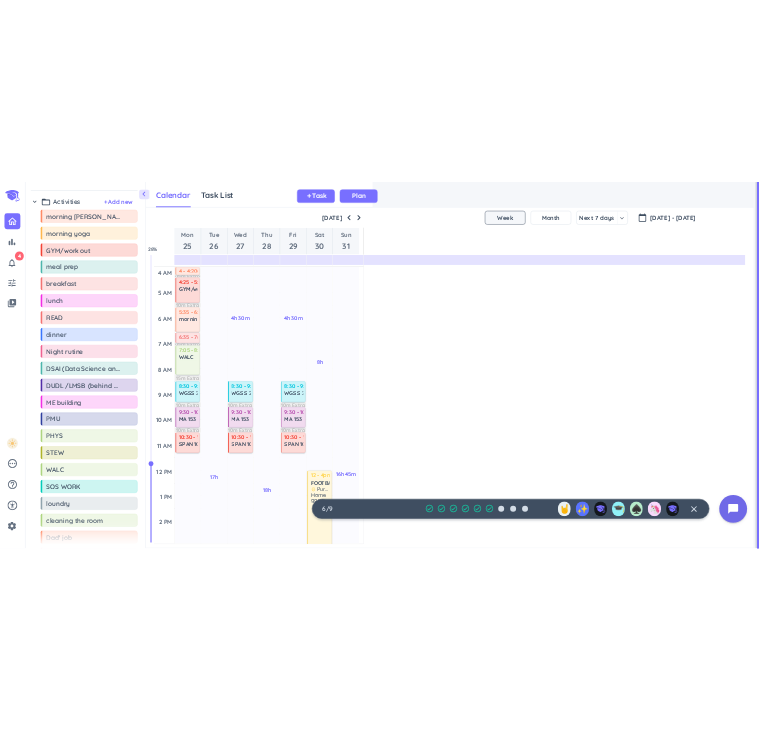scroll, scrollTop: 41, scrollLeft: 448, axis: both 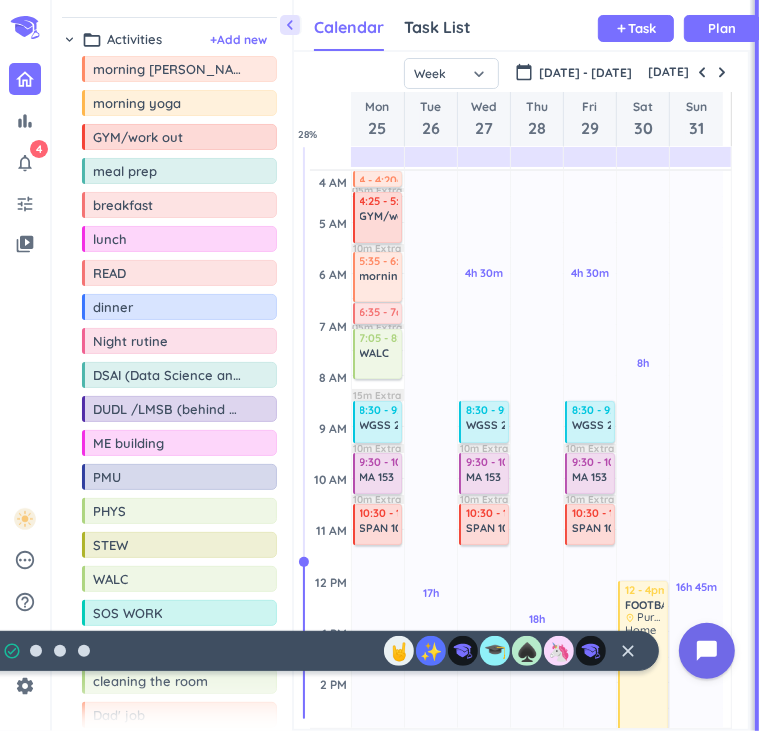 click on "9h 25m Past due Plan 05m Extra 10m Extra 05m Extra 15m Extra 10m Extra 10m Extra Adjust Awake Time 4 - 4:20am morning rutine delete_outline 4:25 - 5:25am GYM/work out delete_outline 5:35 - 6:35am morning rutine delete_outline 6:35 - 7am breakfast delete_outline 7:05 - 8:15am WALC delete_outline 8:30 - 9:20am WGSS 280 delete_outline 9:30 - 10:20am MA 153 delete_outline 10:30 - 11:20am SPAN 102 delete_outline 7:05 - 8:05am WALC delete_outline" at bounding box center (378, 785) 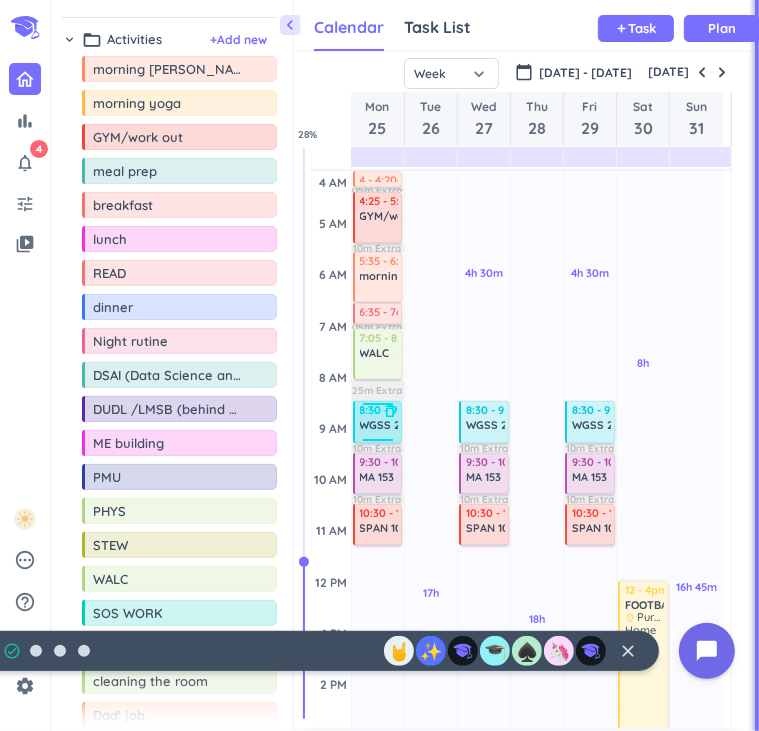 click on "WGSS 280" at bounding box center [387, 425] 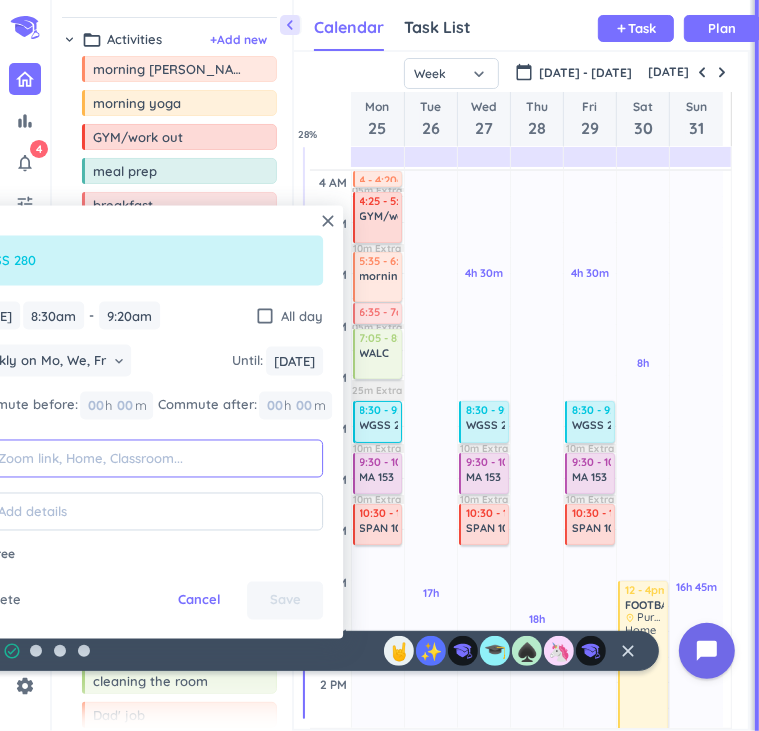 click at bounding box center [155, 458] 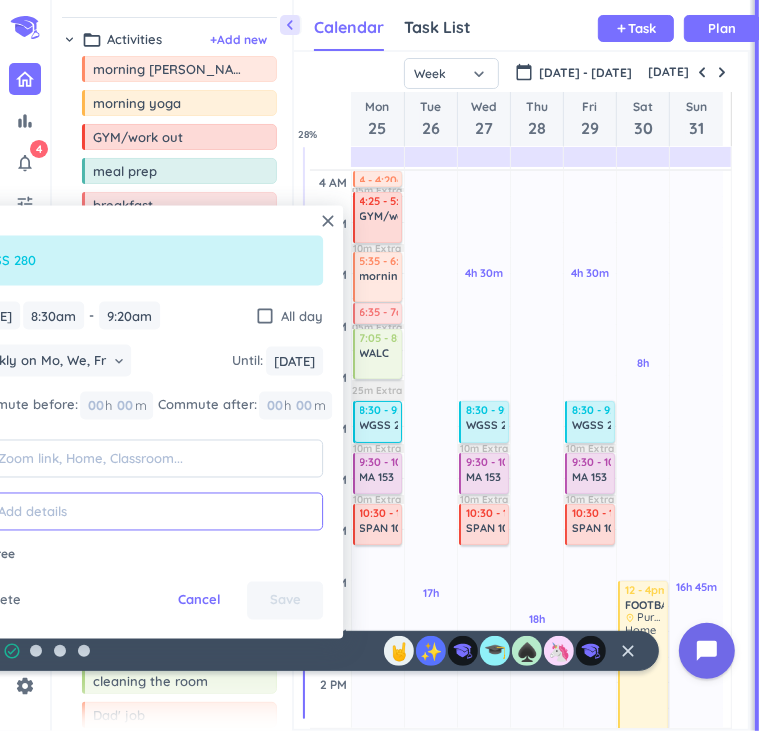 click at bounding box center (155, 511) 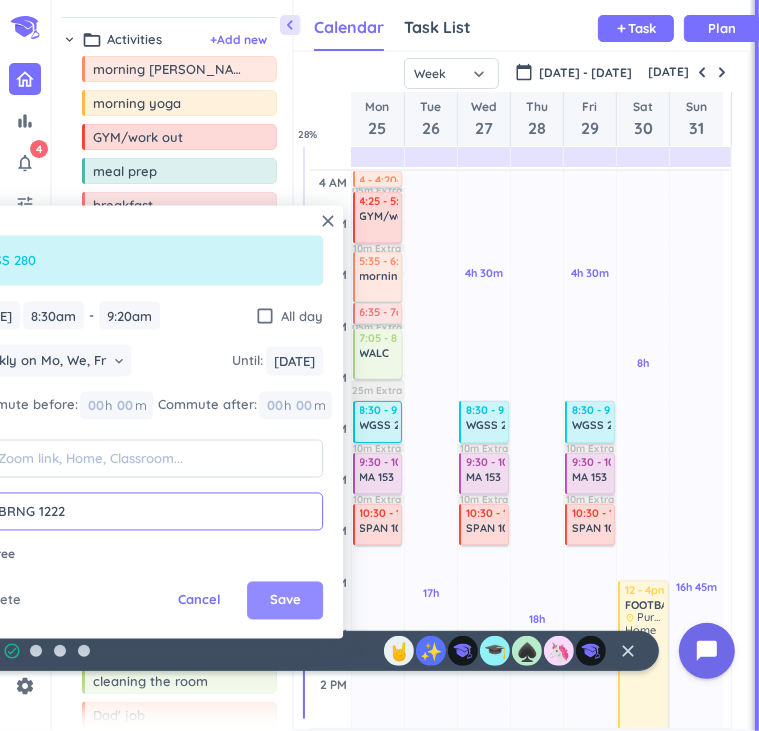 type on "BRNG 1222" 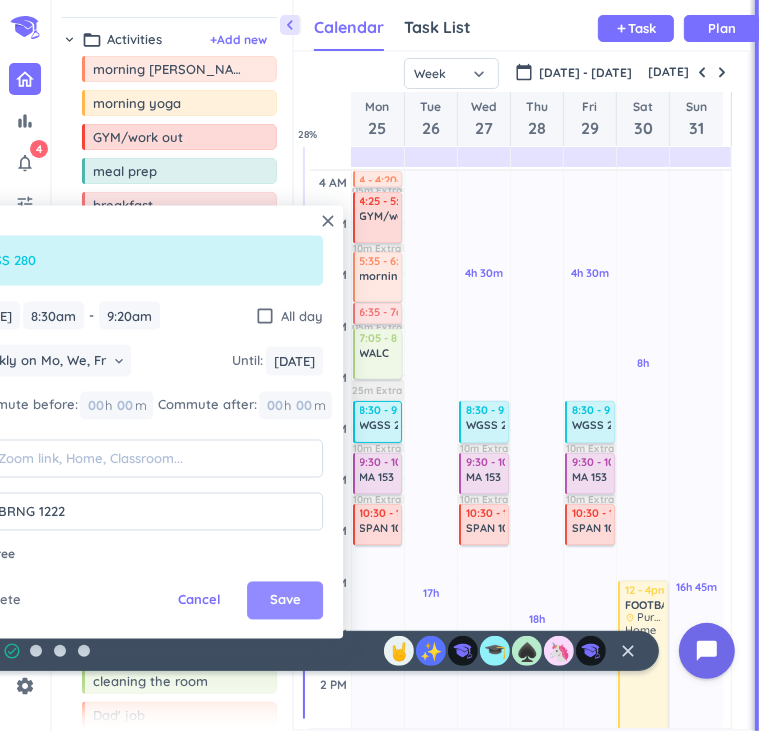 click on "Save" at bounding box center (285, 601) 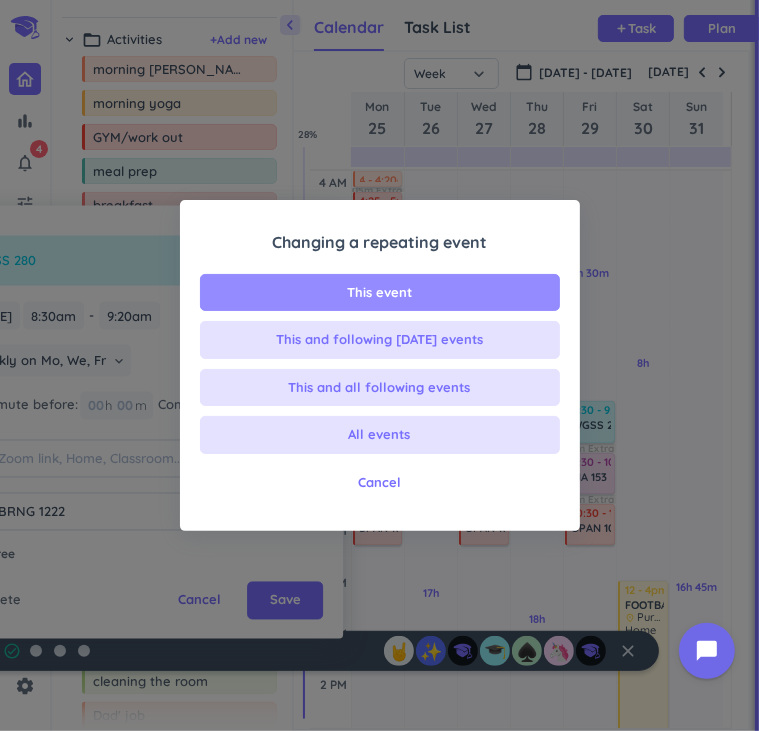 click on "This event" at bounding box center [379, 293] 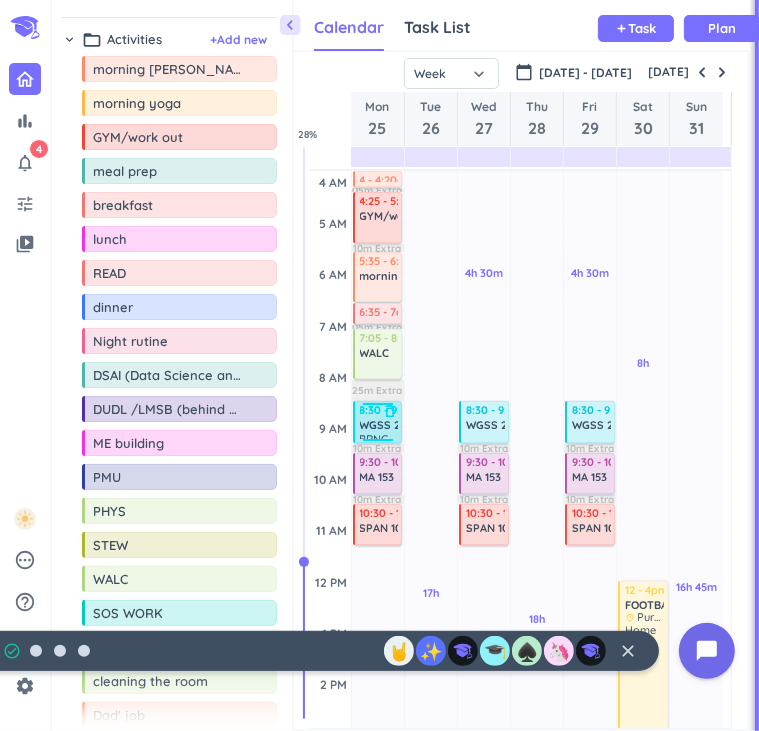 click on "BRNG 1222" at bounding box center (375, 444) 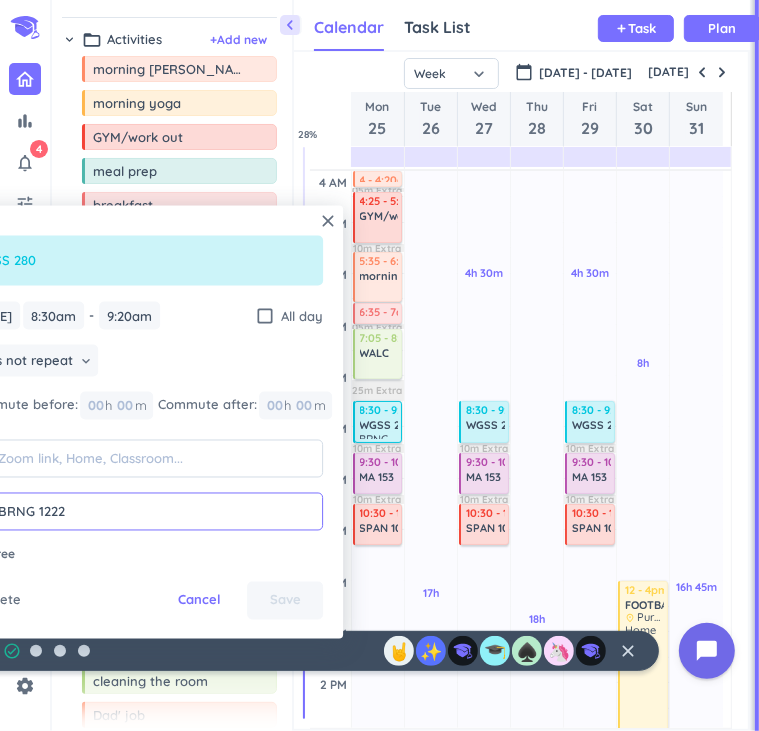 click on "BRNG 1222" at bounding box center [155, 511] 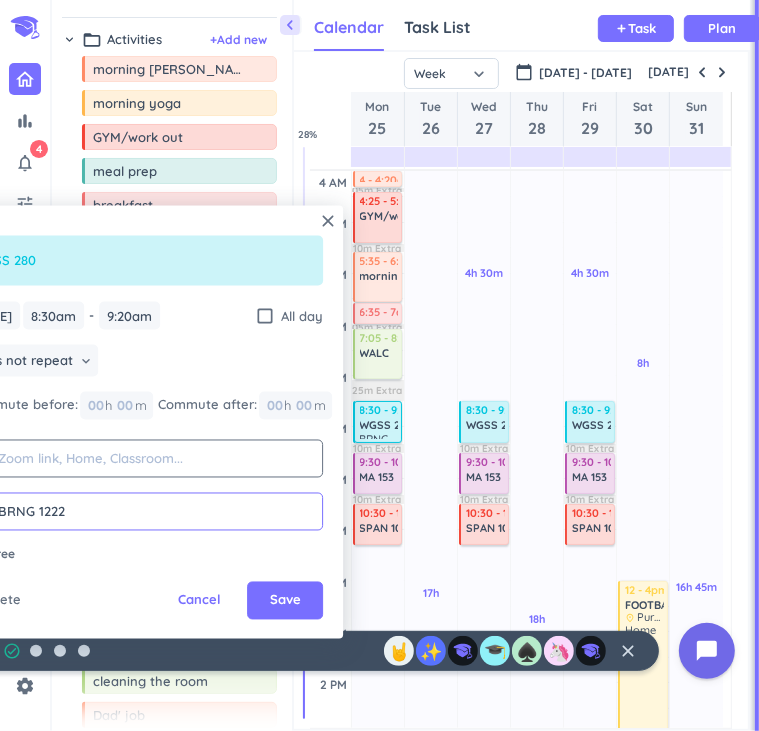 type on "BRNG 1222" 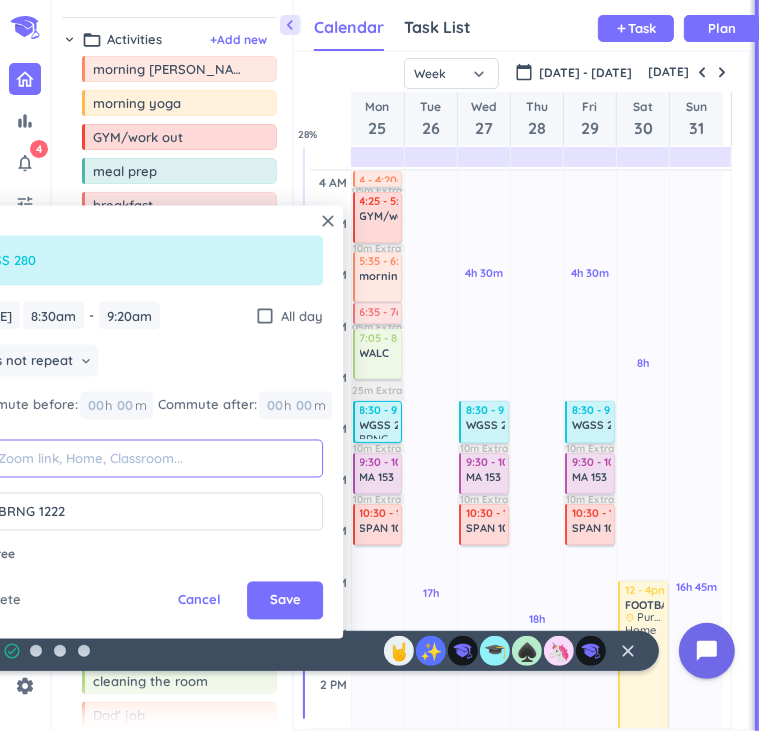 click at bounding box center [155, 458] 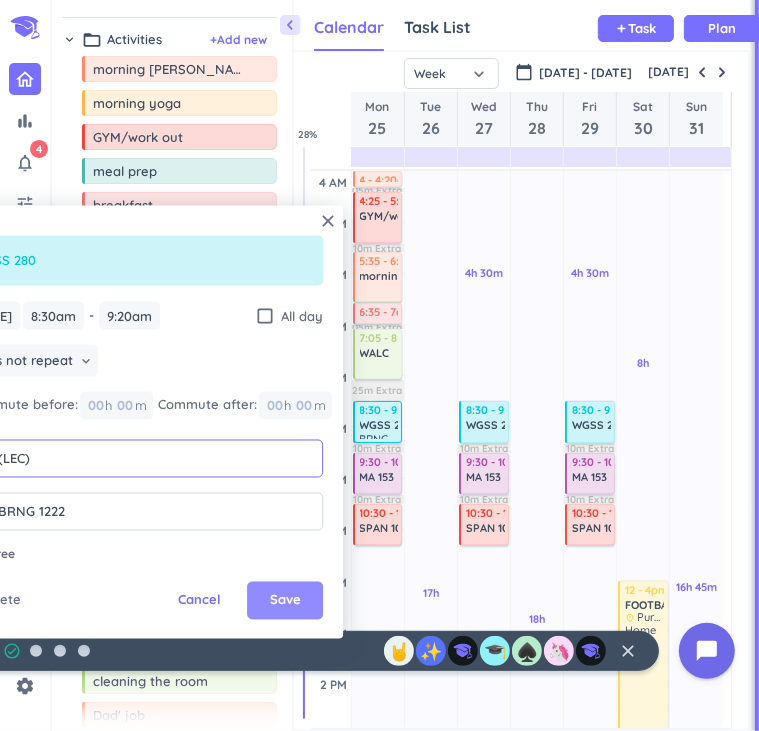 type on "(LEC)" 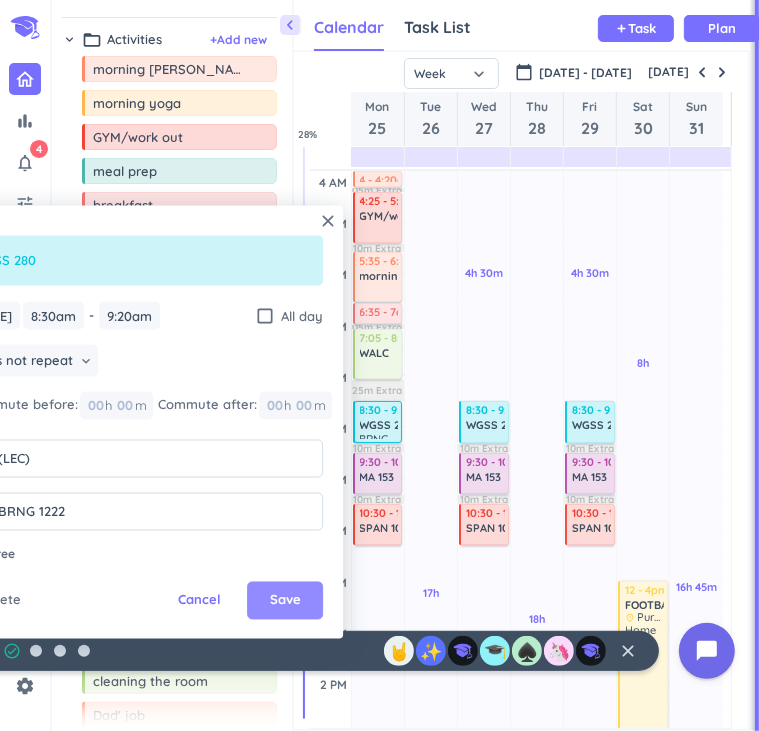 click on "Save" at bounding box center [285, 601] 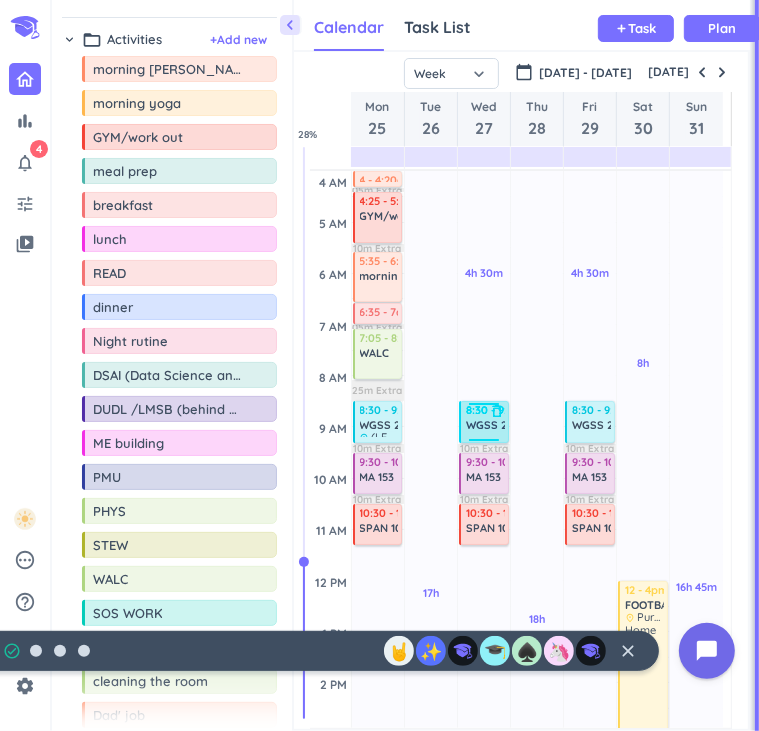 click on "WGSS 280" at bounding box center [493, 425] 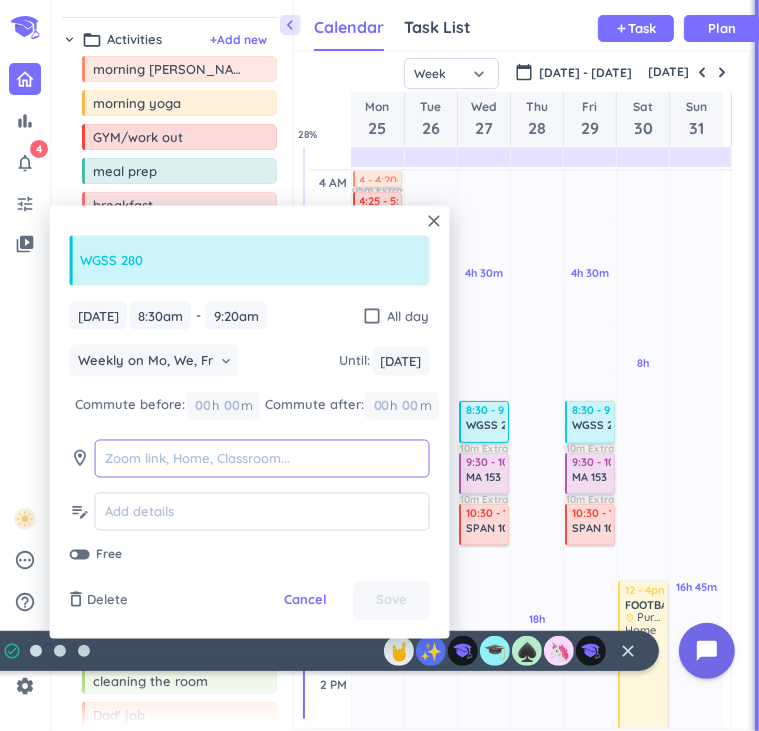 click at bounding box center [262, 458] 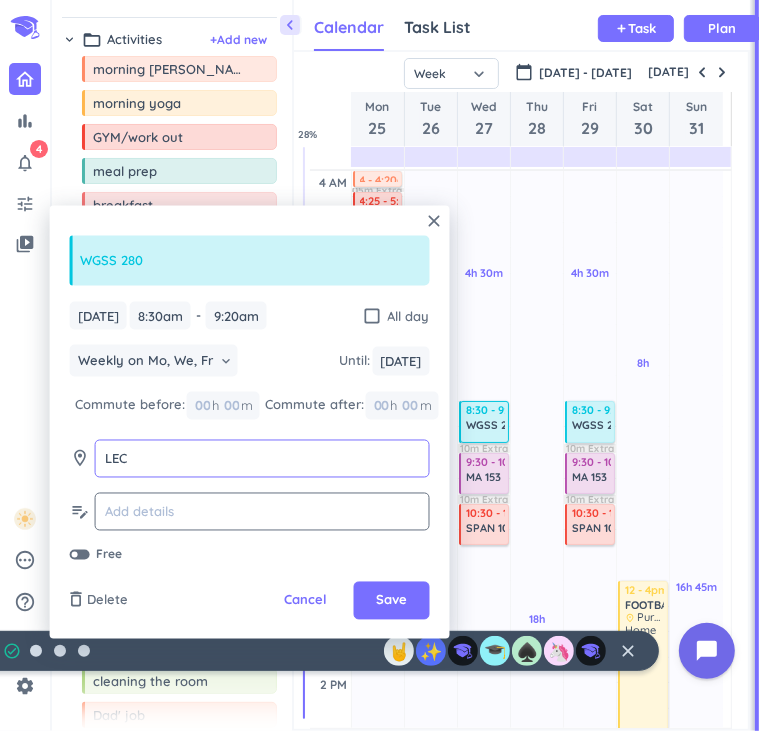 type on "LEC" 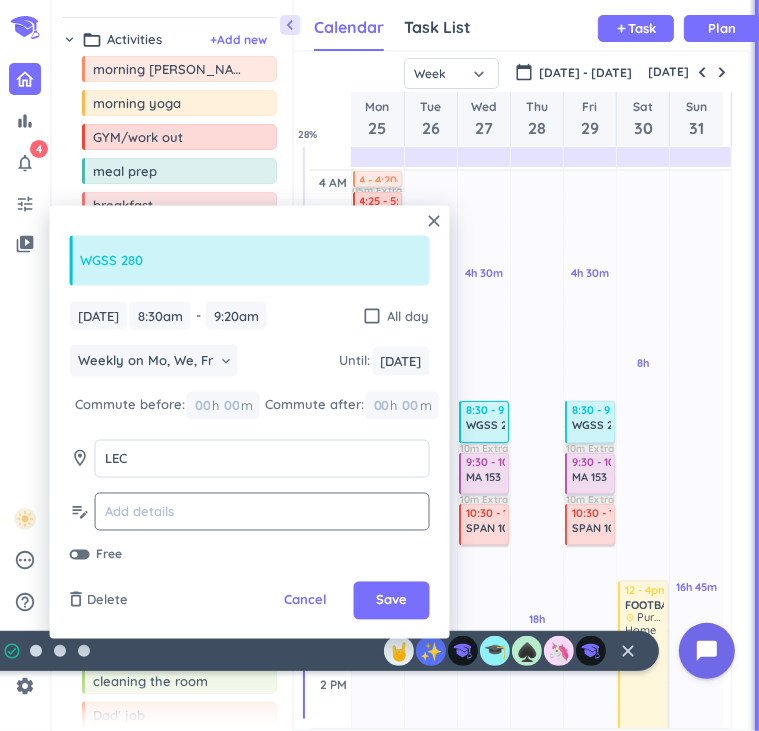 click 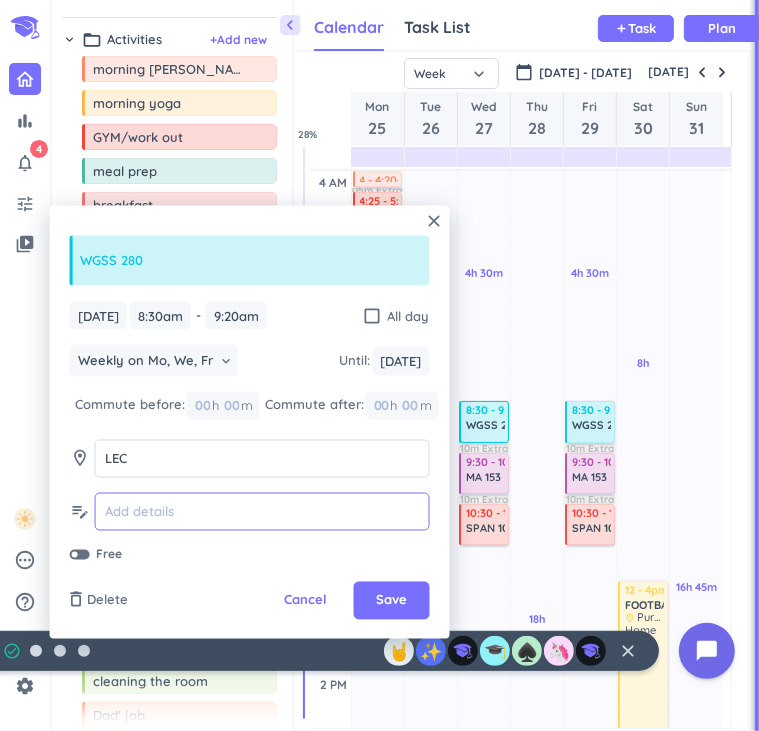 click at bounding box center [262, 511] 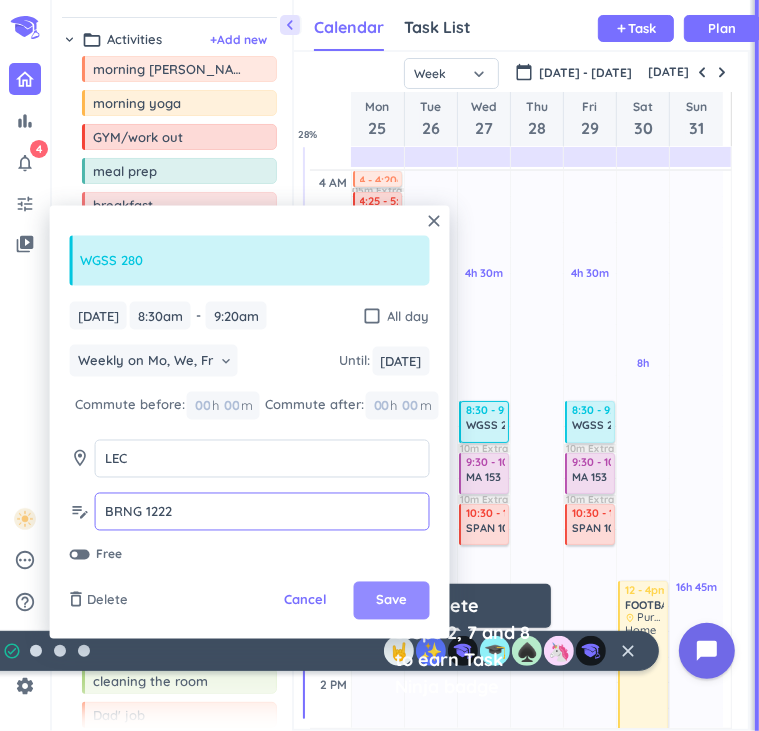 type on "BRNG 1222" 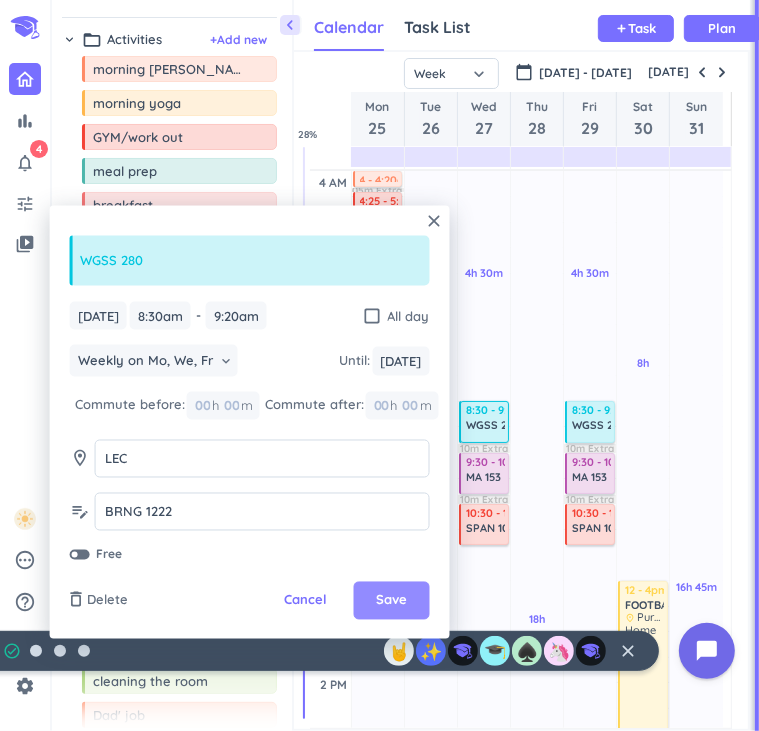 click on "Save" at bounding box center (391, 601) 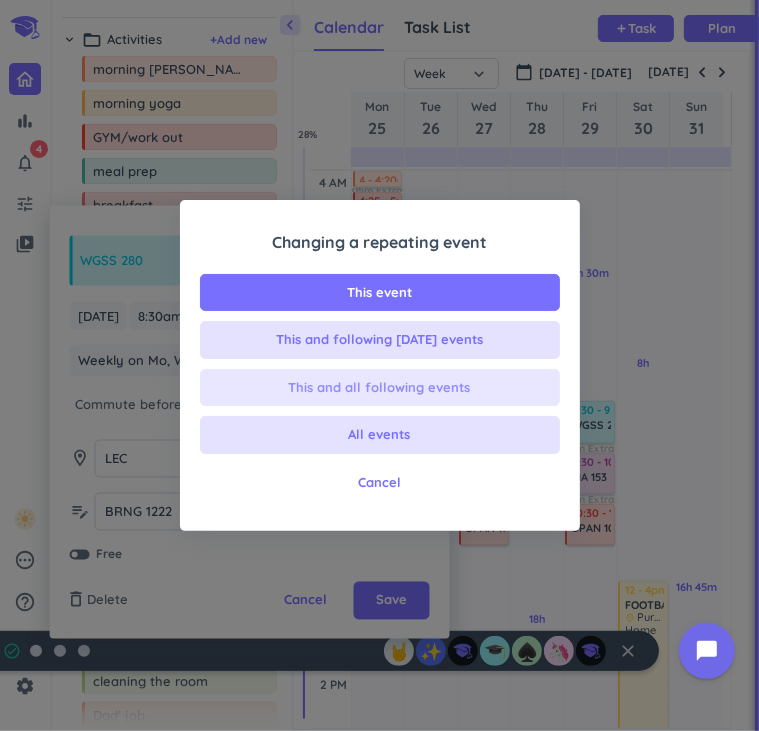 click on "This and all following events" at bounding box center [380, 388] 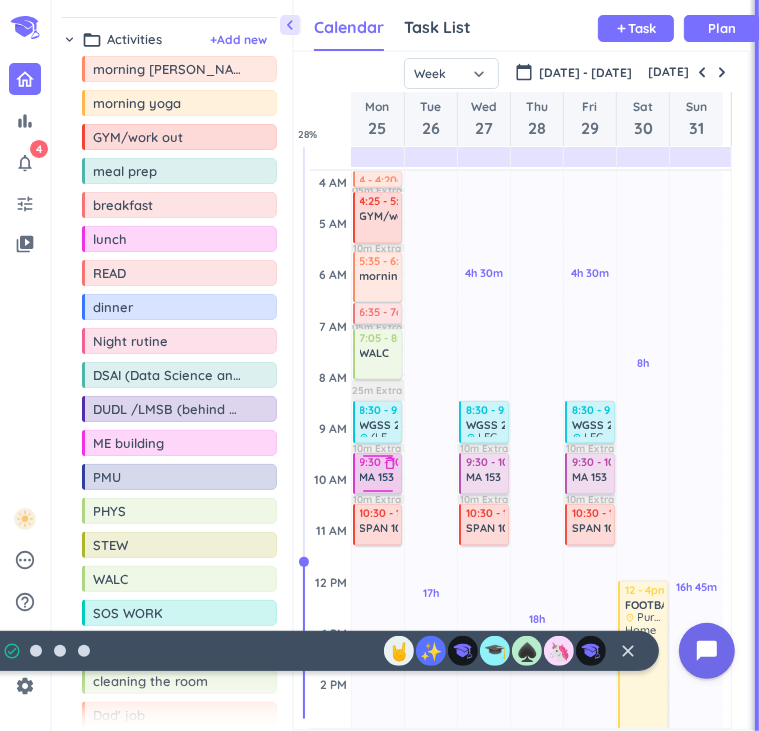click at bounding box center [379, 488] 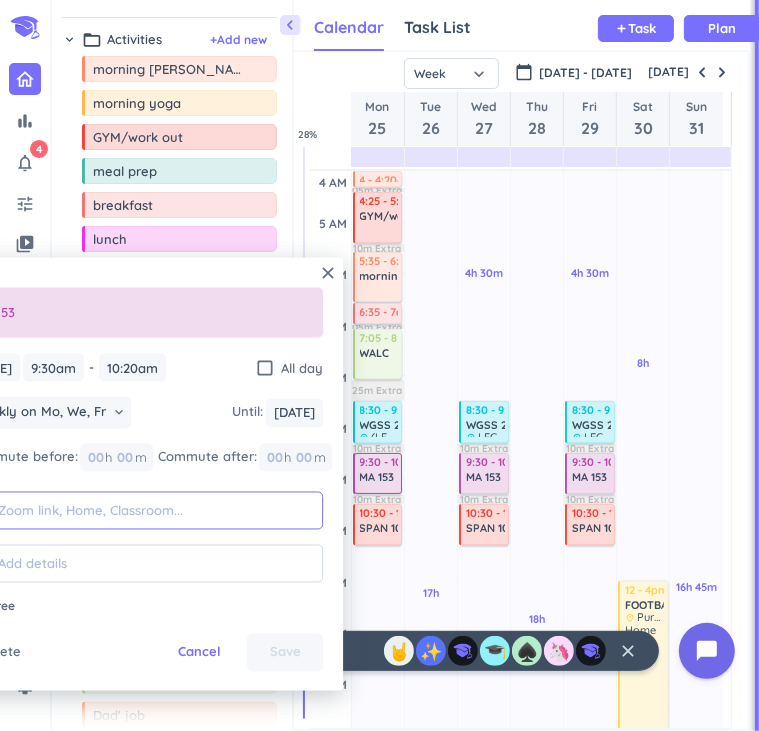 click at bounding box center (155, 510) 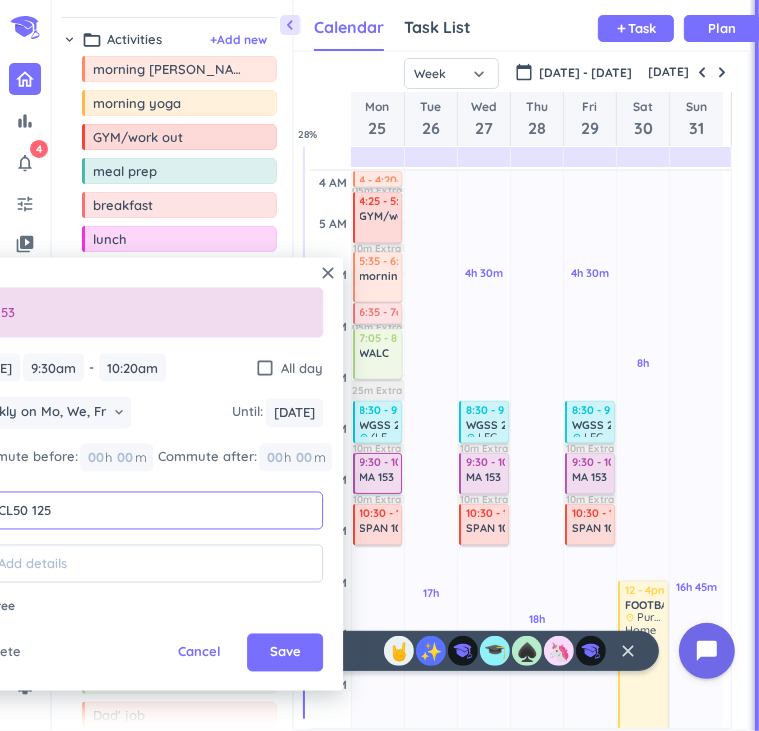 drag, startPoint x: 57, startPoint y: 511, endPoint x: -5, endPoint y: 518, distance: 62.39391 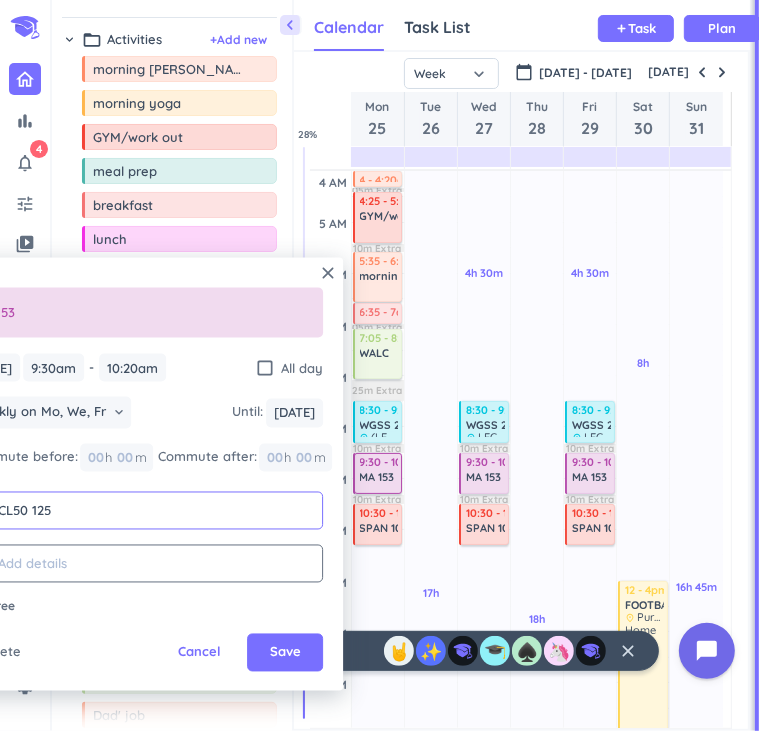 type on "CL50 125" 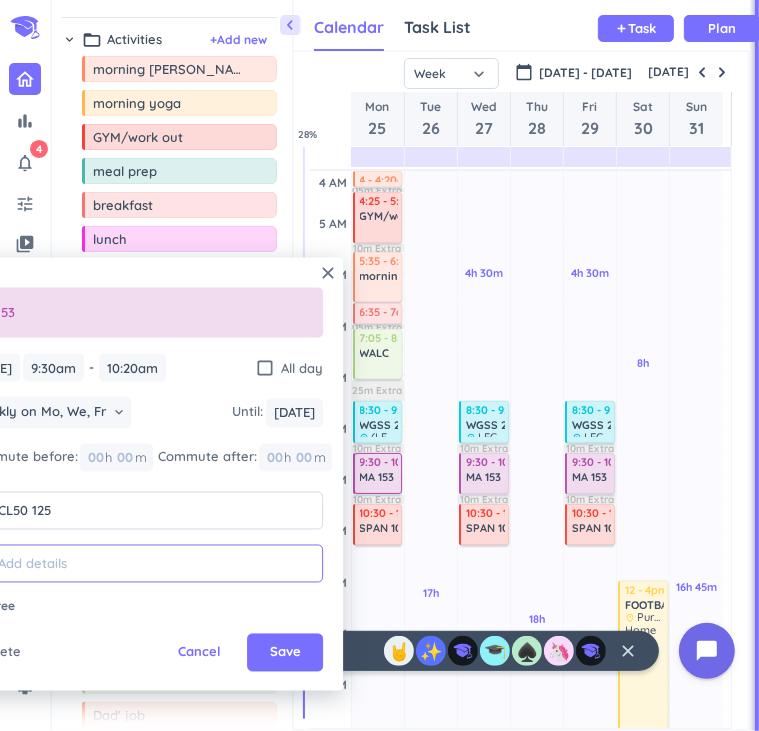 click at bounding box center (155, 563) 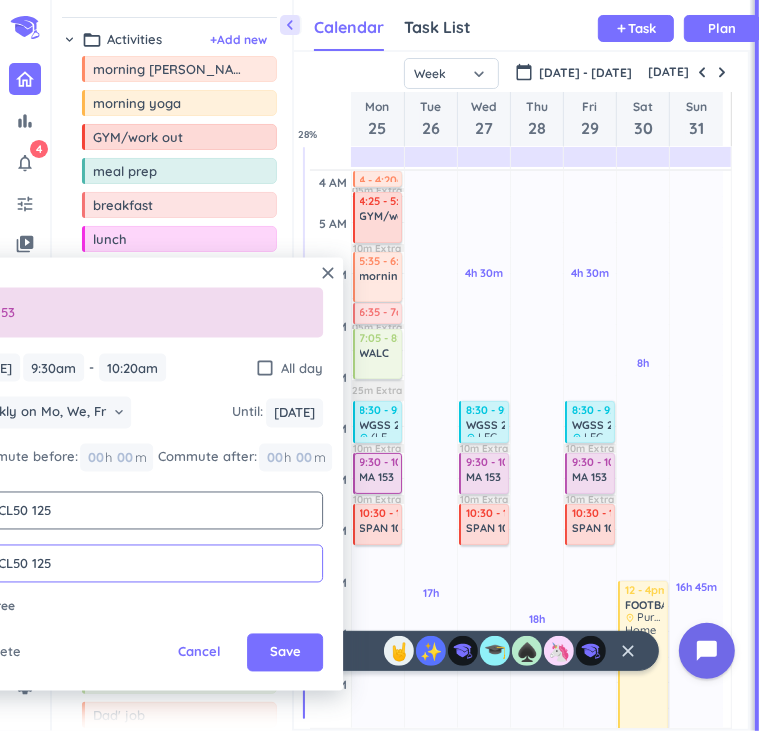 type on "CL50 125" 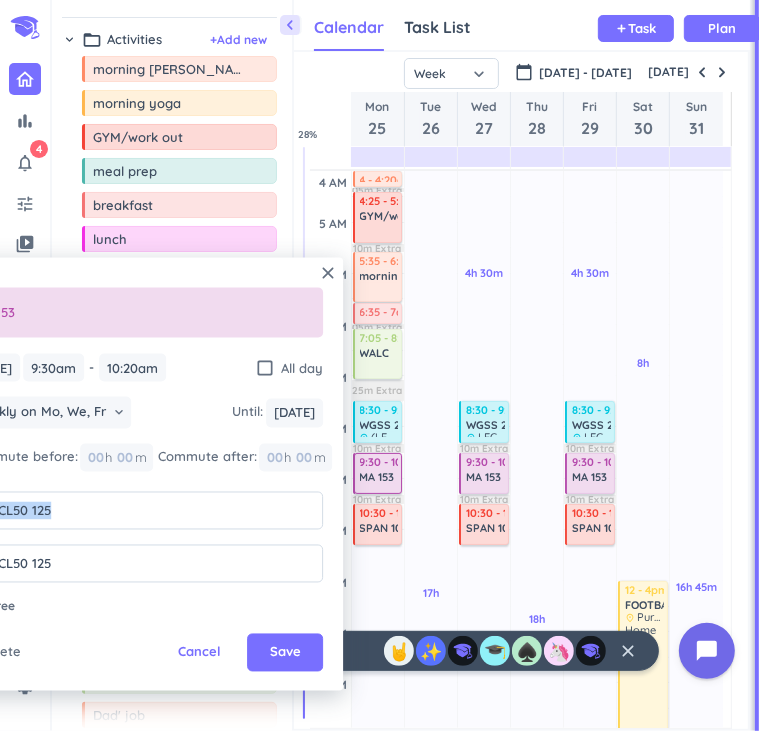 drag, startPoint x: 63, startPoint y: 509, endPoint x: -5, endPoint y: 520, distance: 68.88396 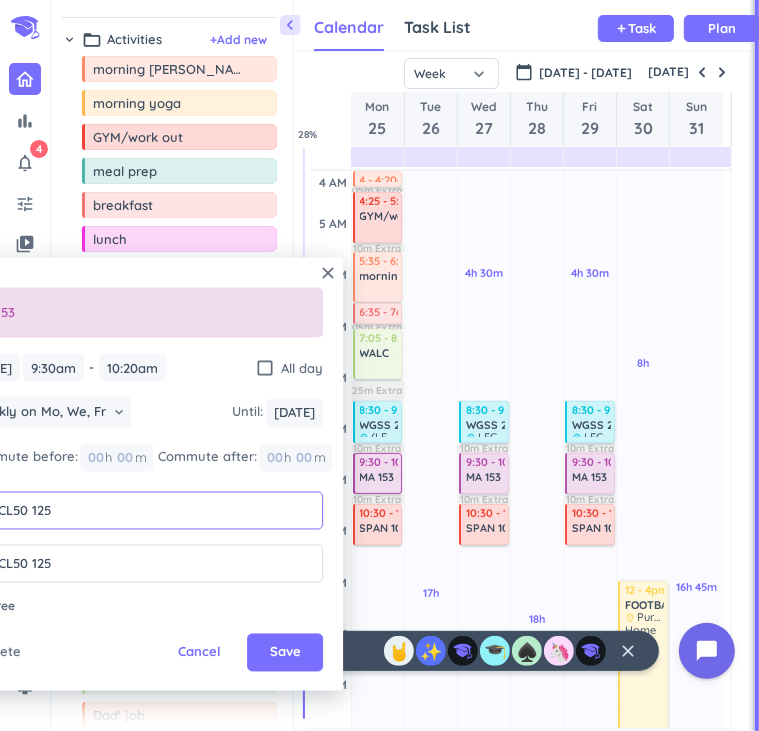 click on "bar_chart notifications_none 4 tune video_library pending help_outline settings 6 / 9 check_circle_outline check_circle_outline check_circle_outline check_circle_outline check_circle_outline check_circle_outline 🤘 ✨ 🎓 ♠️ 🦄 close 👋 chevron_left Drag a custom event format_color_fill chevron_right folder_open Courses   +  Add new drag_indicator HIST 105 more_horiz drag_indicator SPAN 101 more_horiz drag_indicator SPAN 102 more_horiz drag_indicator WGSS 280 more_horiz drag_indicator MA 153 more_horiz drag_indicator HONR 220 more_horiz drag_indicator ENGL 373 more_horiz drag_indicator ANTH 379 (HYBRID) more_horiz drag_indicator ANTH 210 (HYBRID) more_horiz chevron_right folder_open Activities   +  Add new drag_indicator morning rutine more_horiz drag_indicator morning yoga more_horiz drag_indicator GYM/work out more_horiz drag_indicator meal prep more_horiz drag_indicator breakfast more_horiz drag_indicator lunch more_horiz drag_indicator READ more_horiz drag_indicator dinner more_horiz PMU PHYS" at bounding box center (379, 365) 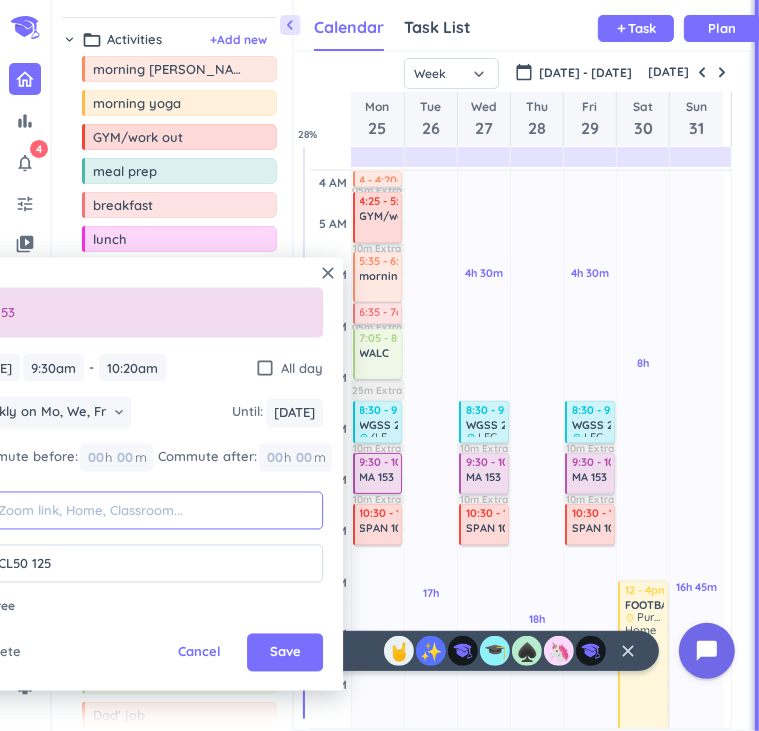 click at bounding box center (155, 510) 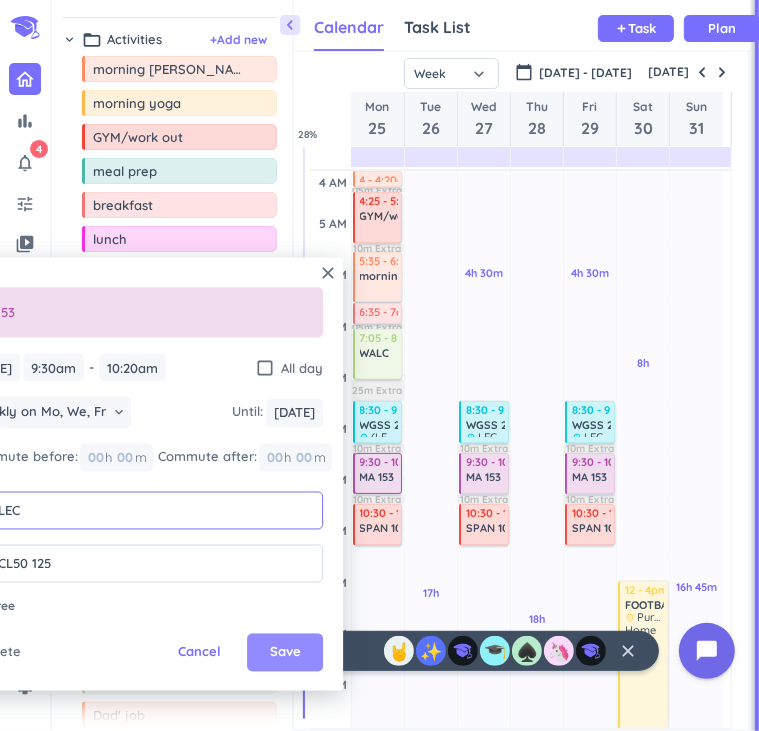 type on "LEC" 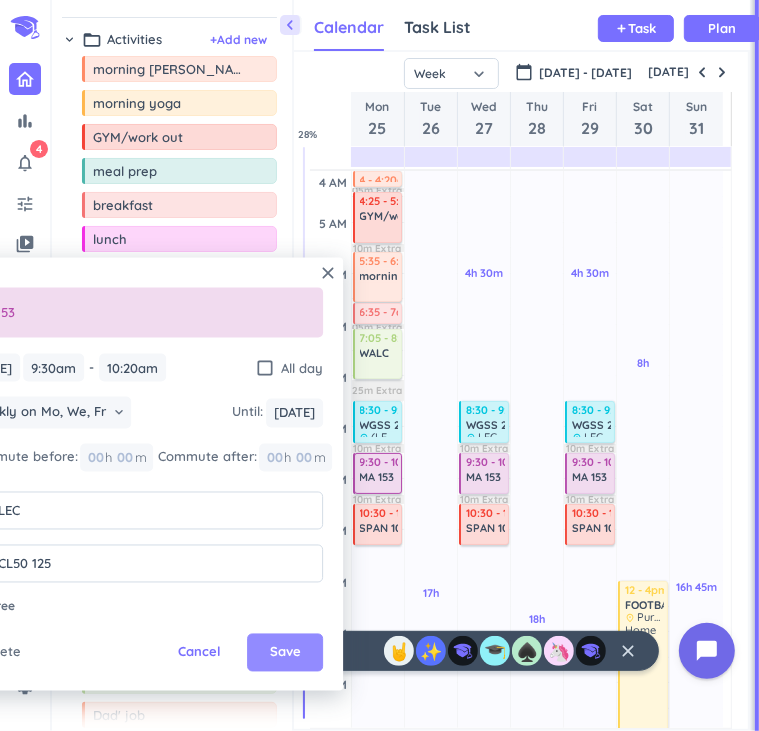 click on "Save" at bounding box center [285, 653] 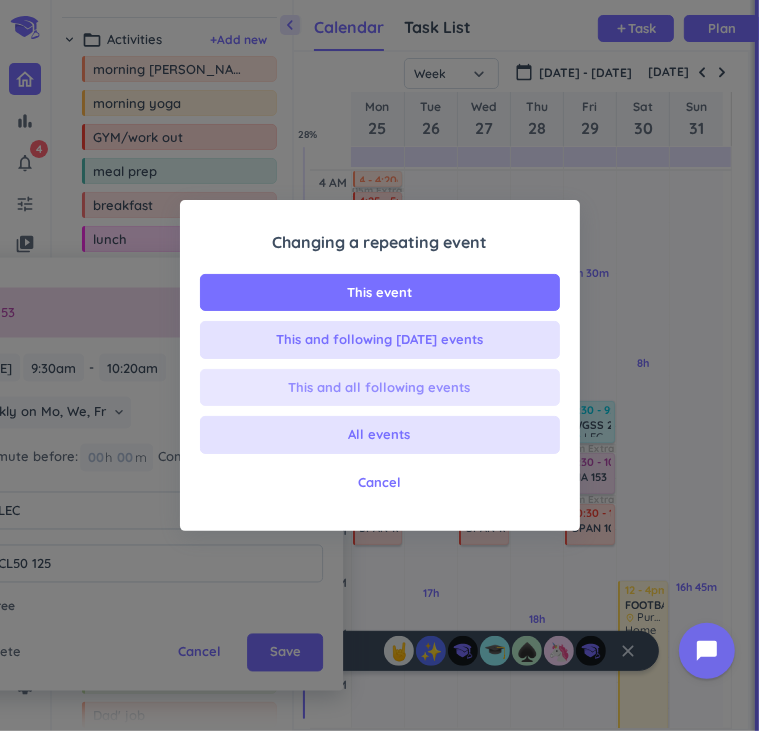 click on "This and all following events" at bounding box center (380, 388) 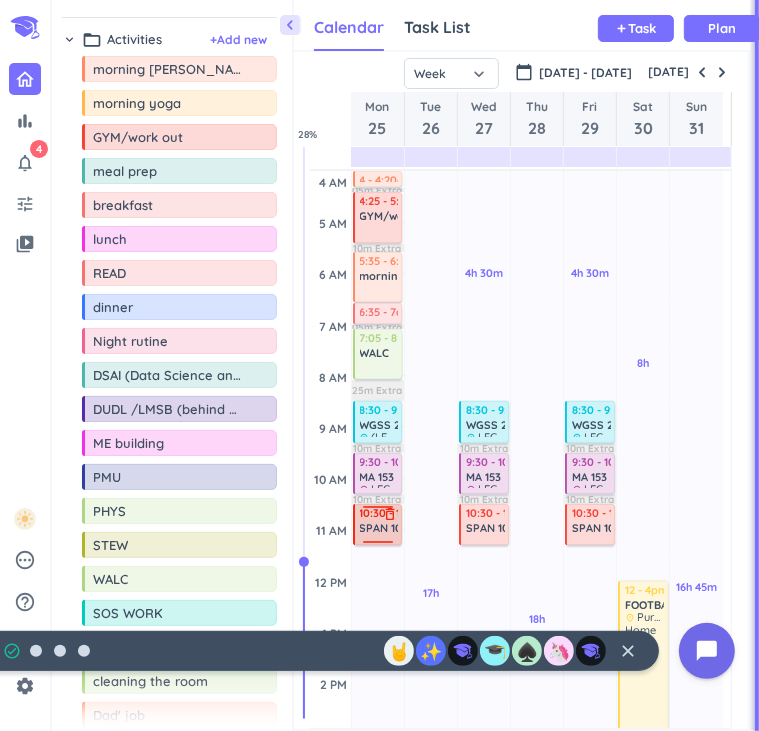 click on "SPAN 102" at bounding box center (384, 528) 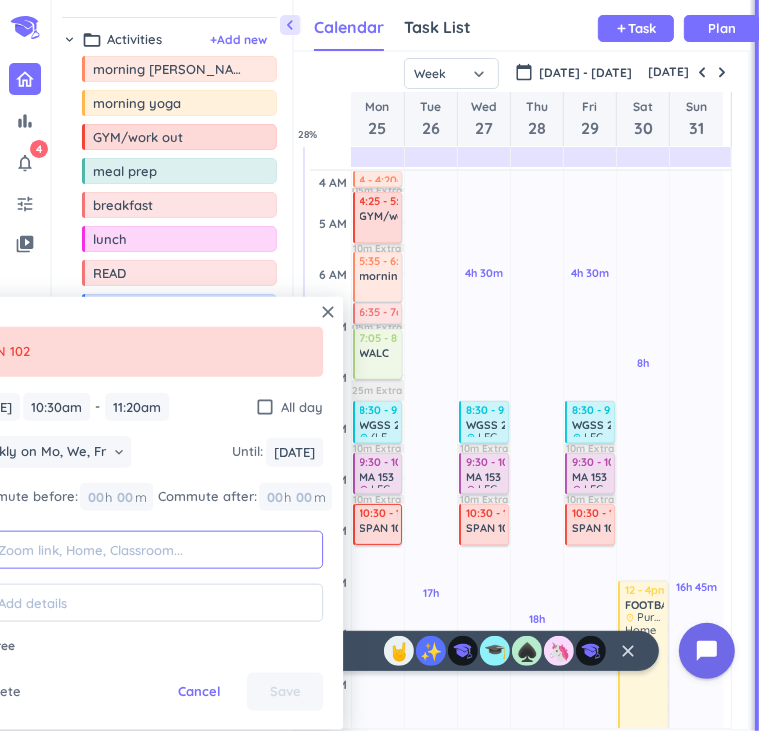 click at bounding box center [155, 550] 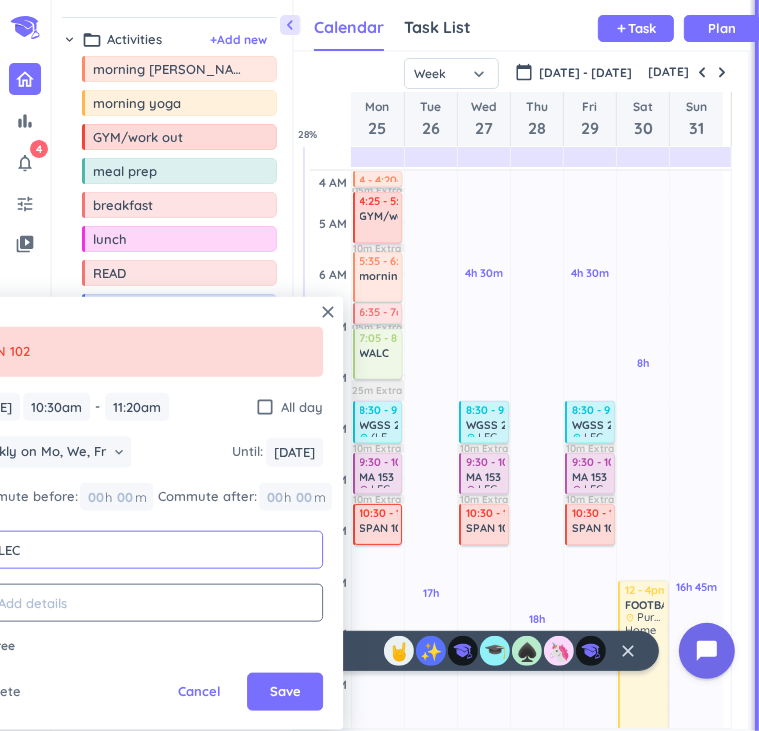 type on "LEC" 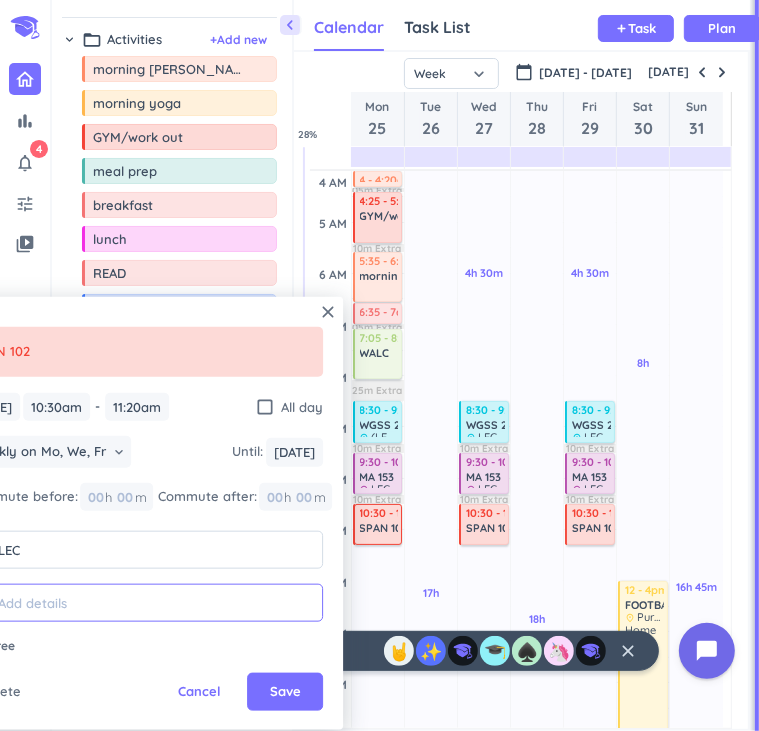 click at bounding box center [155, 603] 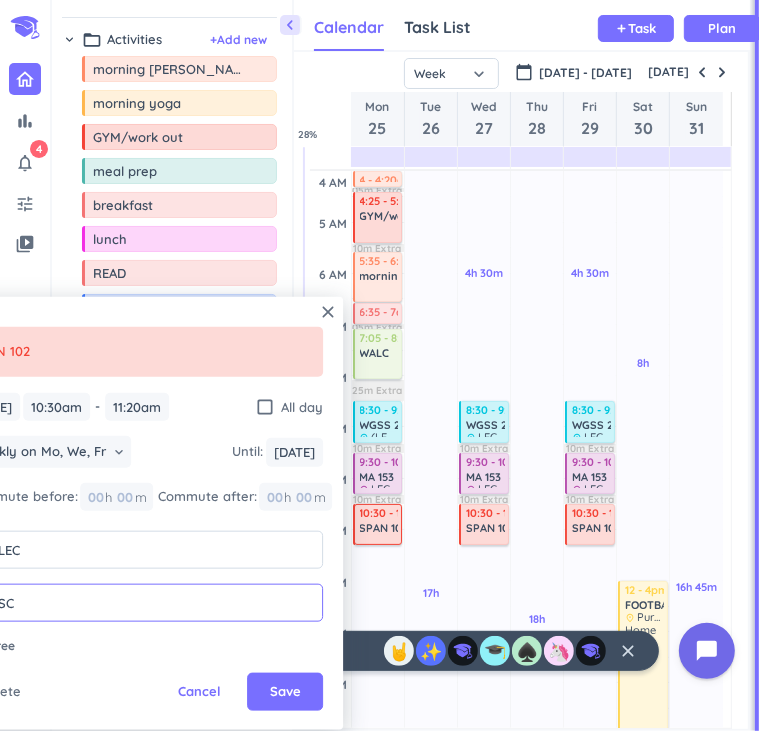 type on "S" 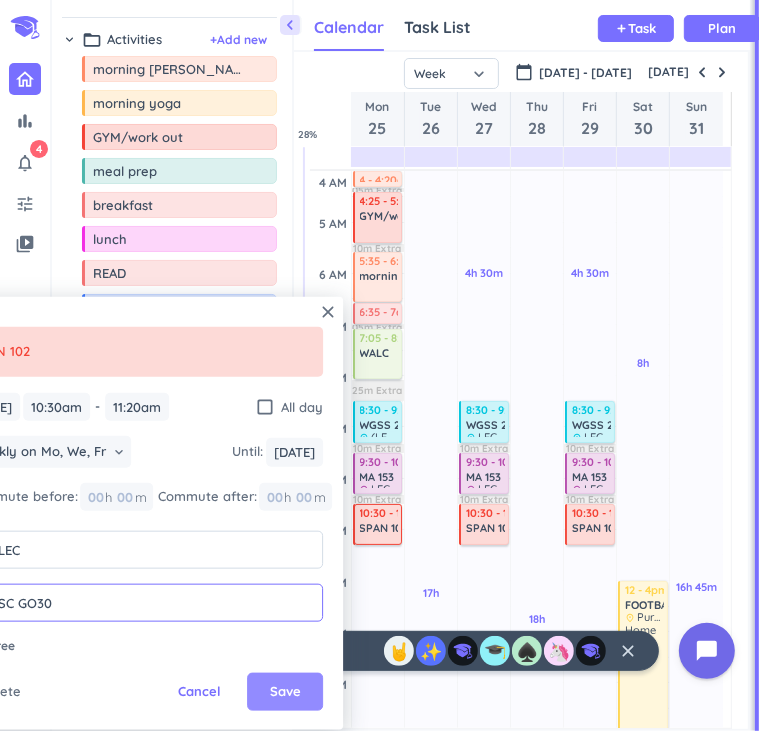 type on "SC GO30" 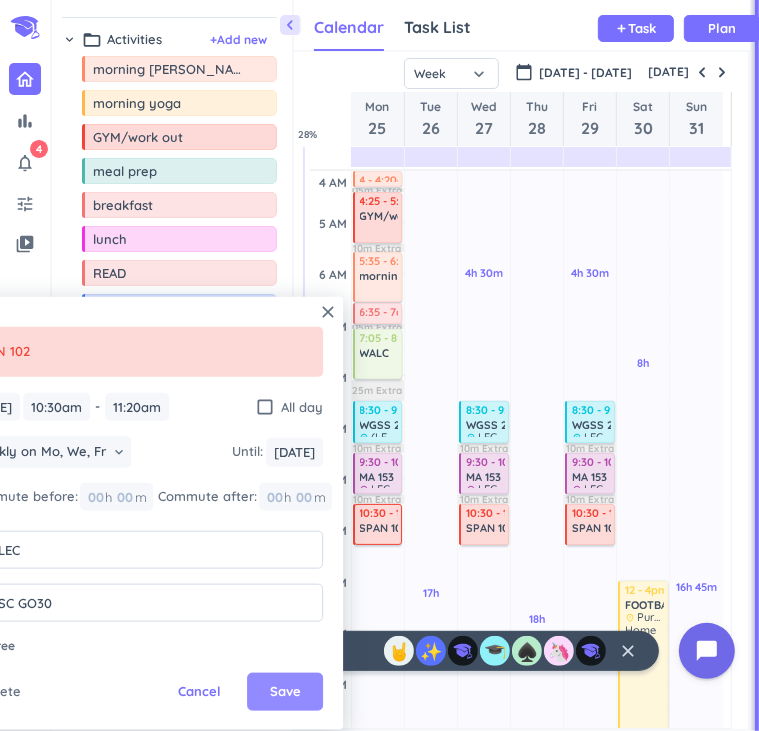 click on "Save" at bounding box center (285, 692) 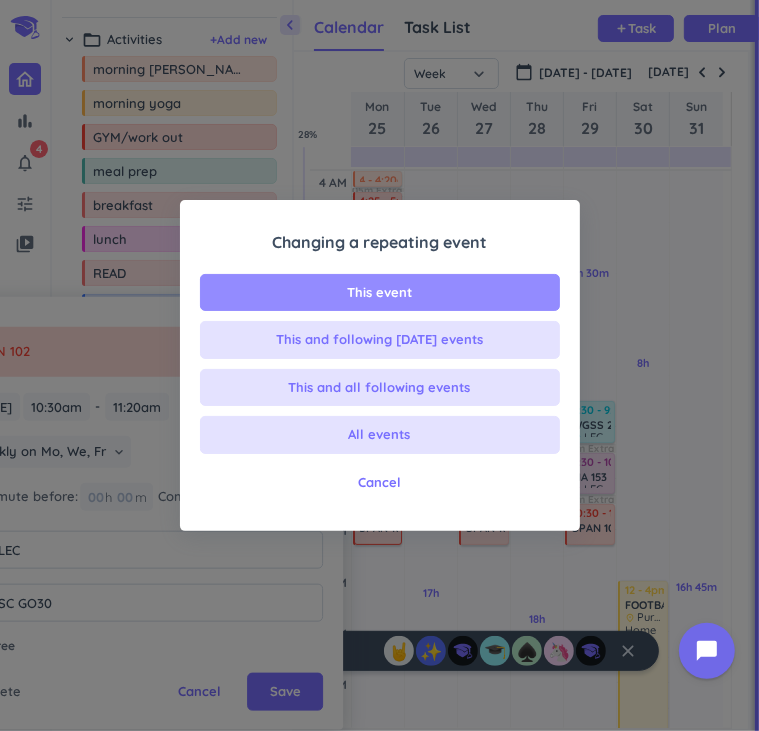 click on "This event" at bounding box center [379, 293] 